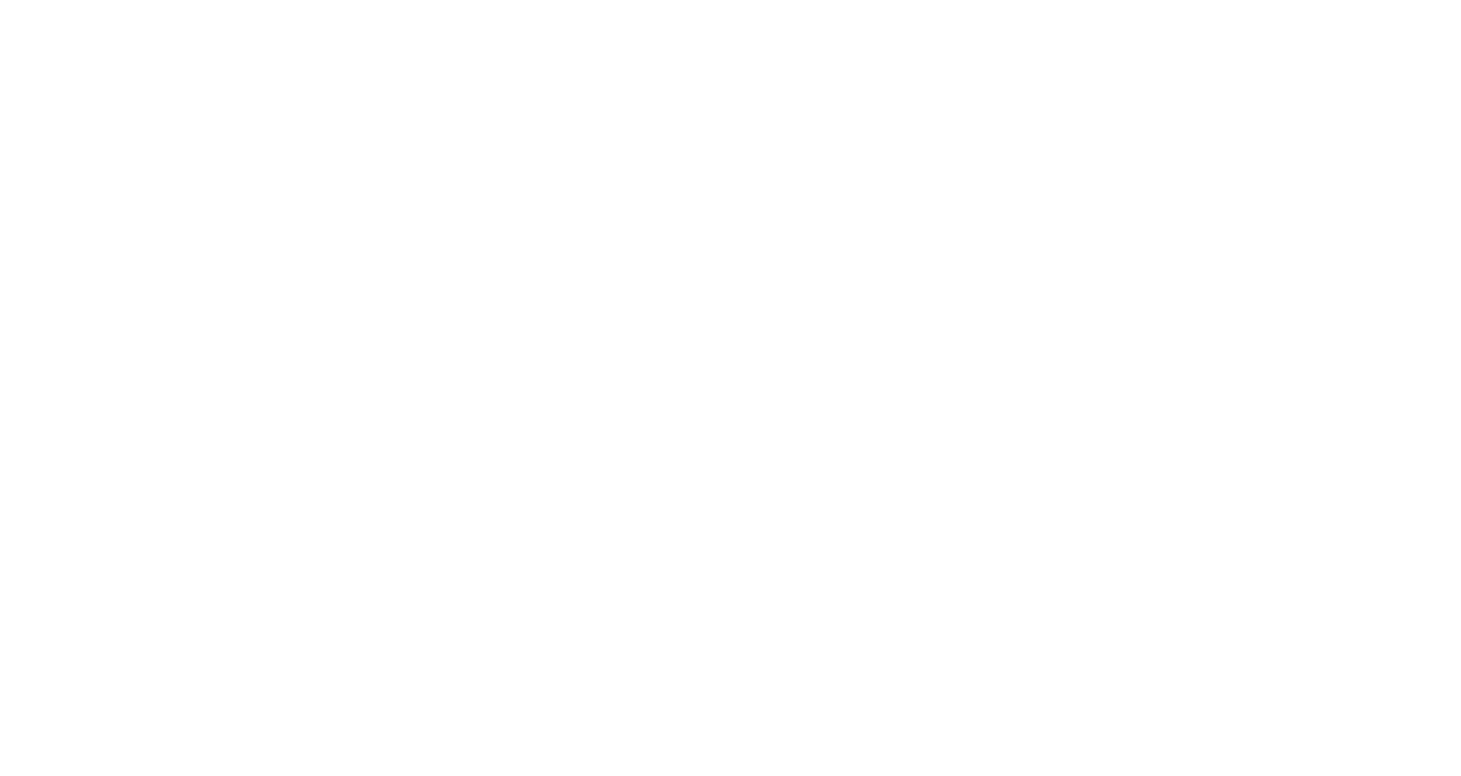 scroll, scrollTop: 0, scrollLeft: 0, axis: both 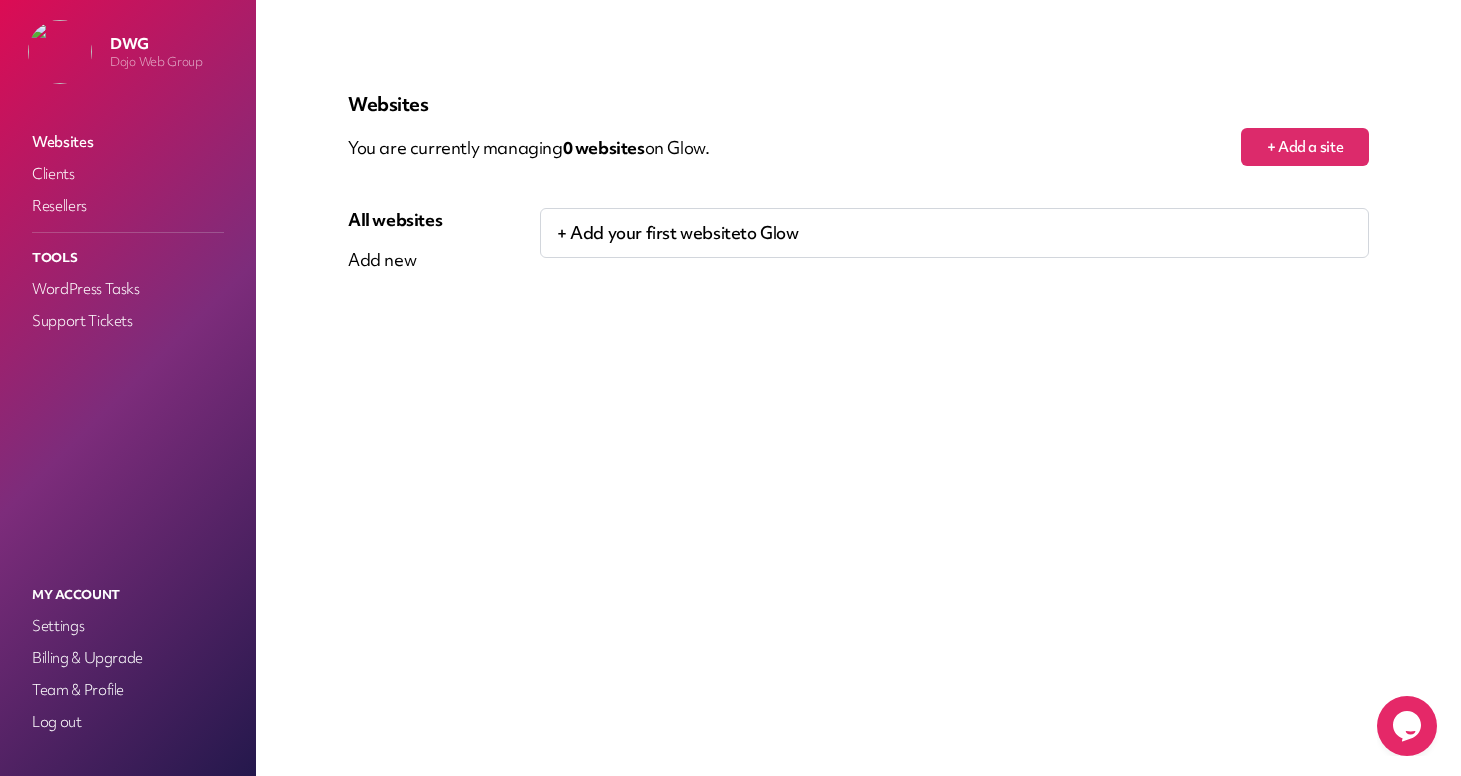 click on "+ Add your first website  to Glow" at bounding box center [954, 233] 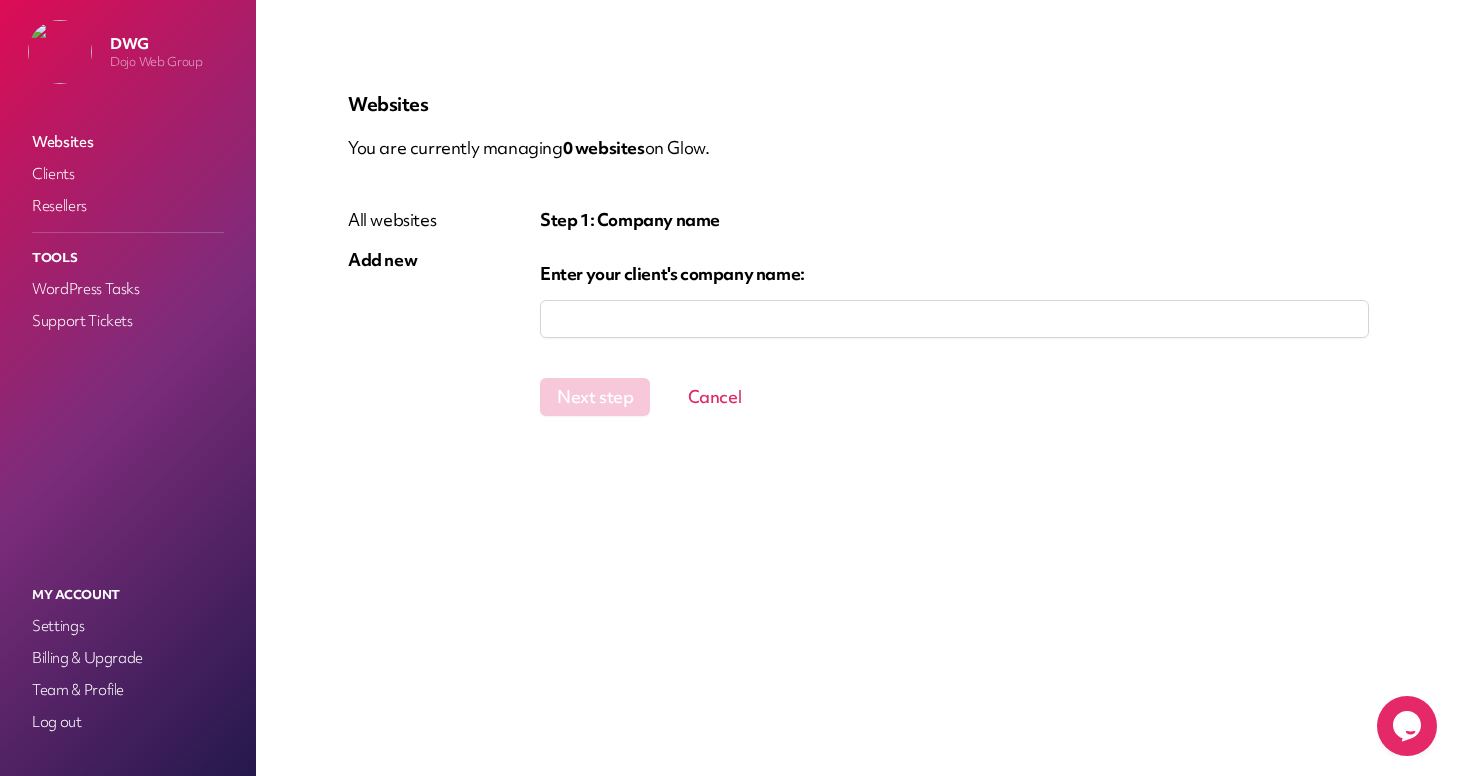 click at bounding box center [954, 319] 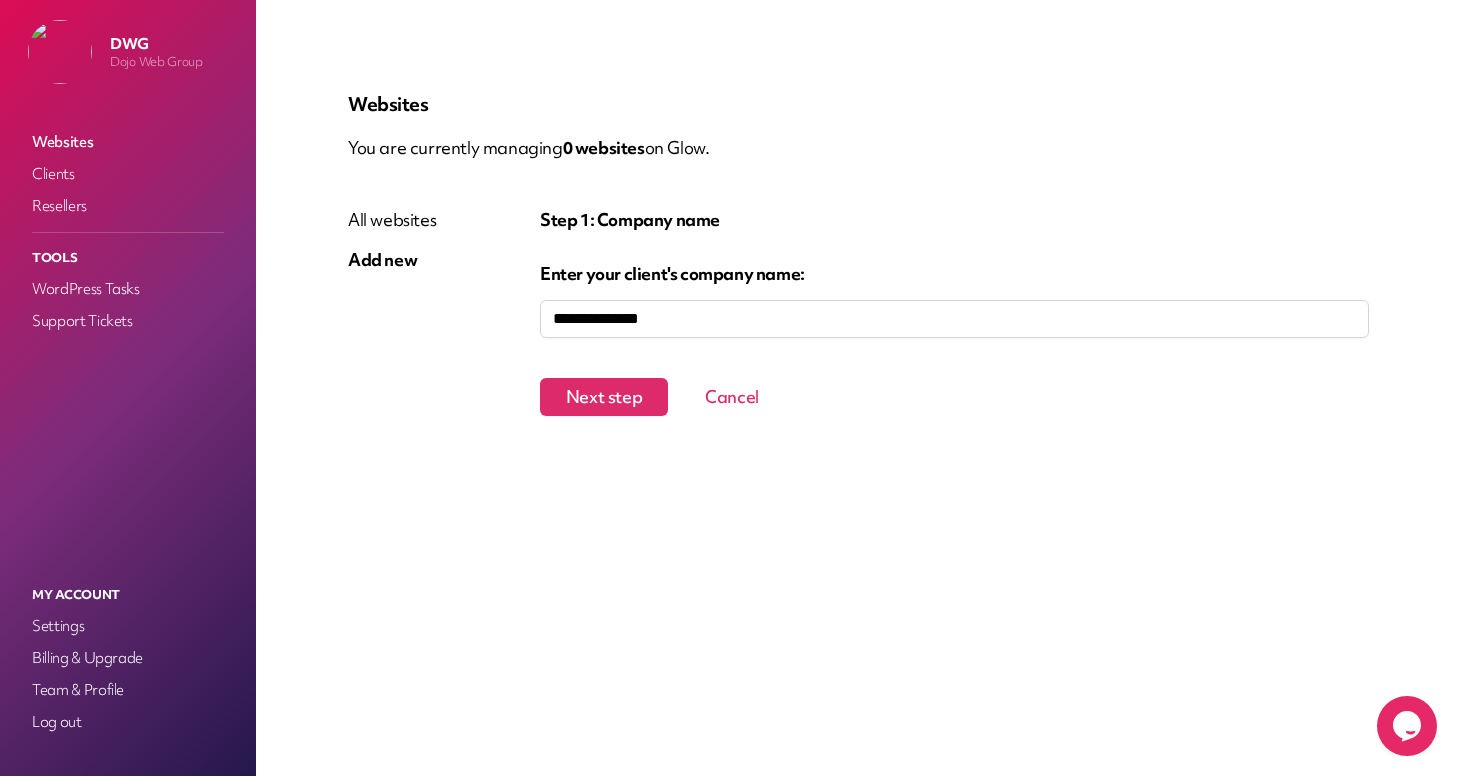 type on "**********" 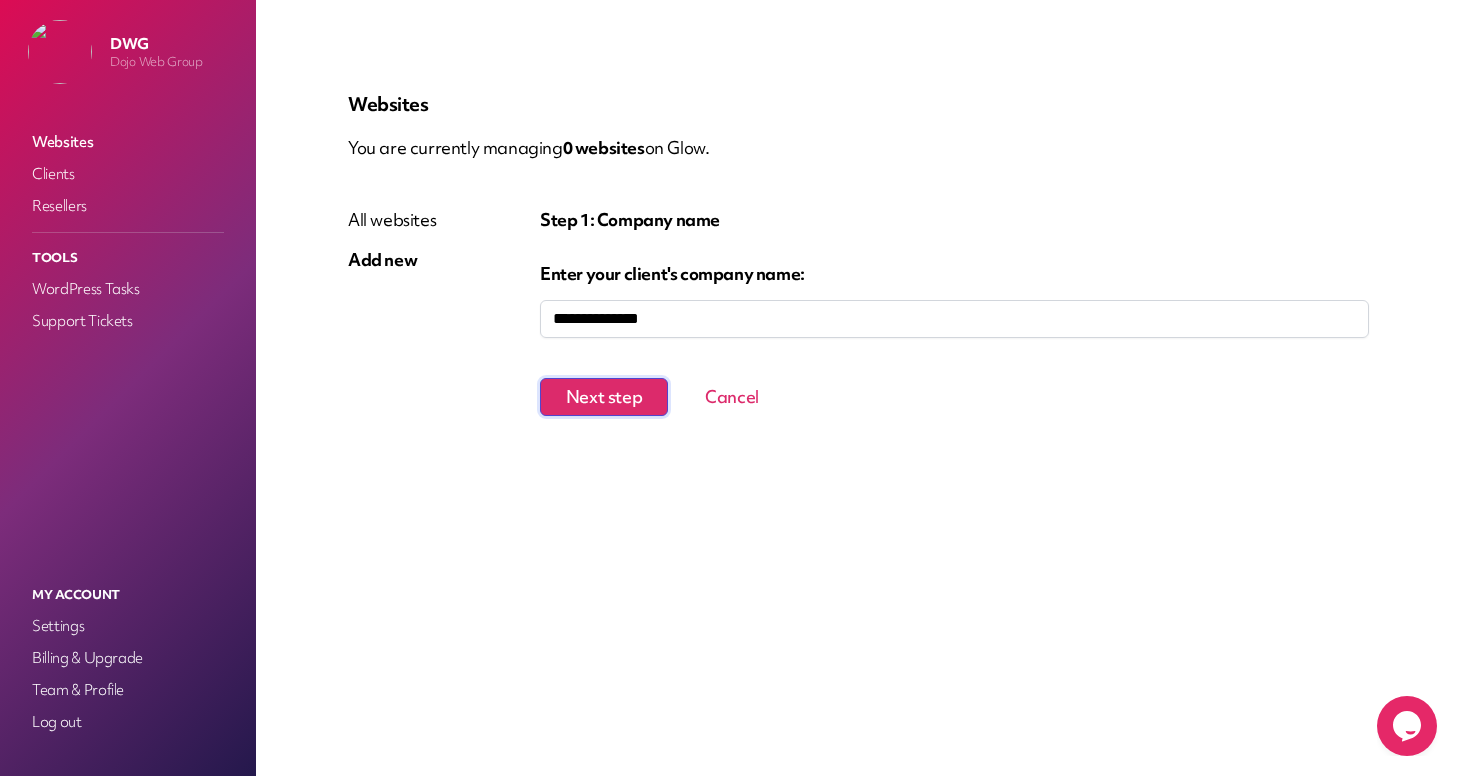 click on "Next step" at bounding box center [604, 397] 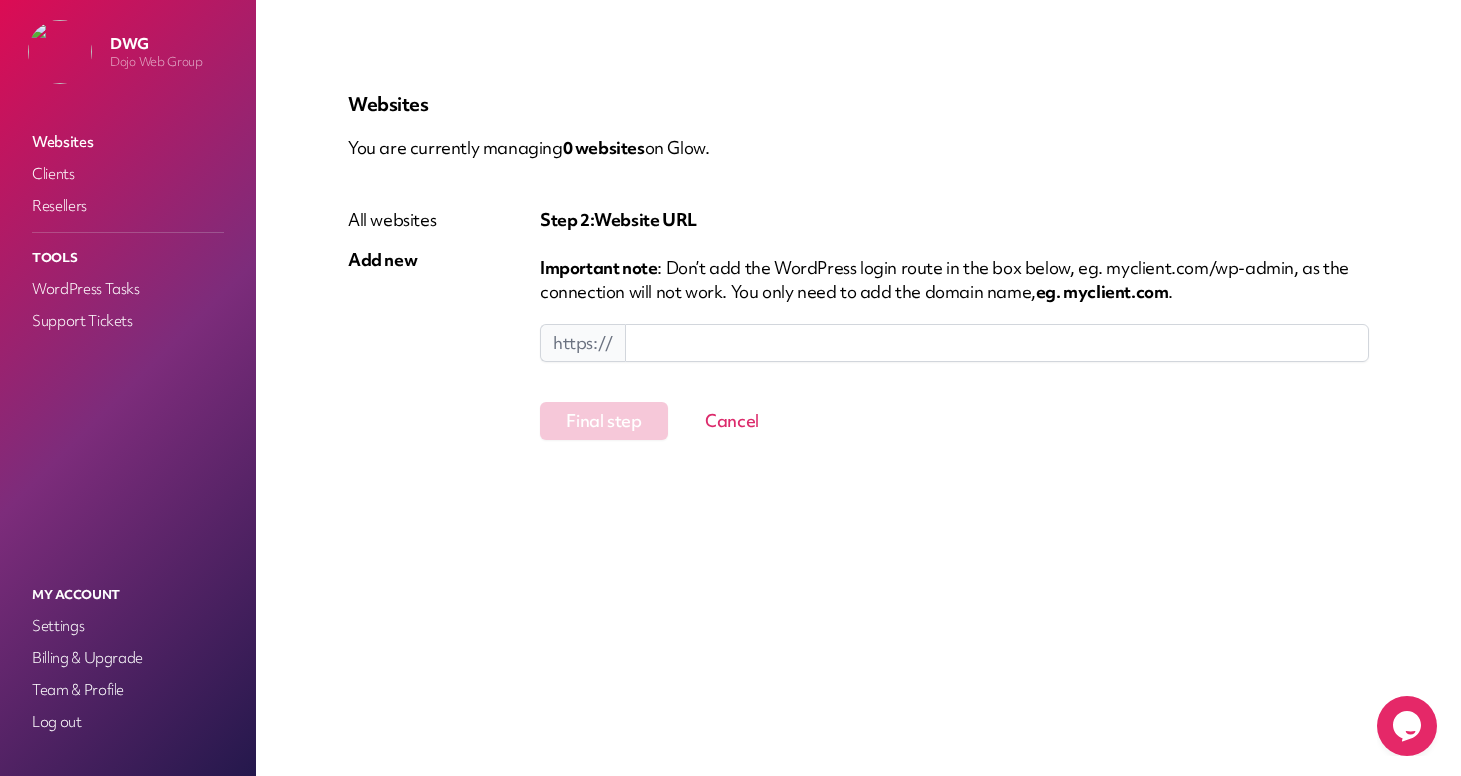 click at bounding box center [997, 343] 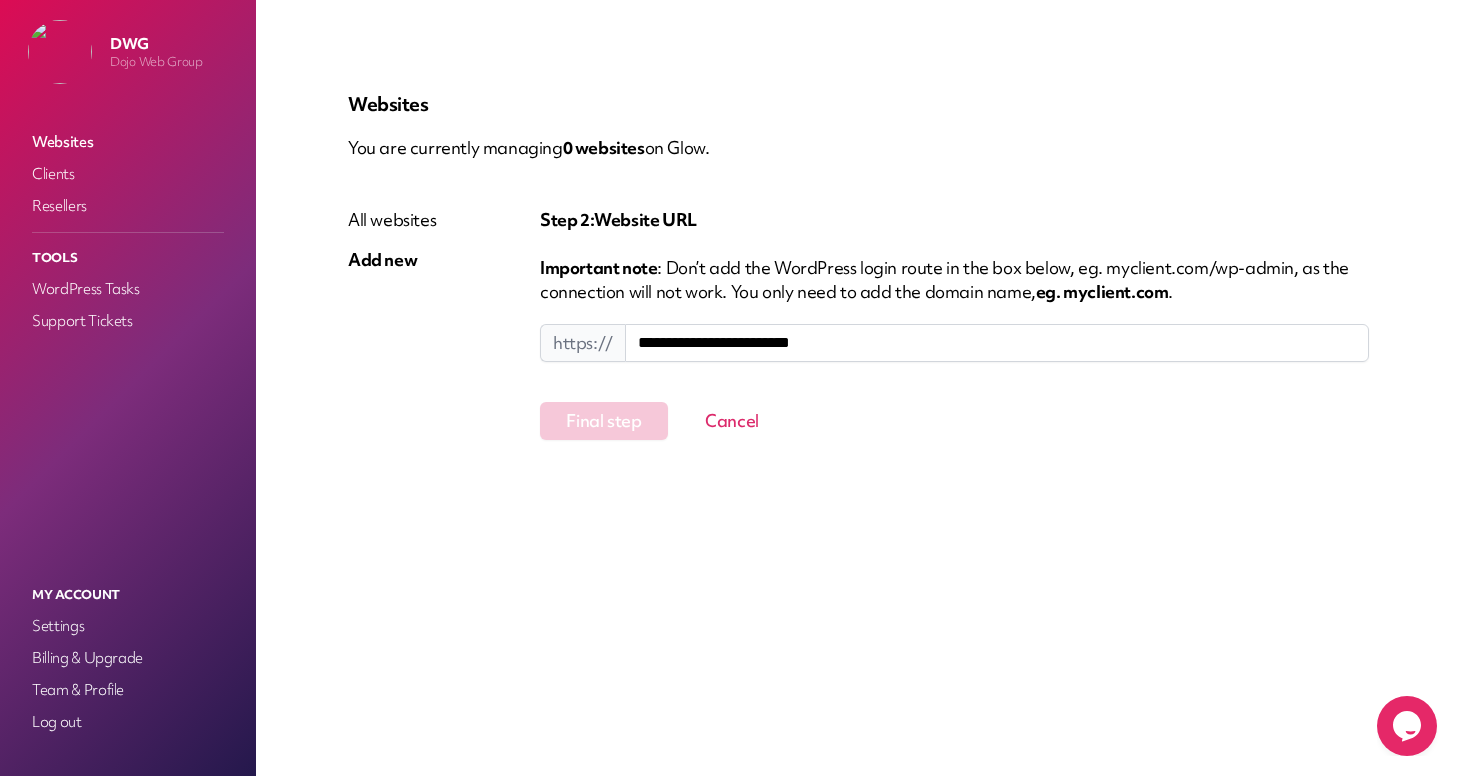 click on "**********" at bounding box center [997, 343] 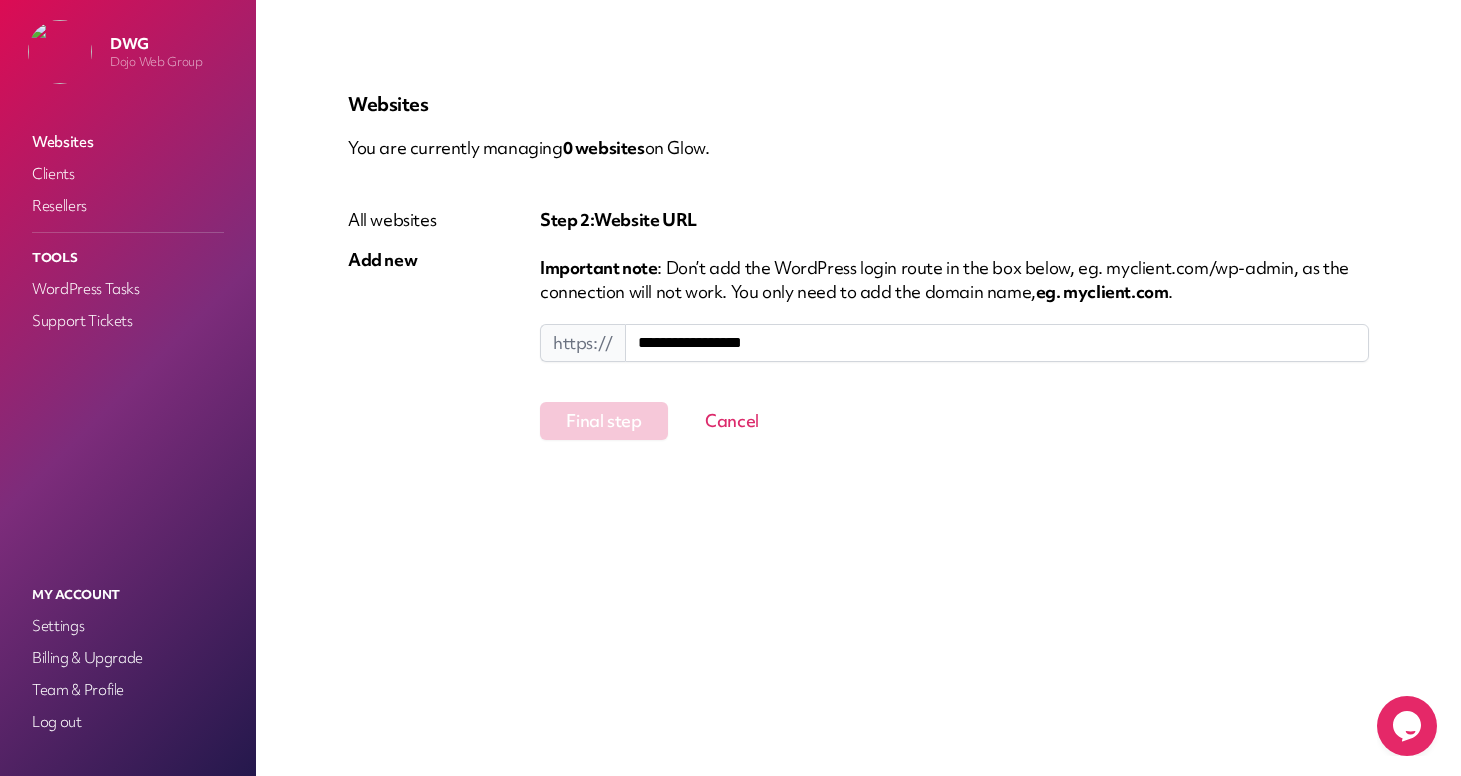 click on "**********" at bounding box center [858, 286] 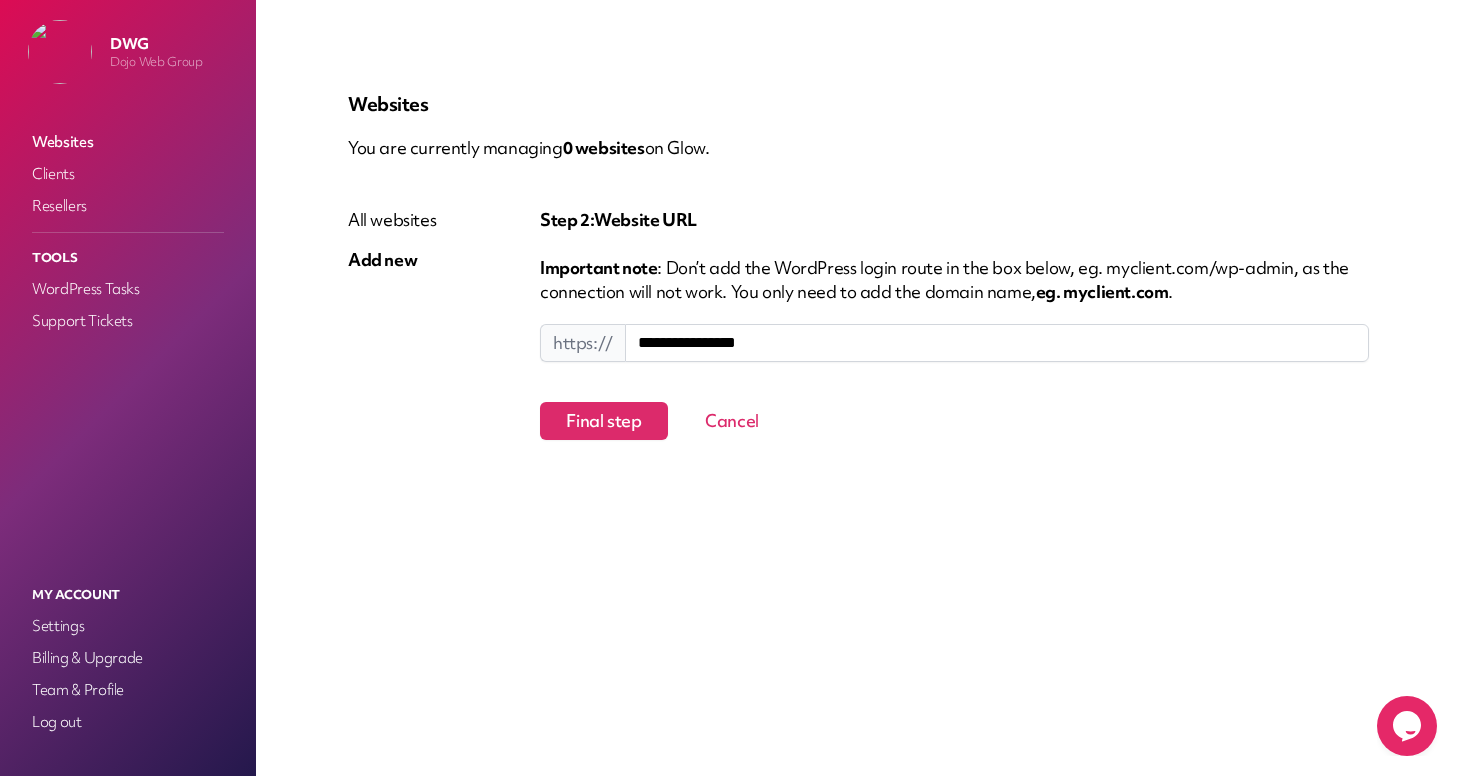 type on "**********" 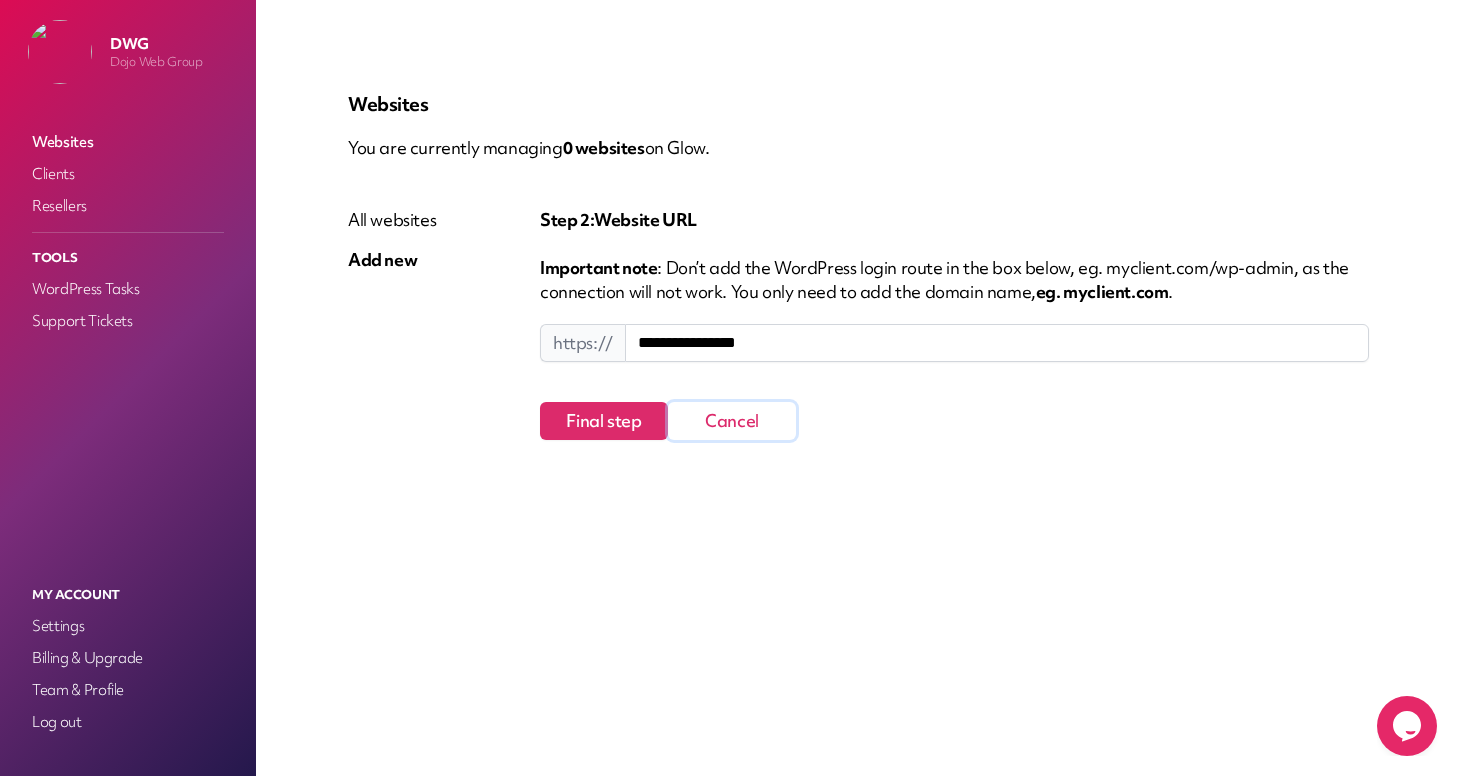 click on "Cancel" at bounding box center [732, 421] 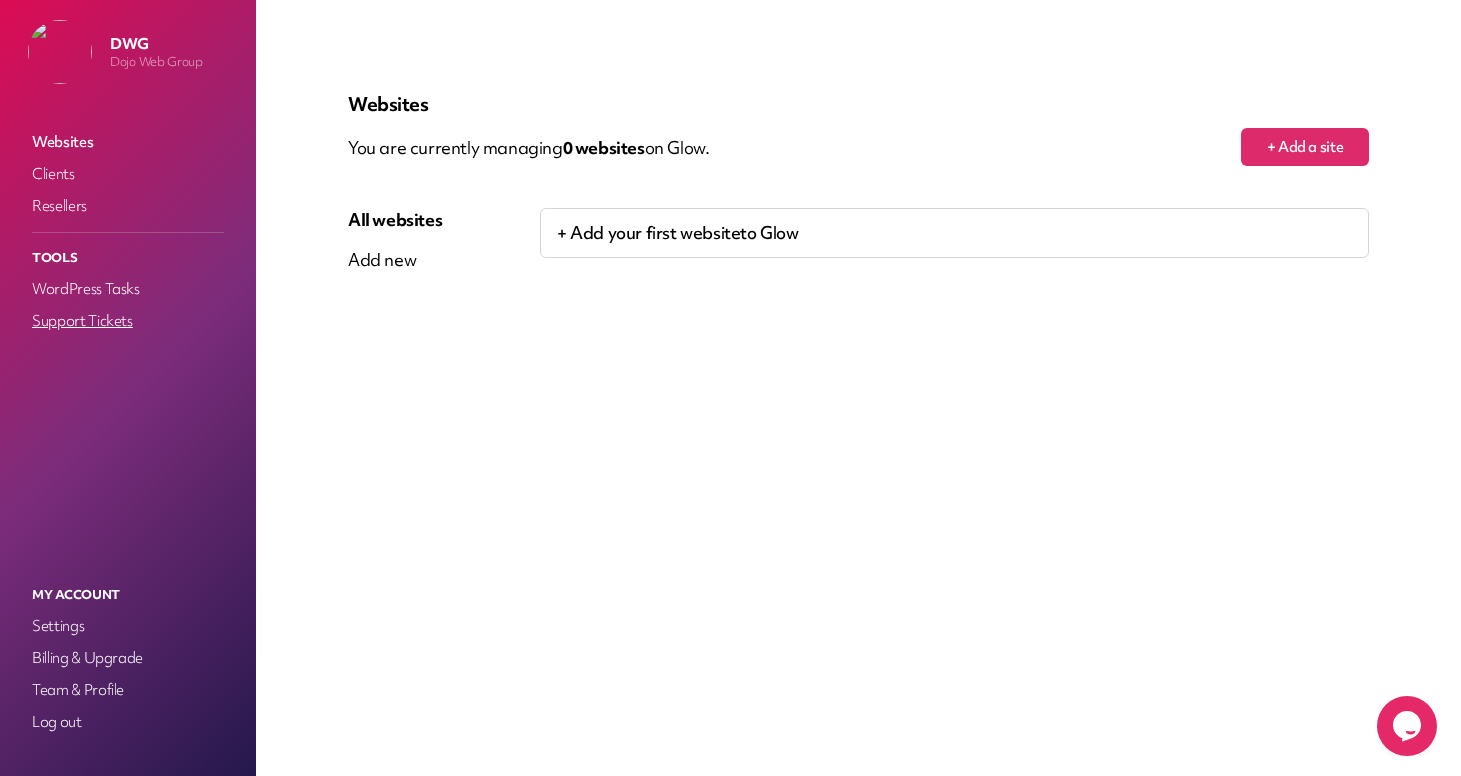 click on "Support Tickets" at bounding box center (128, 321) 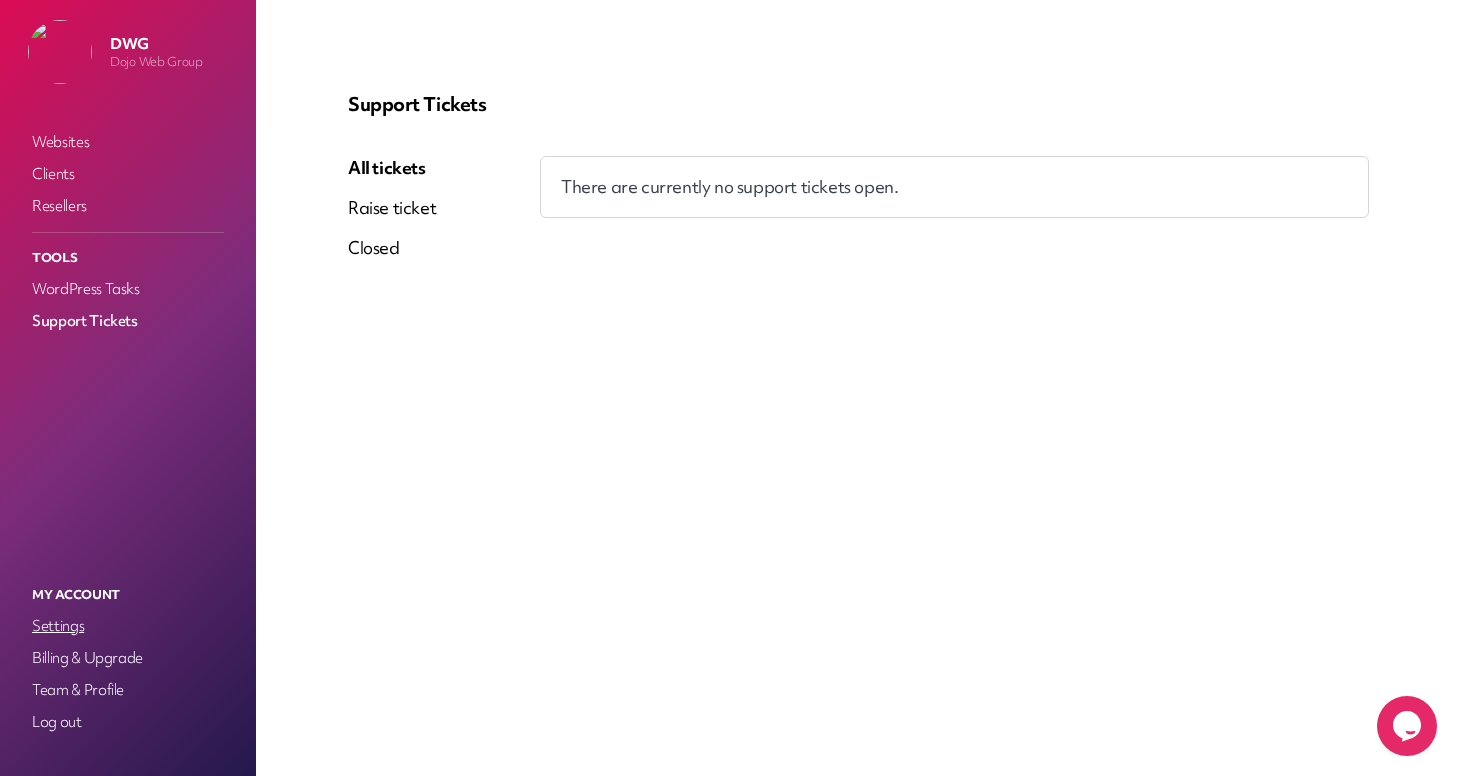 click on "Settings" at bounding box center (128, 626) 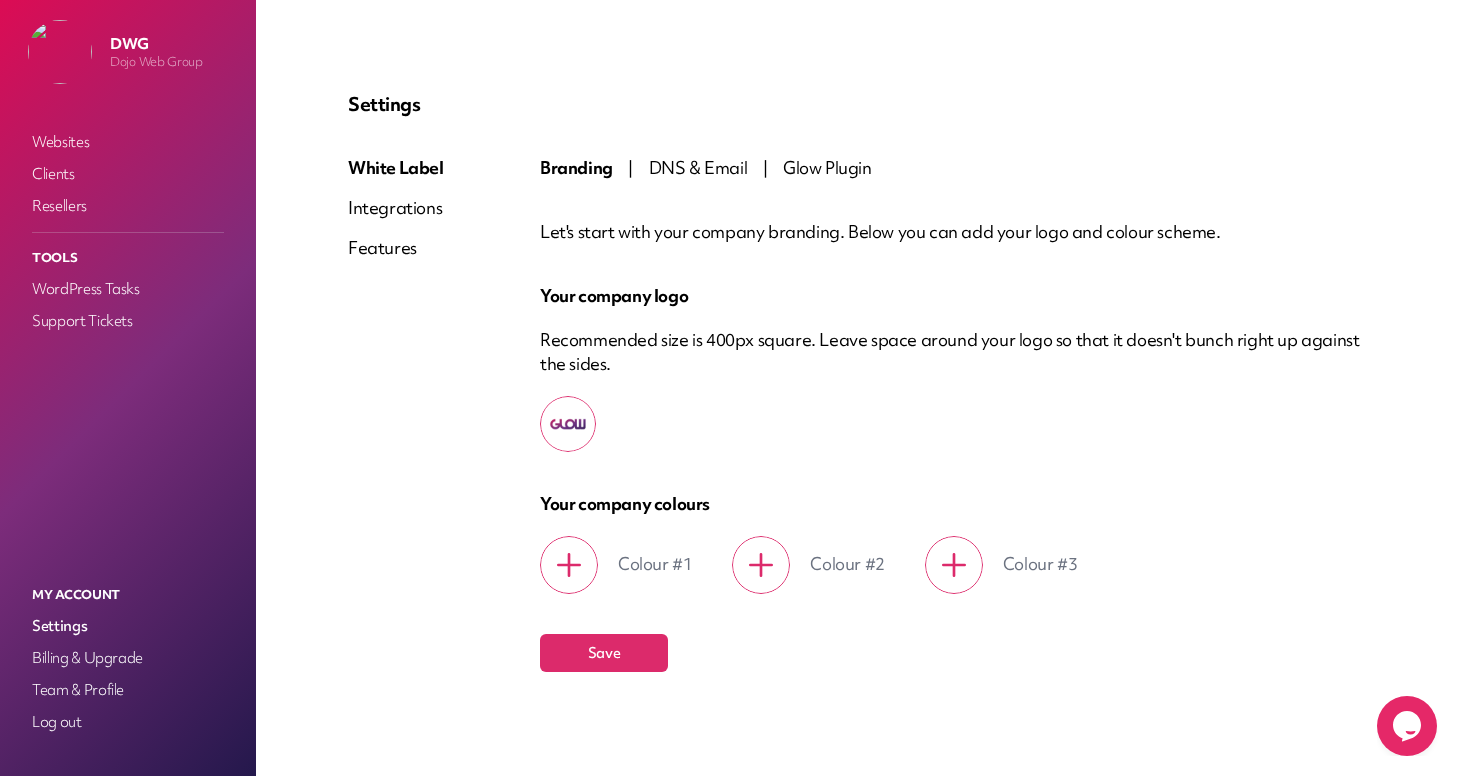 click on "Integrations" at bounding box center [396, 208] 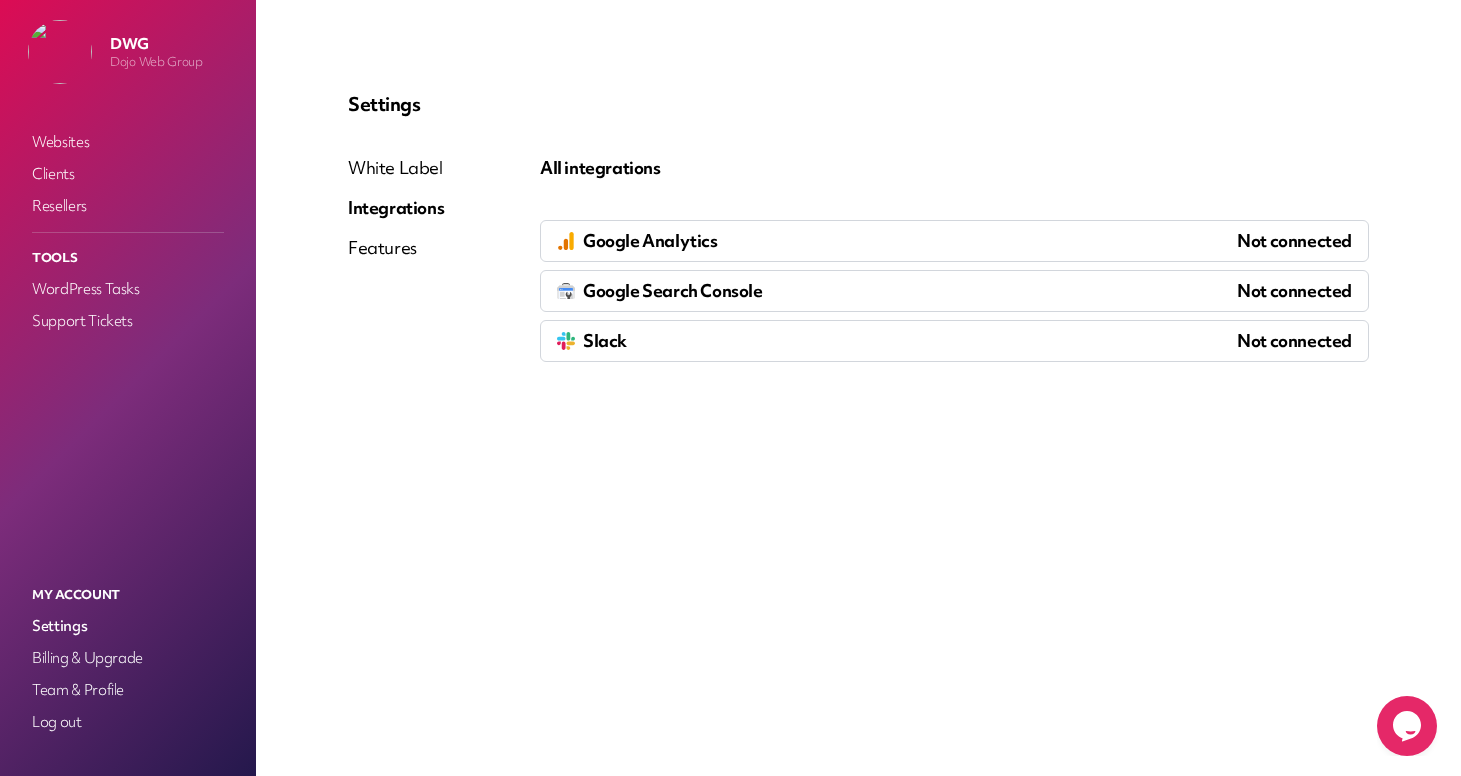 click on "Features" at bounding box center [396, 248] 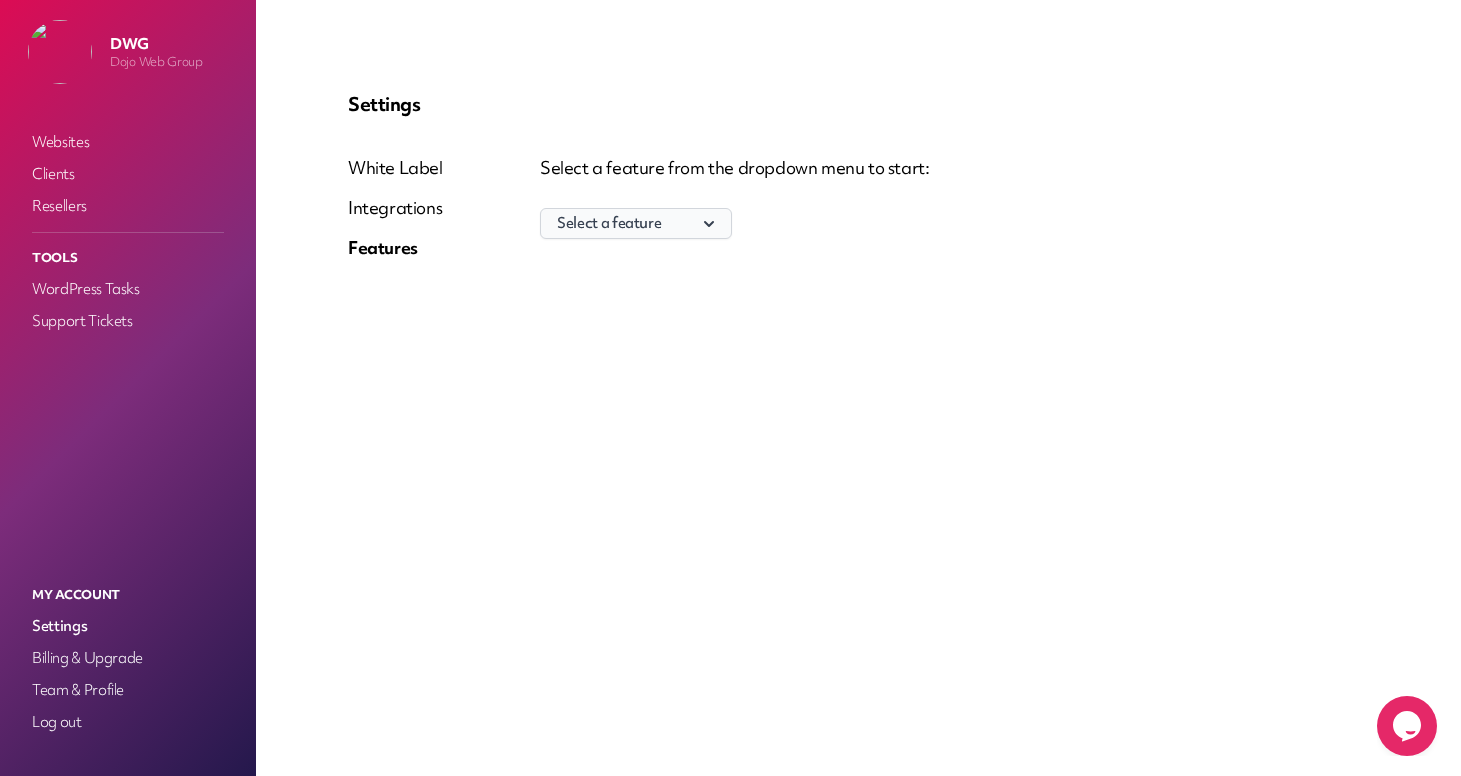 click 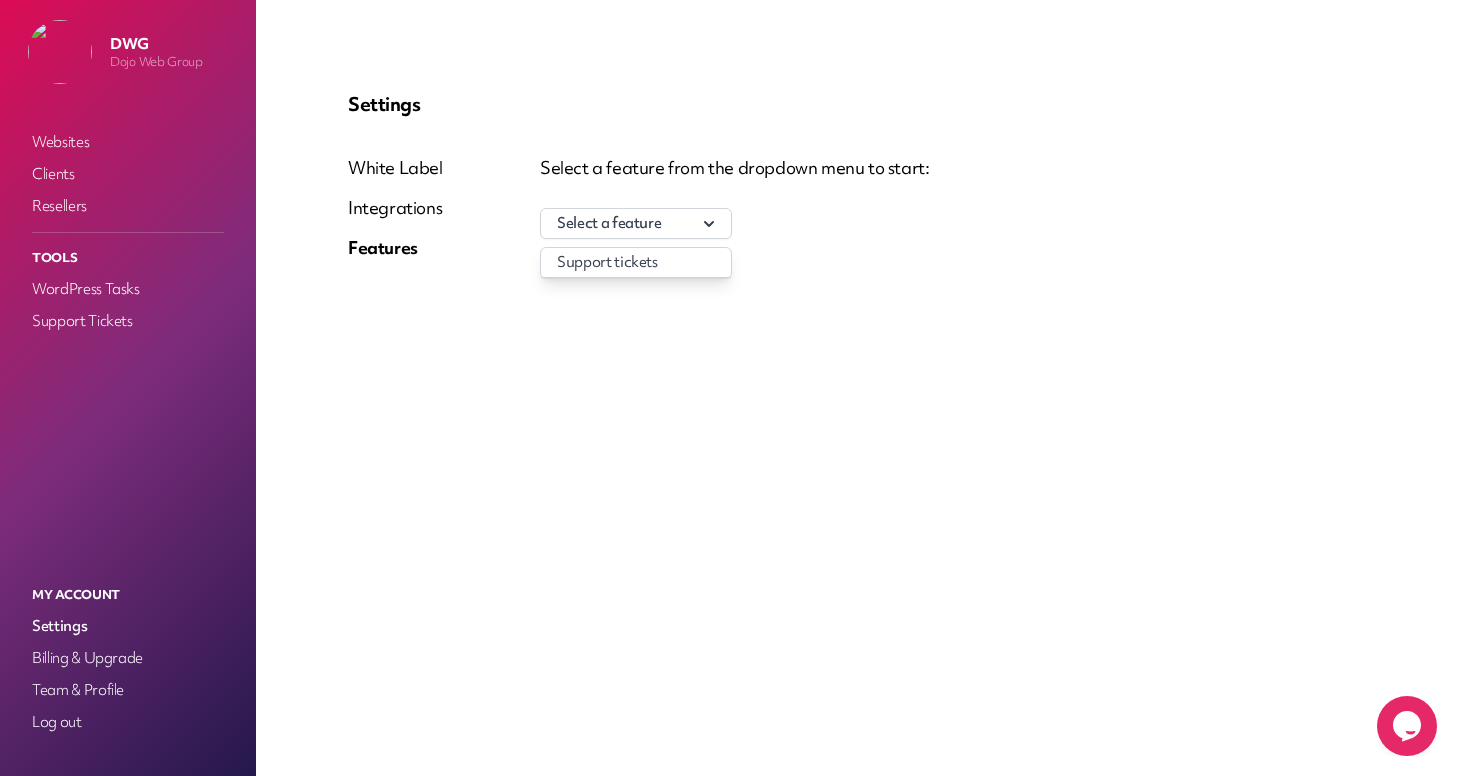click on "Settings
White Label
Integrations
Features
Select a feature from the dropdown menu to start:
Select a feature
Support tickets" at bounding box center [858, 388] 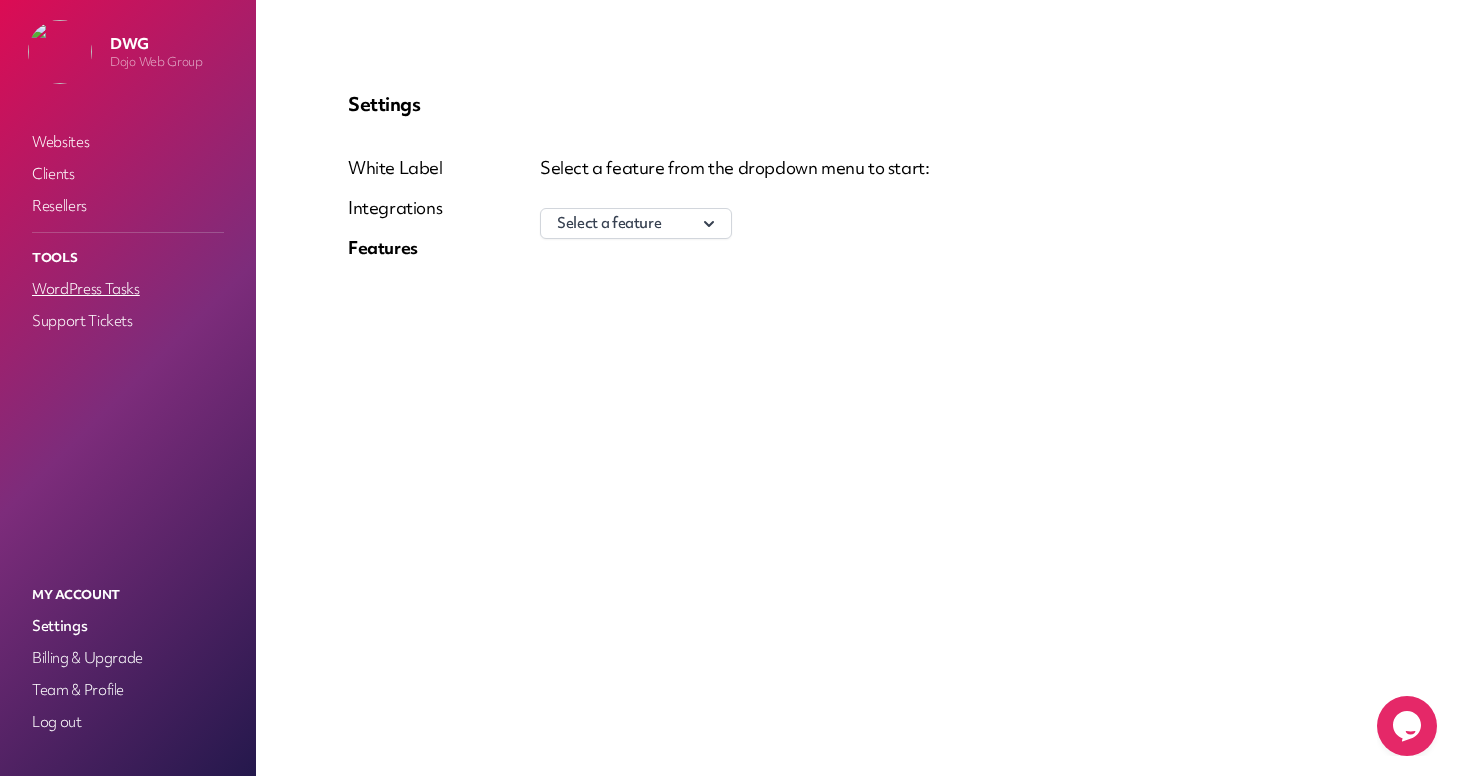 click on "WordPress Tasks" at bounding box center (128, 289) 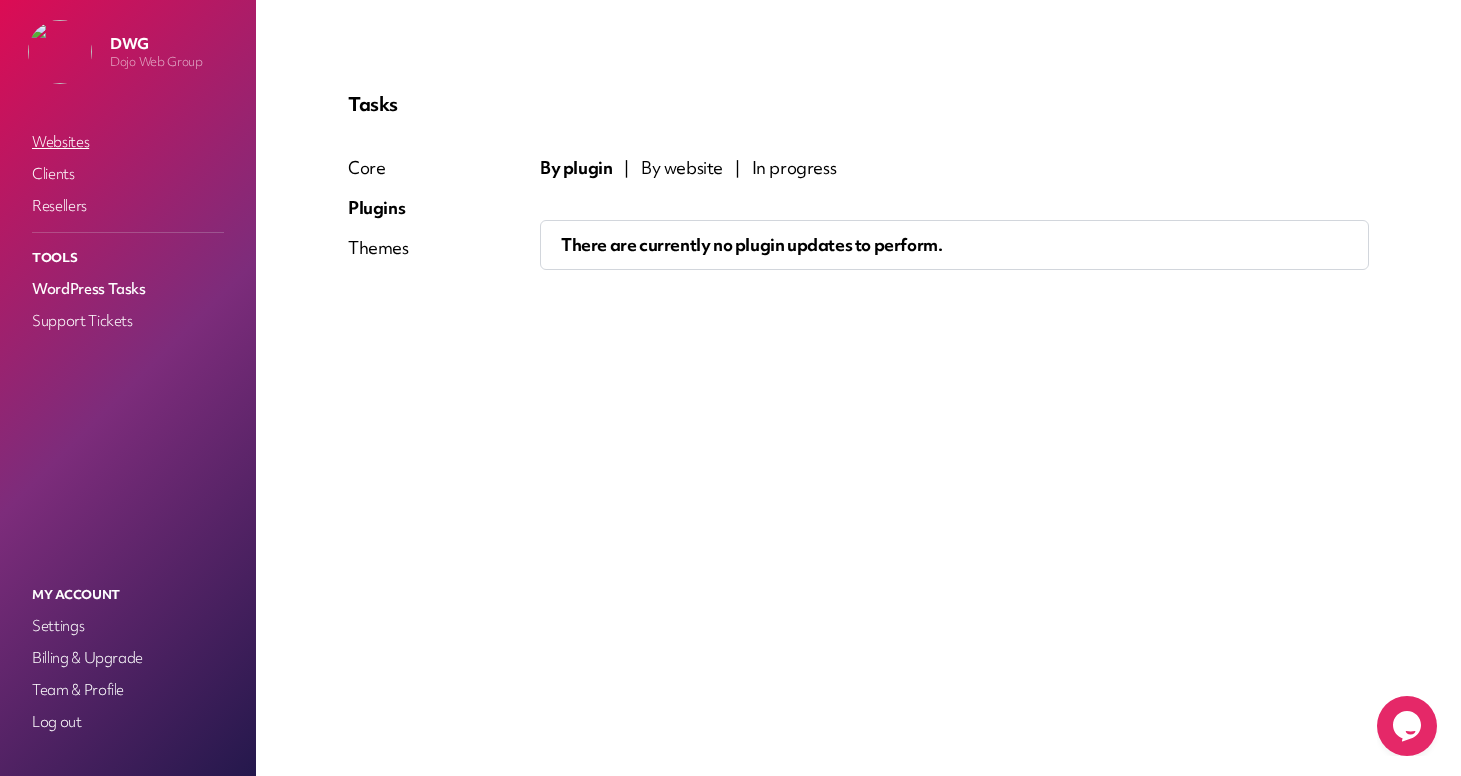 click on "Websites" at bounding box center [128, 142] 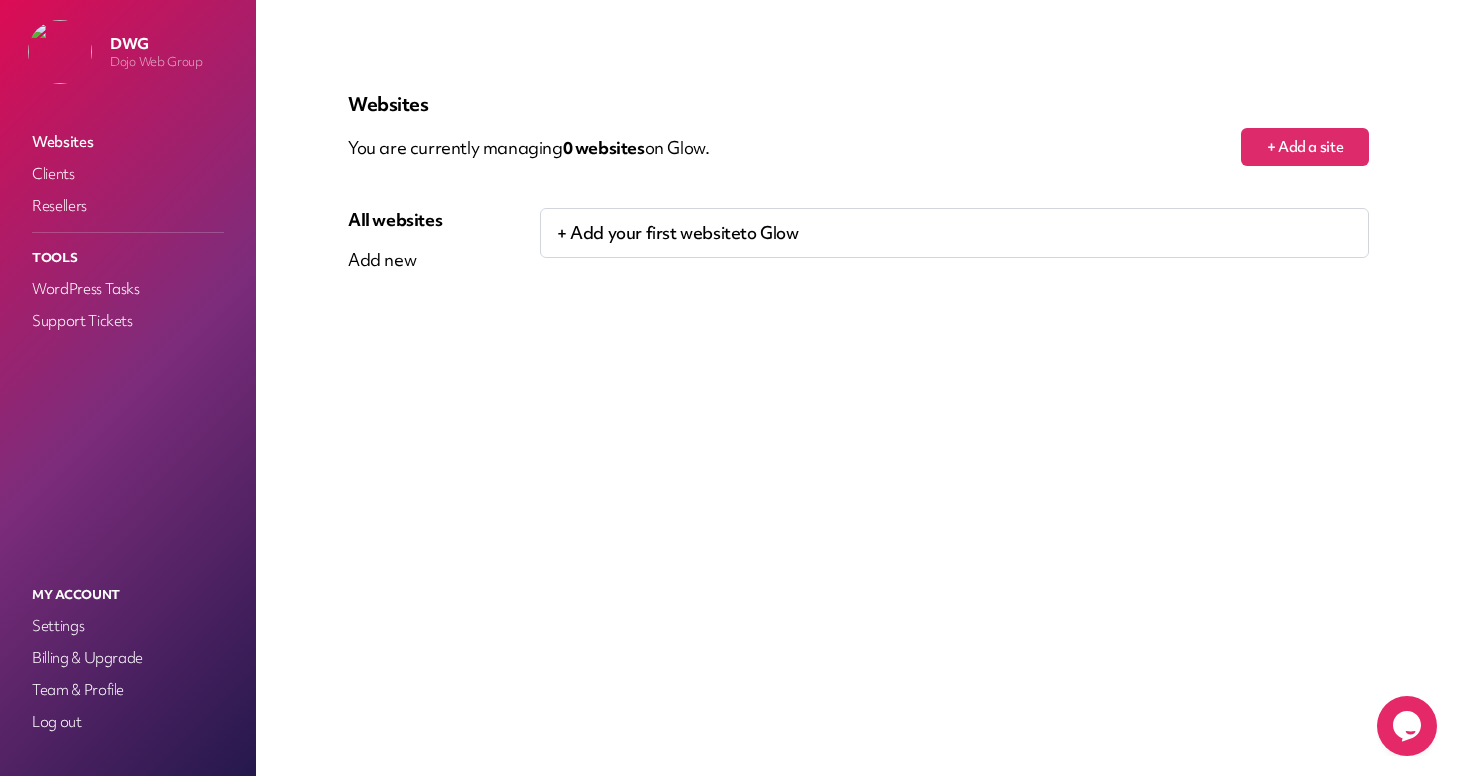 click on "to Glow" at bounding box center [769, 232] 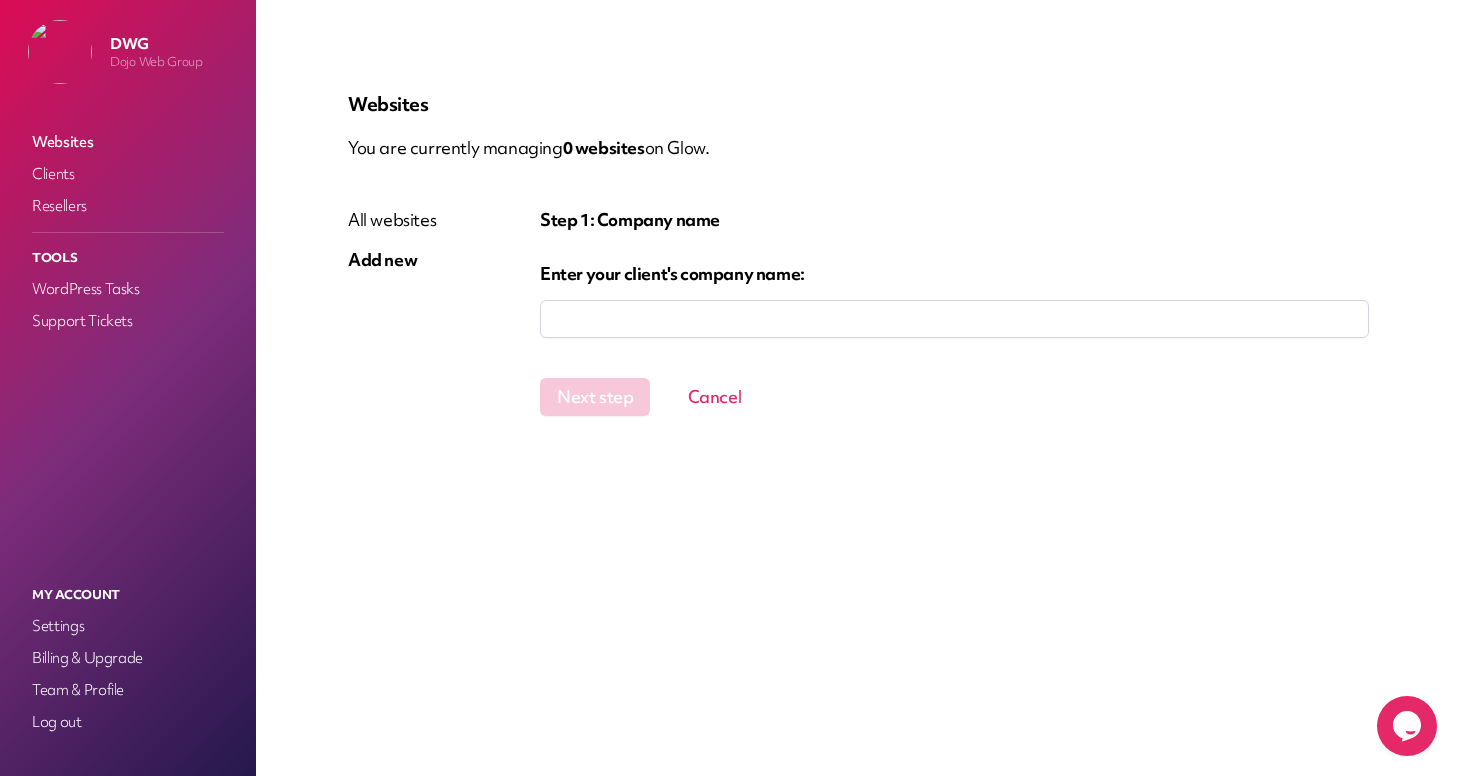 click at bounding box center [954, 319] 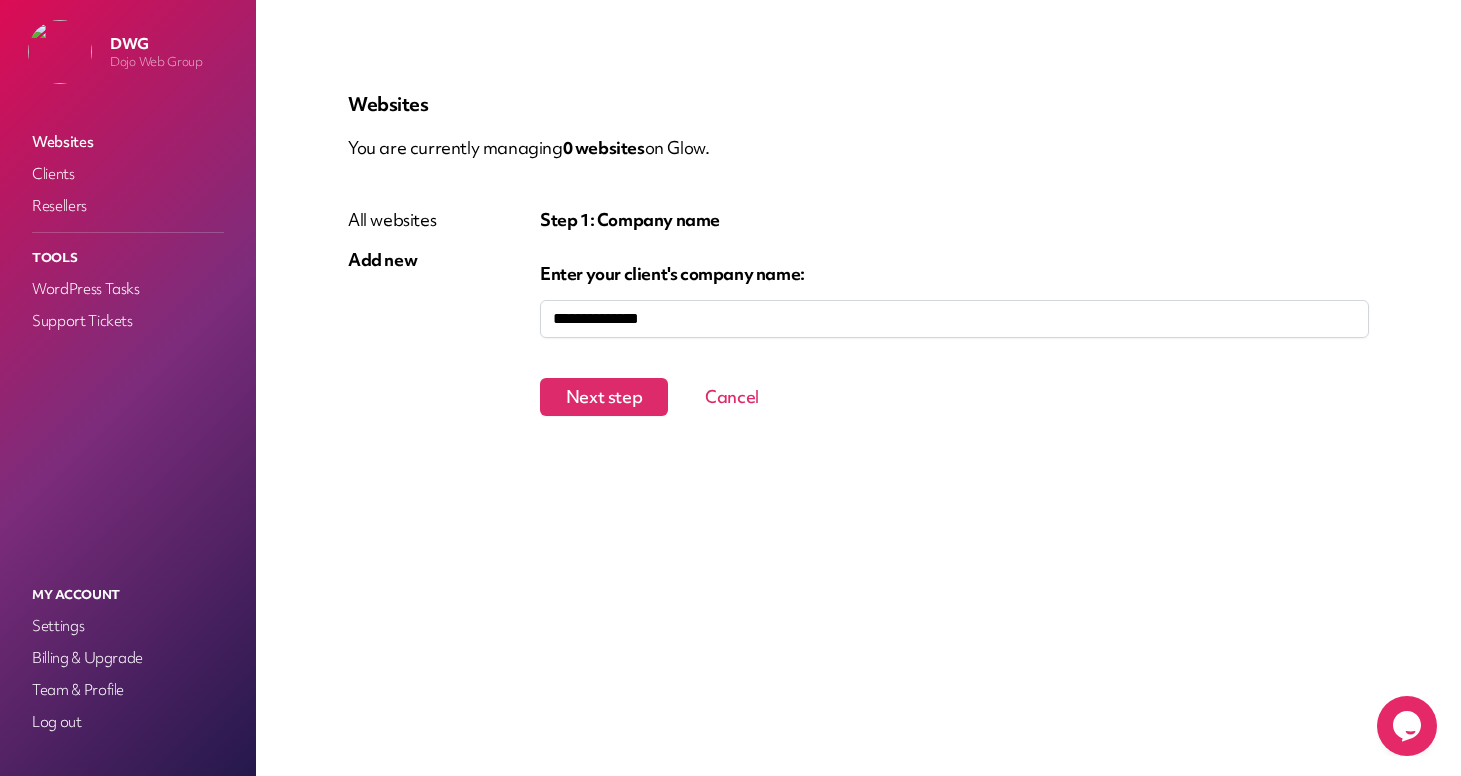 type on "**********" 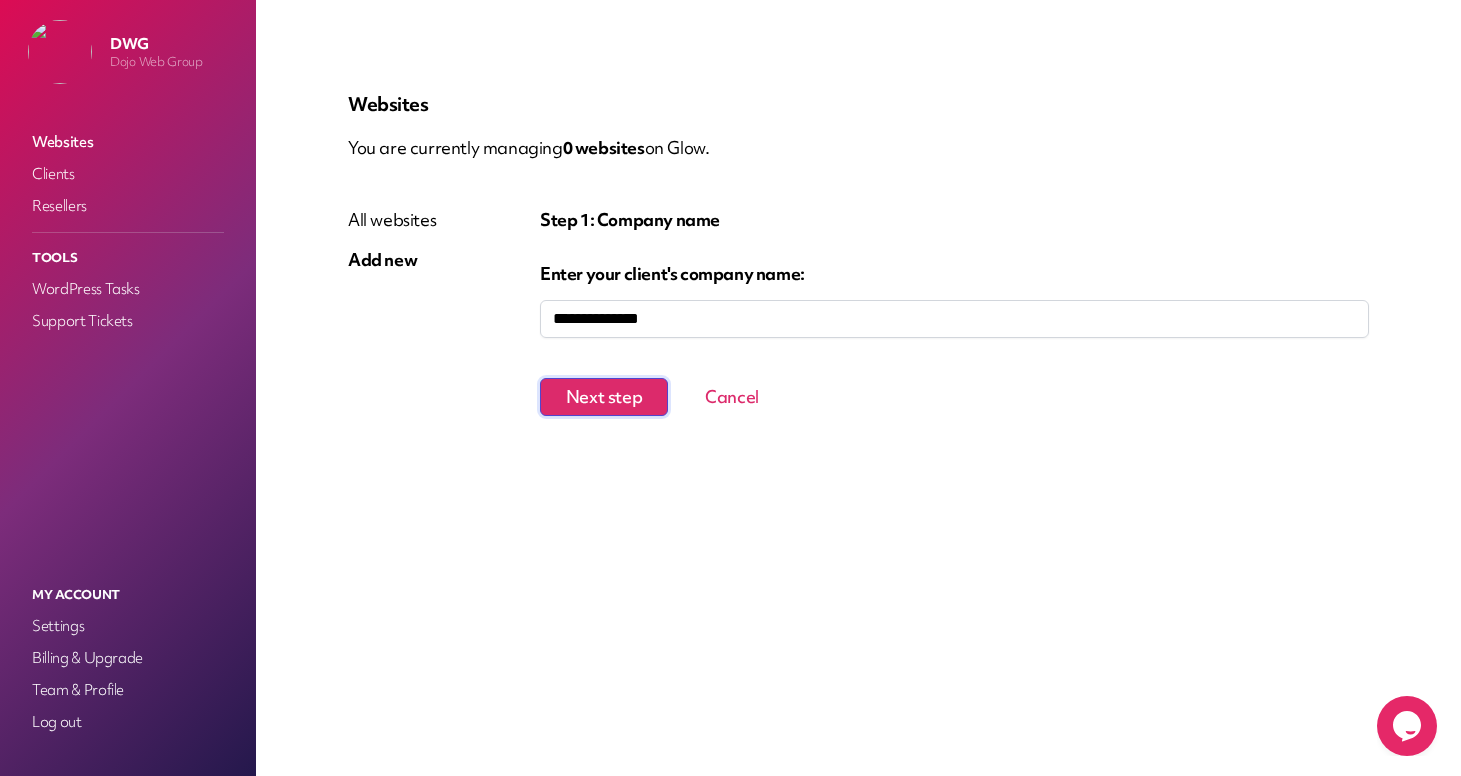 click on "Next step" at bounding box center (604, 397) 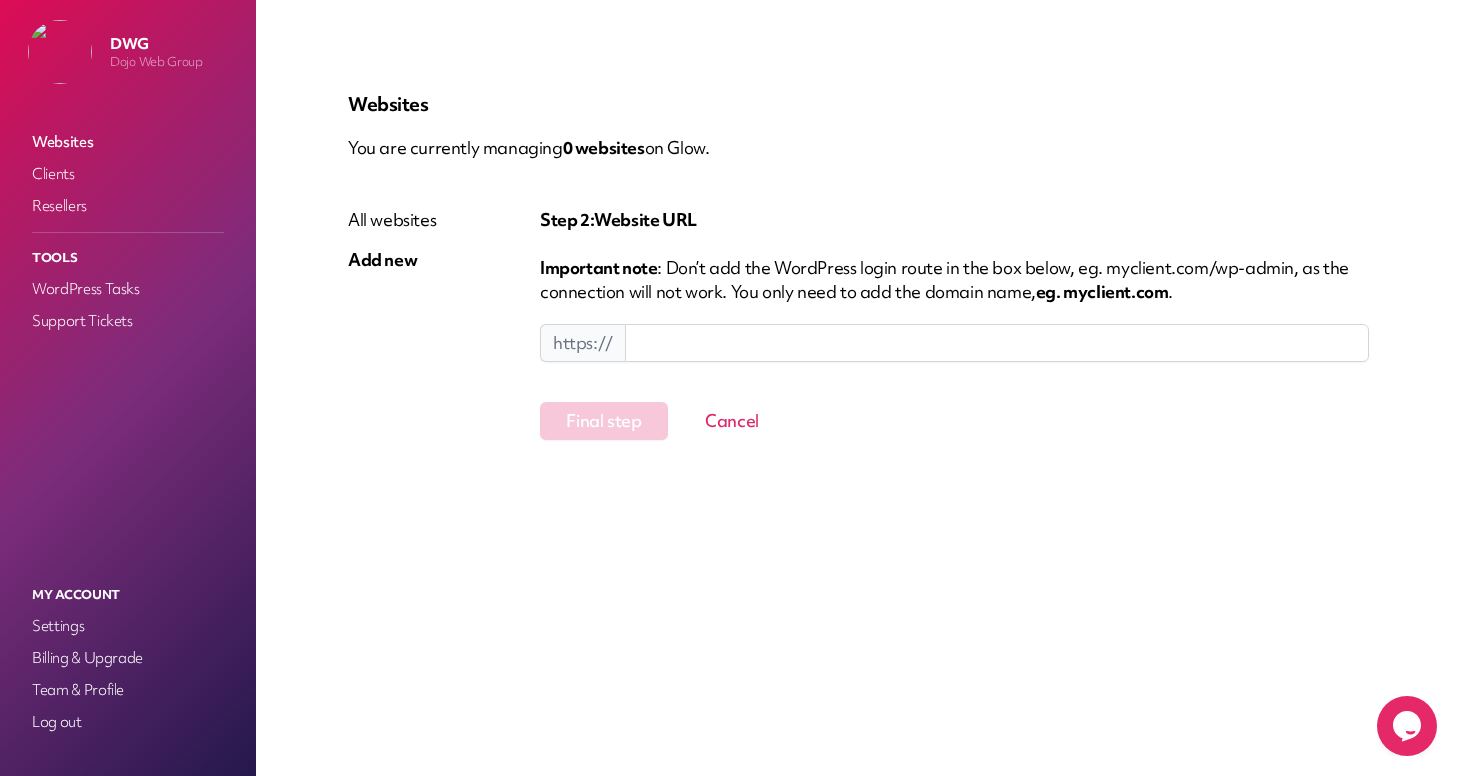 click at bounding box center [997, 343] 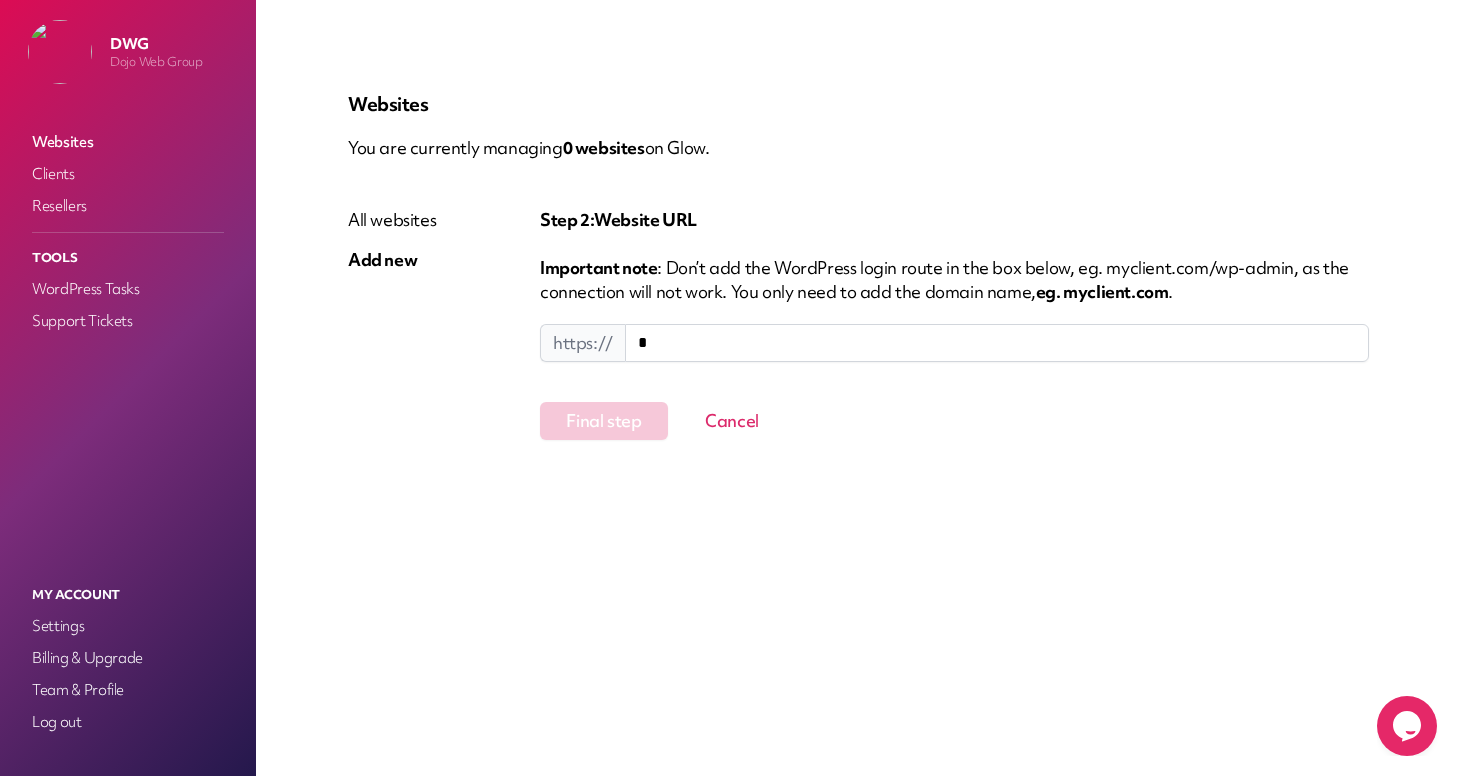 paste on "**********" 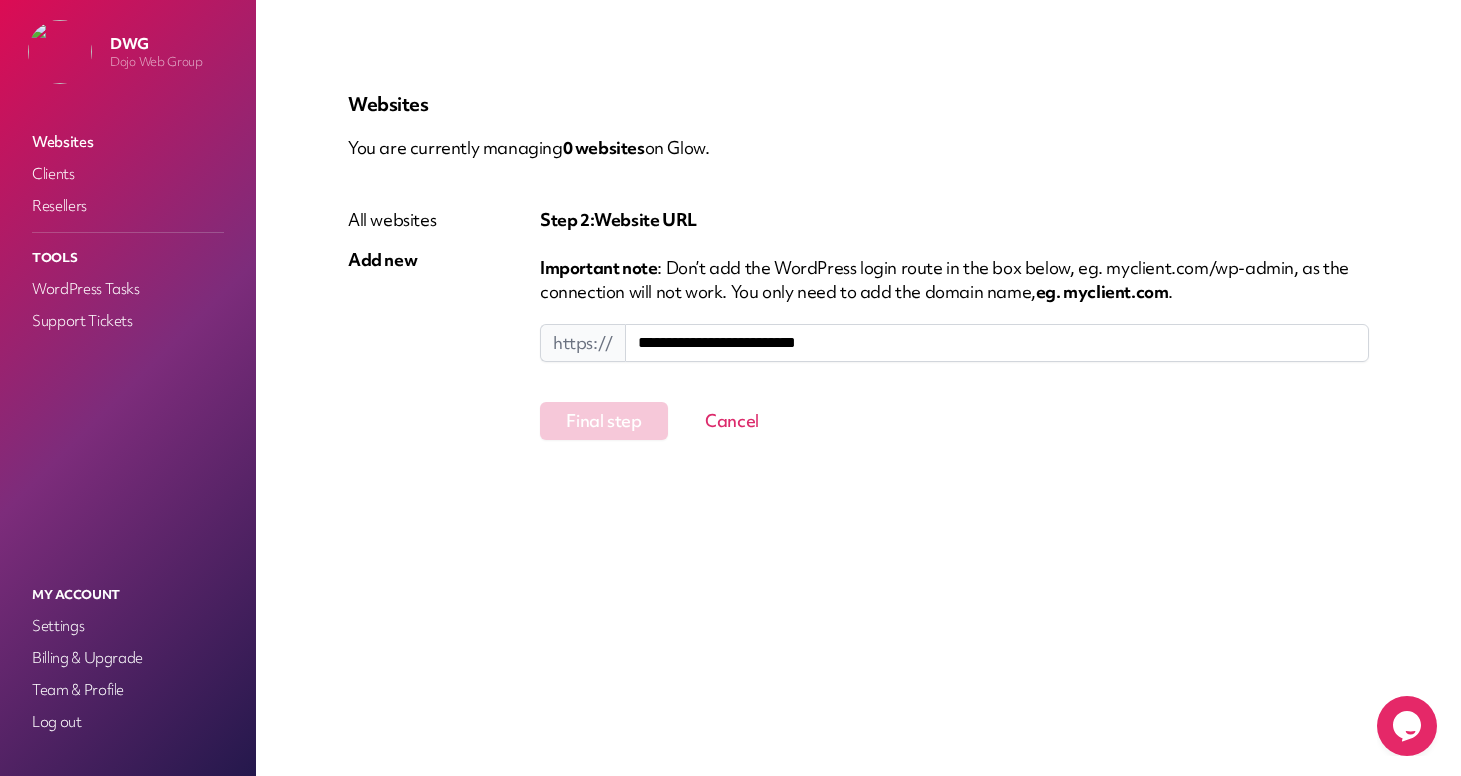 scroll, scrollTop: 1, scrollLeft: 0, axis: vertical 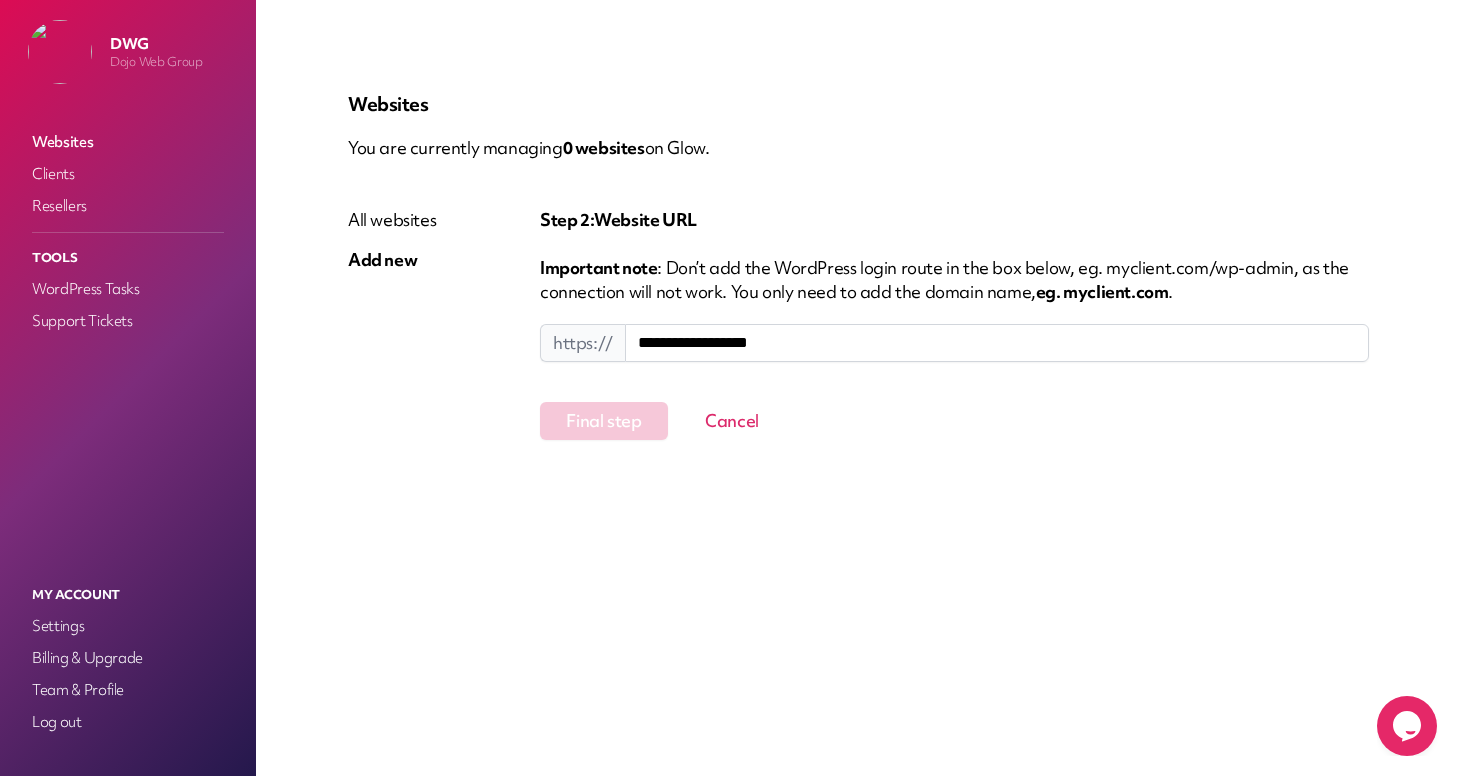 click on "**********" at bounding box center (997, 343) 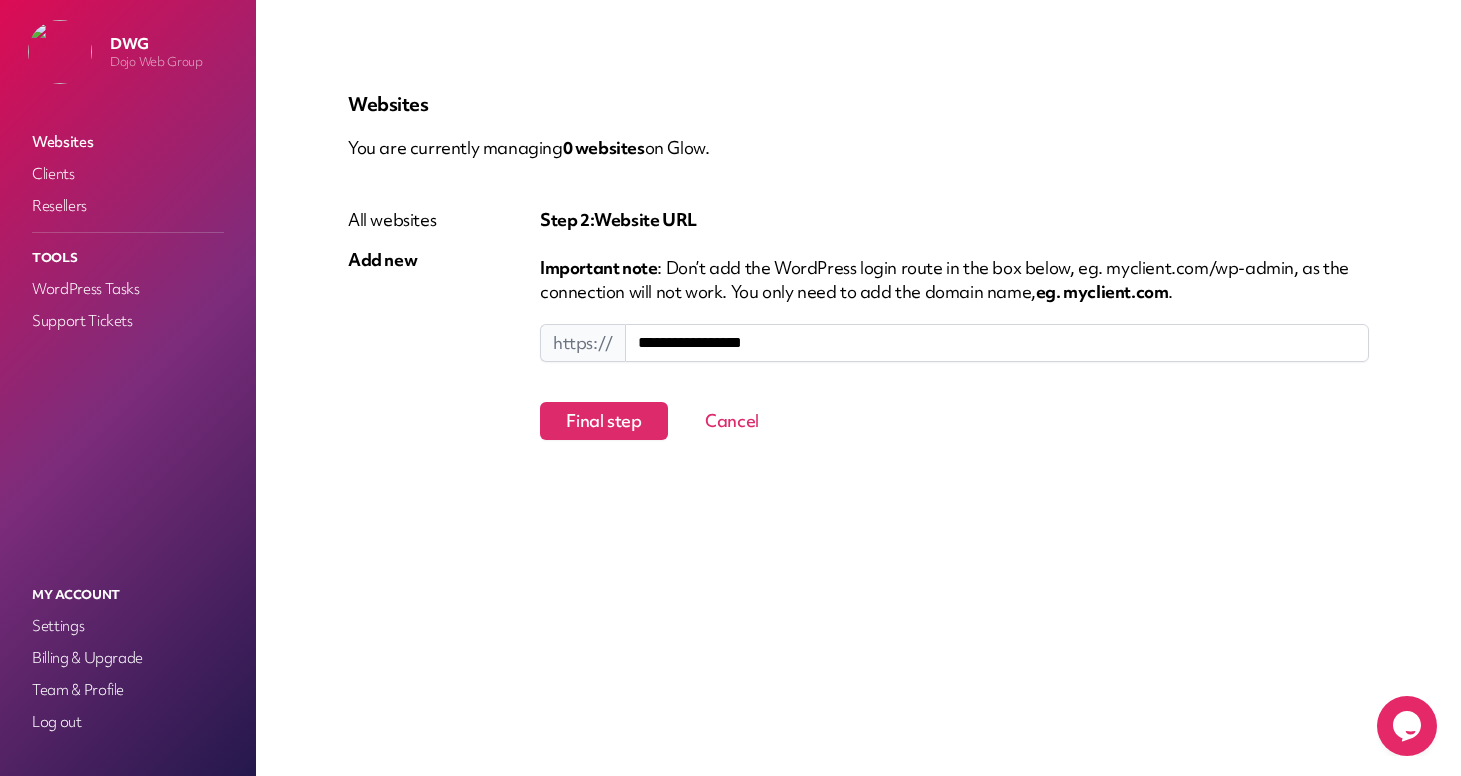type on "**********" 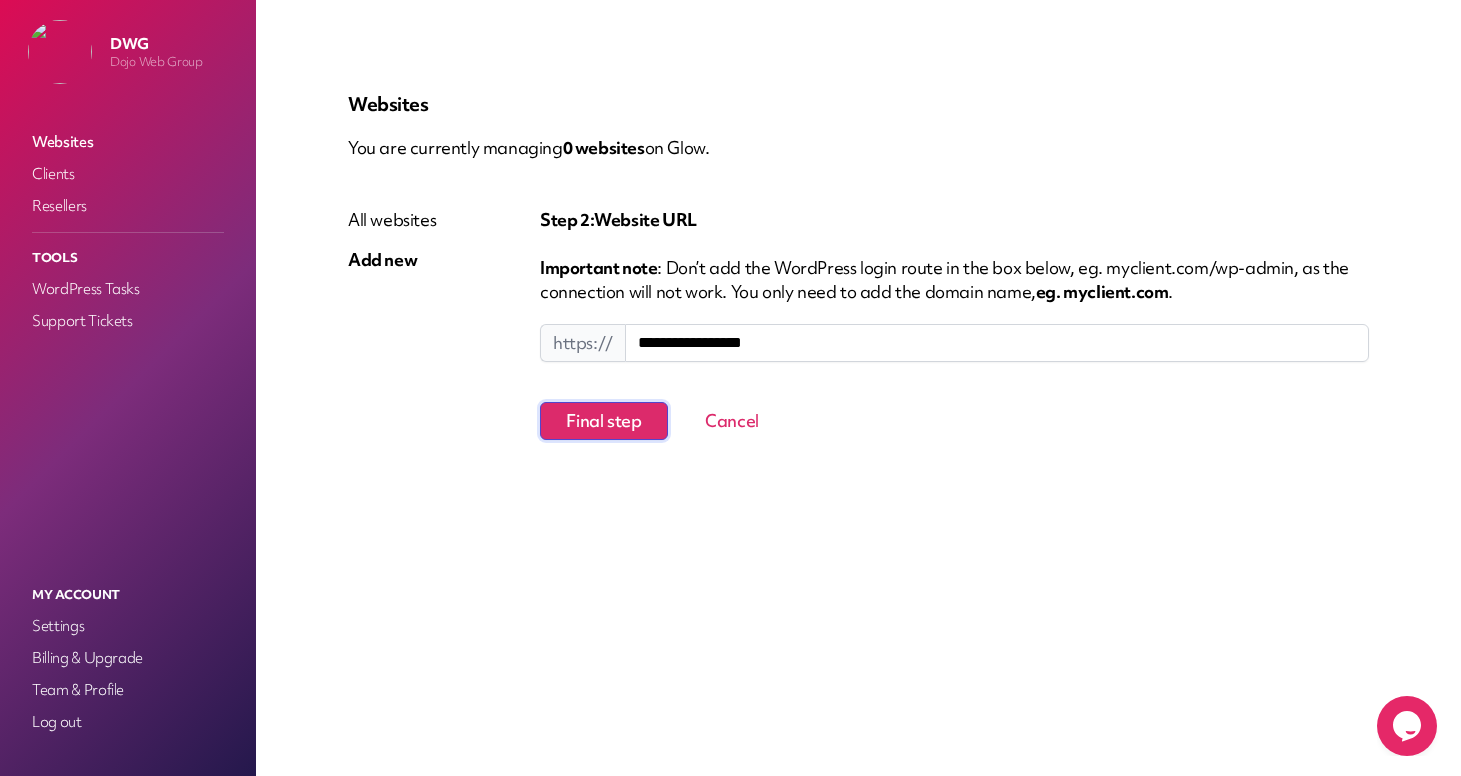 click on "Final step" at bounding box center [604, 421] 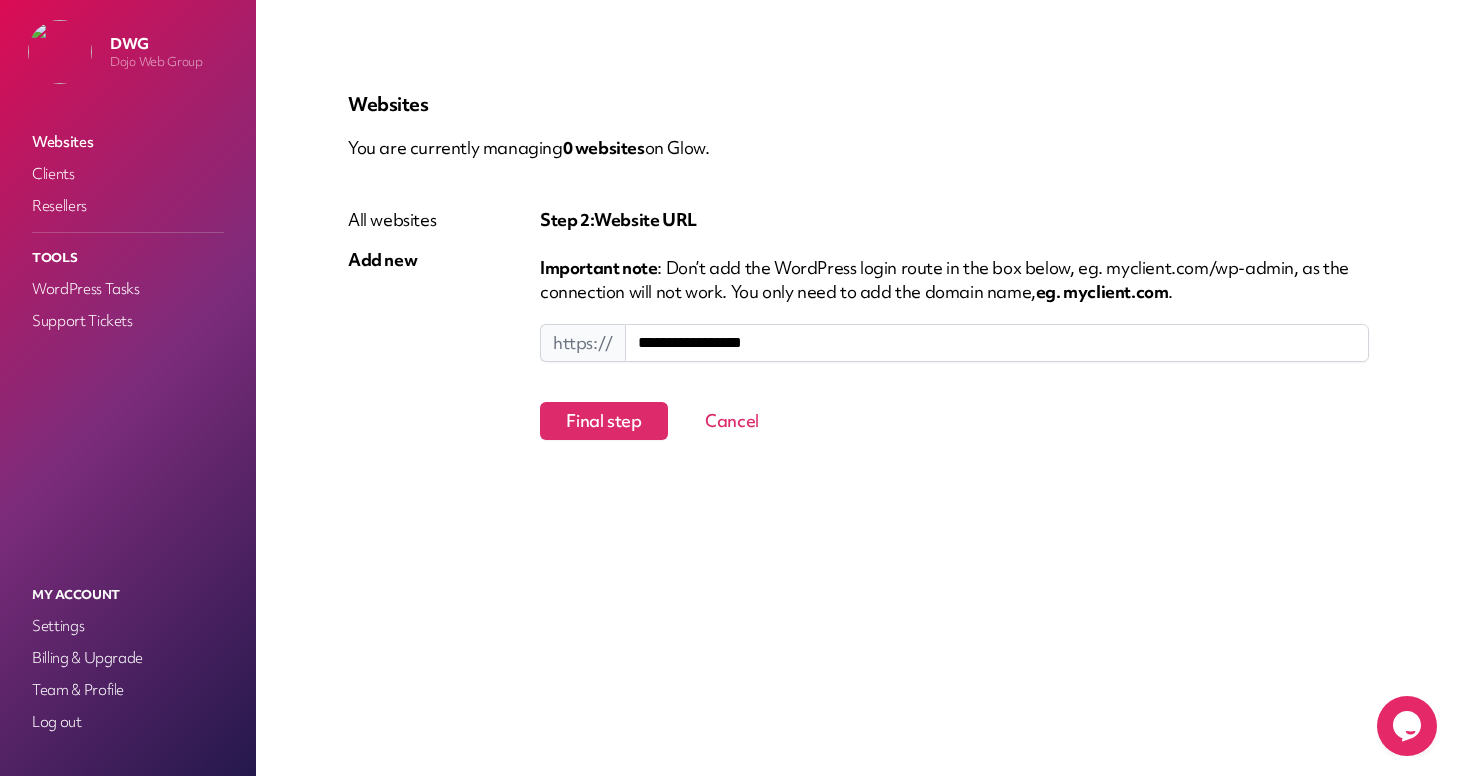 scroll, scrollTop: 0, scrollLeft: 0, axis: both 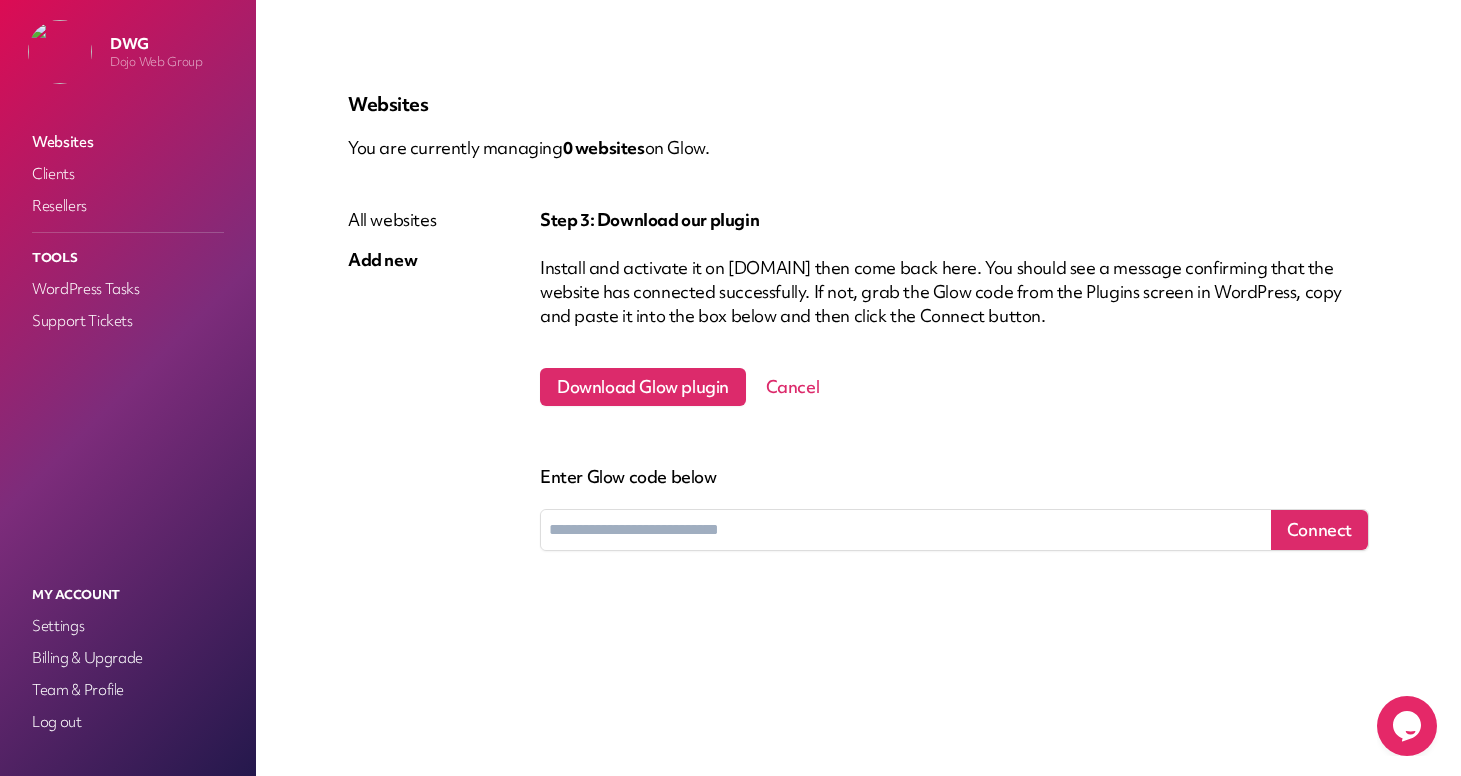click on "Download Glow plugin" at bounding box center [643, 387] 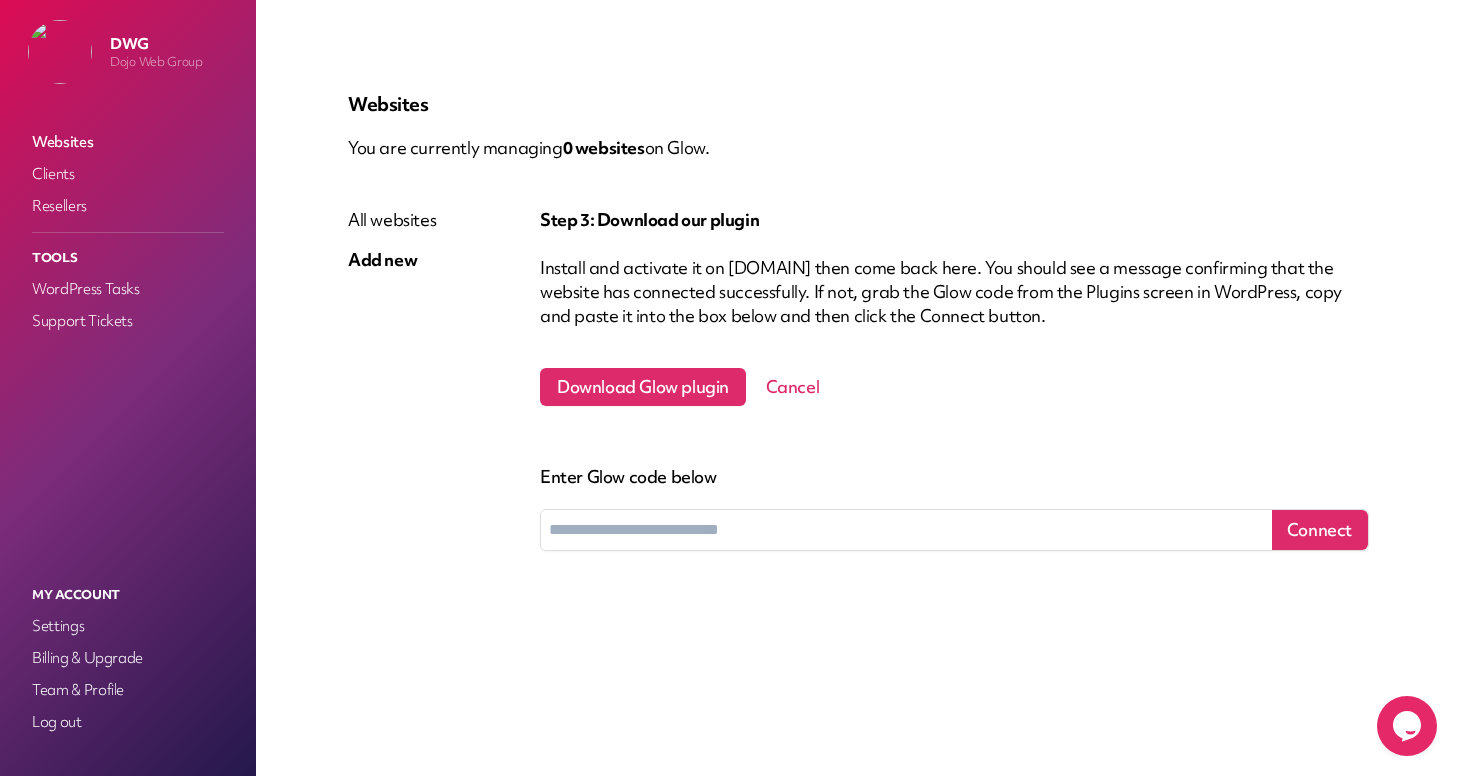 click at bounding box center (906, 530) 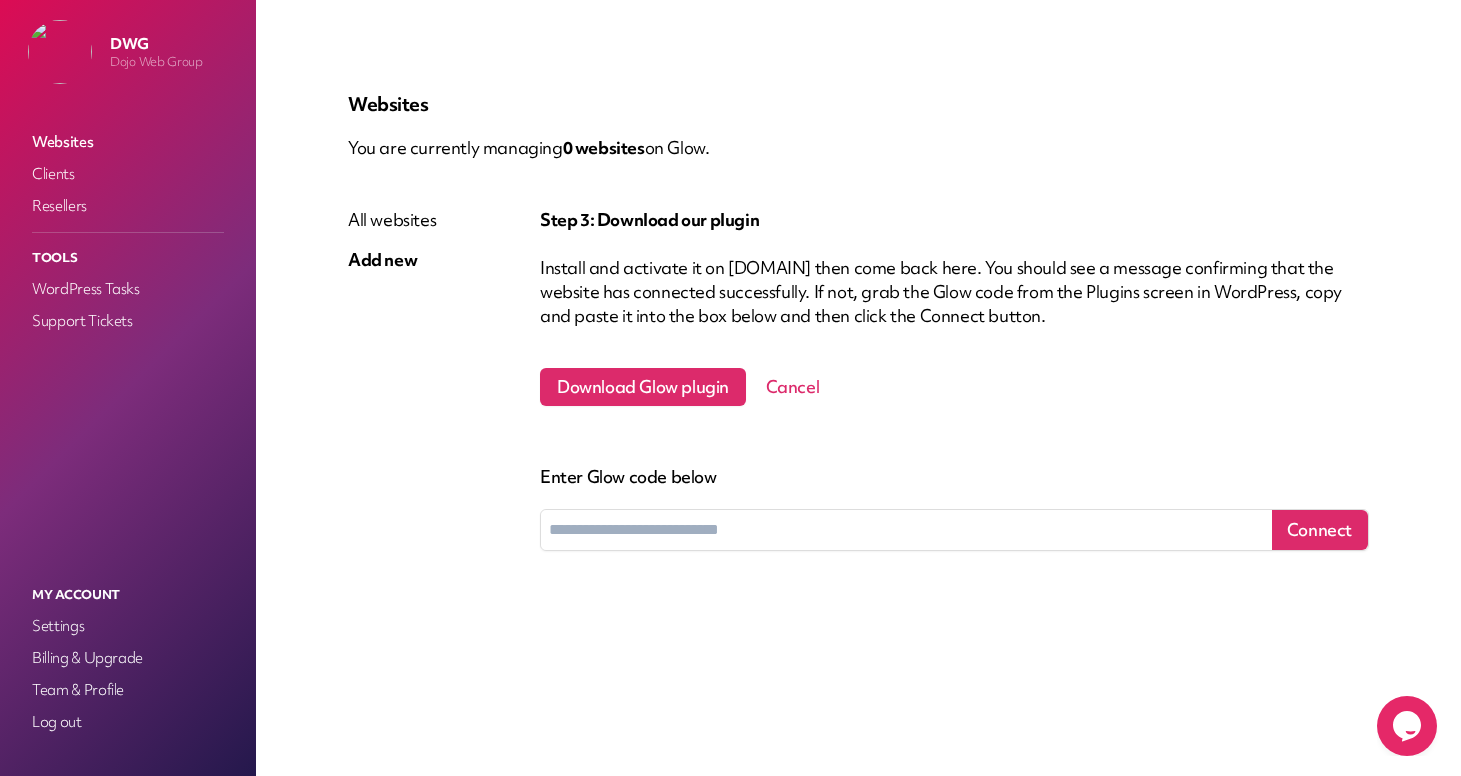paste on "**********" 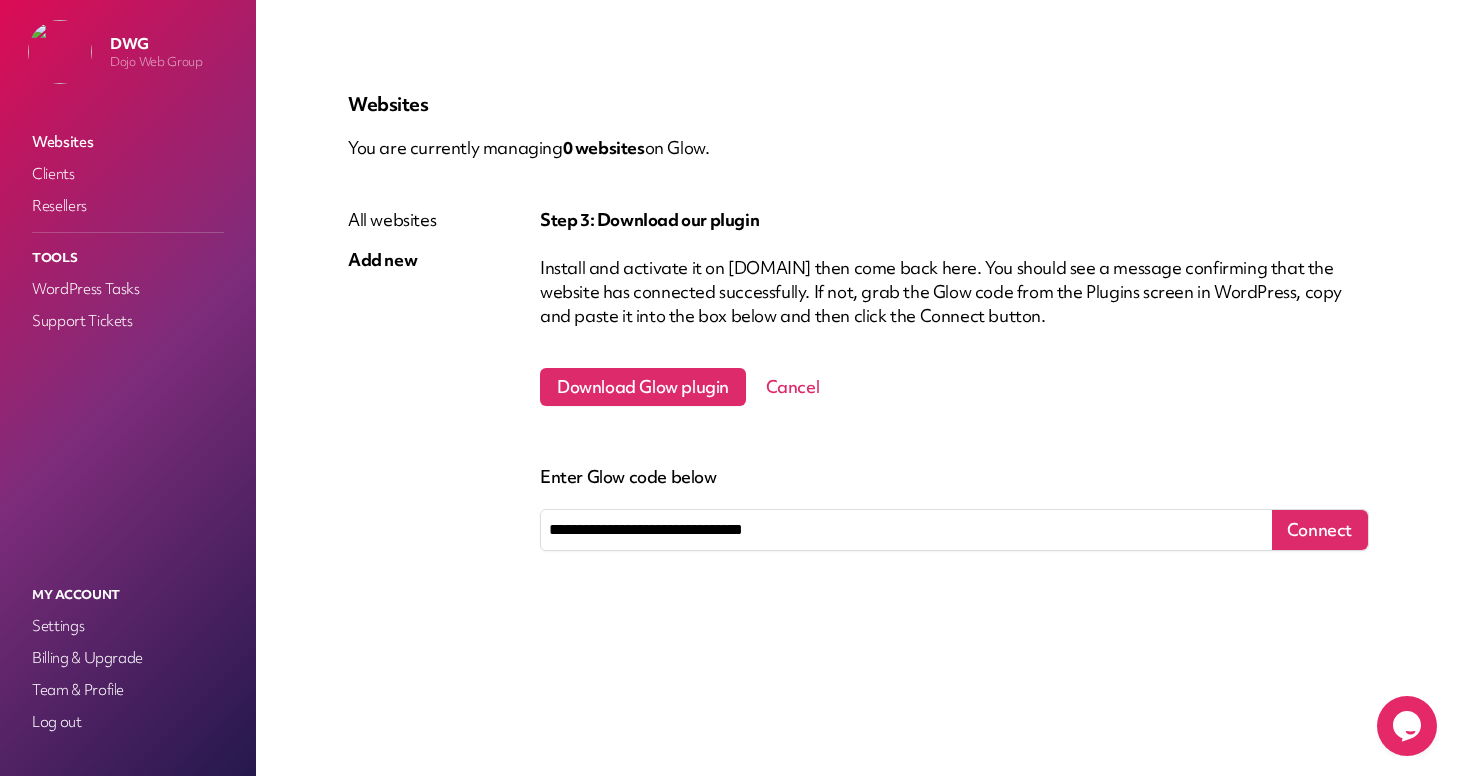 type on "**********" 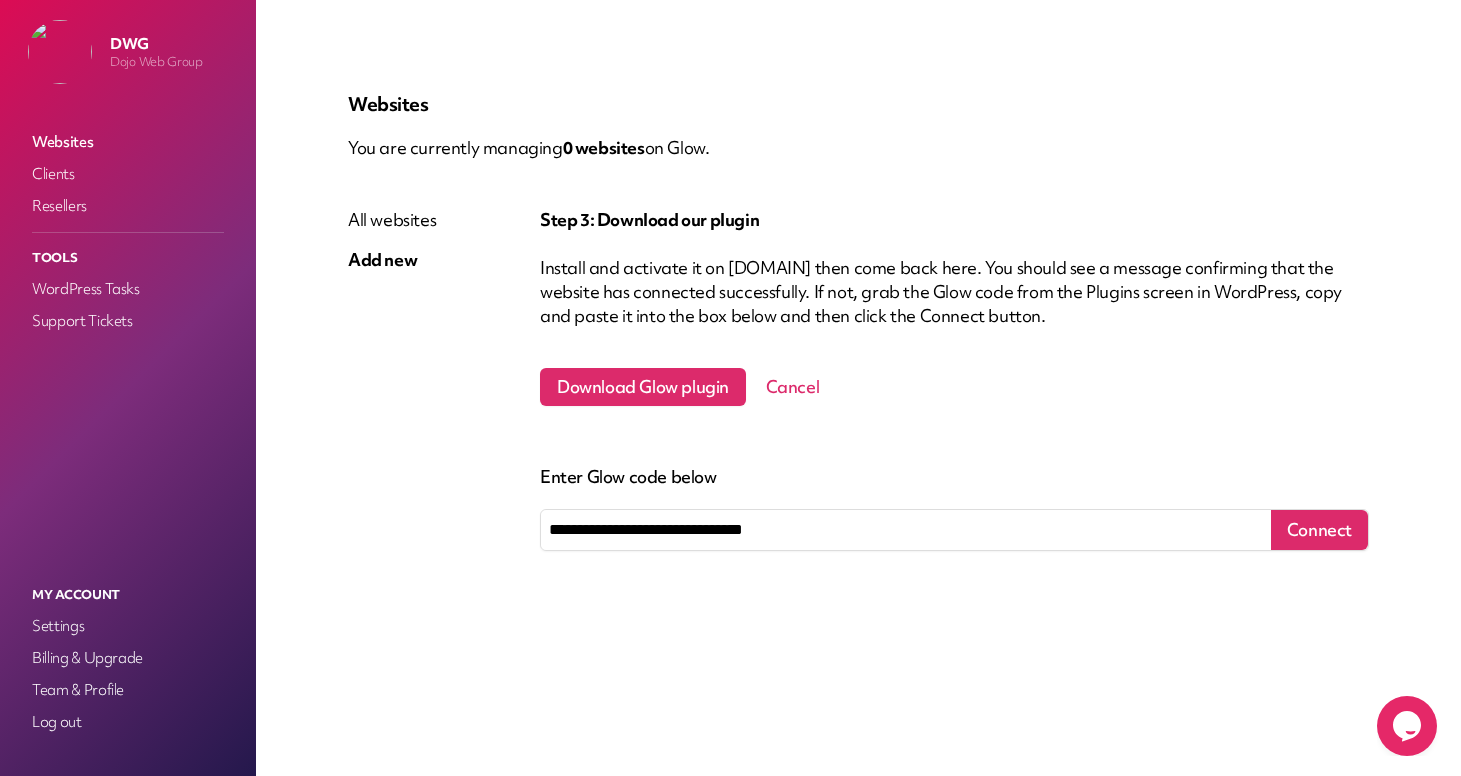 click on "Connect" at bounding box center [1319, 530] 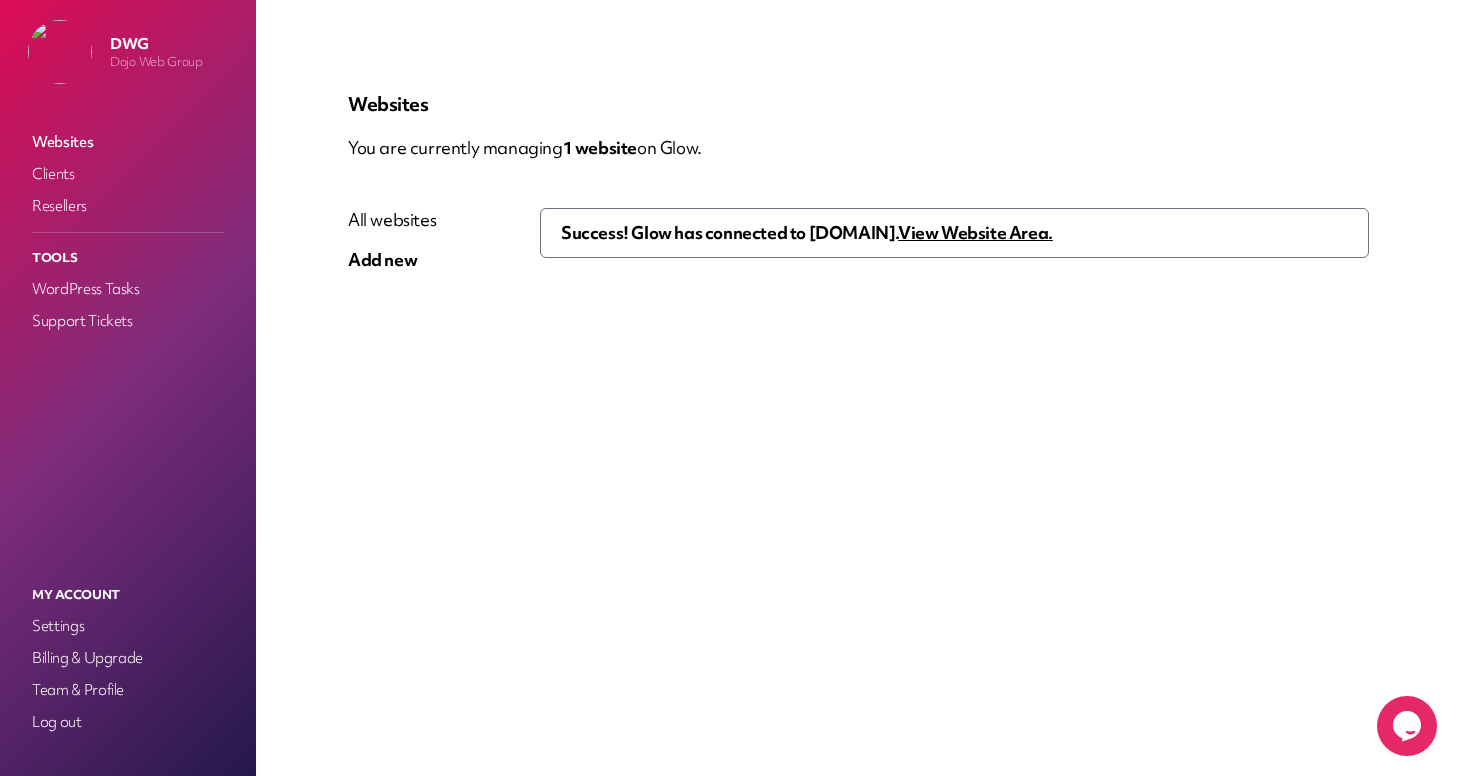 click on "View Website Area." at bounding box center [975, 232] 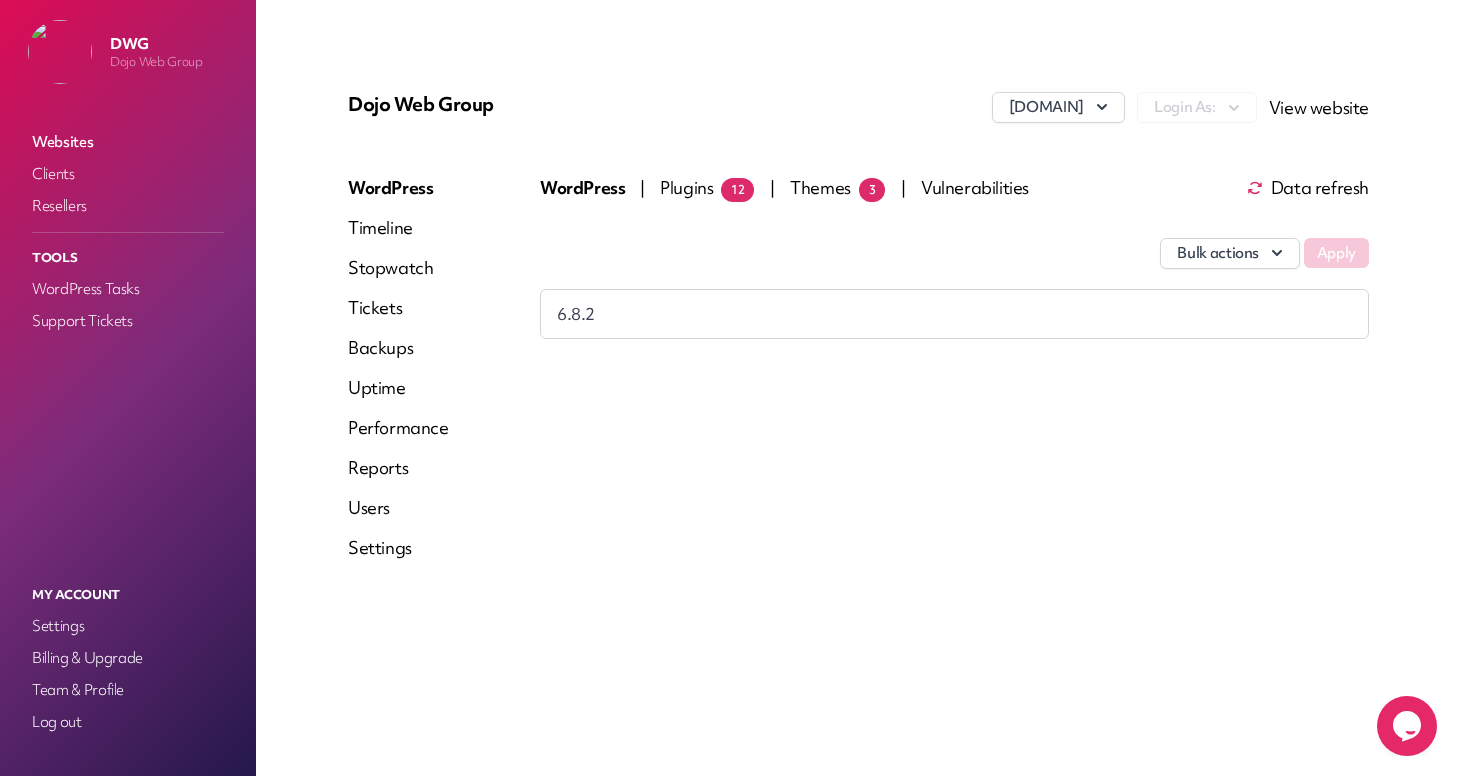 click on "Timeline" at bounding box center (398, 228) 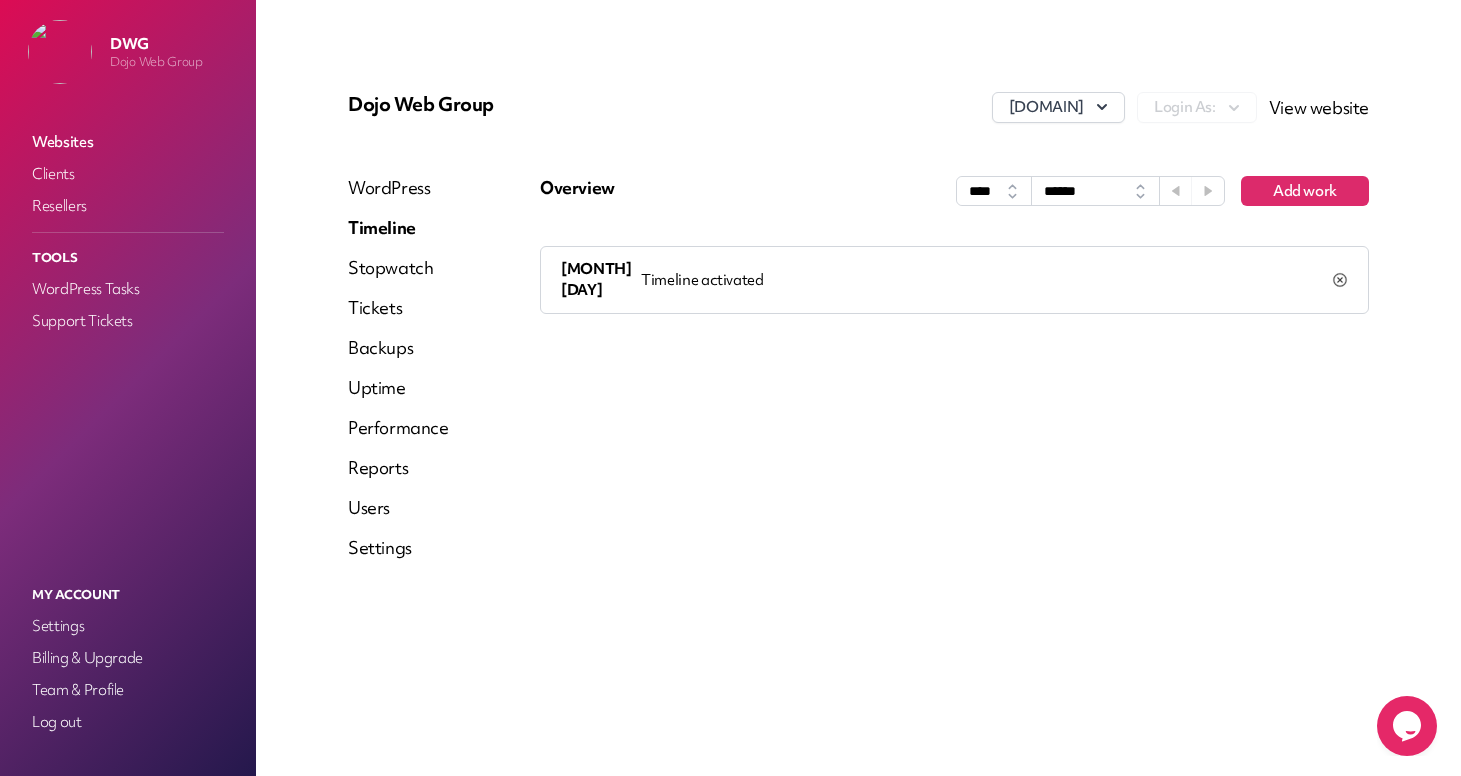 click on "Stopwatch" at bounding box center (398, 268) 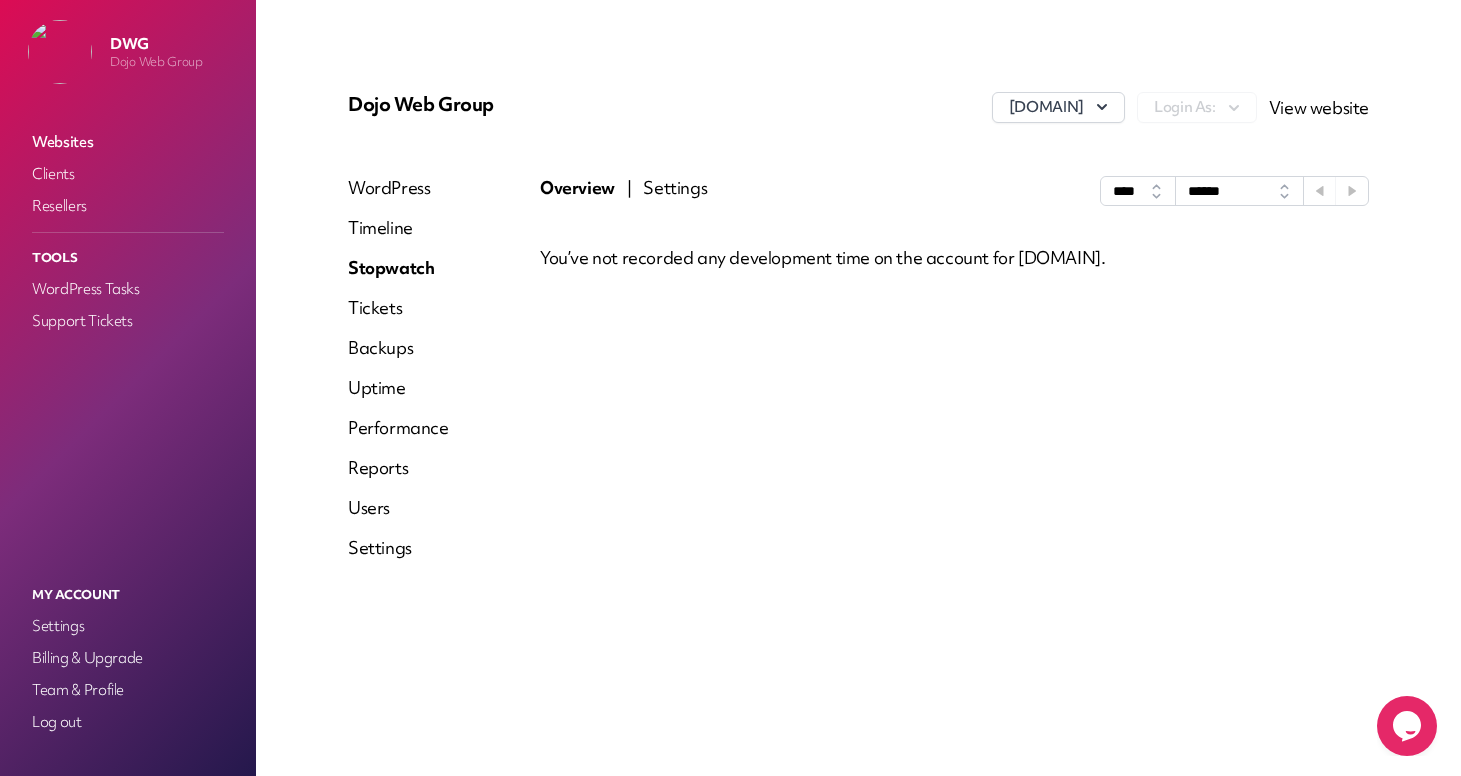 click on "Tickets" at bounding box center [398, 308] 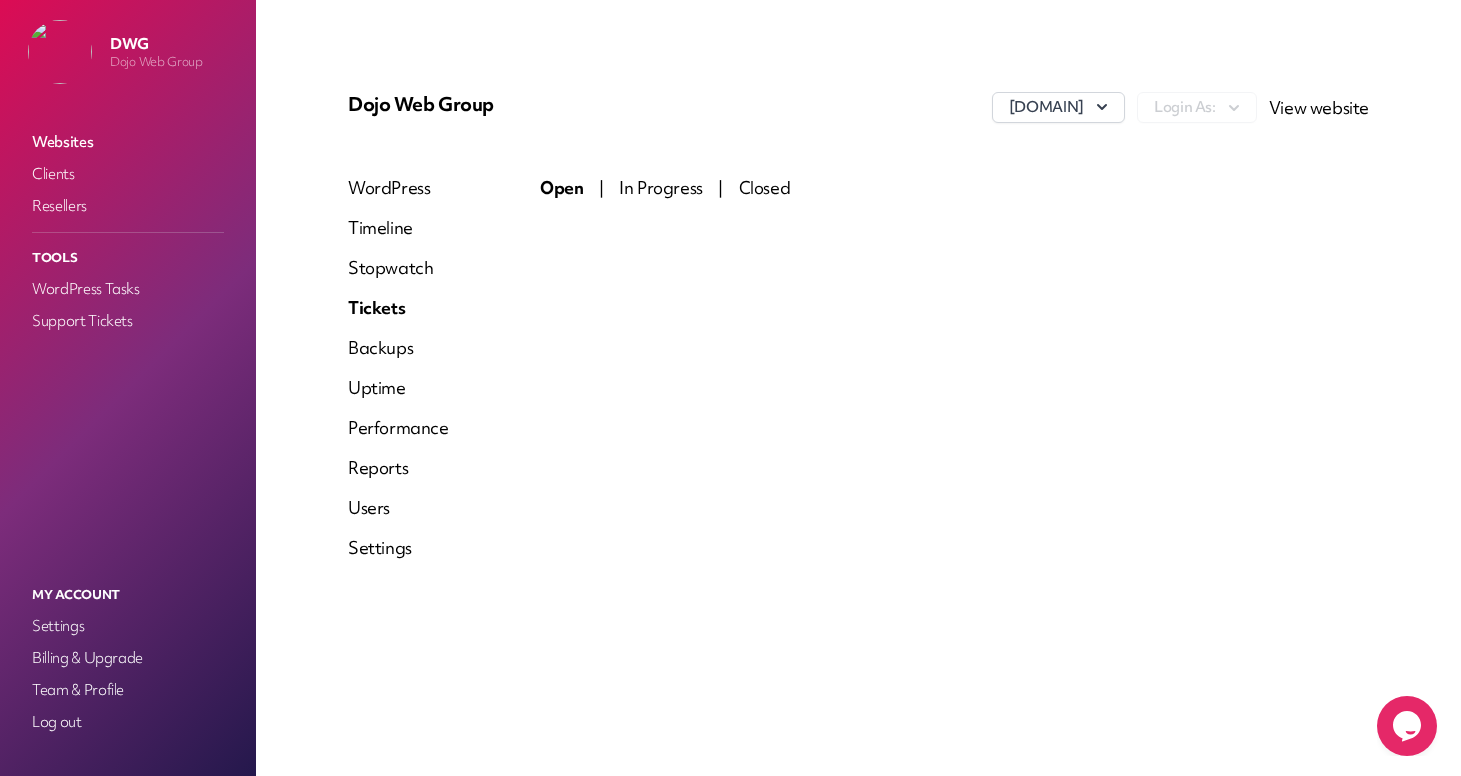 click on "Backups" at bounding box center [398, 348] 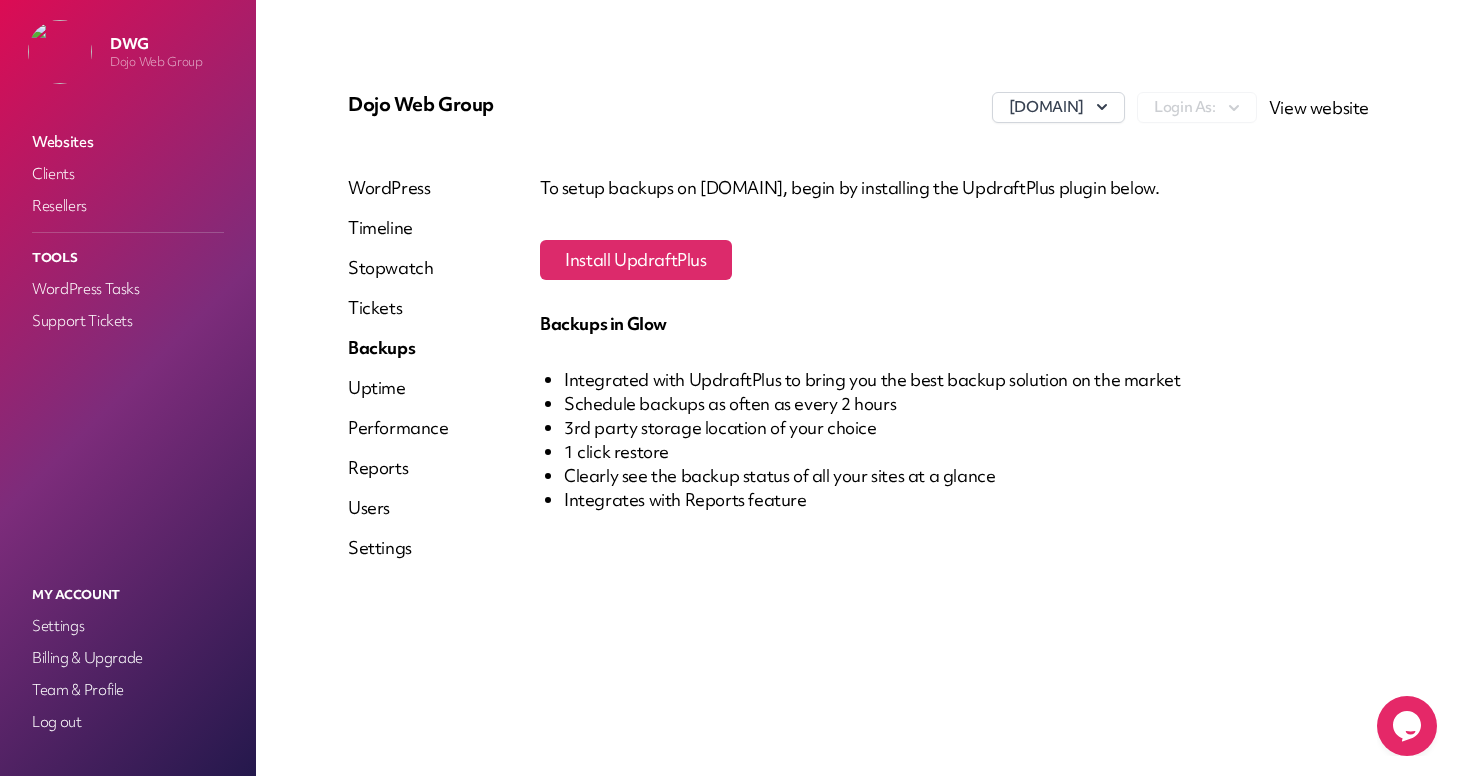 click on "Uptime" at bounding box center [398, 388] 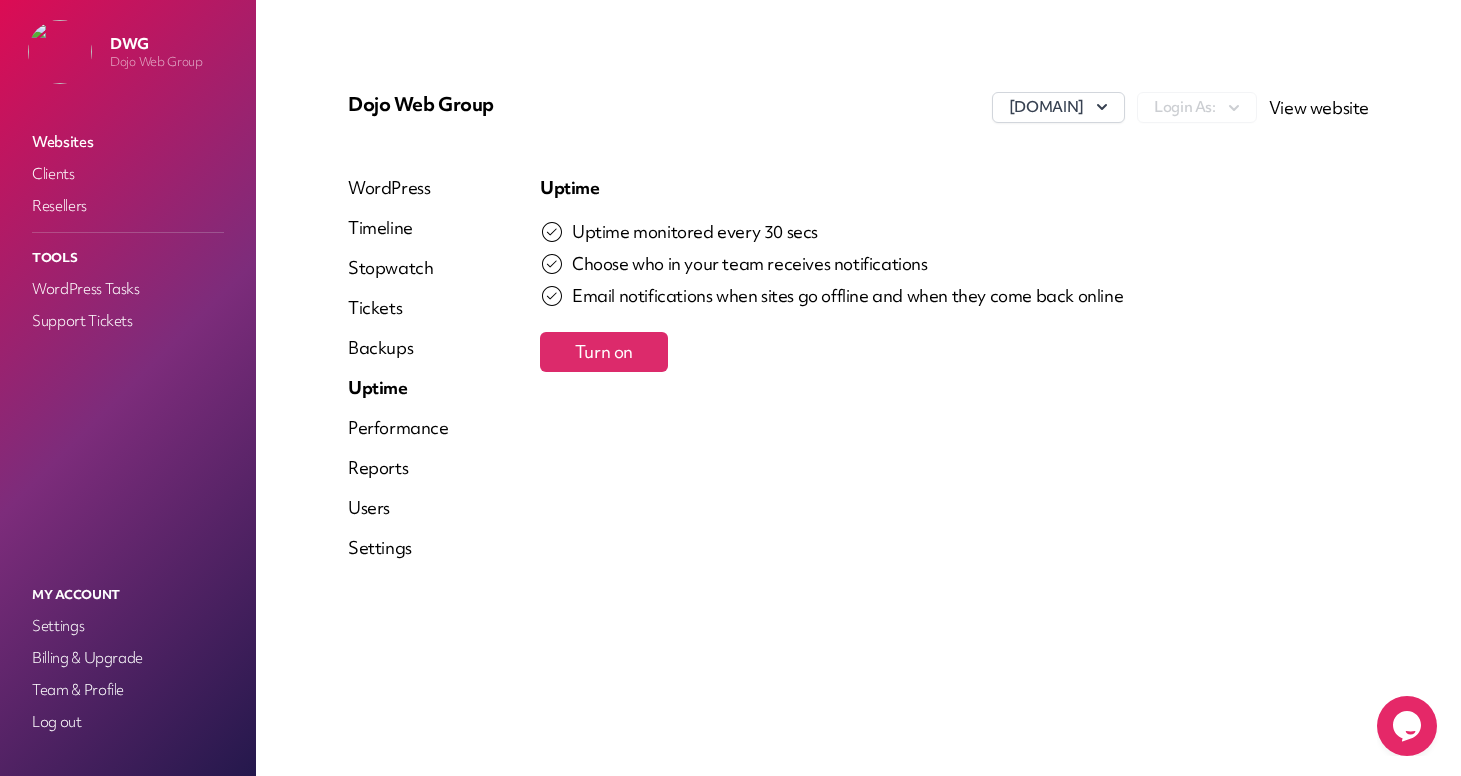 click on "WordPress
Timeline
Stopwatch
Tickets
Backups
Uptime
Performance
Reports
Users
Settings" at bounding box center (398, 376) 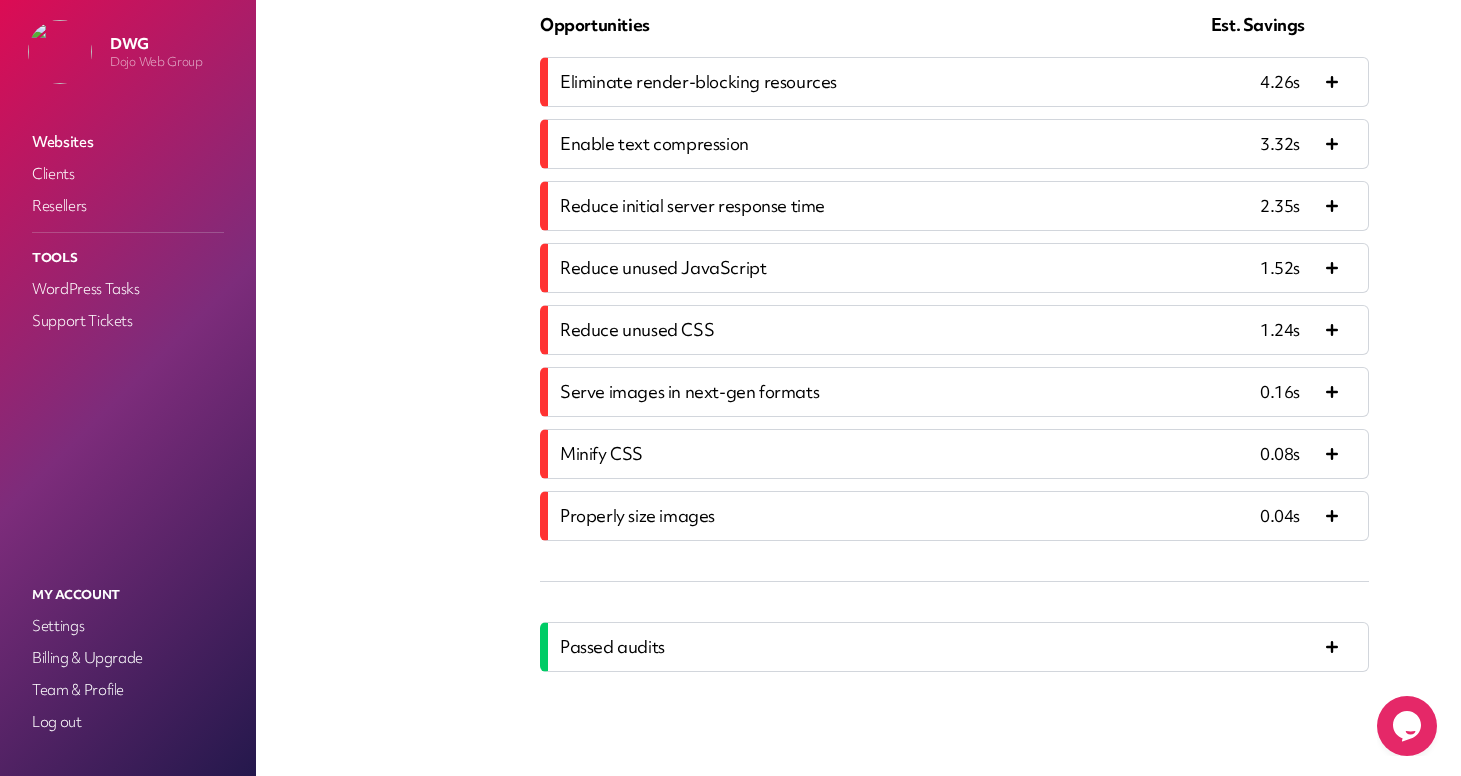 scroll, scrollTop: 0, scrollLeft: 0, axis: both 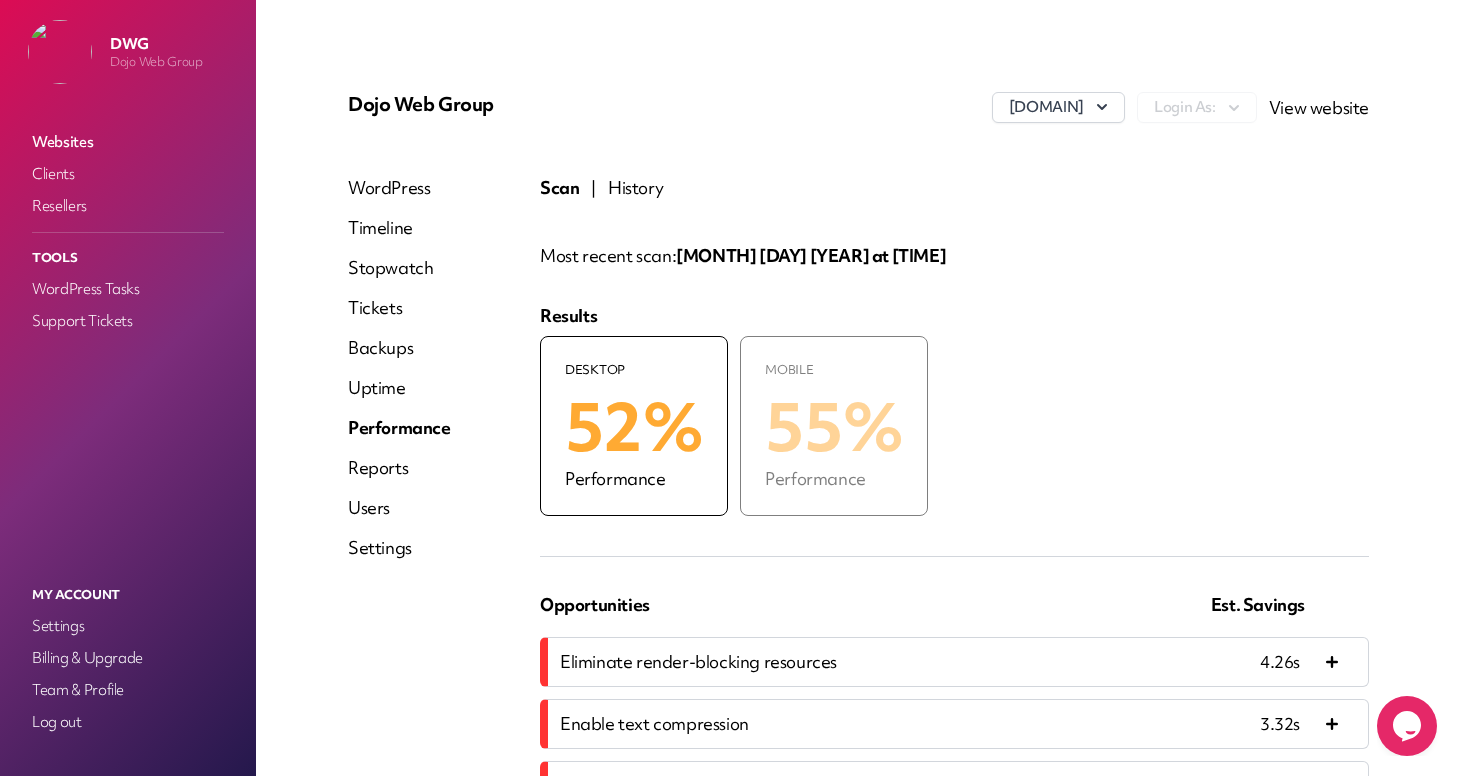 click on "Reports" at bounding box center [399, 468] 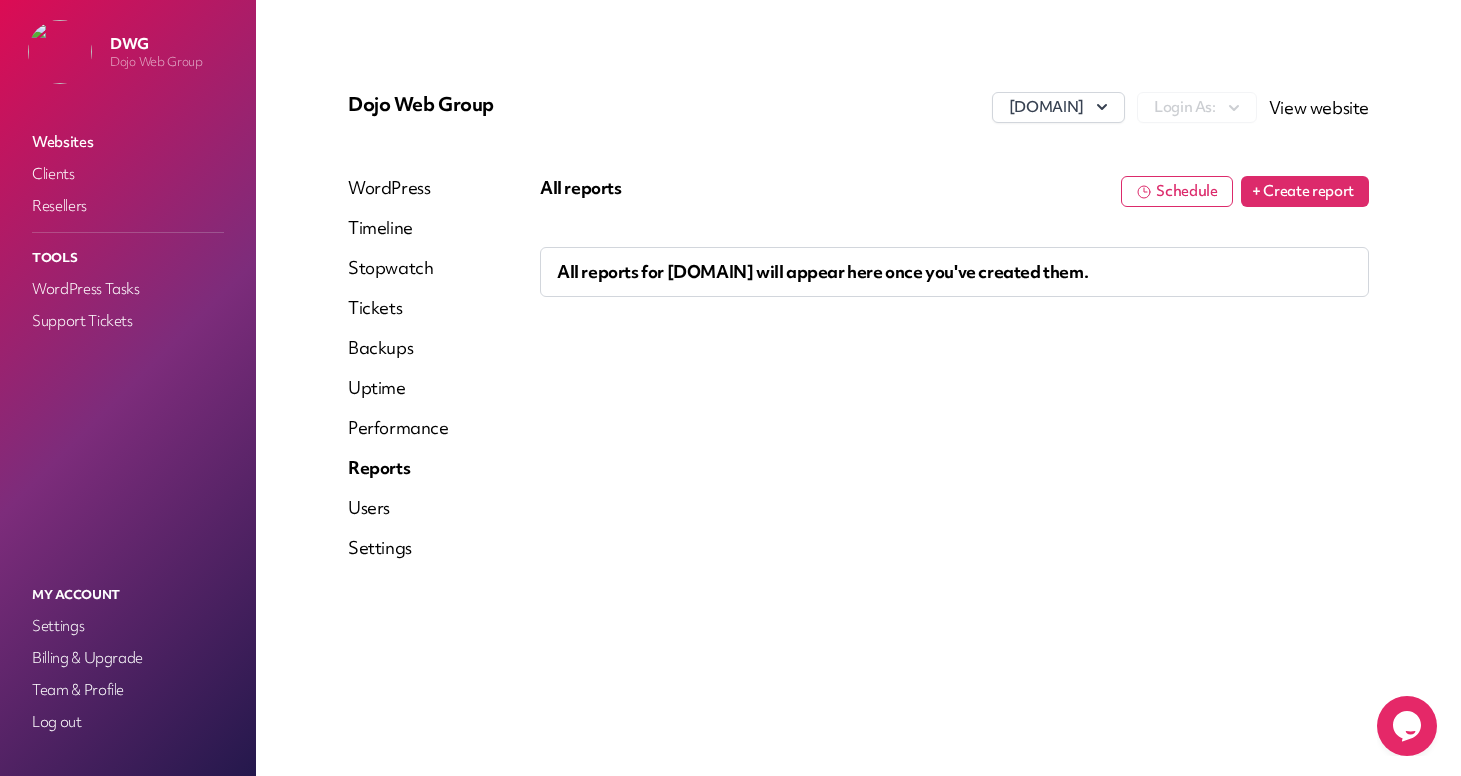 click on "Users" at bounding box center (398, 508) 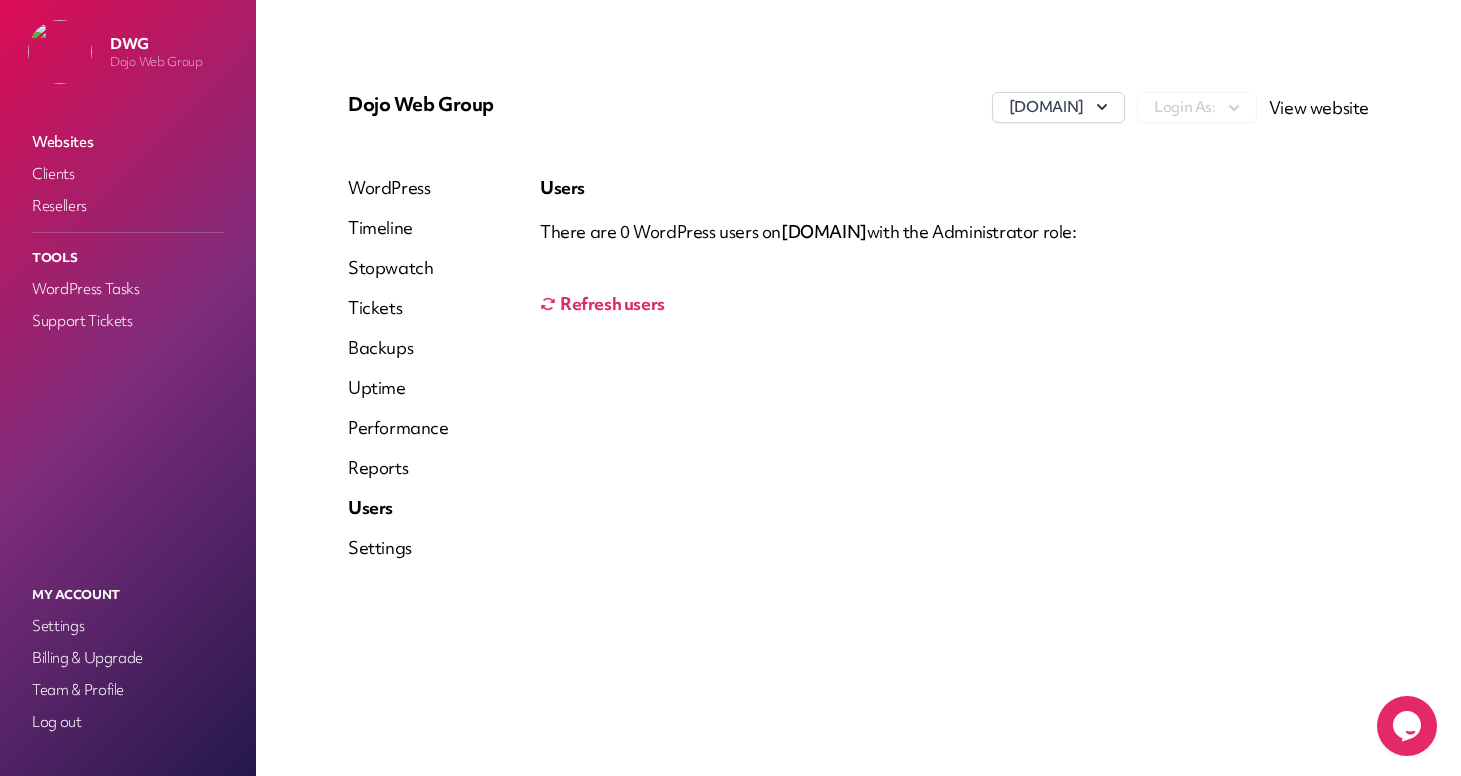 click on "Settings" at bounding box center [398, 548] 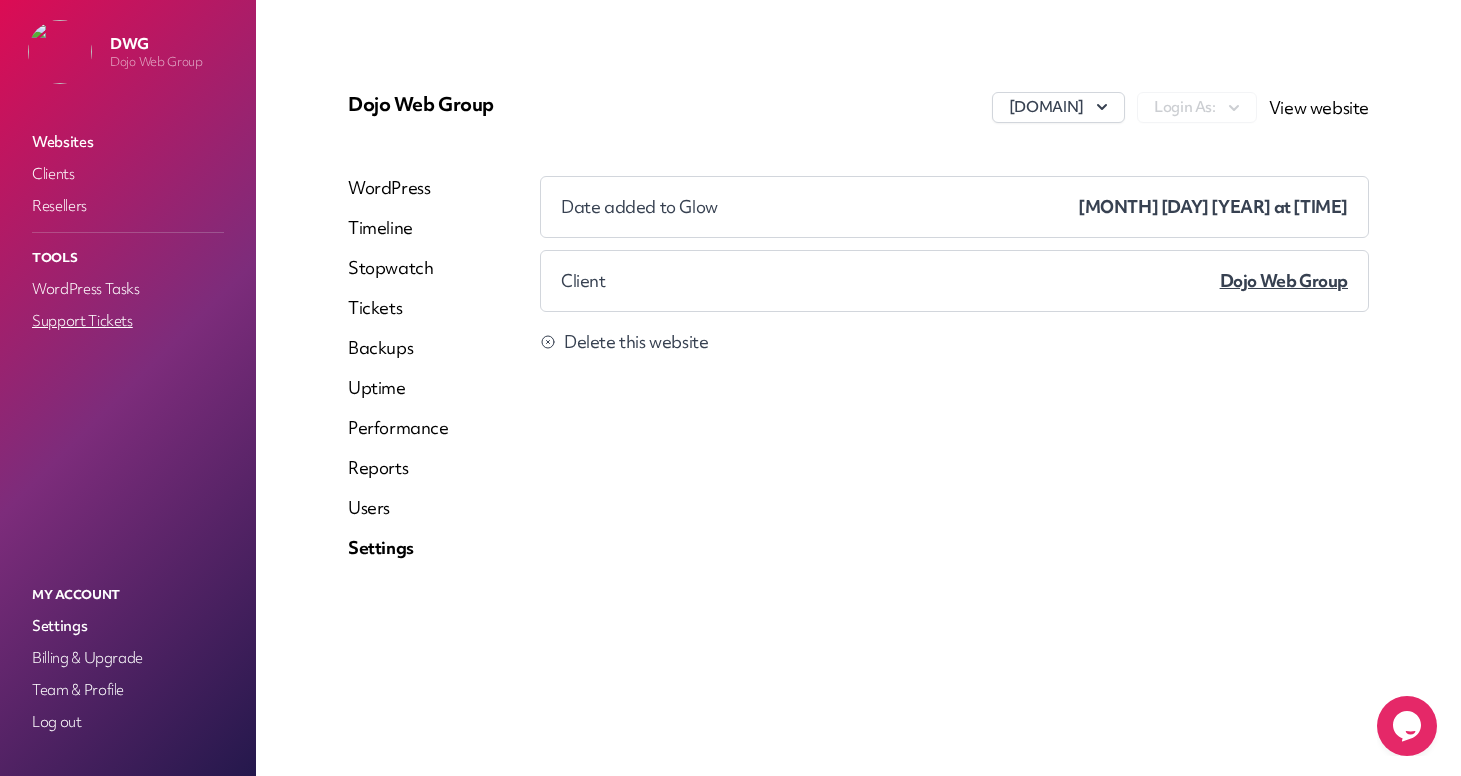 click on "Support Tickets" at bounding box center [128, 321] 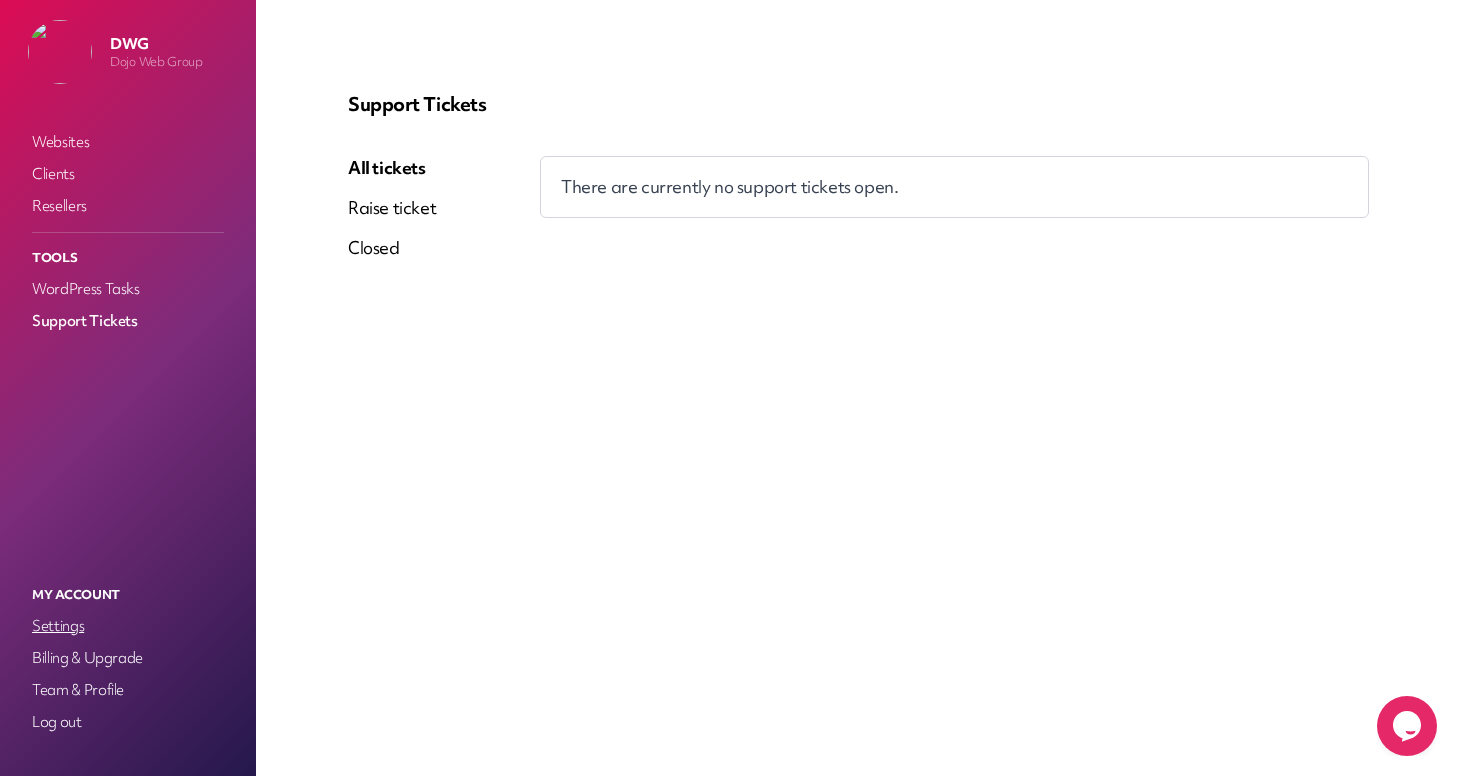 click on "Settings" at bounding box center (128, 626) 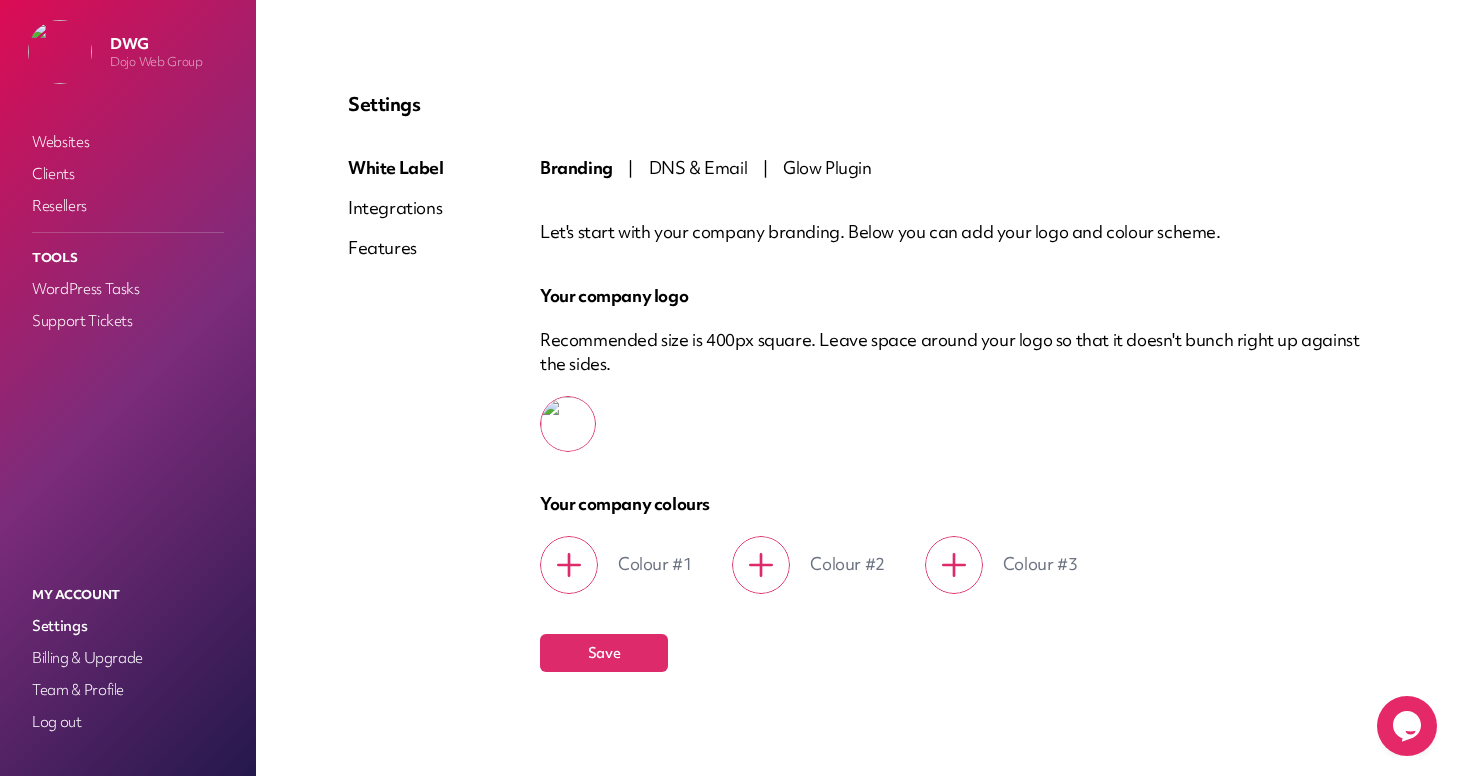 click on "Features" at bounding box center (396, 248) 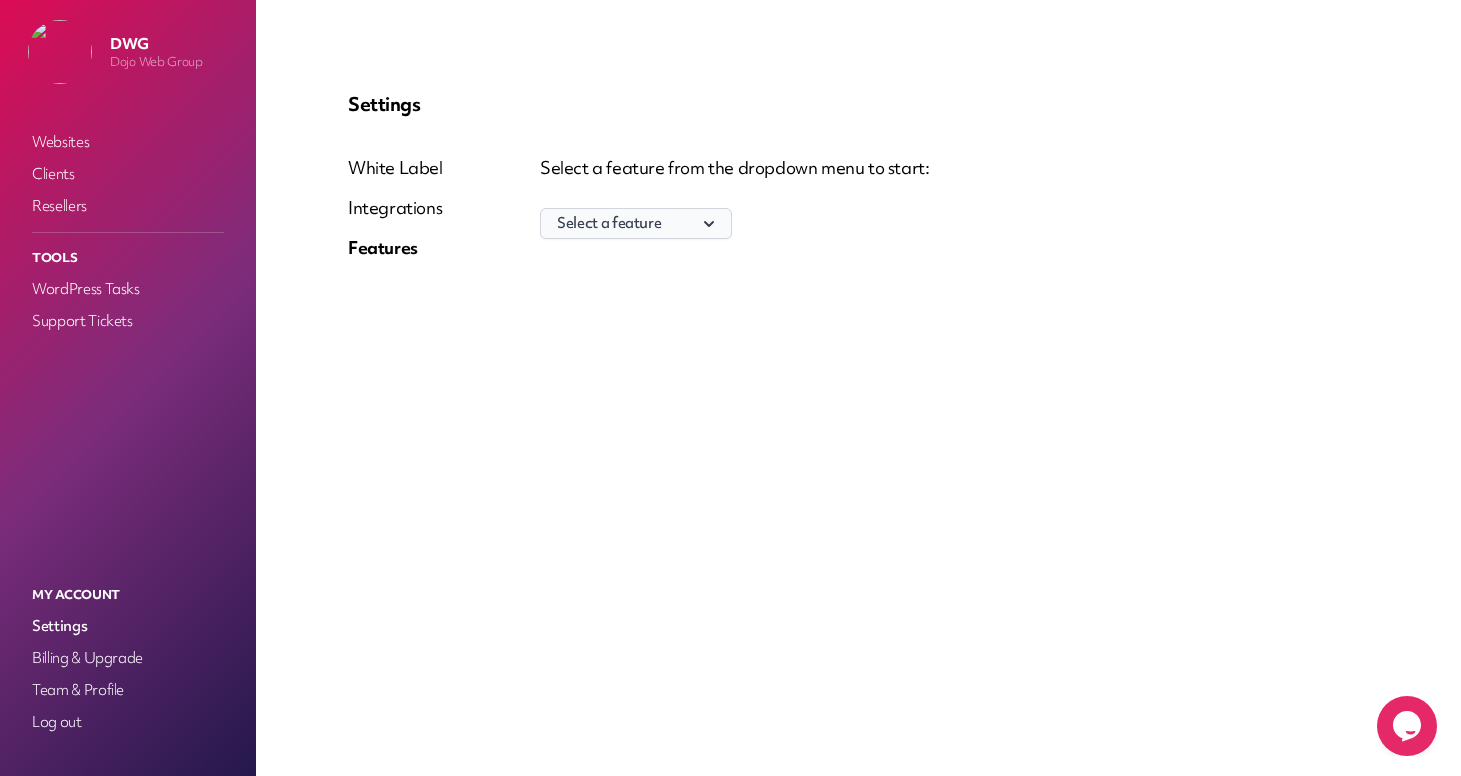 click on "Select a feature" at bounding box center [636, 223] 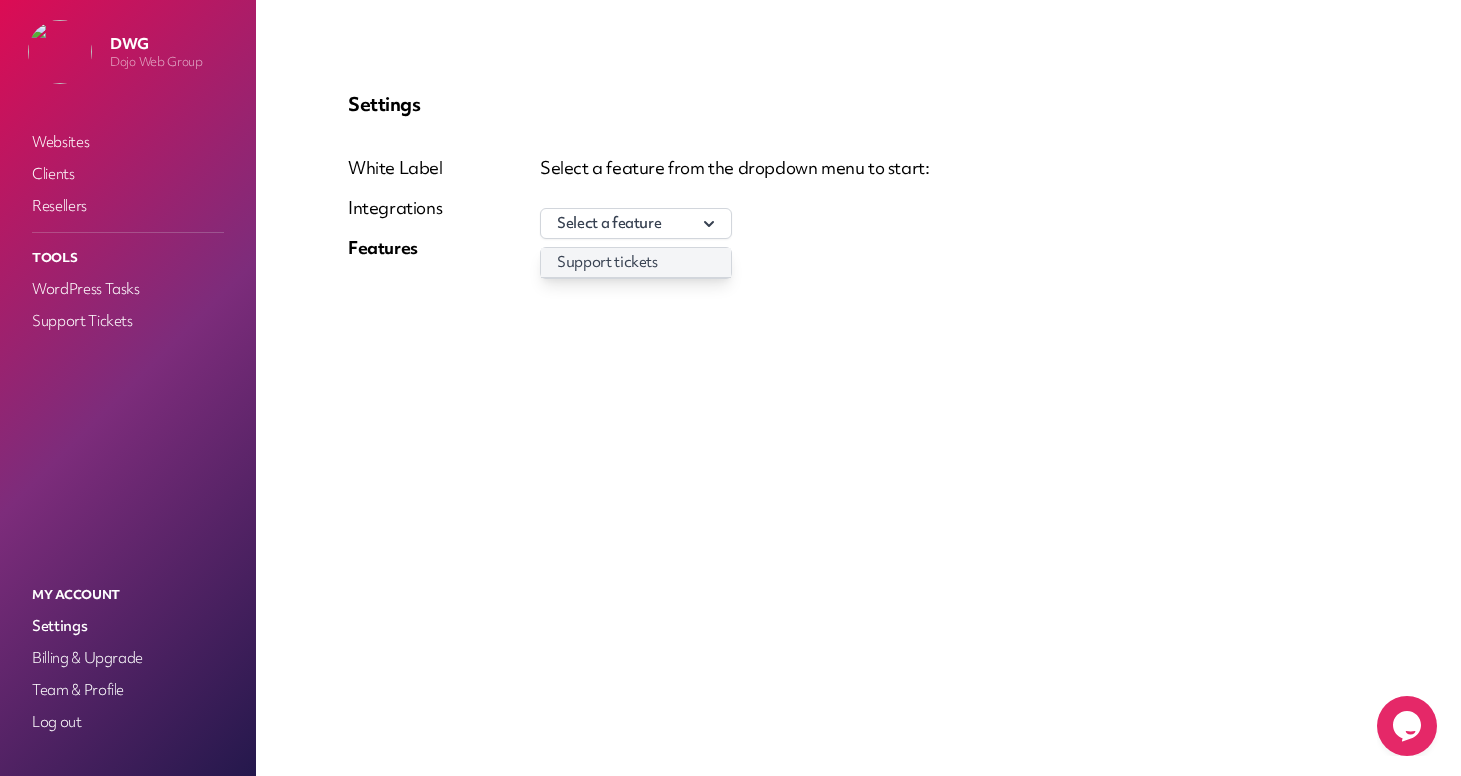 click on "Support tickets" at bounding box center (636, 262) 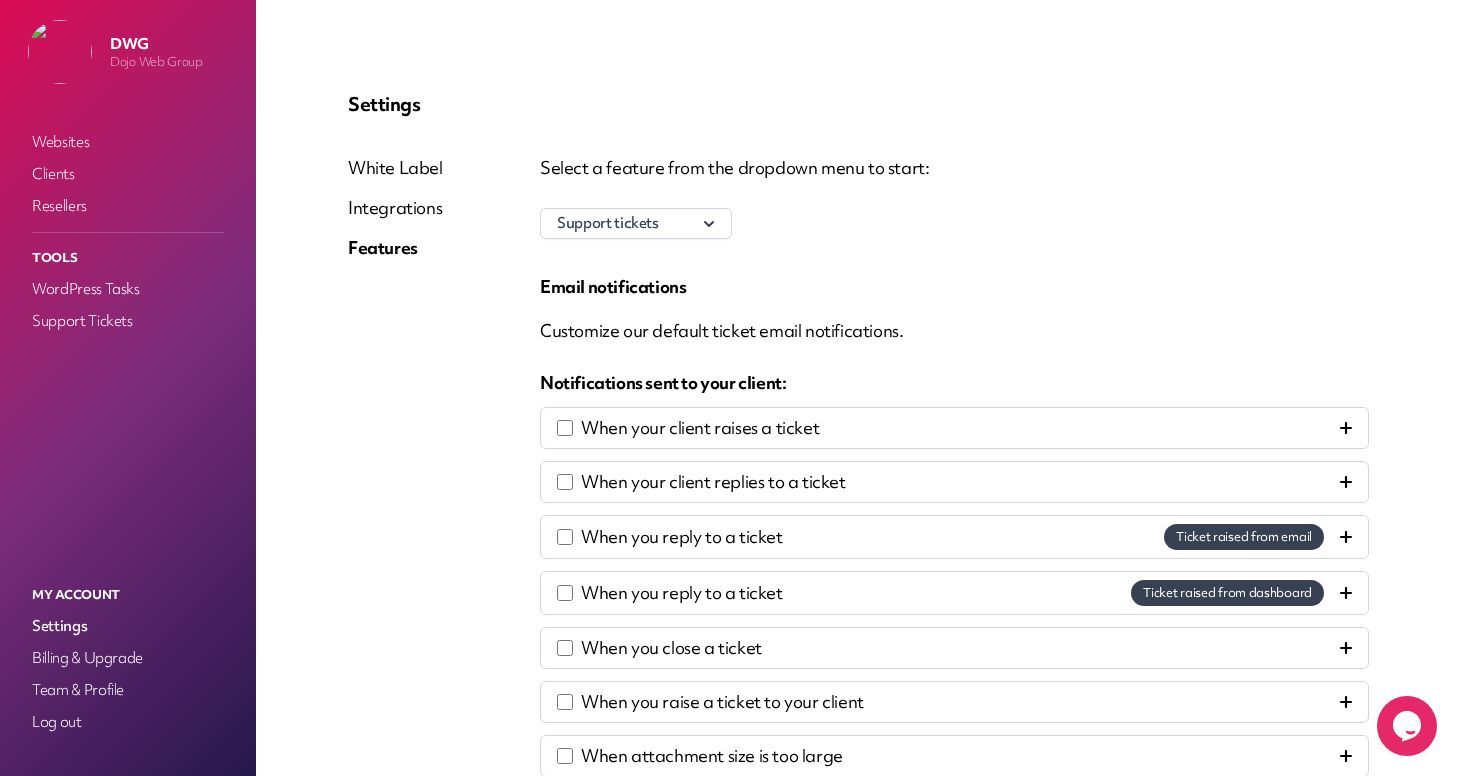 scroll, scrollTop: 186, scrollLeft: 0, axis: vertical 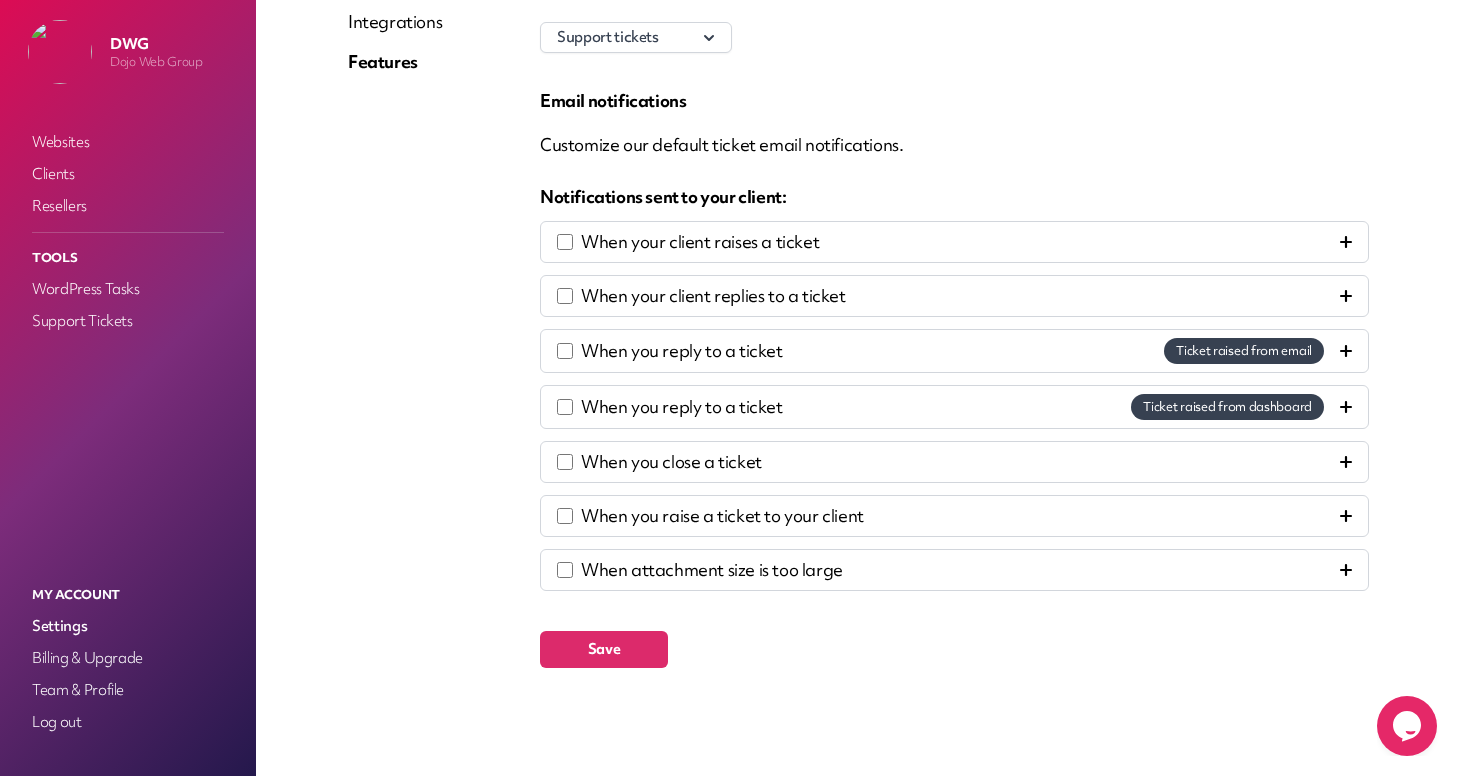 click on "Save" at bounding box center (604, 649) 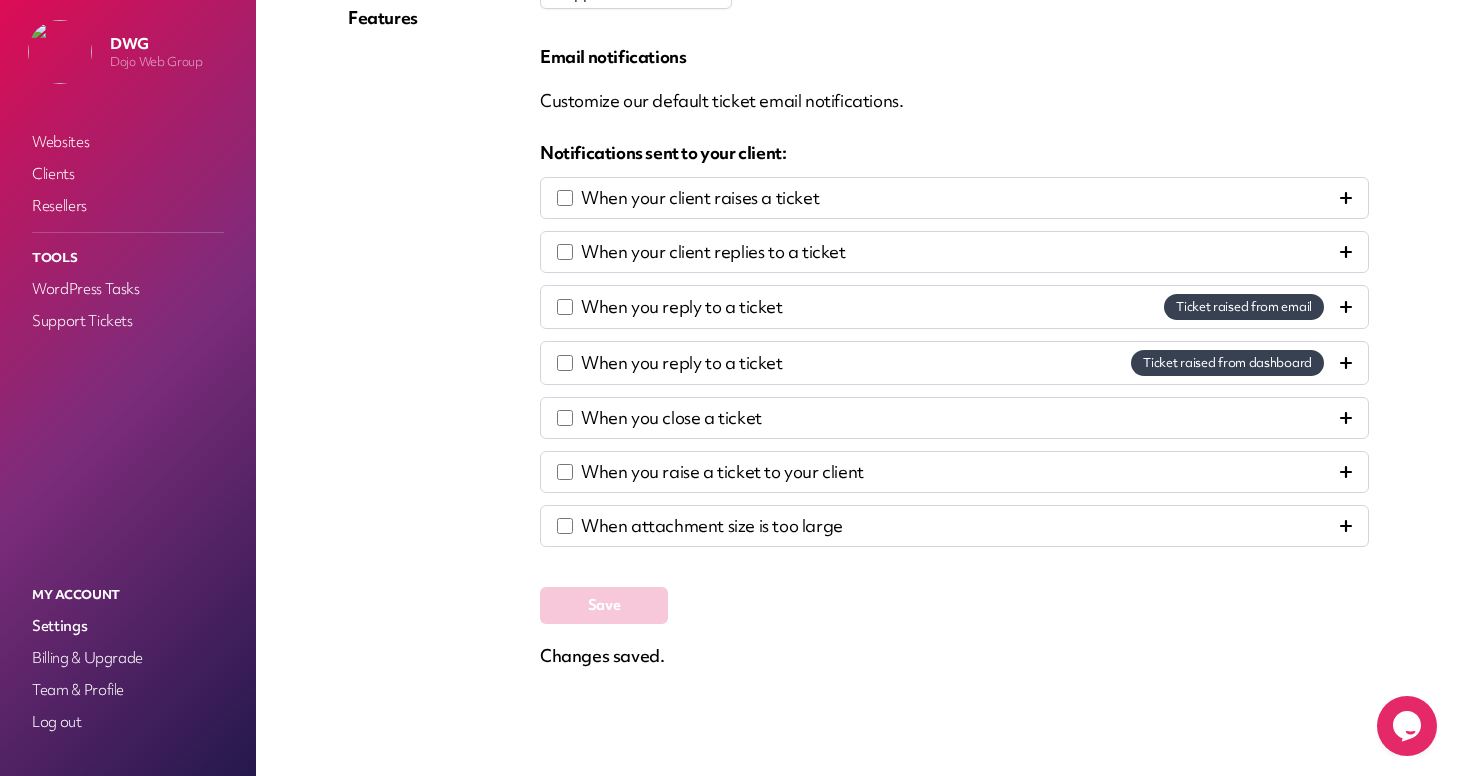 scroll, scrollTop: 0, scrollLeft: 0, axis: both 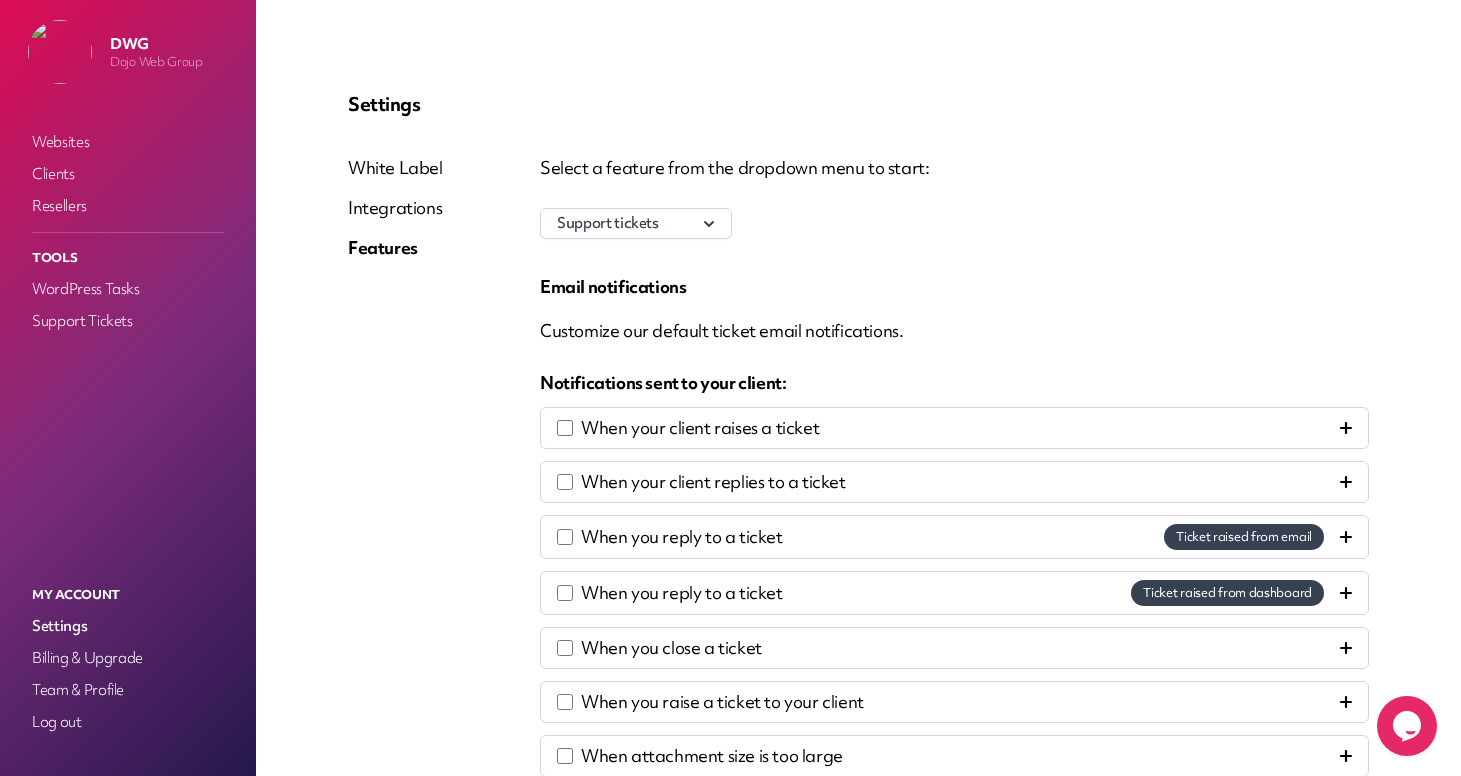 click on "Integrations" at bounding box center (395, 208) 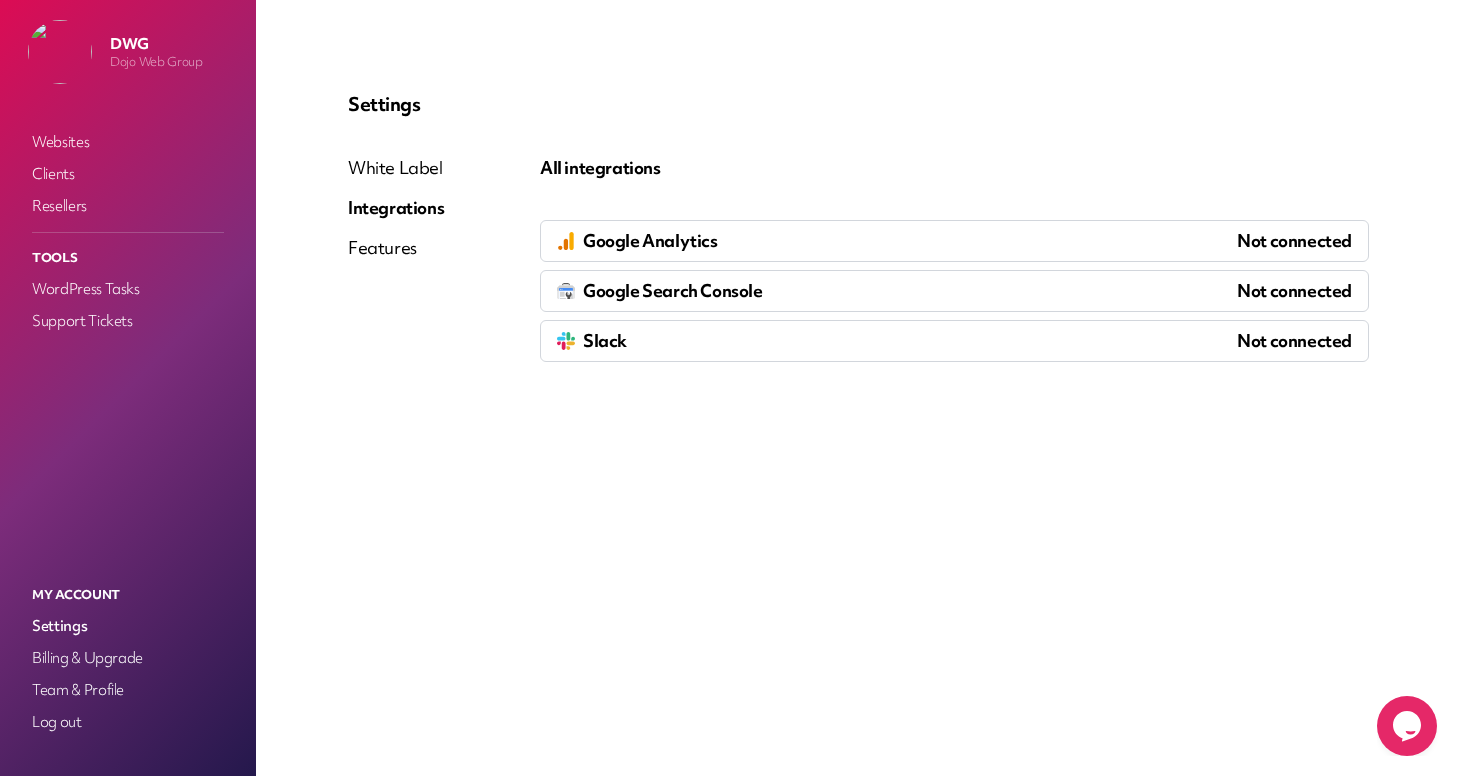 click on "White Label" at bounding box center (396, 168) 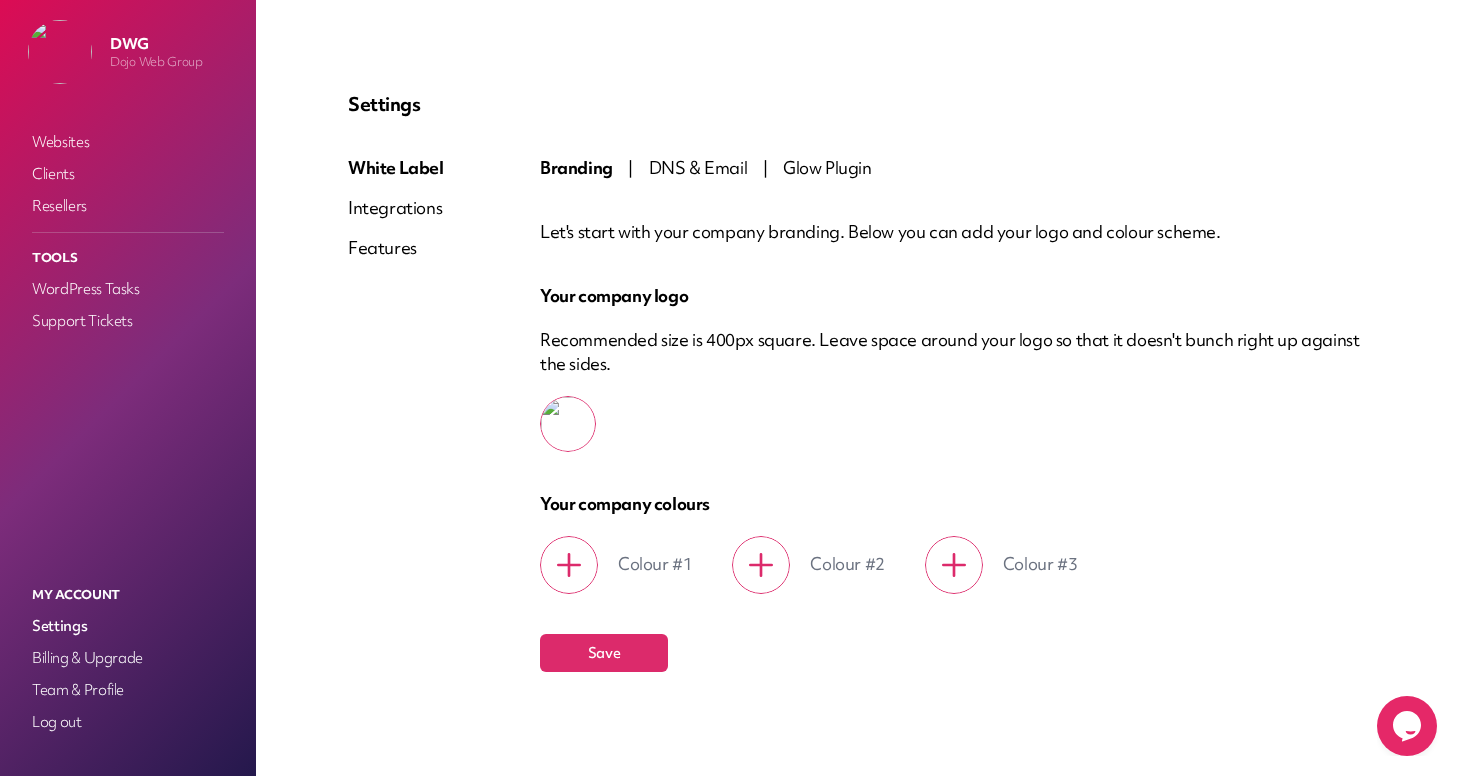 click on "Integrations" at bounding box center (396, 208) 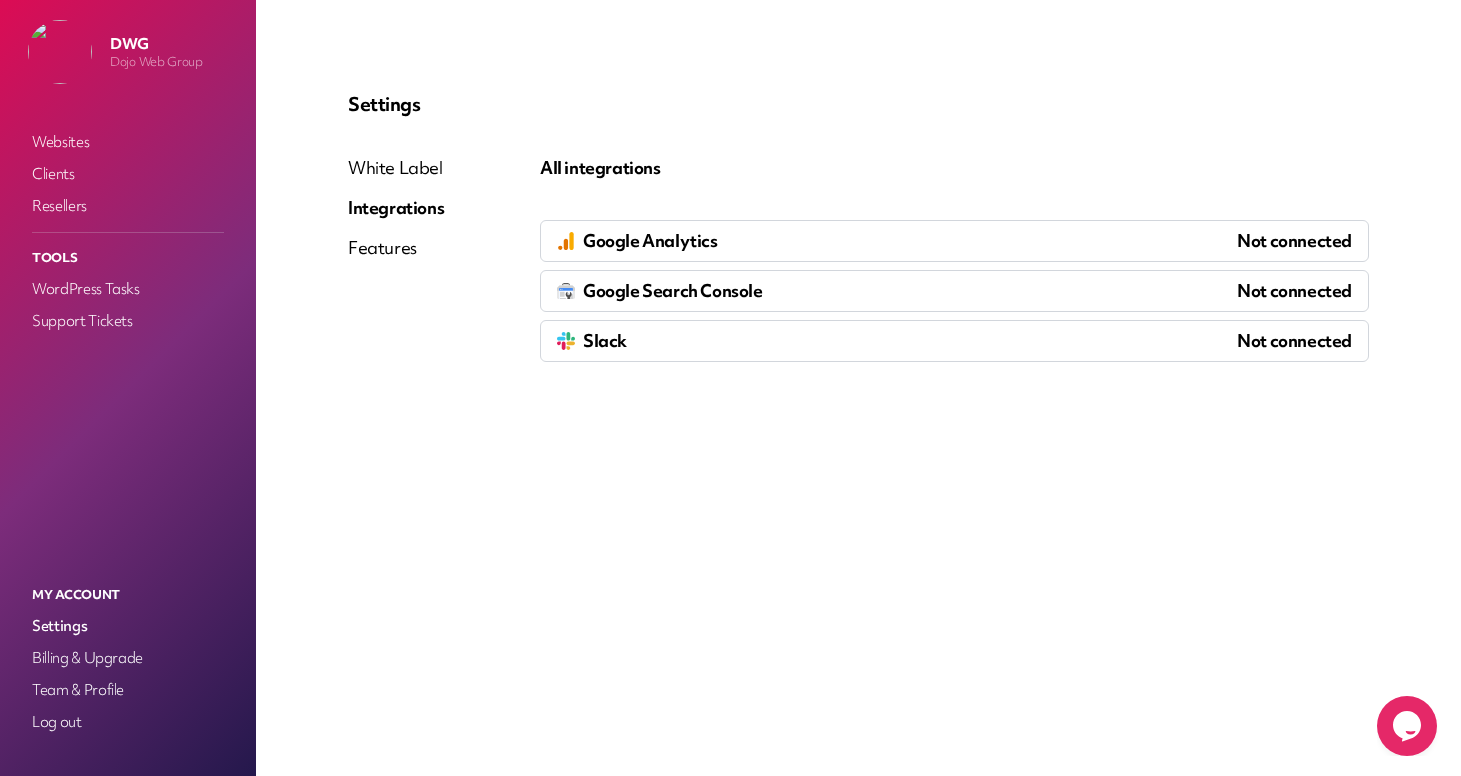 click on "Google Analytics   Not connected" at bounding box center (954, 241) 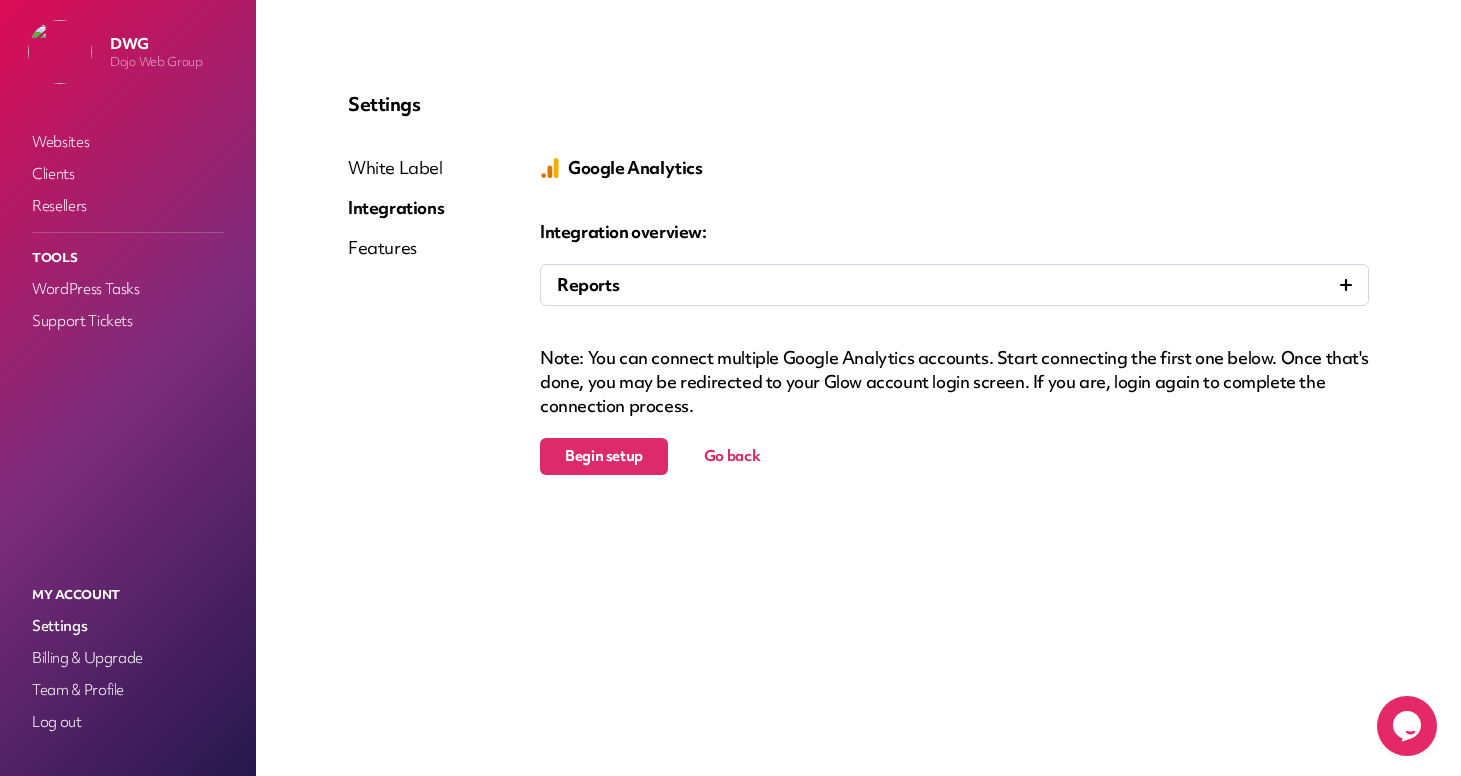 click on "Reports" at bounding box center [954, 285] 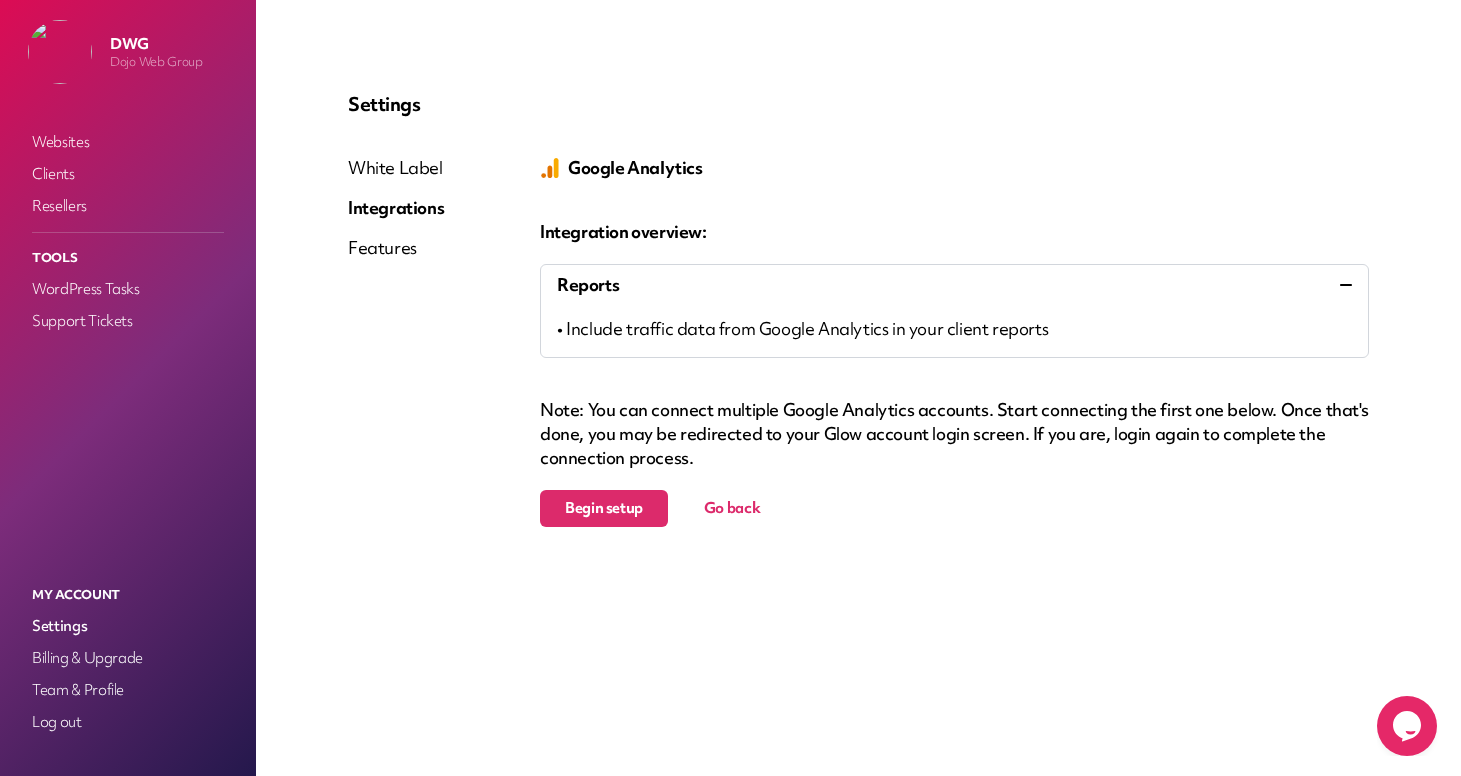 click on "Begin setup" at bounding box center [604, 508] 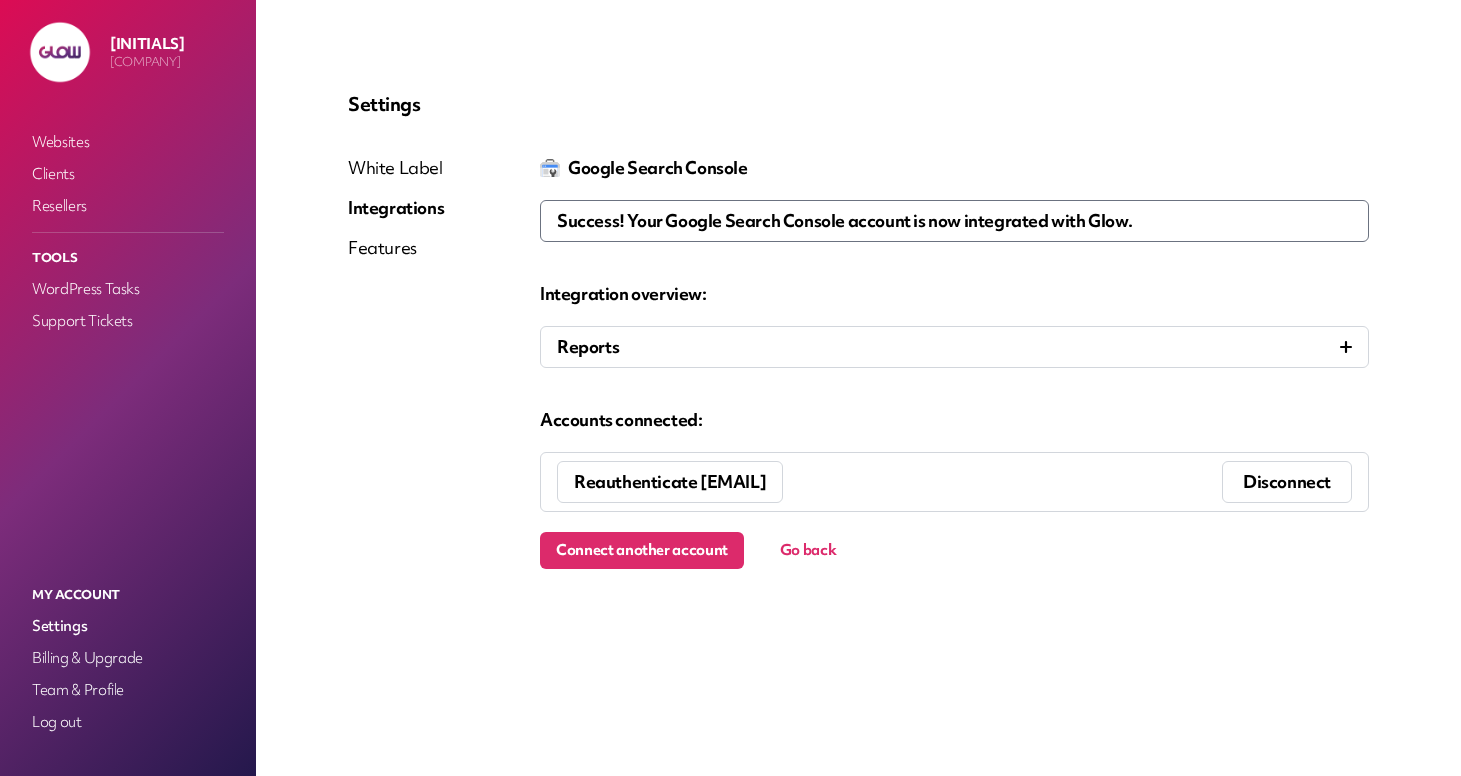 scroll, scrollTop: 0, scrollLeft: 0, axis: both 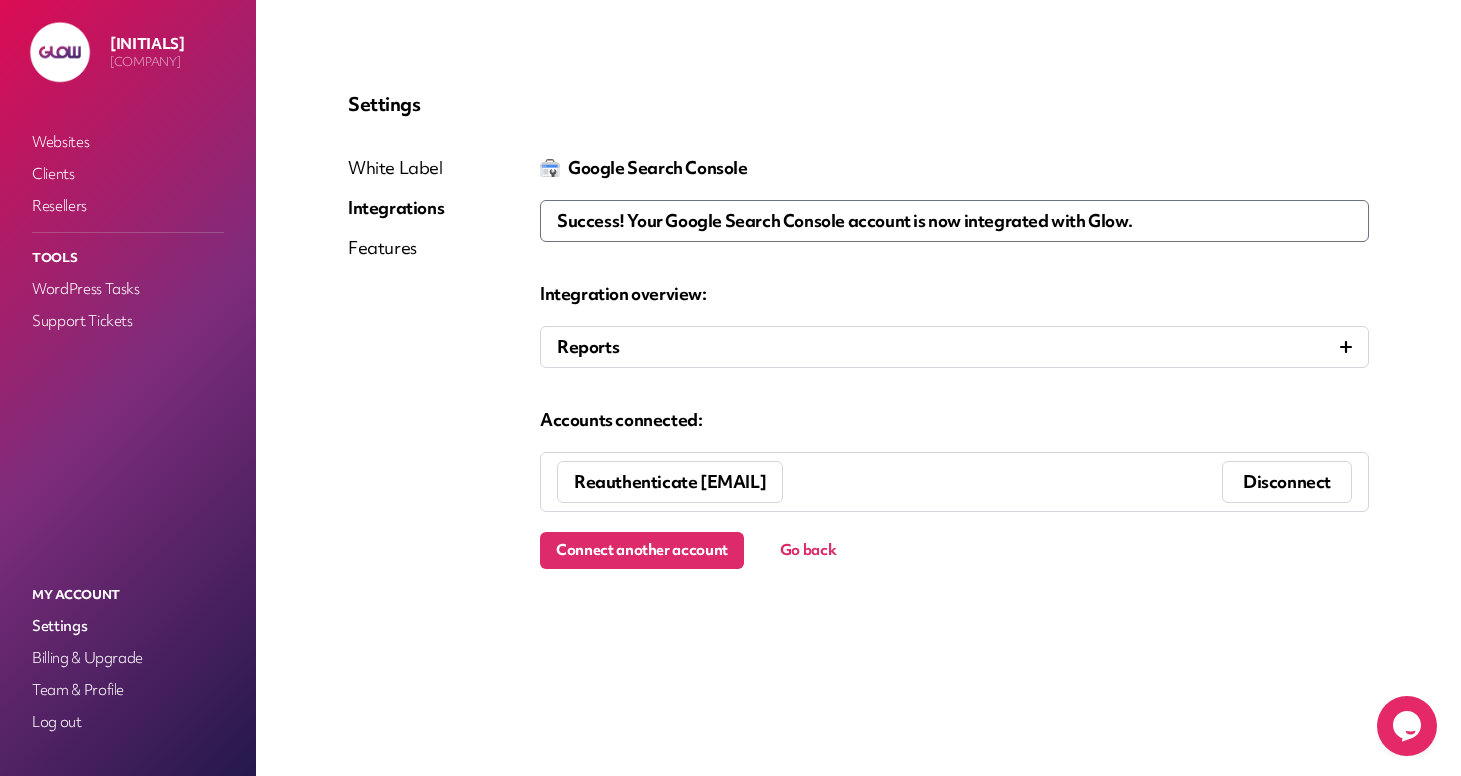 click on "Go back" at bounding box center [808, 550] 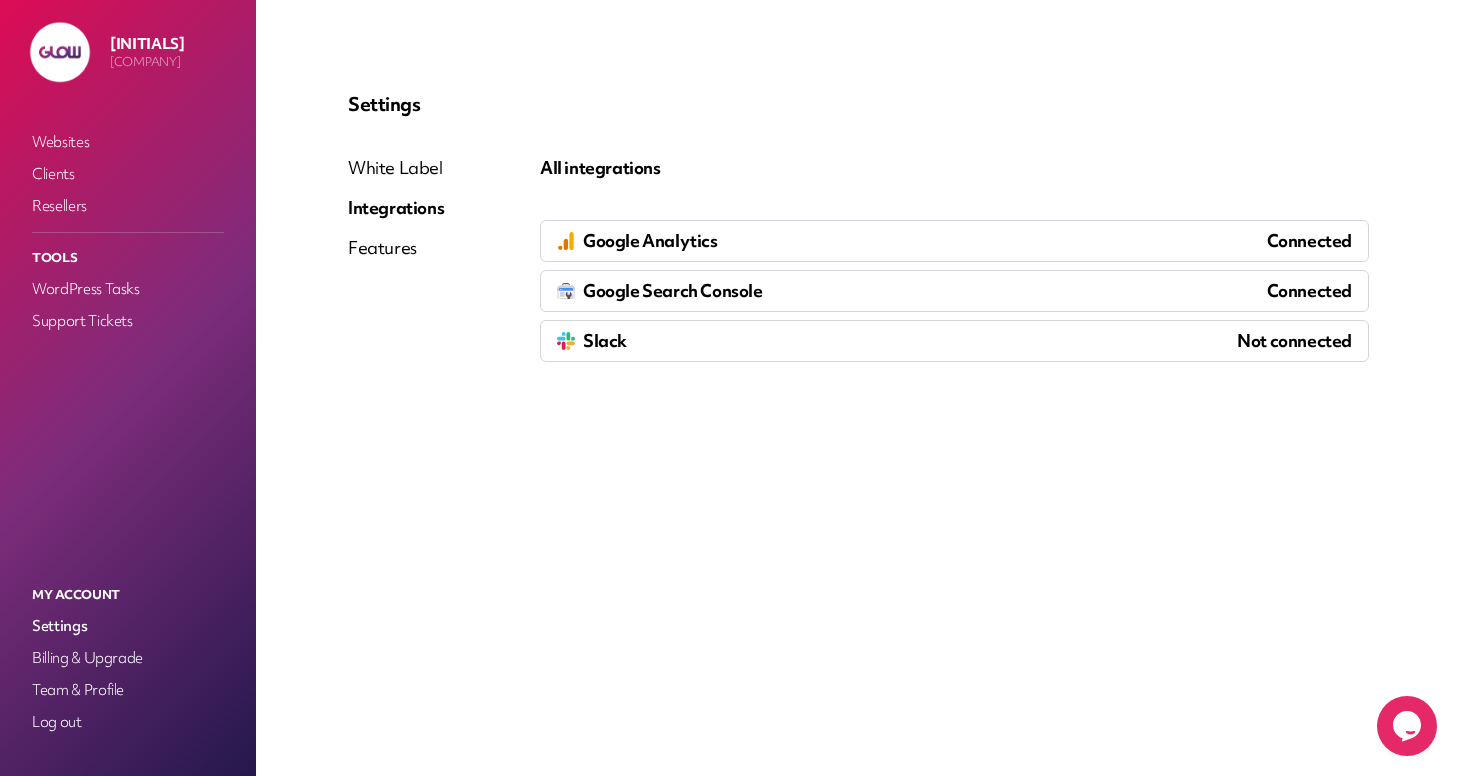 click on "Features" at bounding box center (396, 248) 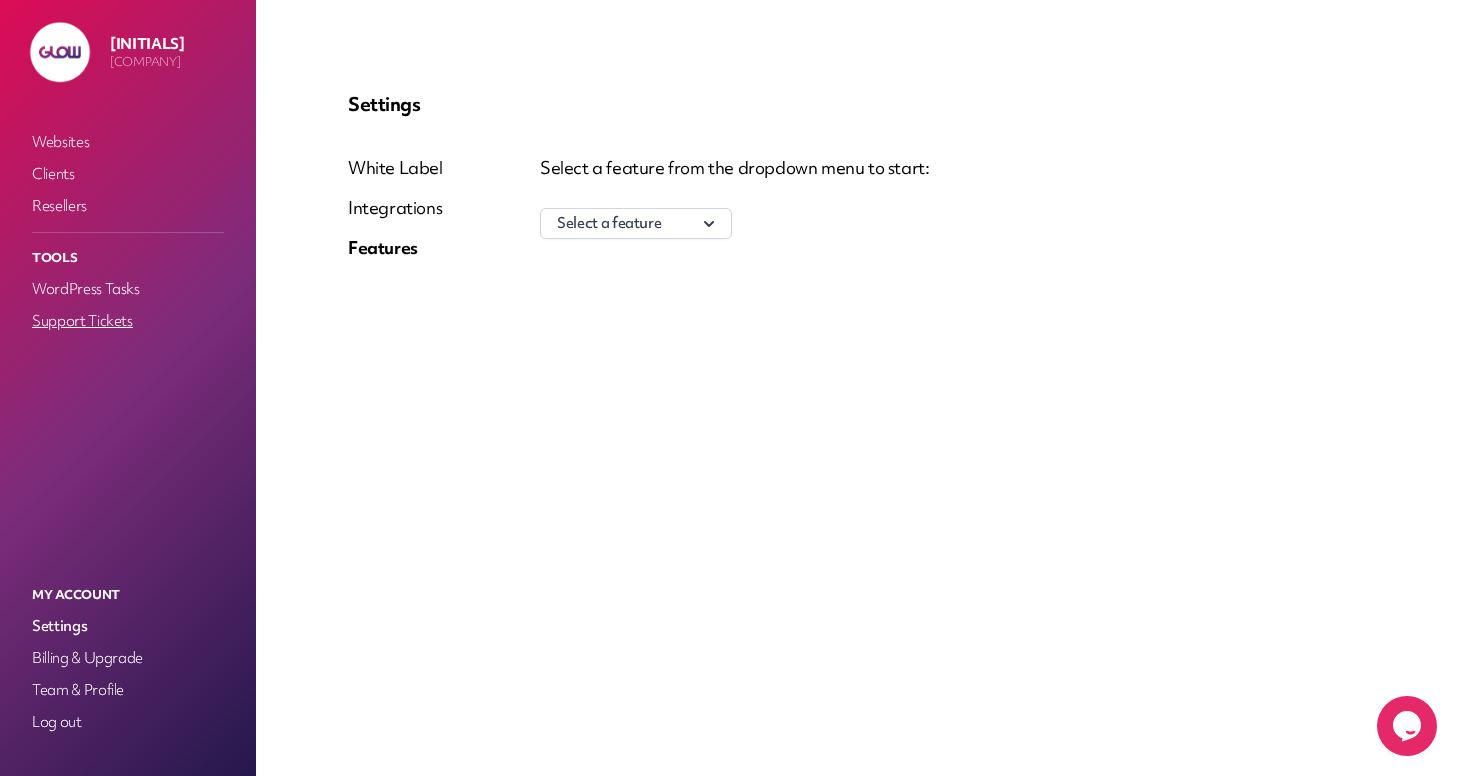 click on "Support Tickets" at bounding box center [128, 321] 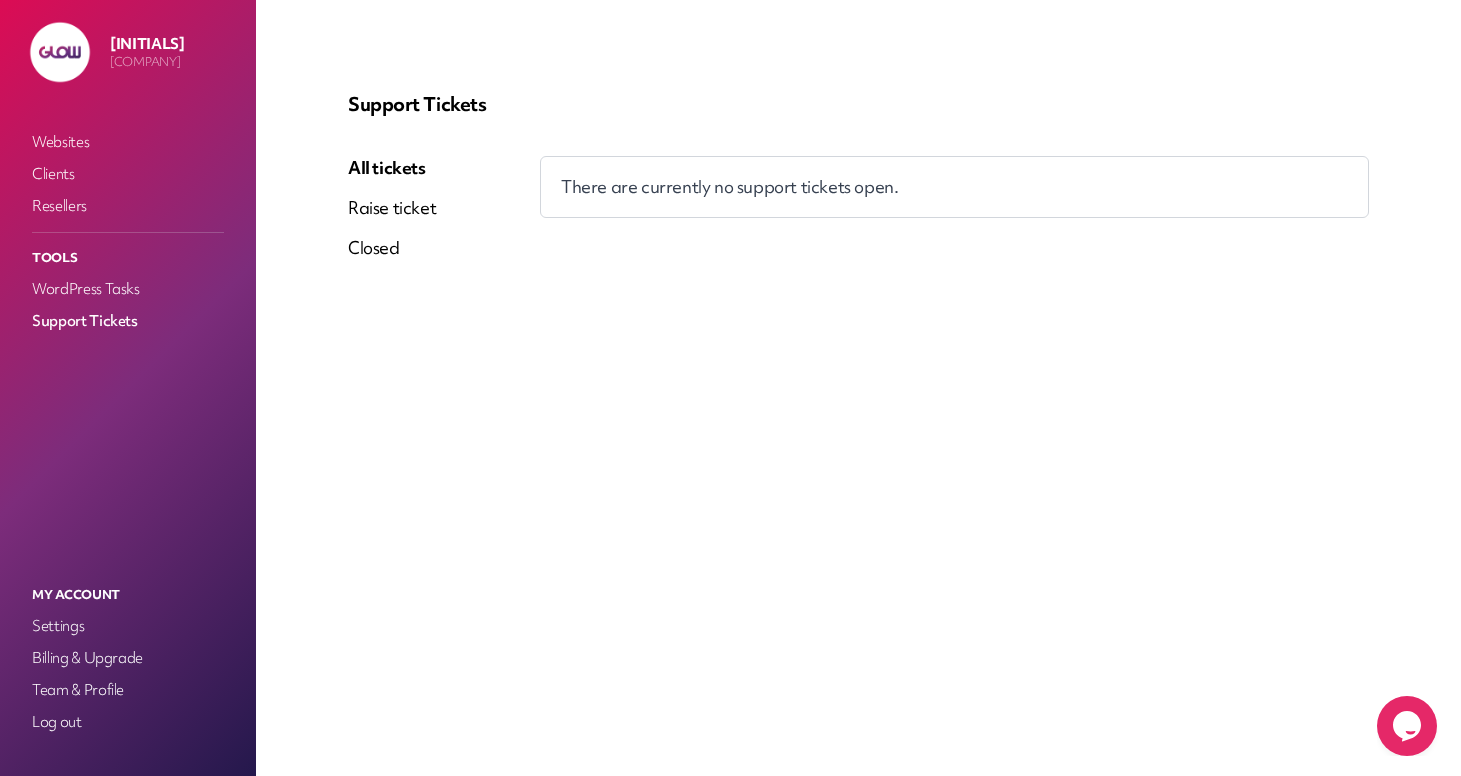 click on "Raise ticket" at bounding box center [392, 208] 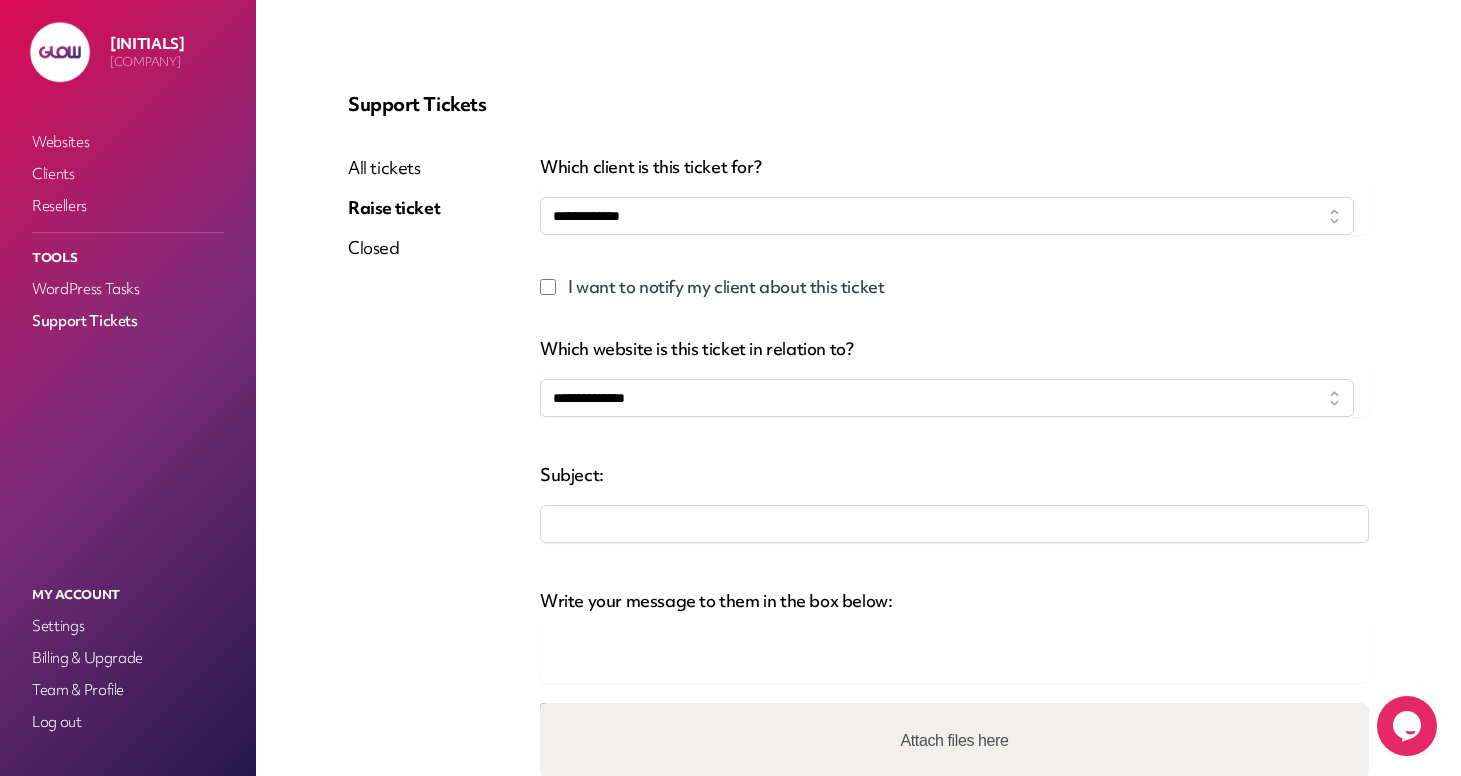 select 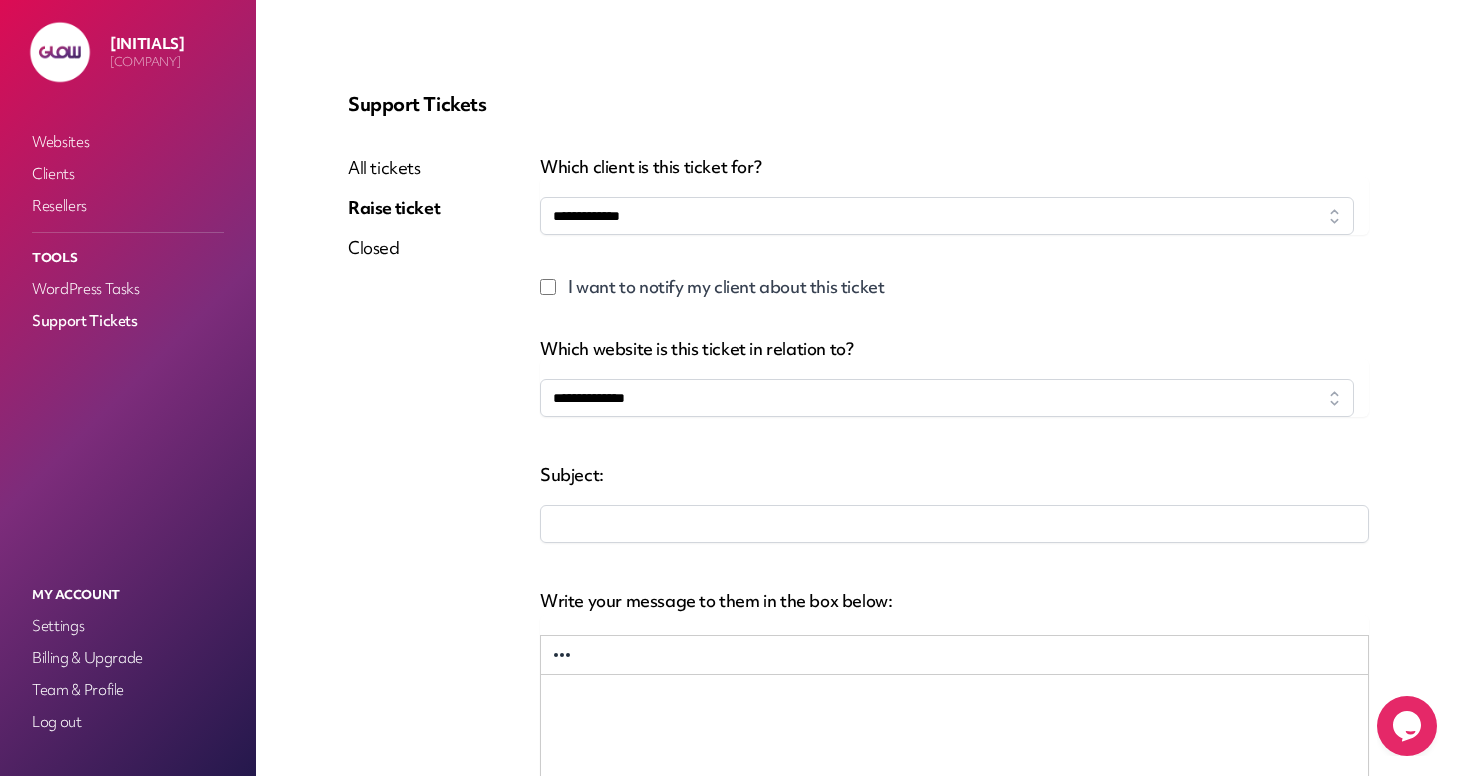 scroll, scrollTop: 0, scrollLeft: 0, axis: both 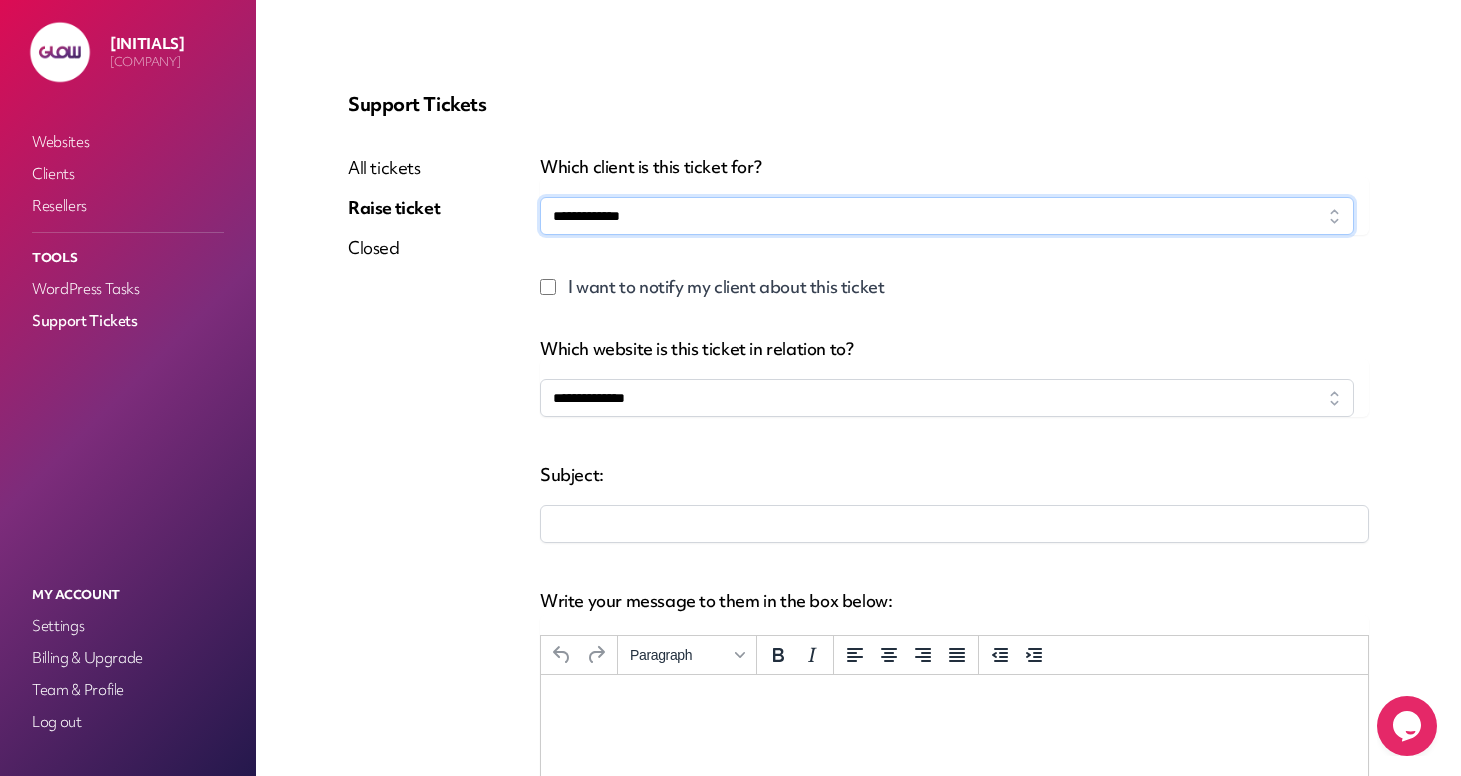 click on "**********" at bounding box center (947, 216) 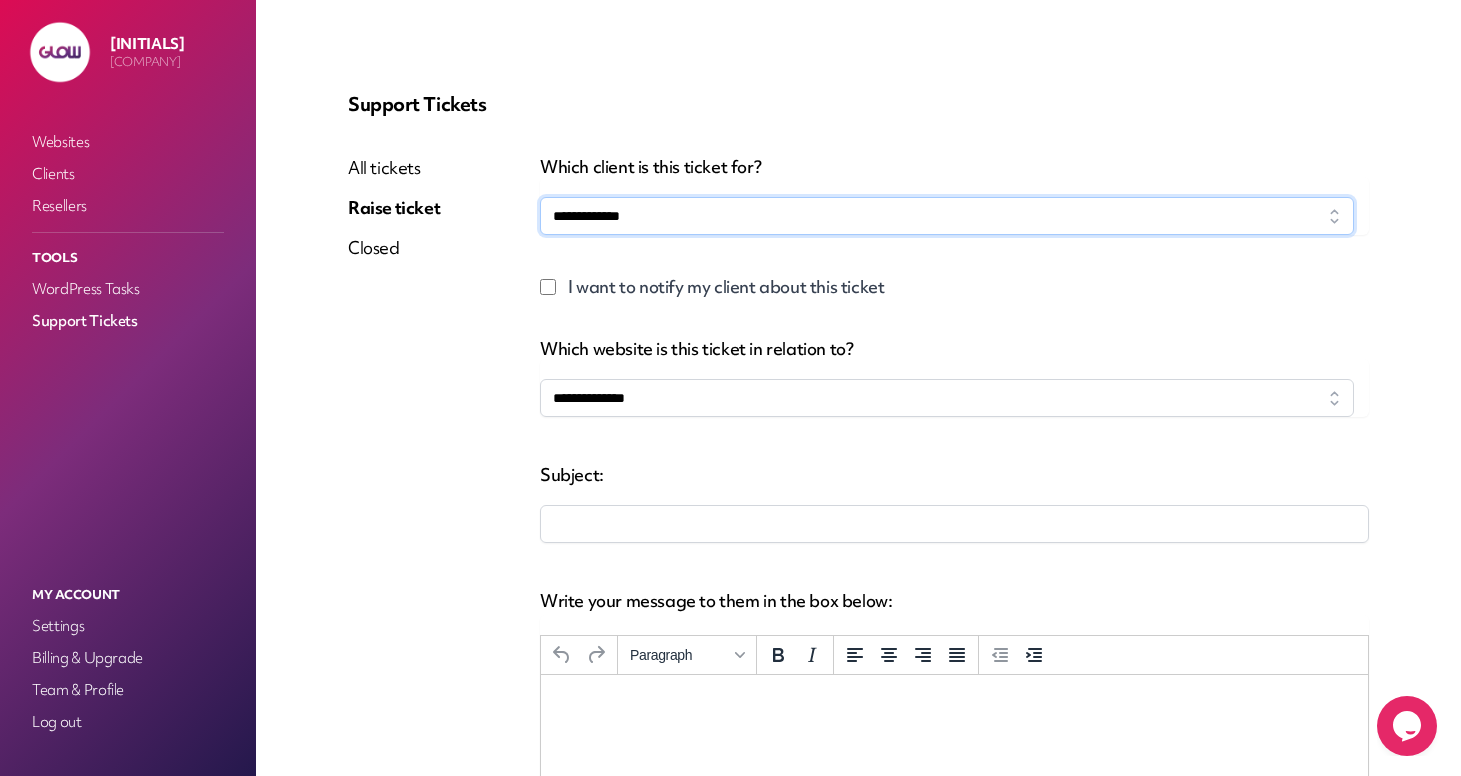select on "****" 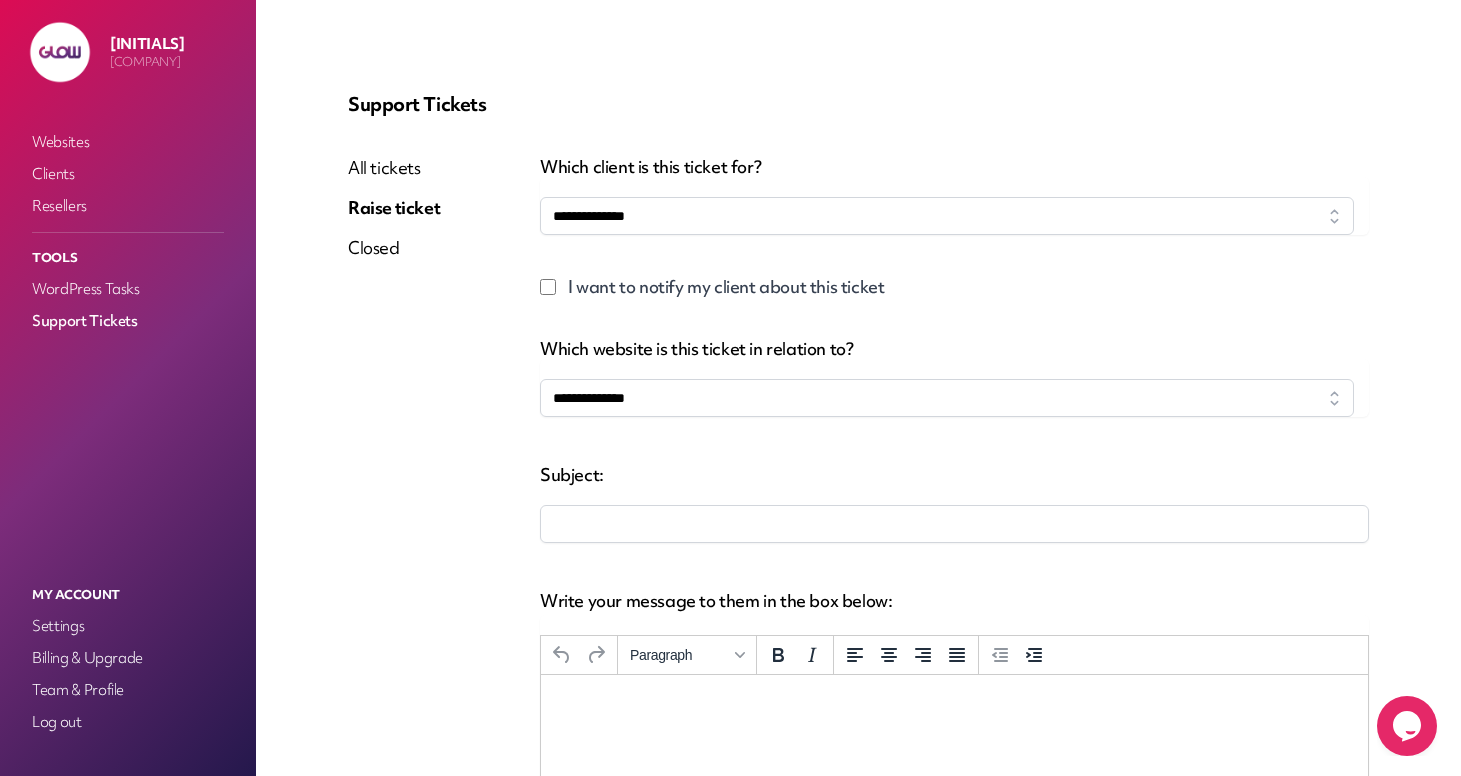 scroll, scrollTop: 0, scrollLeft: 0, axis: both 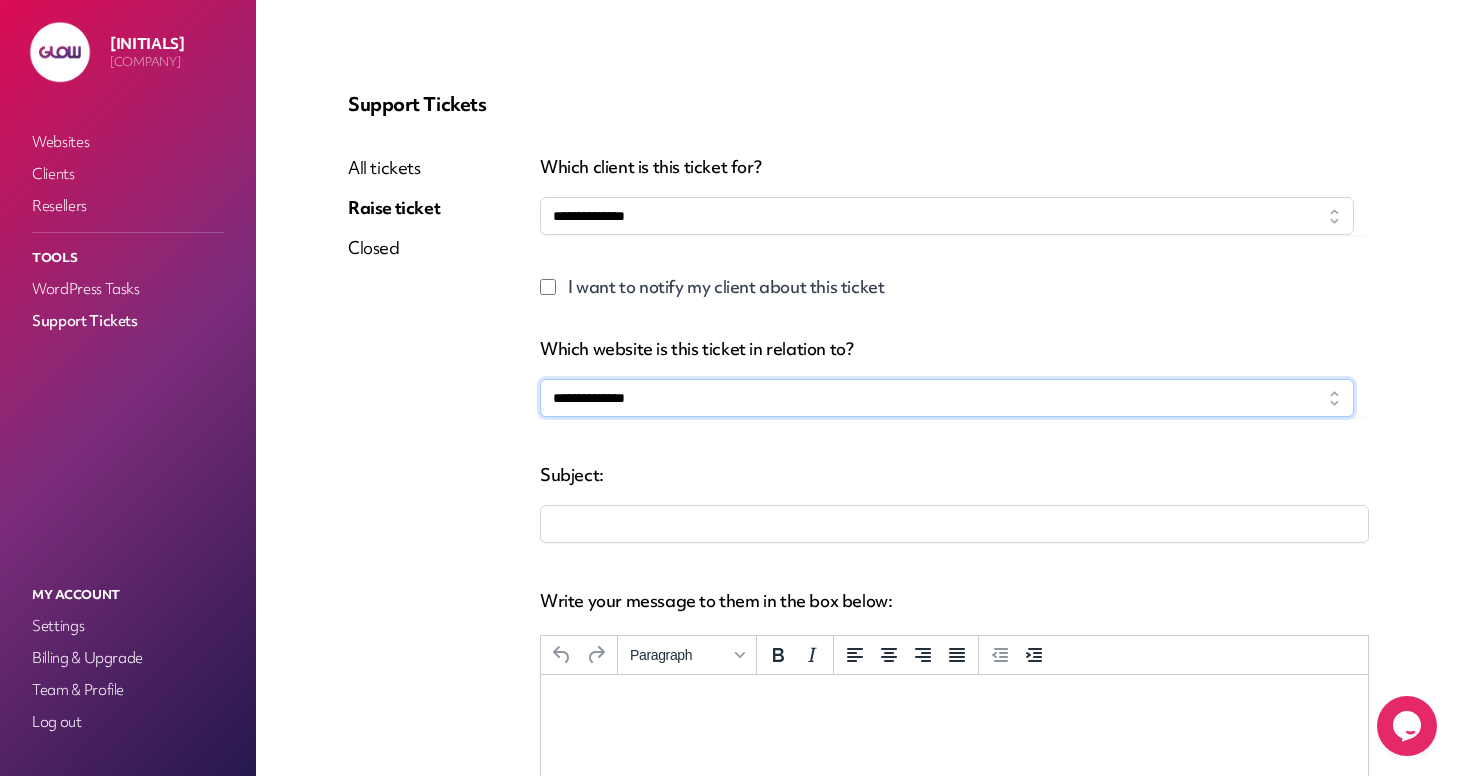click on "**********" at bounding box center (947, 398) 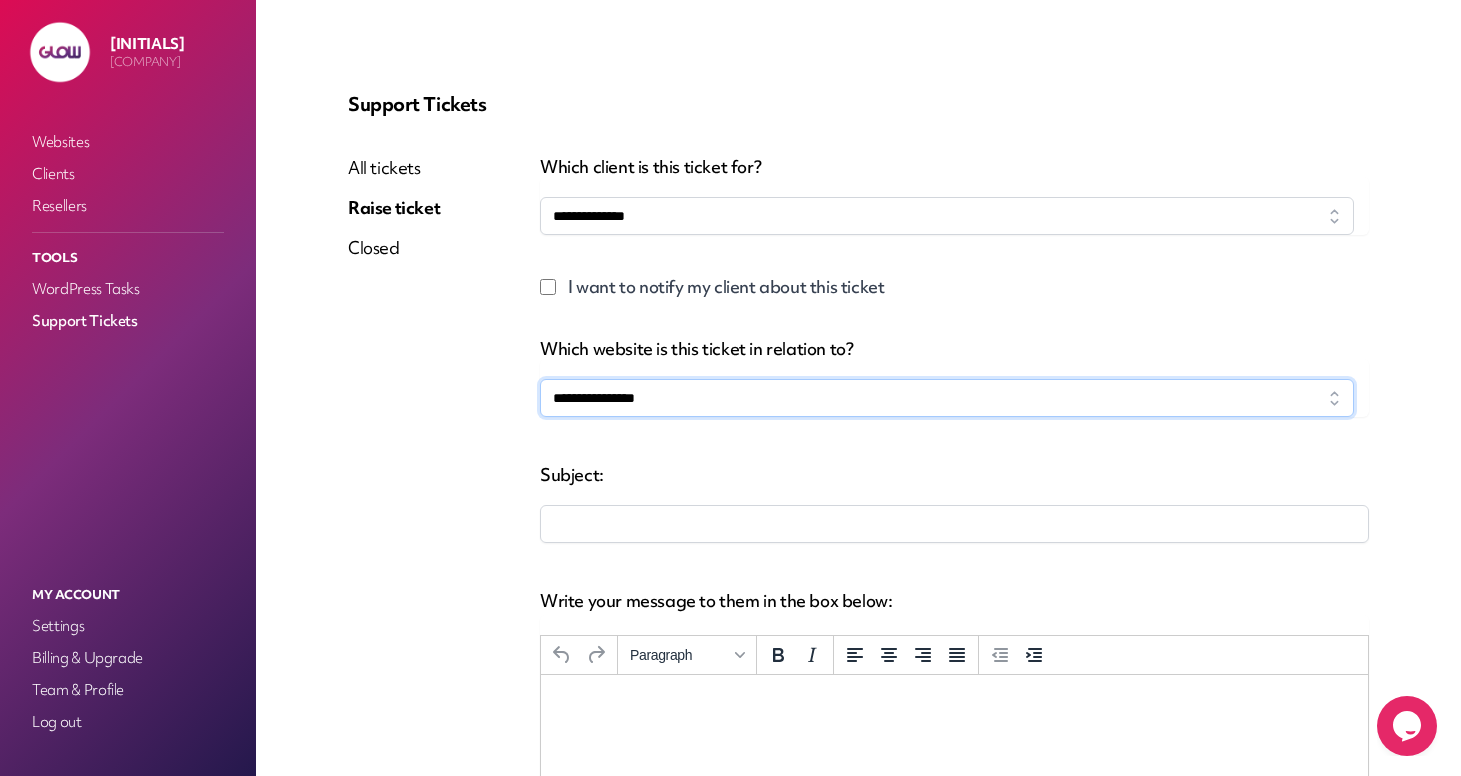 scroll, scrollTop: 48, scrollLeft: 0, axis: vertical 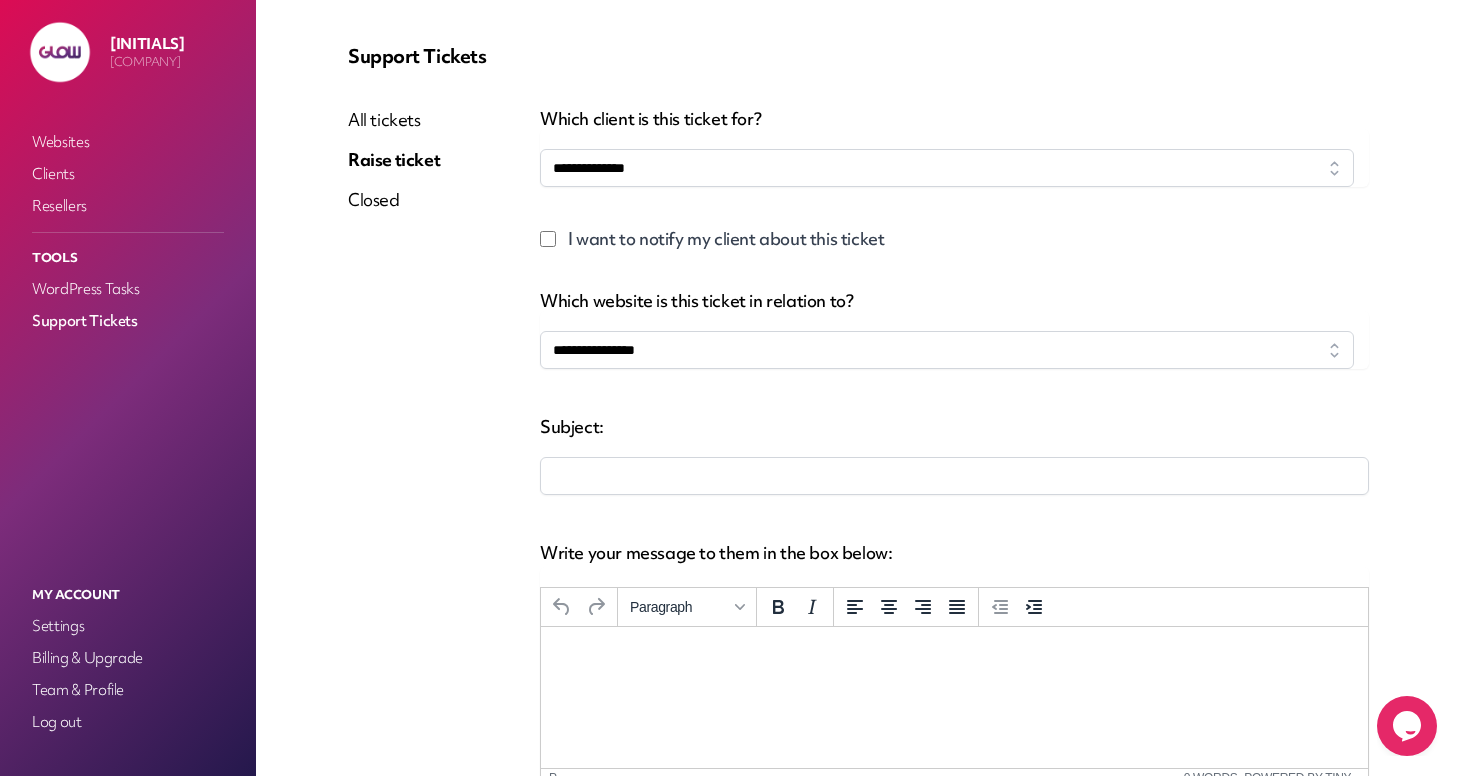 click at bounding box center [954, 476] 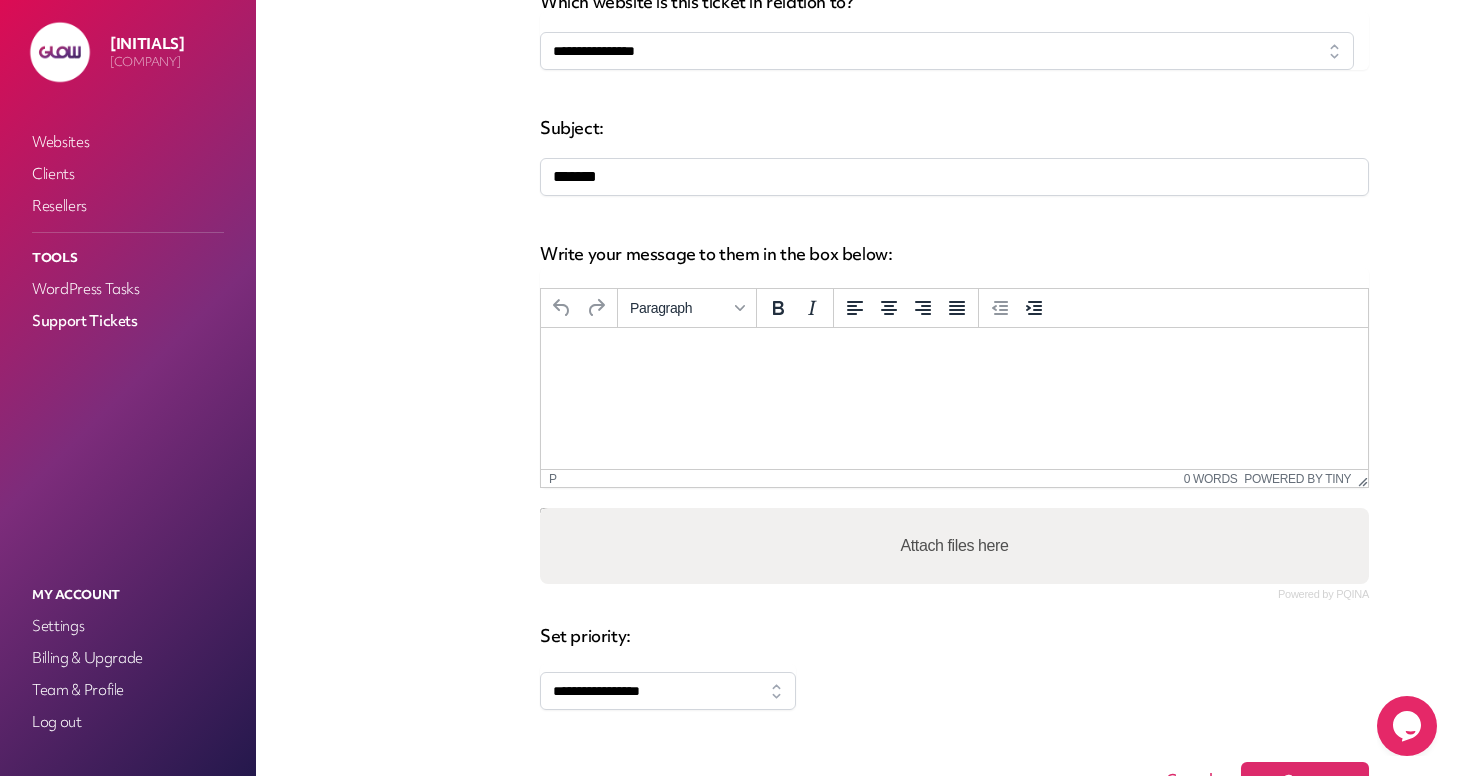 scroll, scrollTop: 463, scrollLeft: 0, axis: vertical 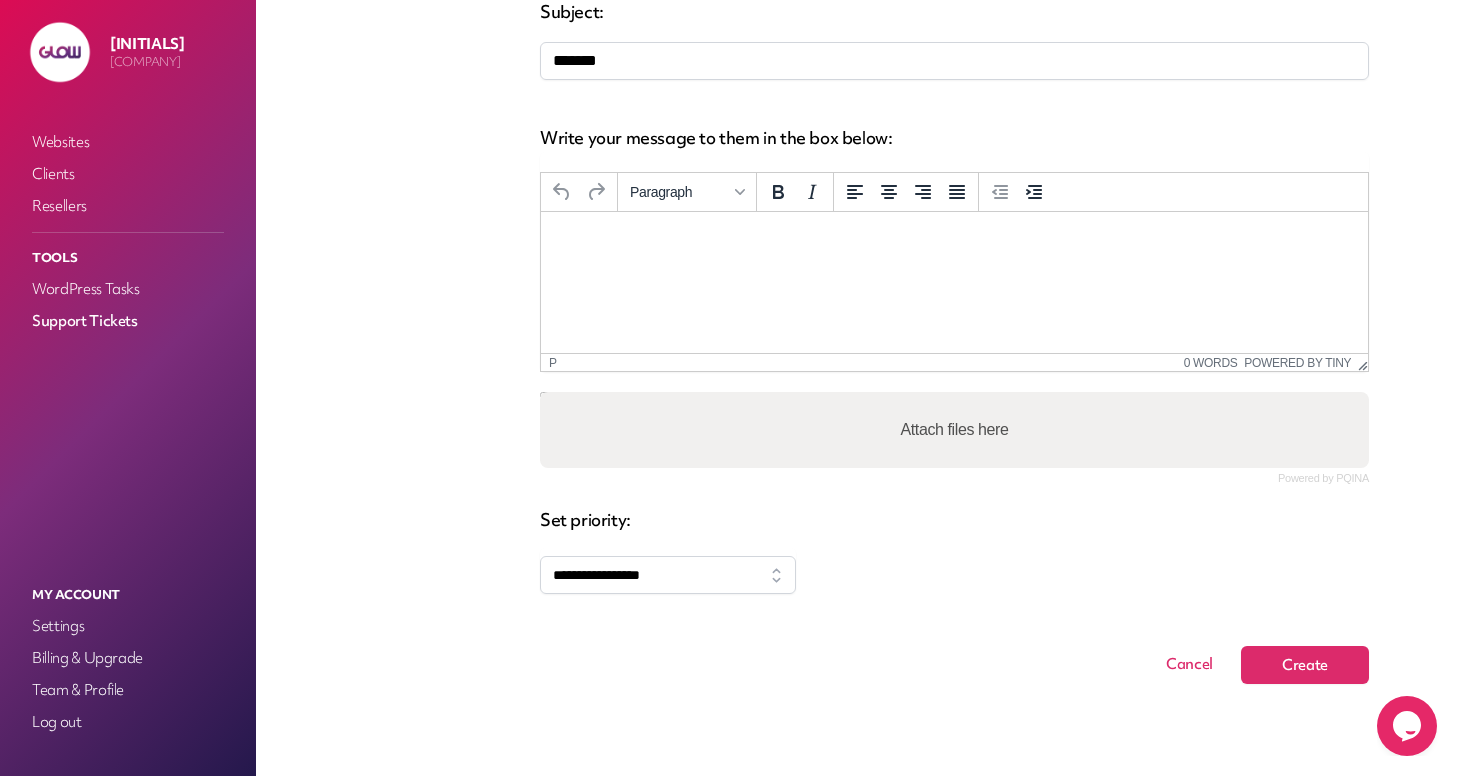 type on "*******" 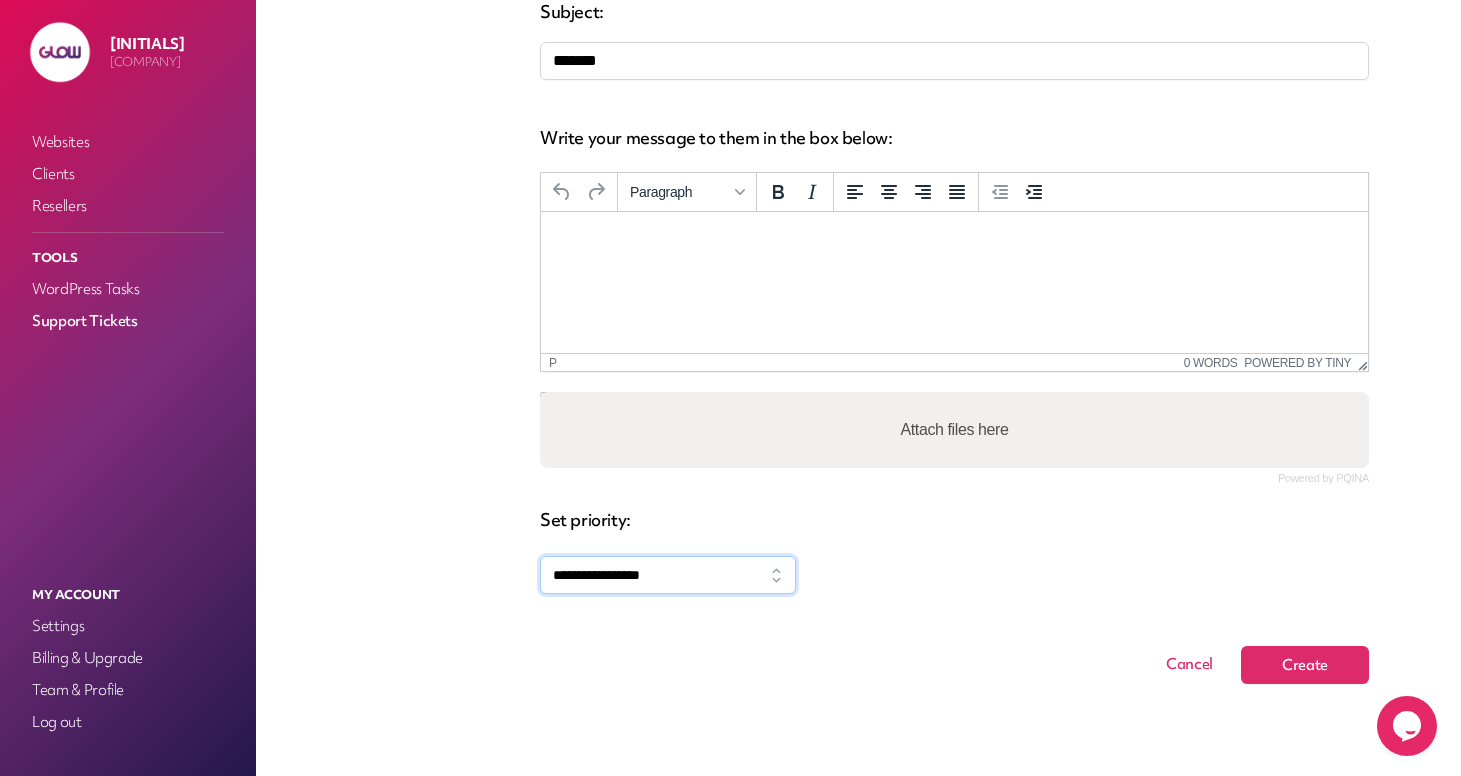 click on "**********" at bounding box center [668, 575] 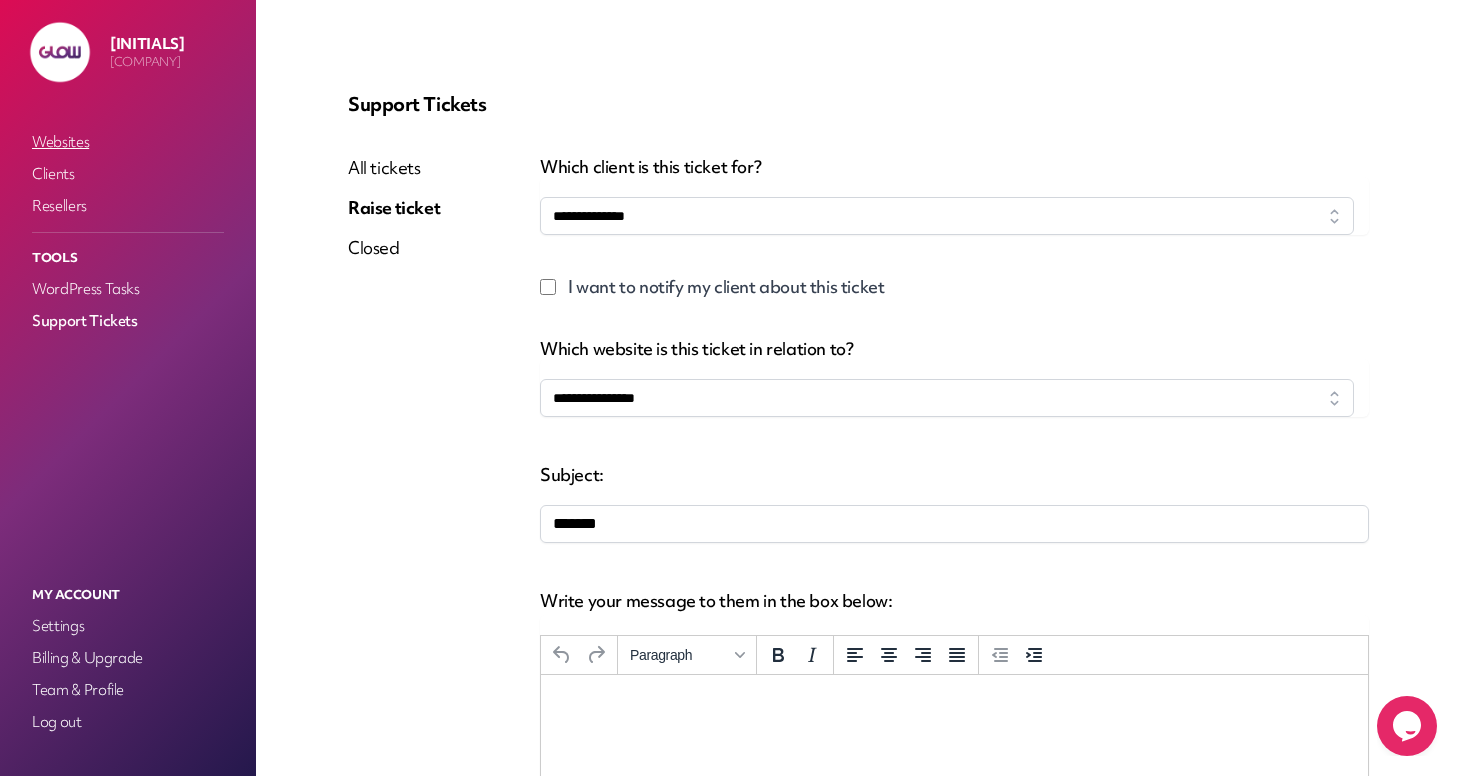 click on "Websites" at bounding box center [128, 142] 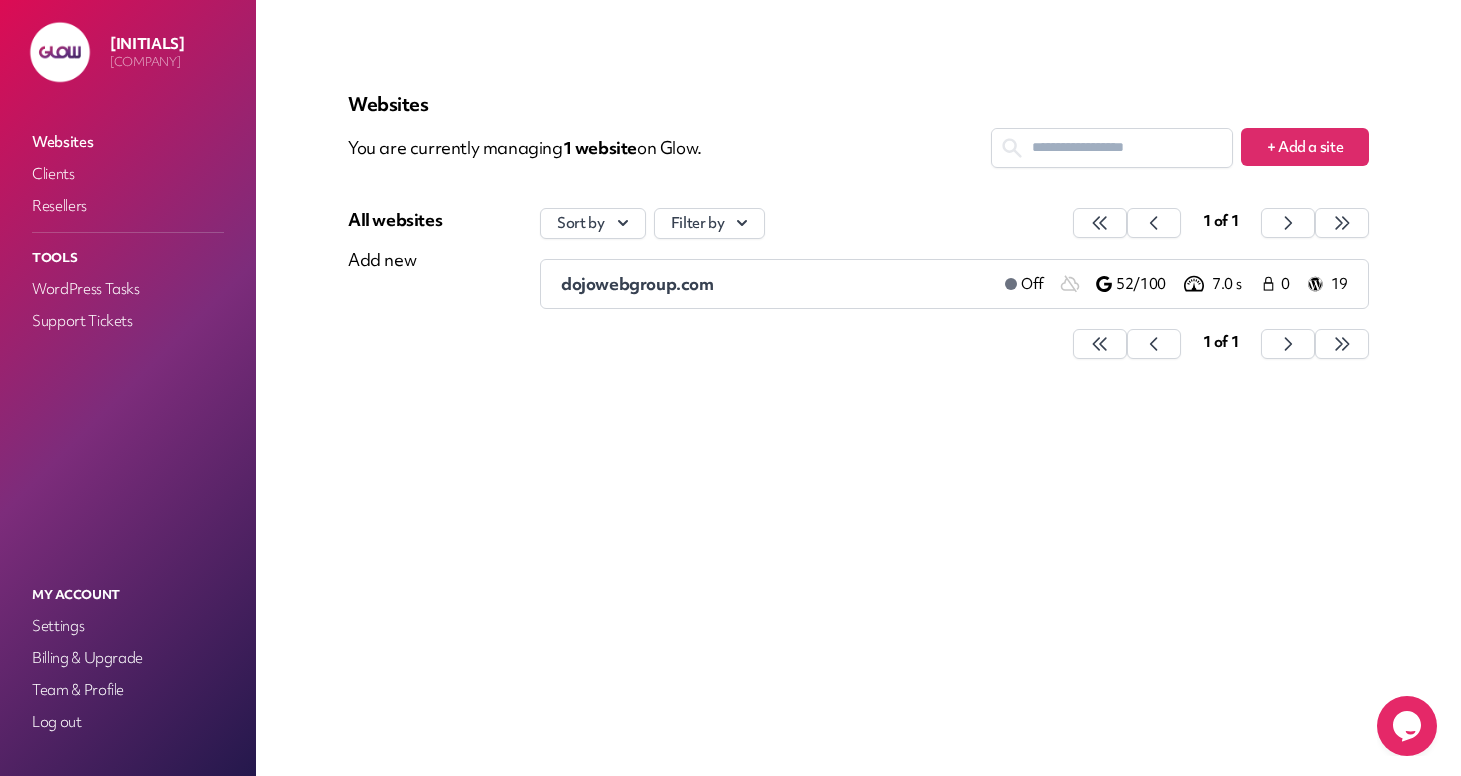 click on "dojowebgroup.com" at bounding box center (775, 284) 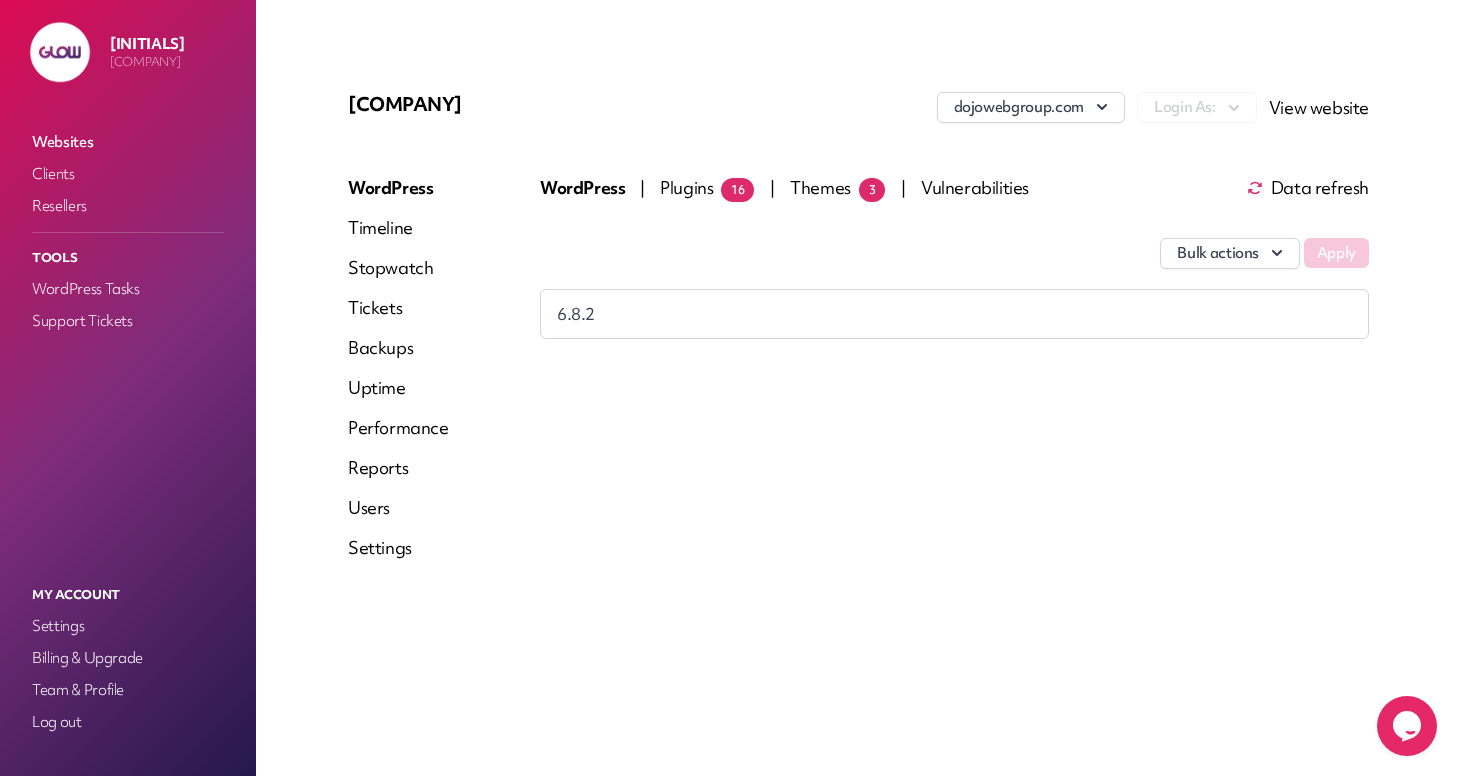 click on "Settings" at bounding box center [398, 548] 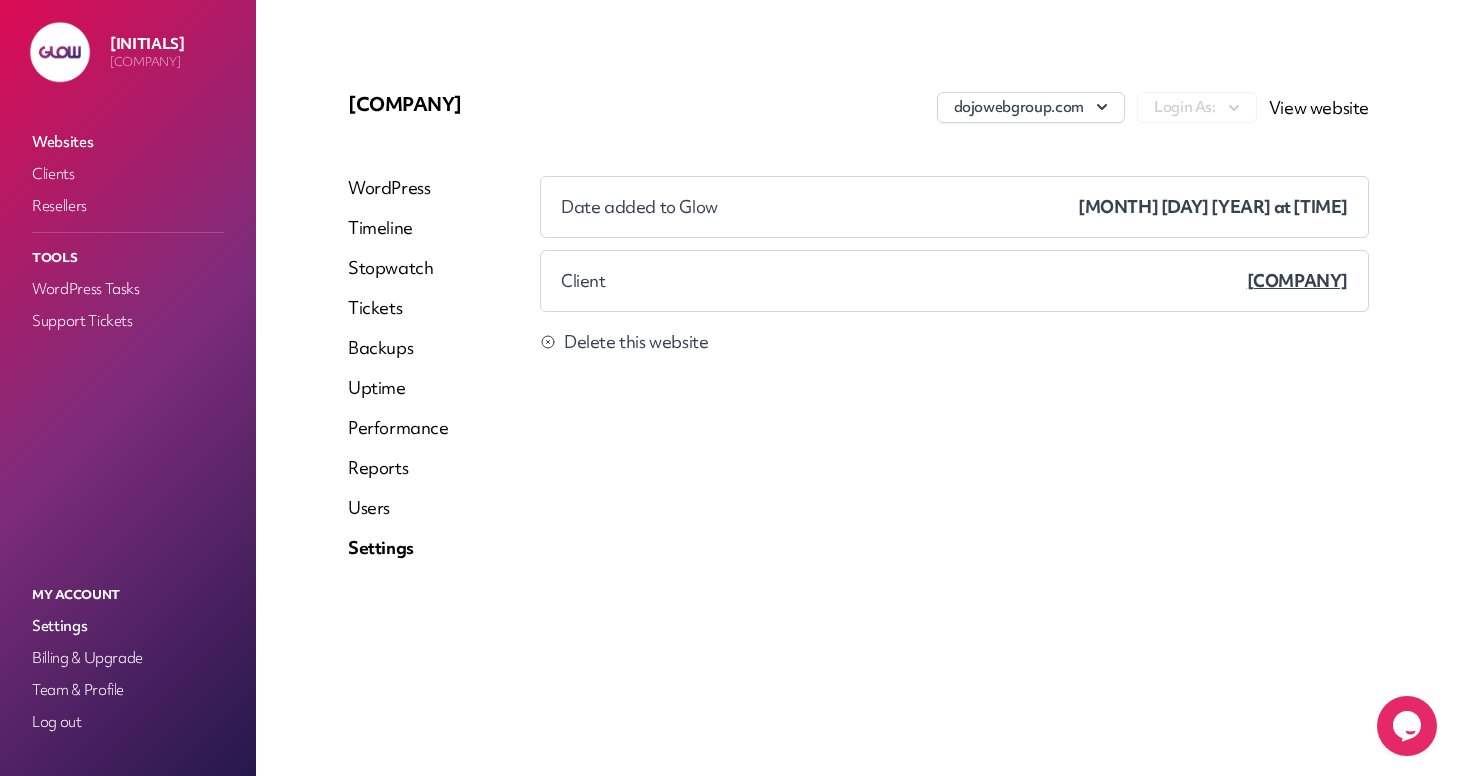 click on "Client   [COMPANY]" at bounding box center (954, 281) 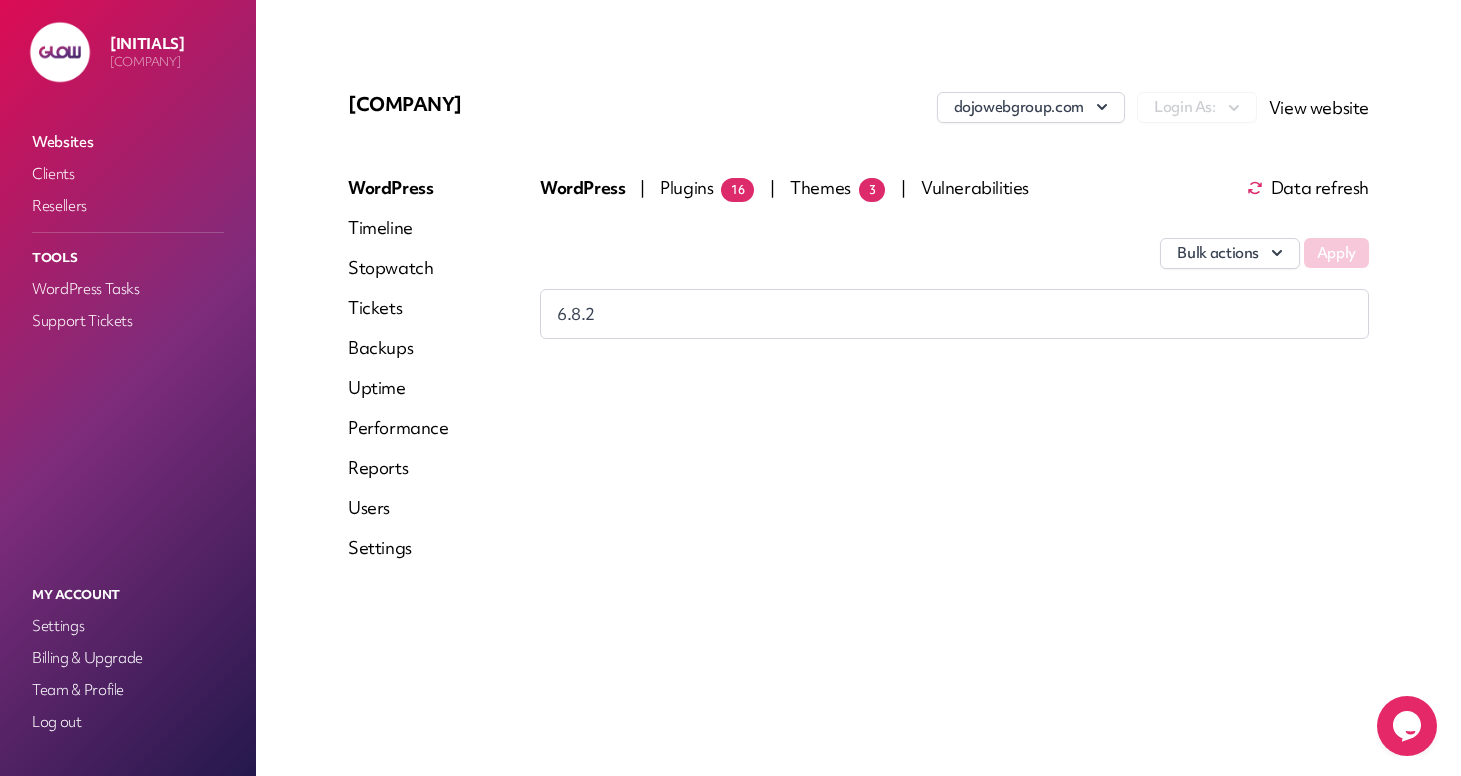 click on "Timeline" at bounding box center (398, 228) 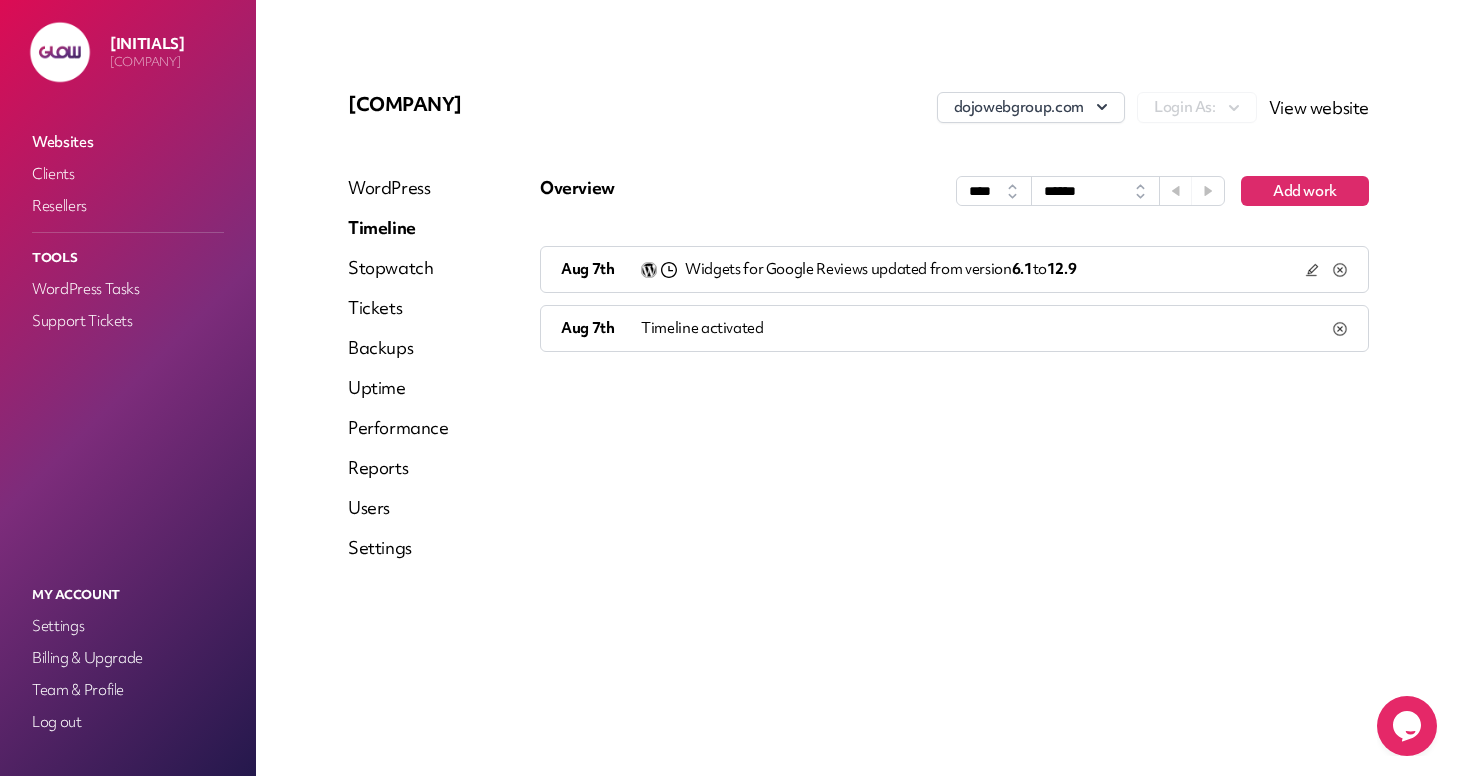 click on "Stopwatch" at bounding box center [398, 268] 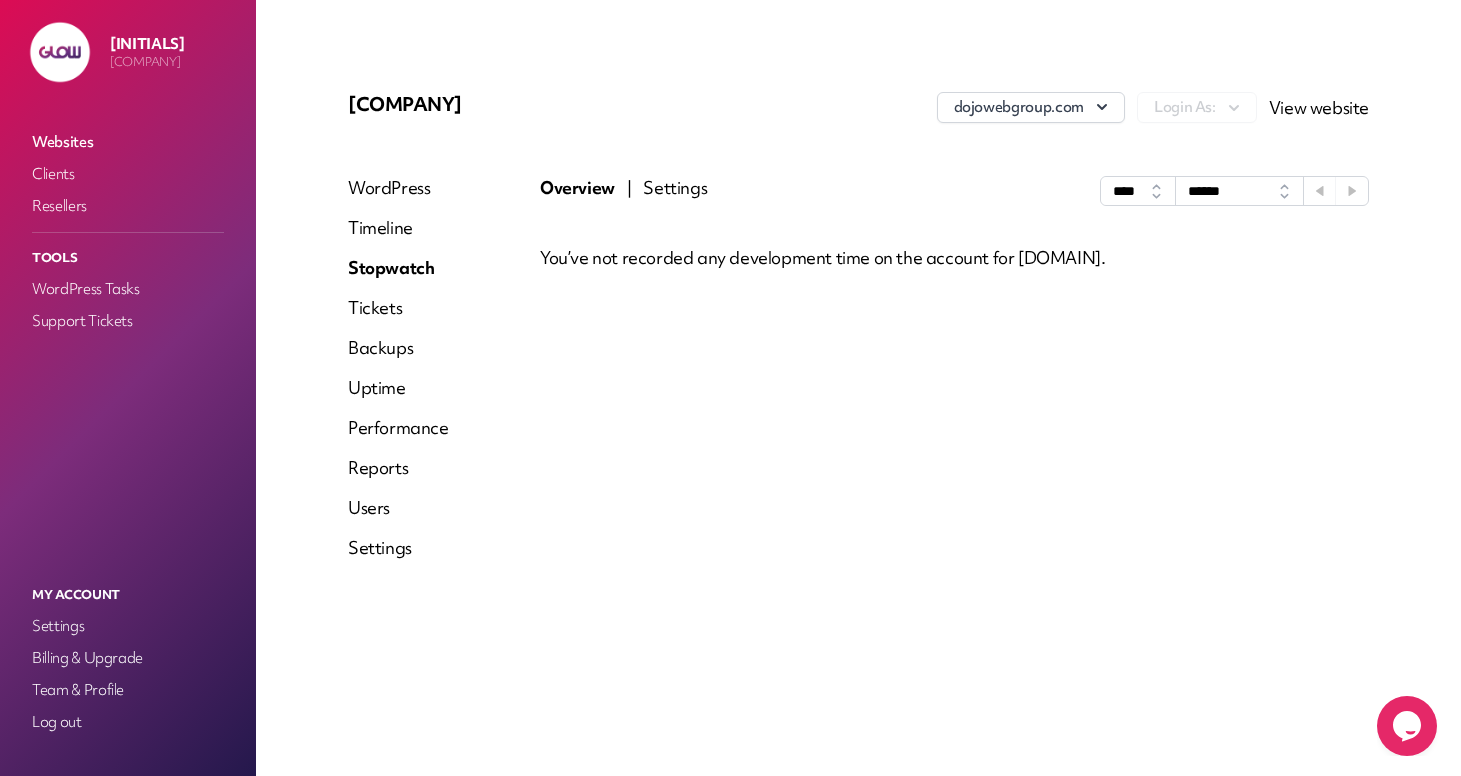 click on "Tickets" at bounding box center [398, 308] 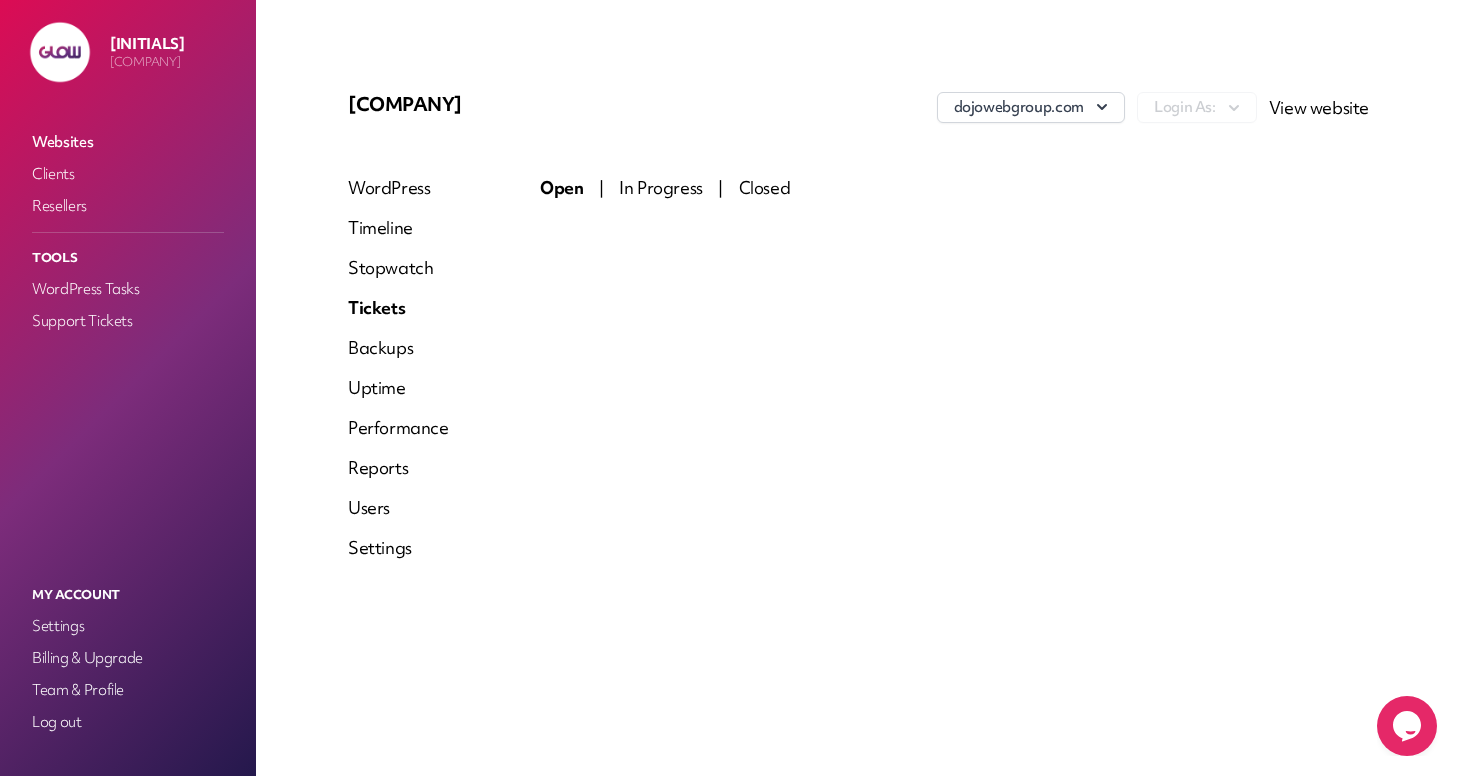 click on "Backups" at bounding box center [398, 348] 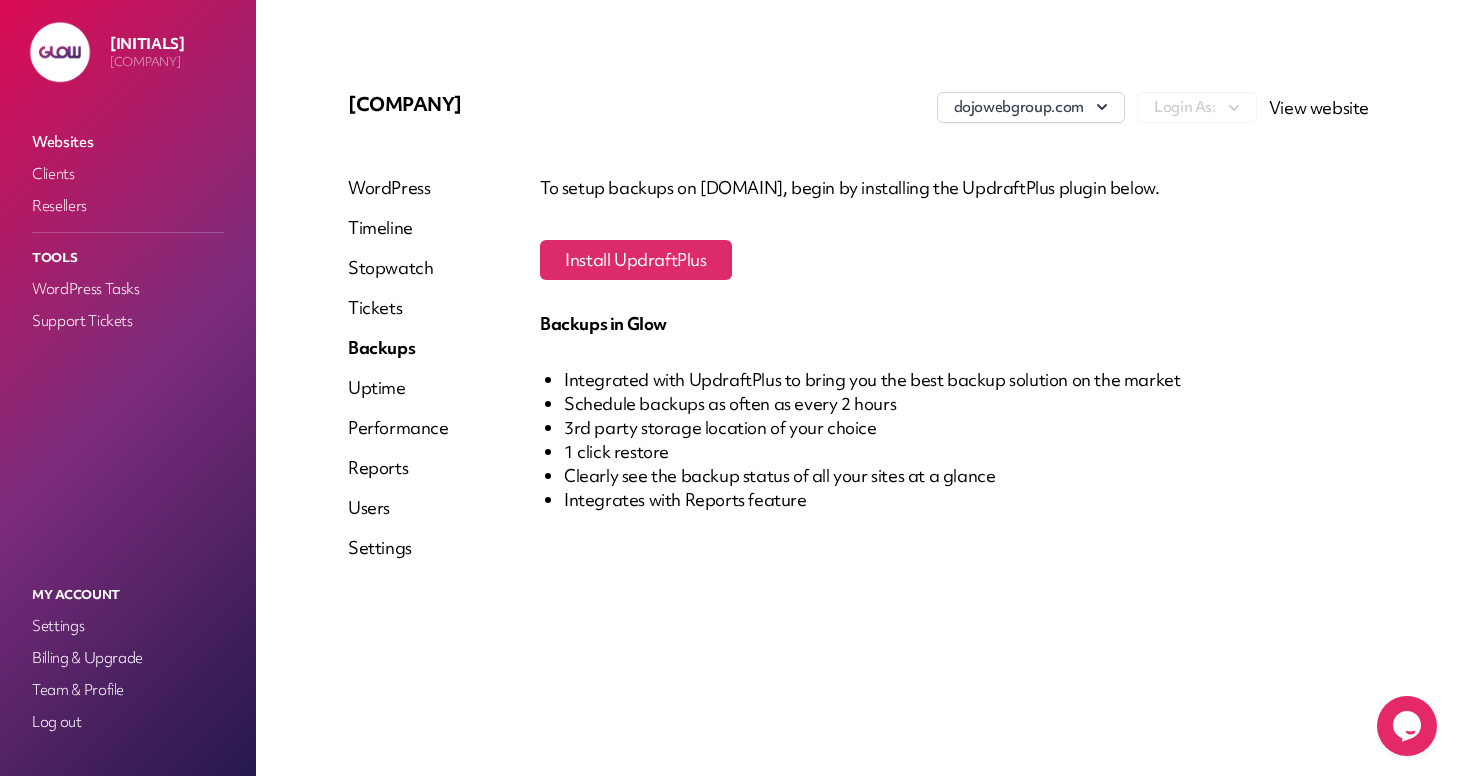 click on "Uptime" at bounding box center (398, 388) 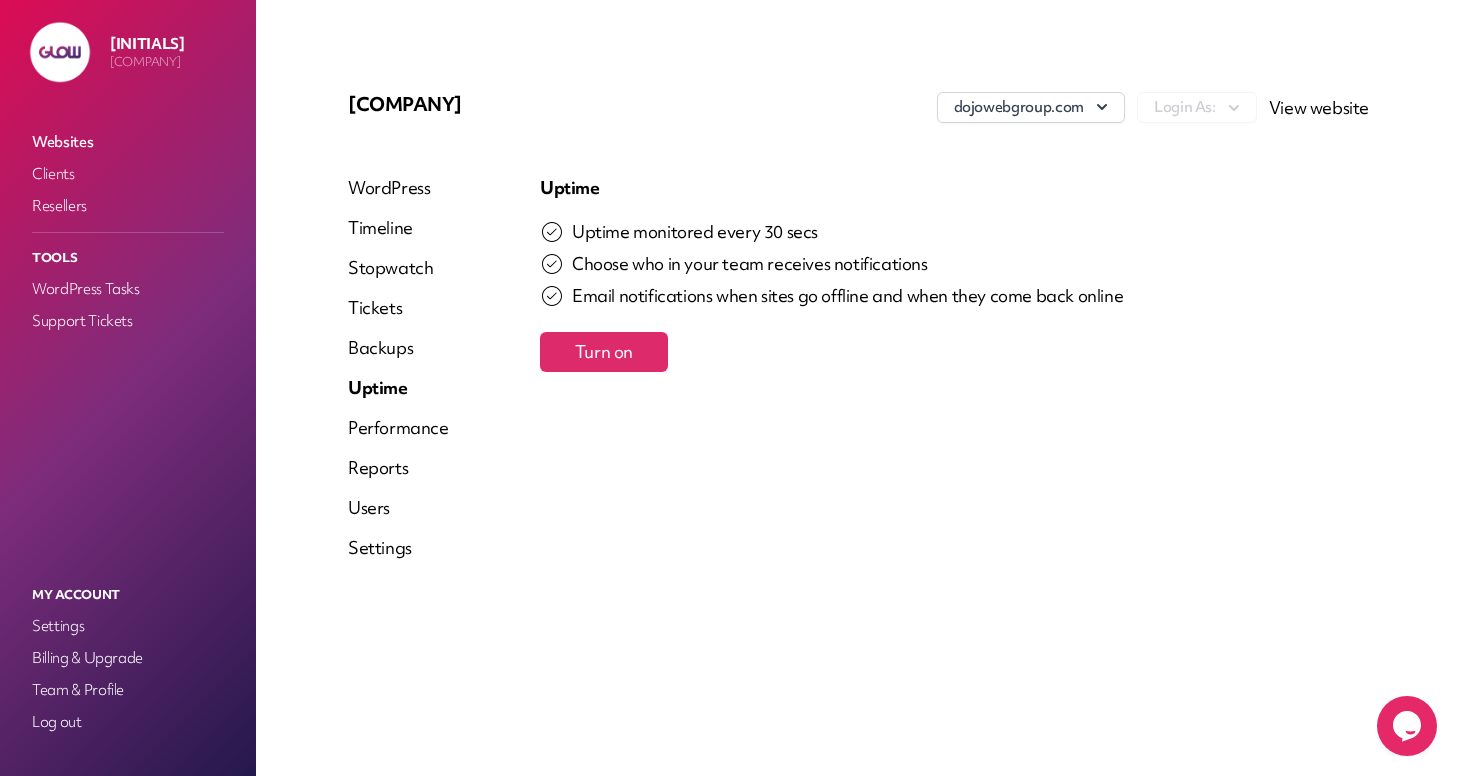 click on "Performance" at bounding box center (398, 428) 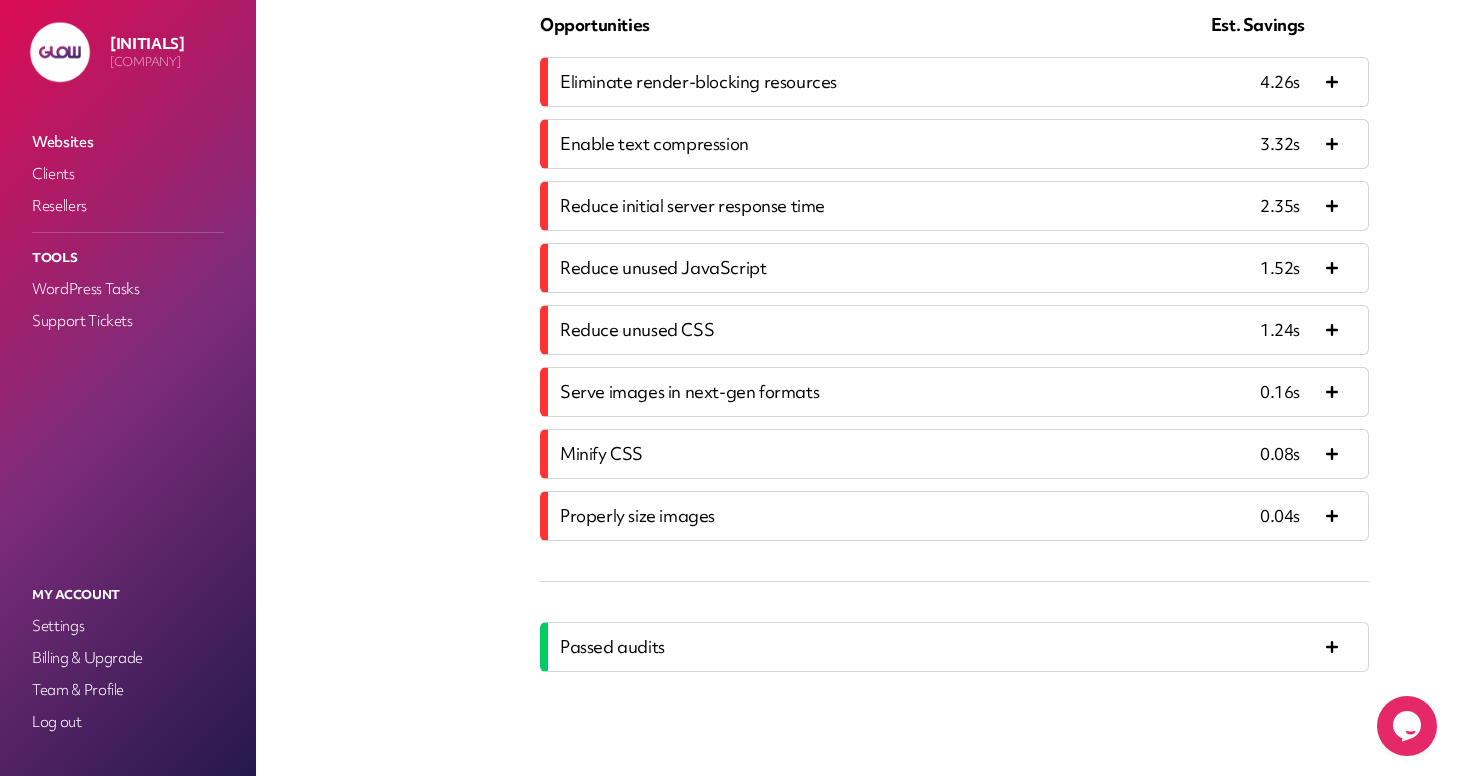 scroll, scrollTop: 0, scrollLeft: 0, axis: both 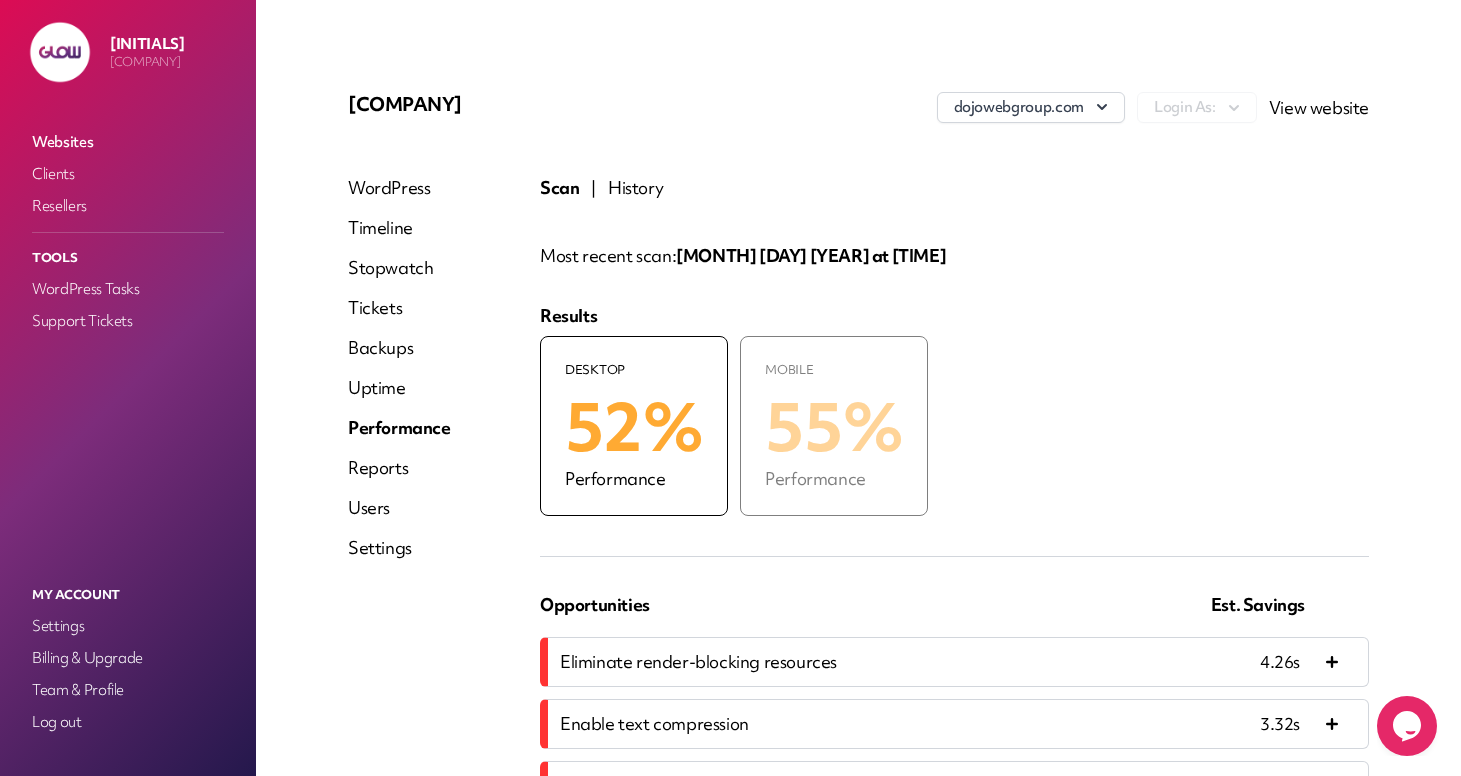 click on "Reports" at bounding box center (399, 468) 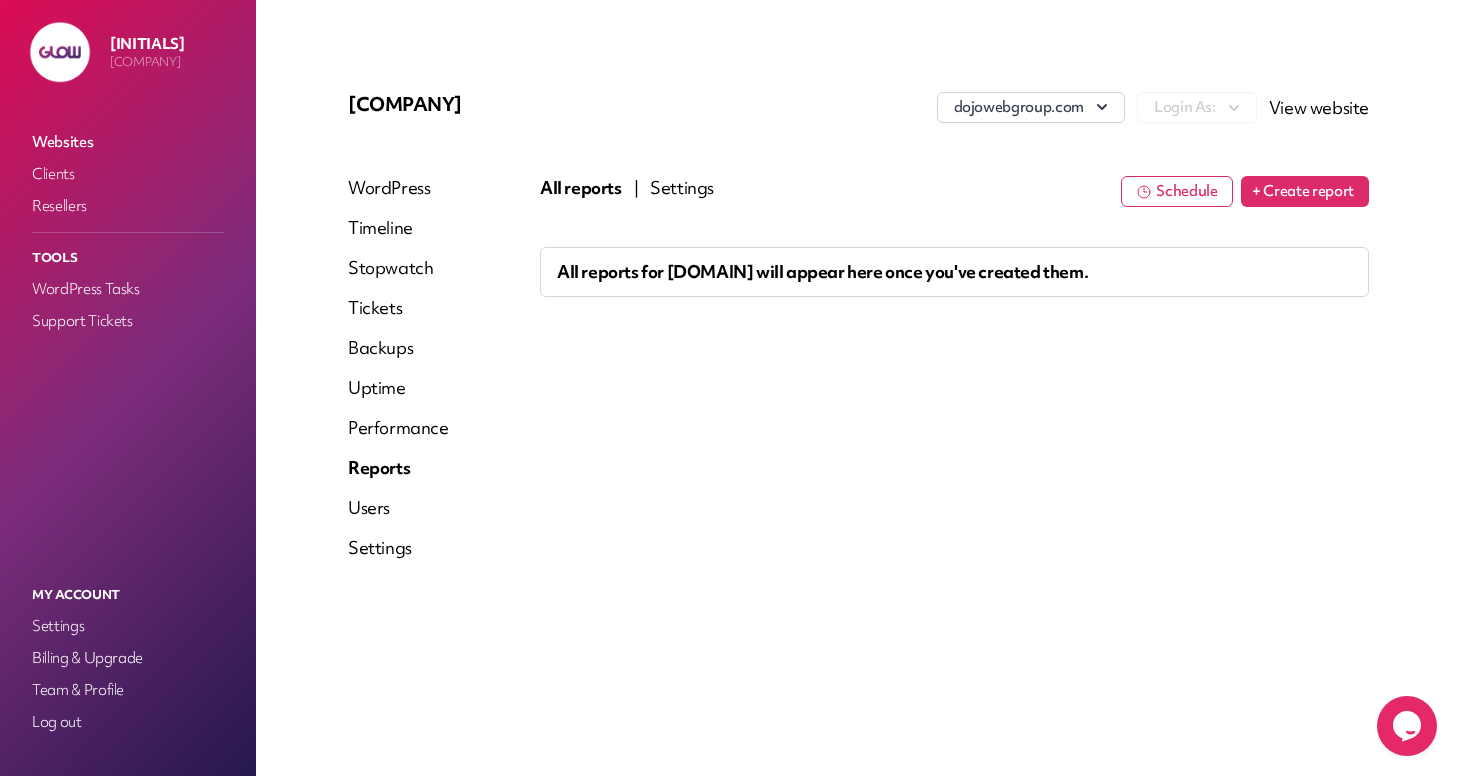 click on "Settings" at bounding box center [682, 188] 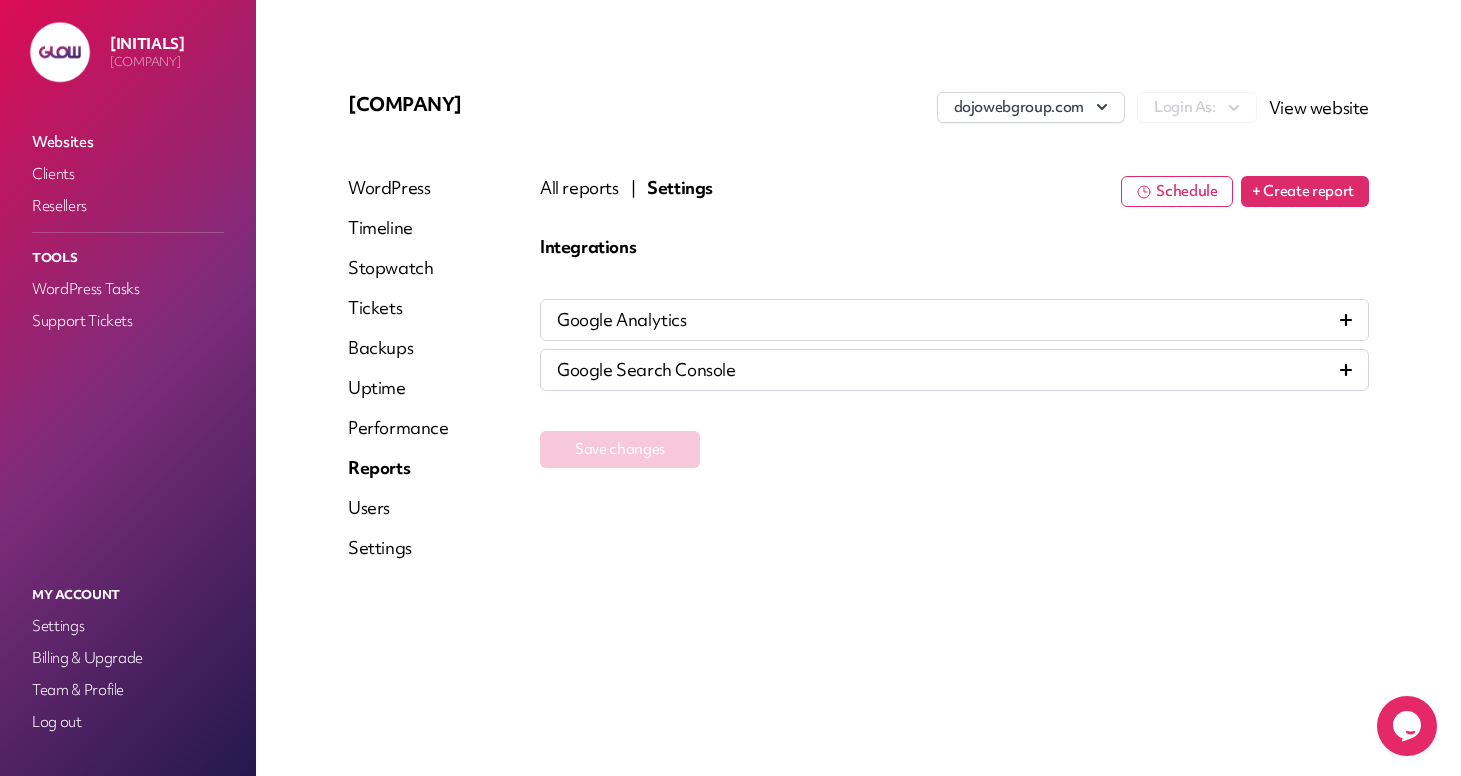 click on "Google Analytics" at bounding box center (954, 320) 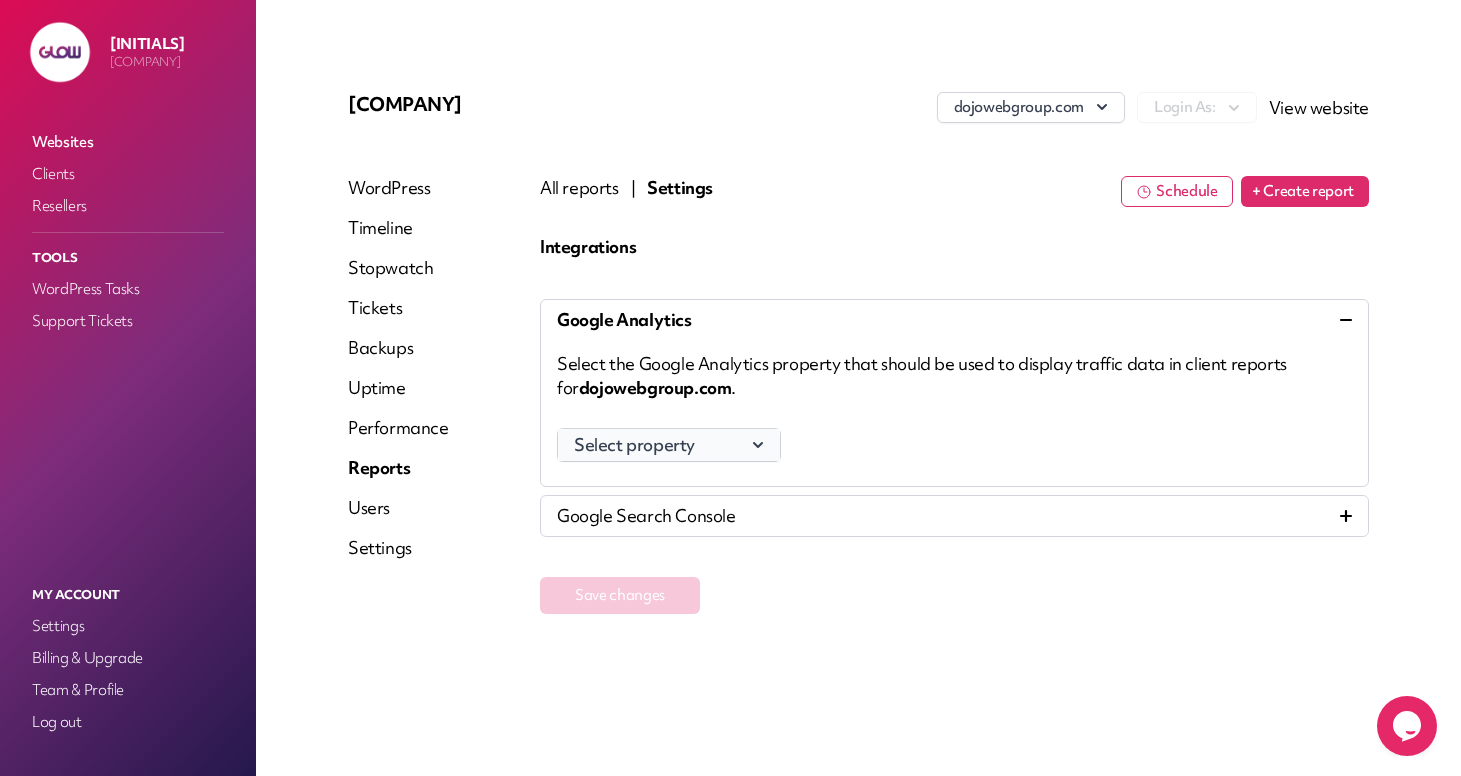 click on "Select property" at bounding box center [669, 445] 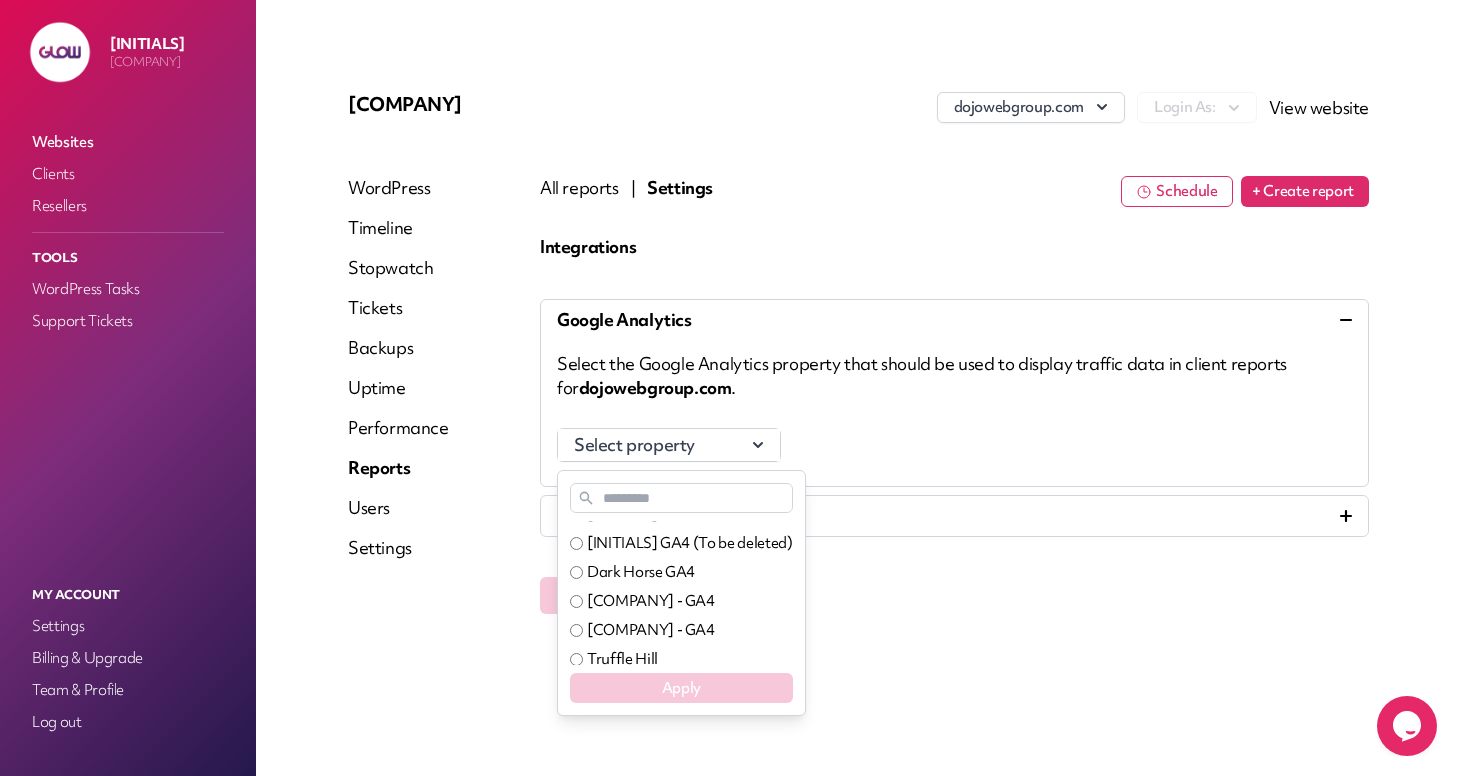 scroll, scrollTop: 141, scrollLeft: 0, axis: vertical 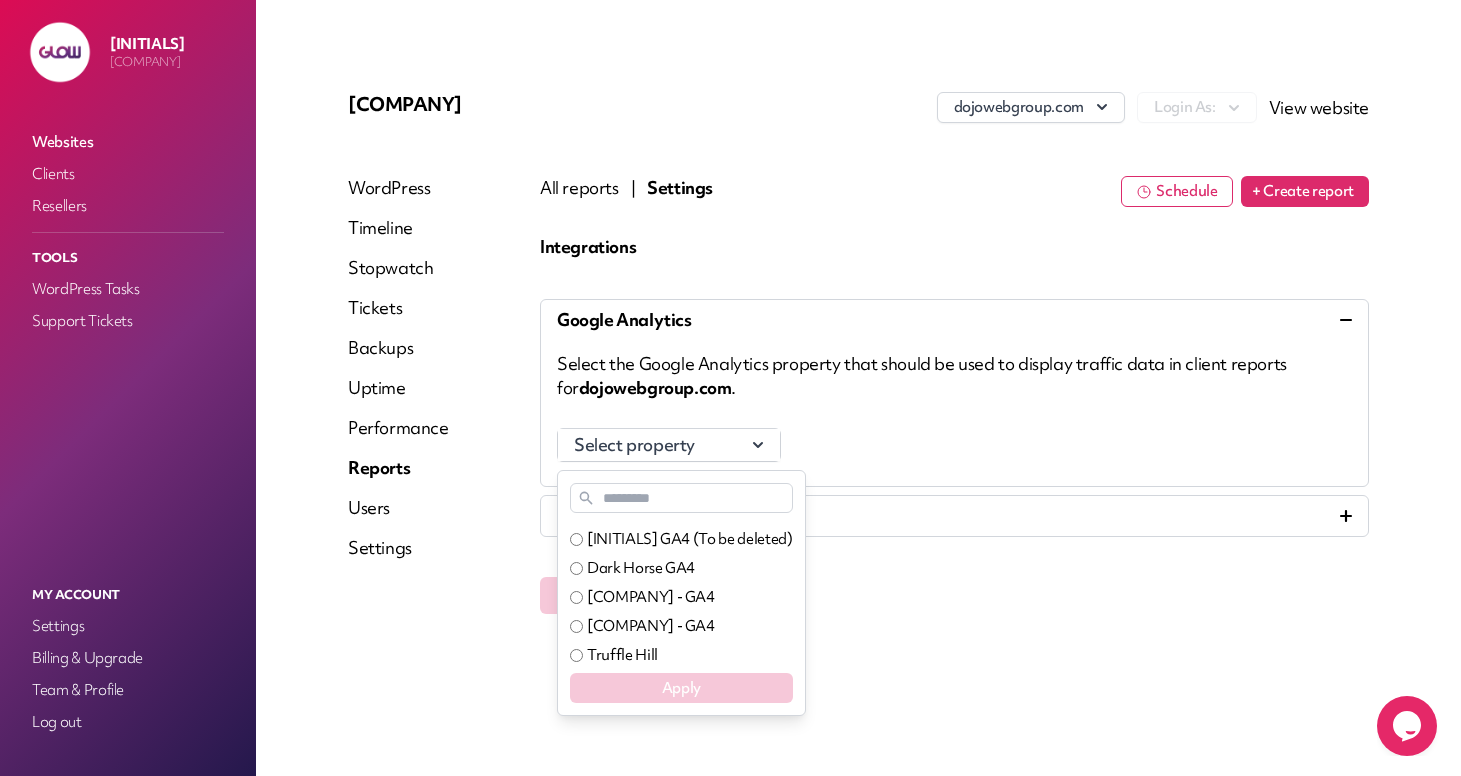 click on "[COMPANY] - GA4" at bounding box center (651, 597) 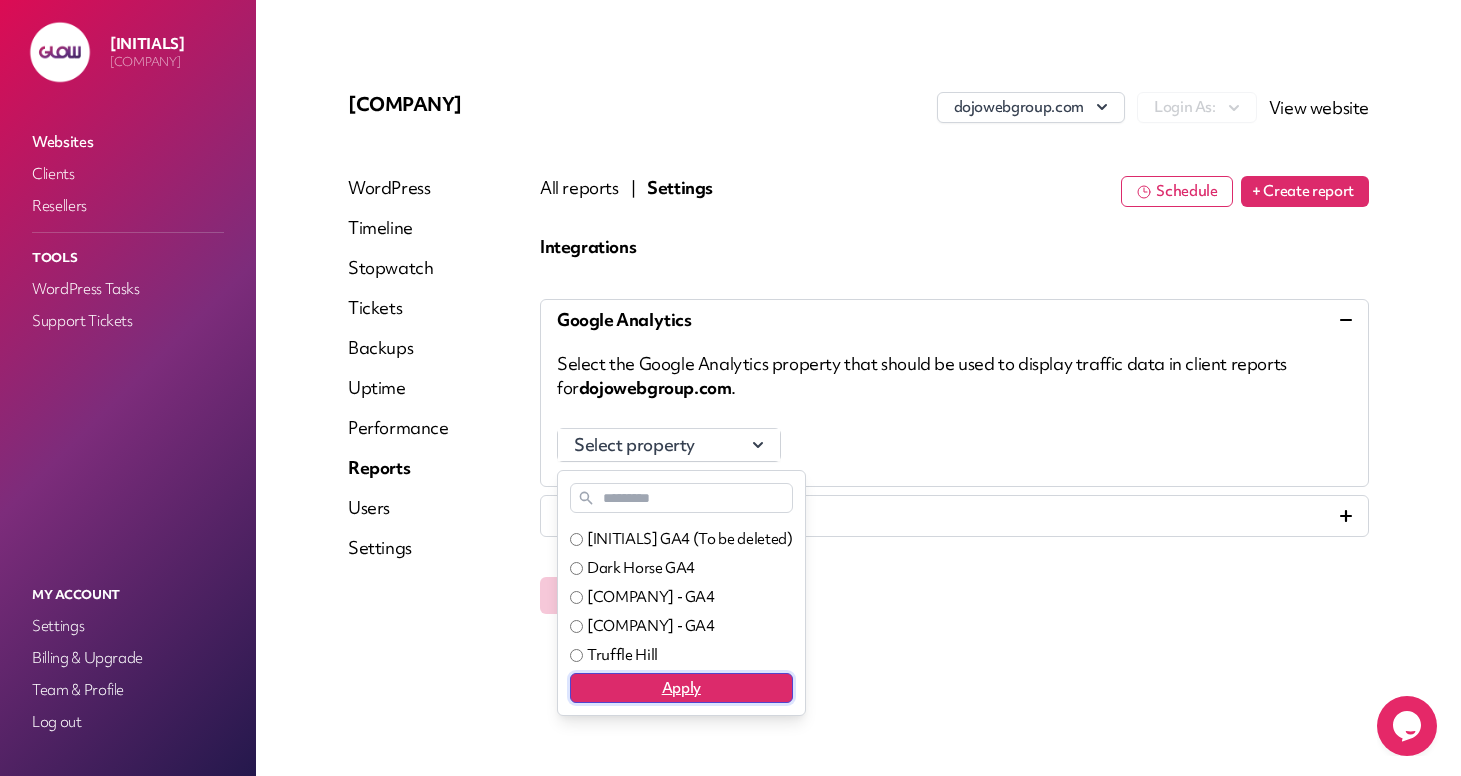 click on "Apply" at bounding box center [681, 688] 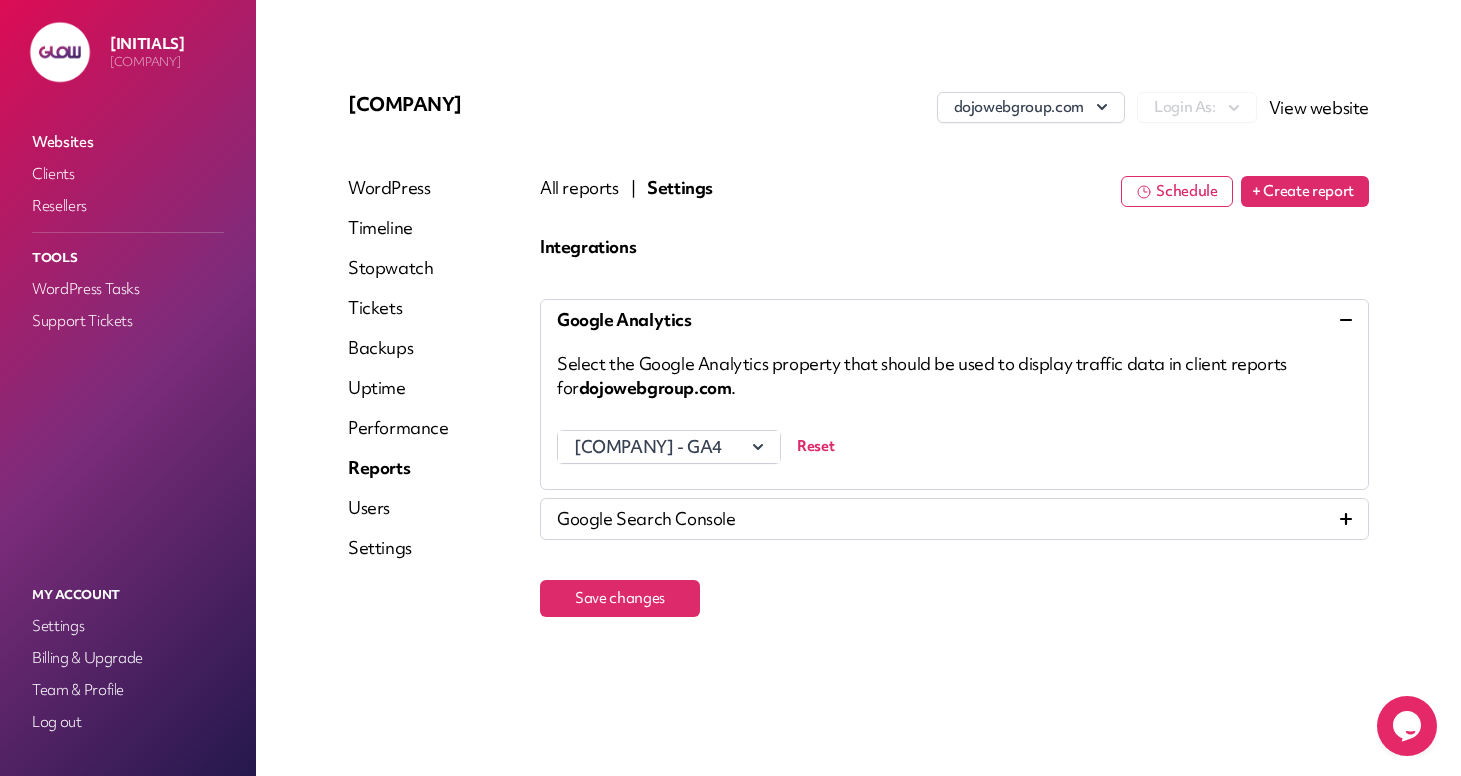 click on "Google Search Console" at bounding box center (954, 519) 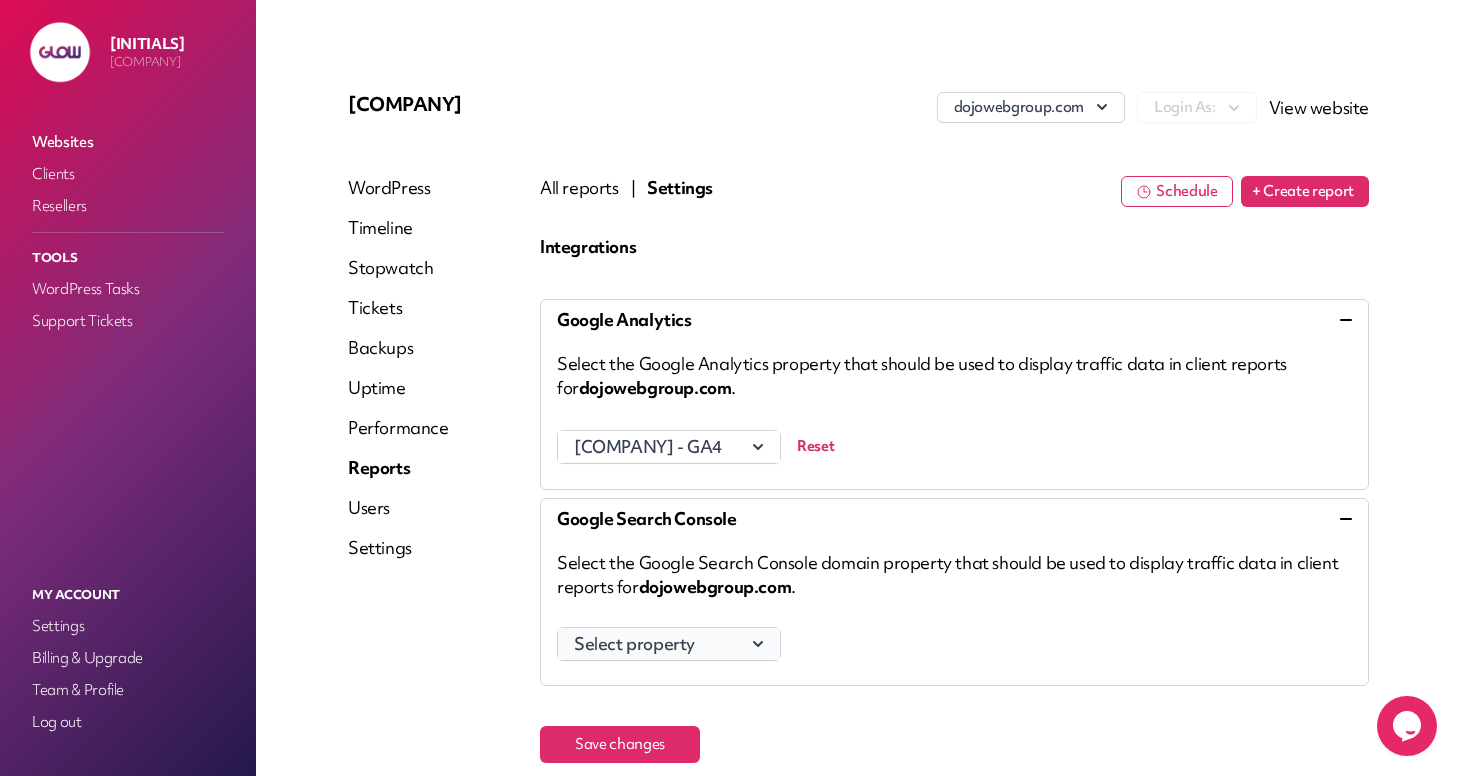 click on "Select property" at bounding box center [669, 644] 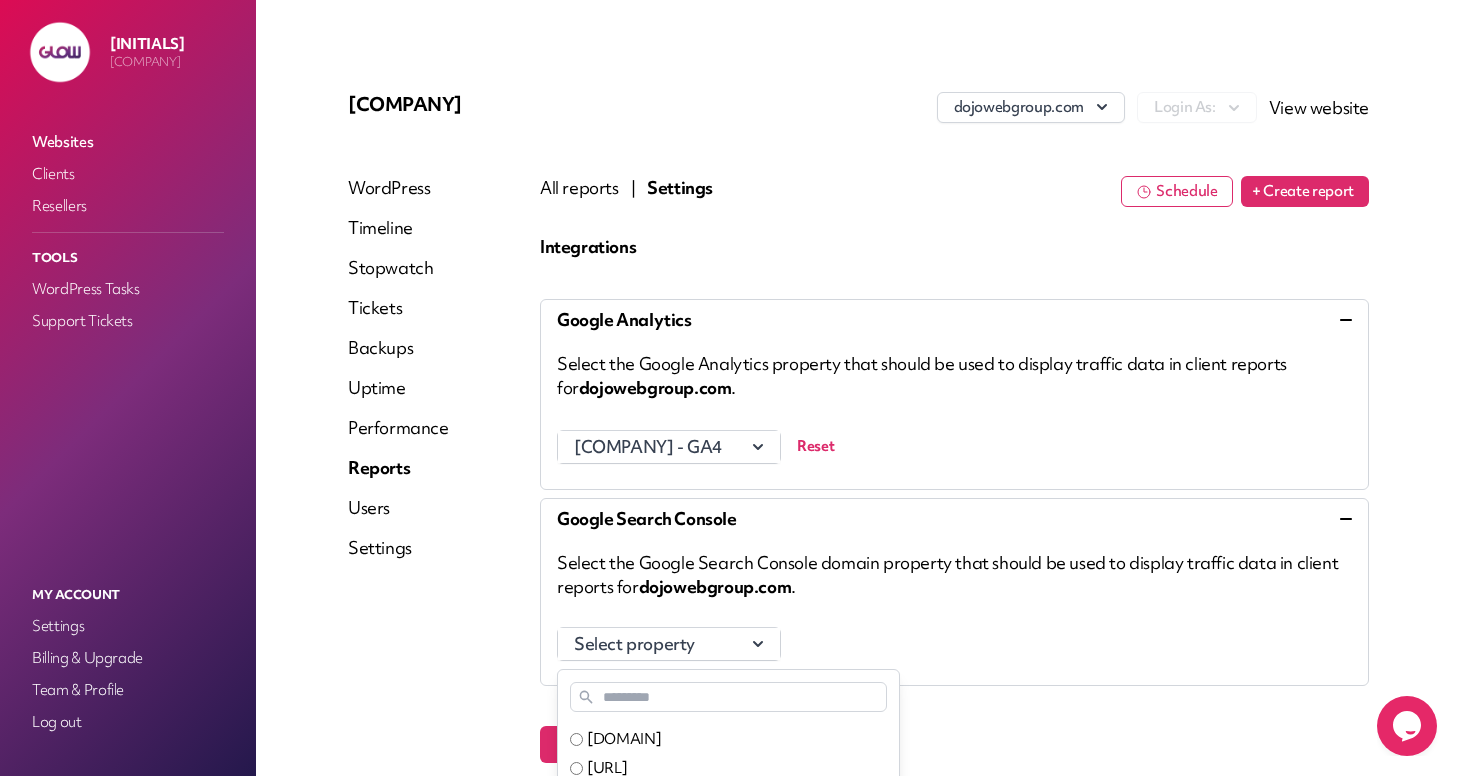 scroll, scrollTop: 75, scrollLeft: 0, axis: vertical 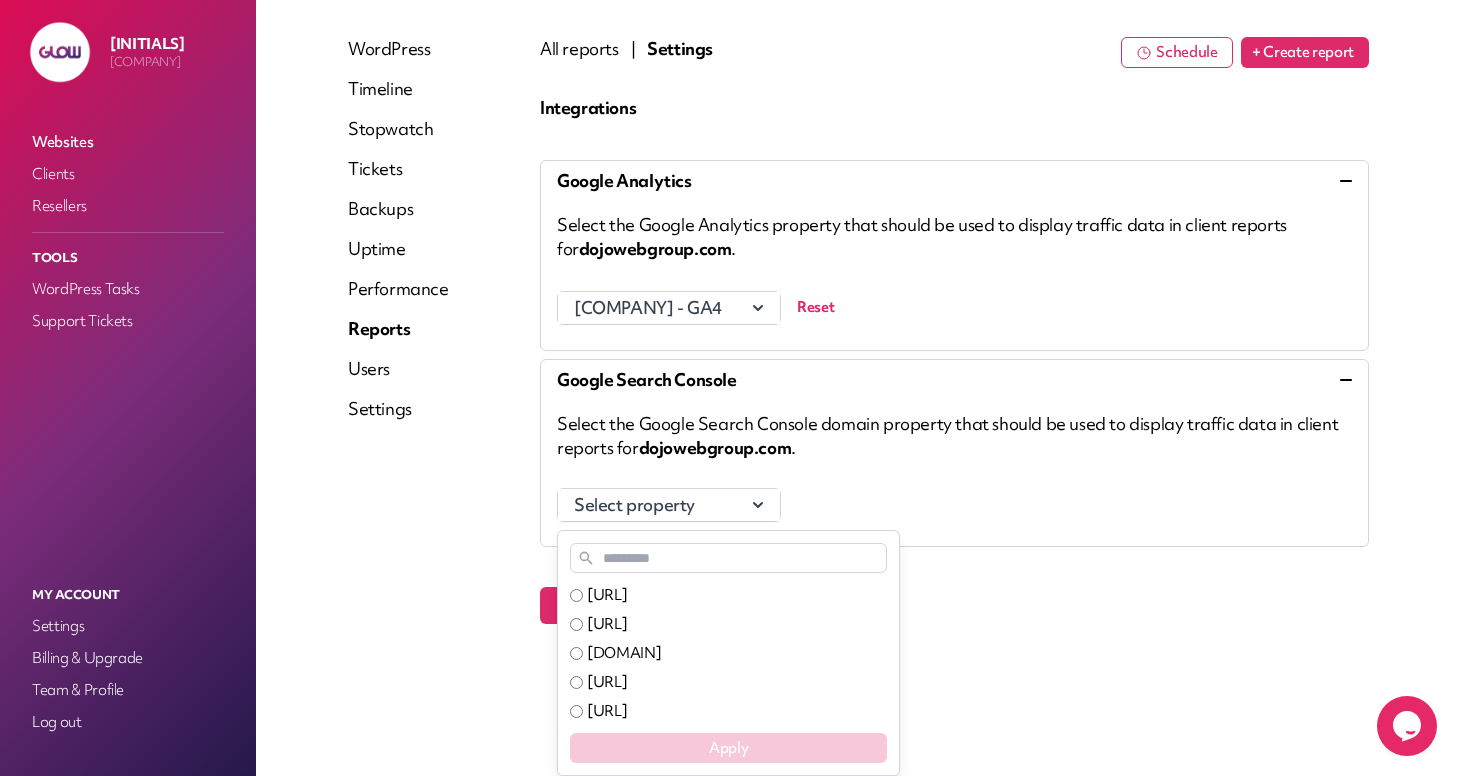 click on "Save changes" at bounding box center (954, 605) 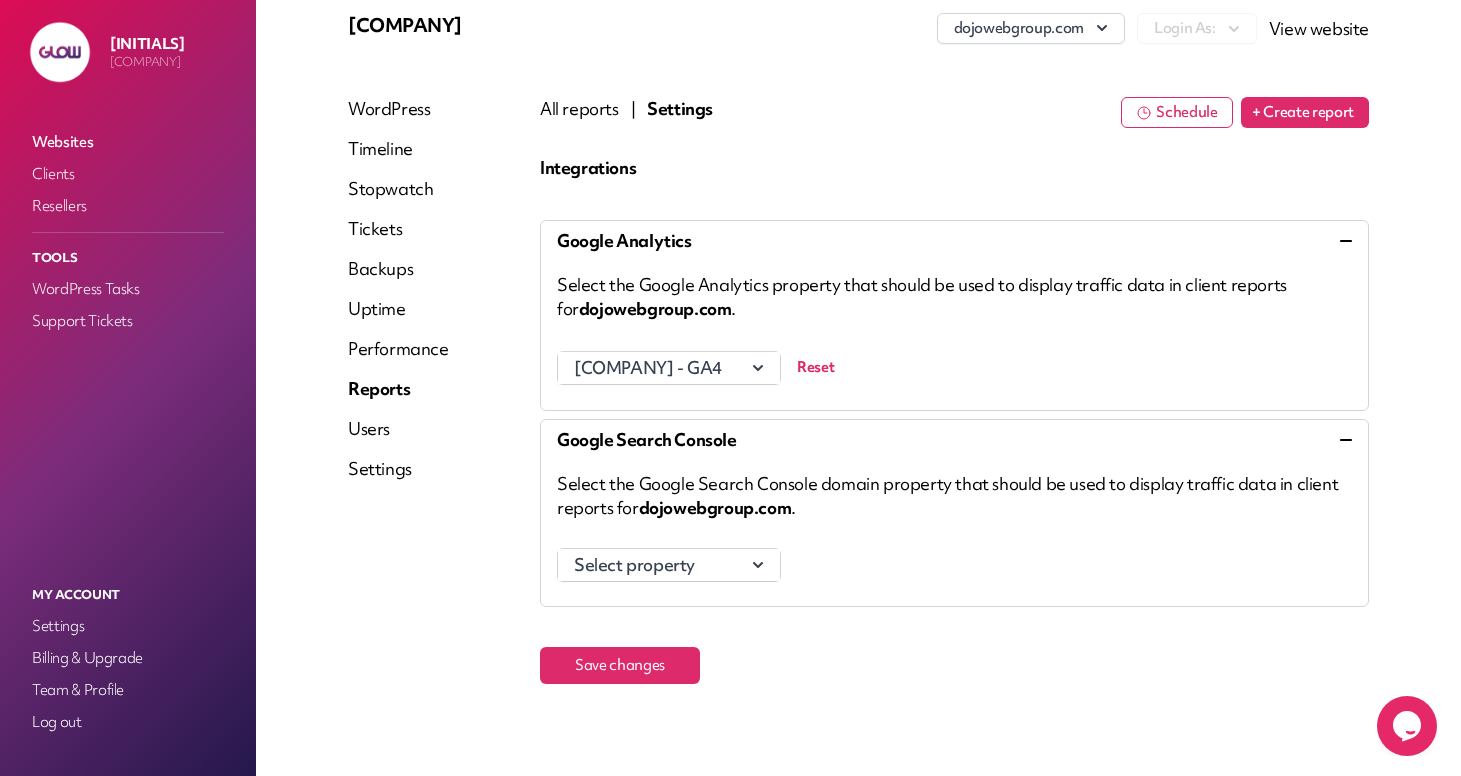click on "Save changes" at bounding box center (620, 665) 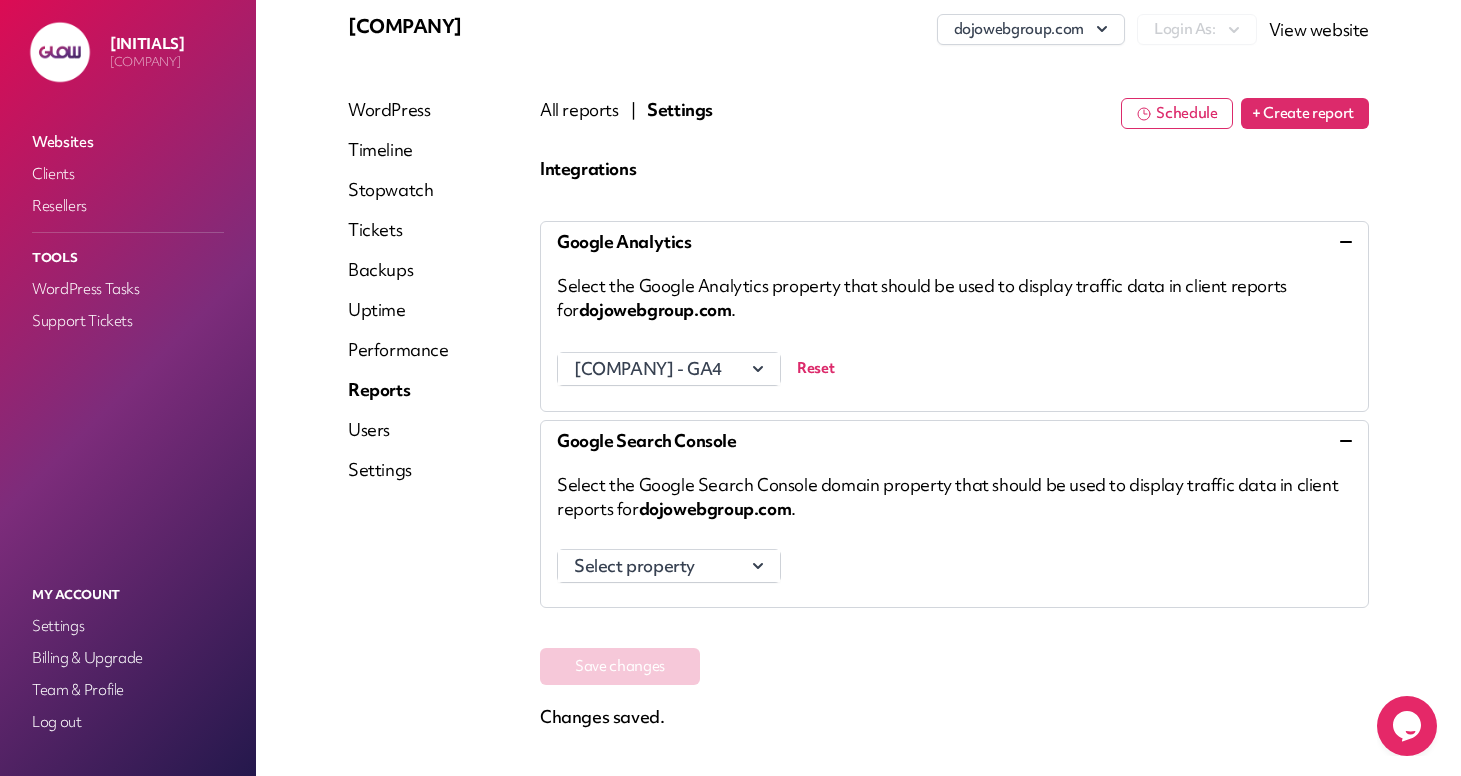 scroll, scrollTop: 79, scrollLeft: 0, axis: vertical 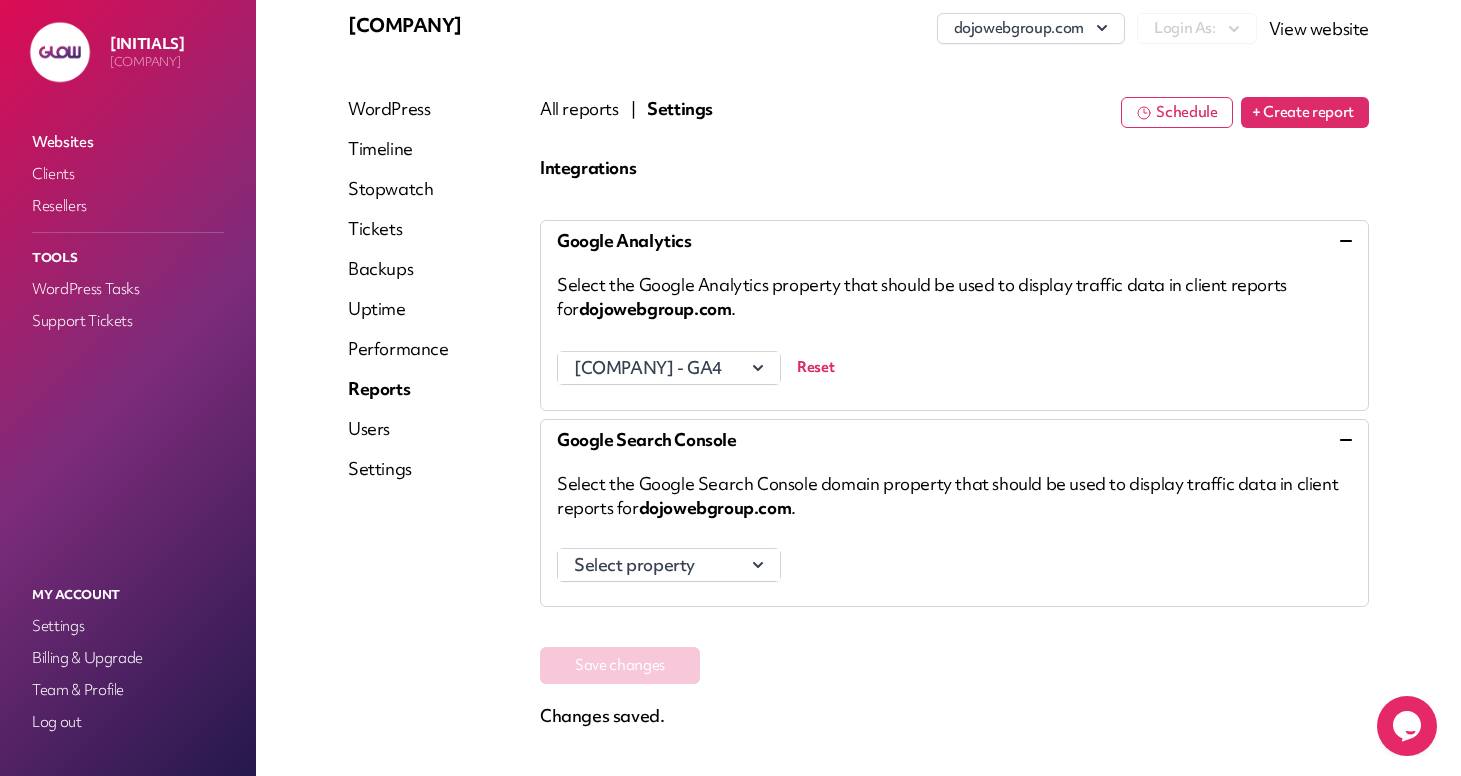click on "Users" at bounding box center (398, 429) 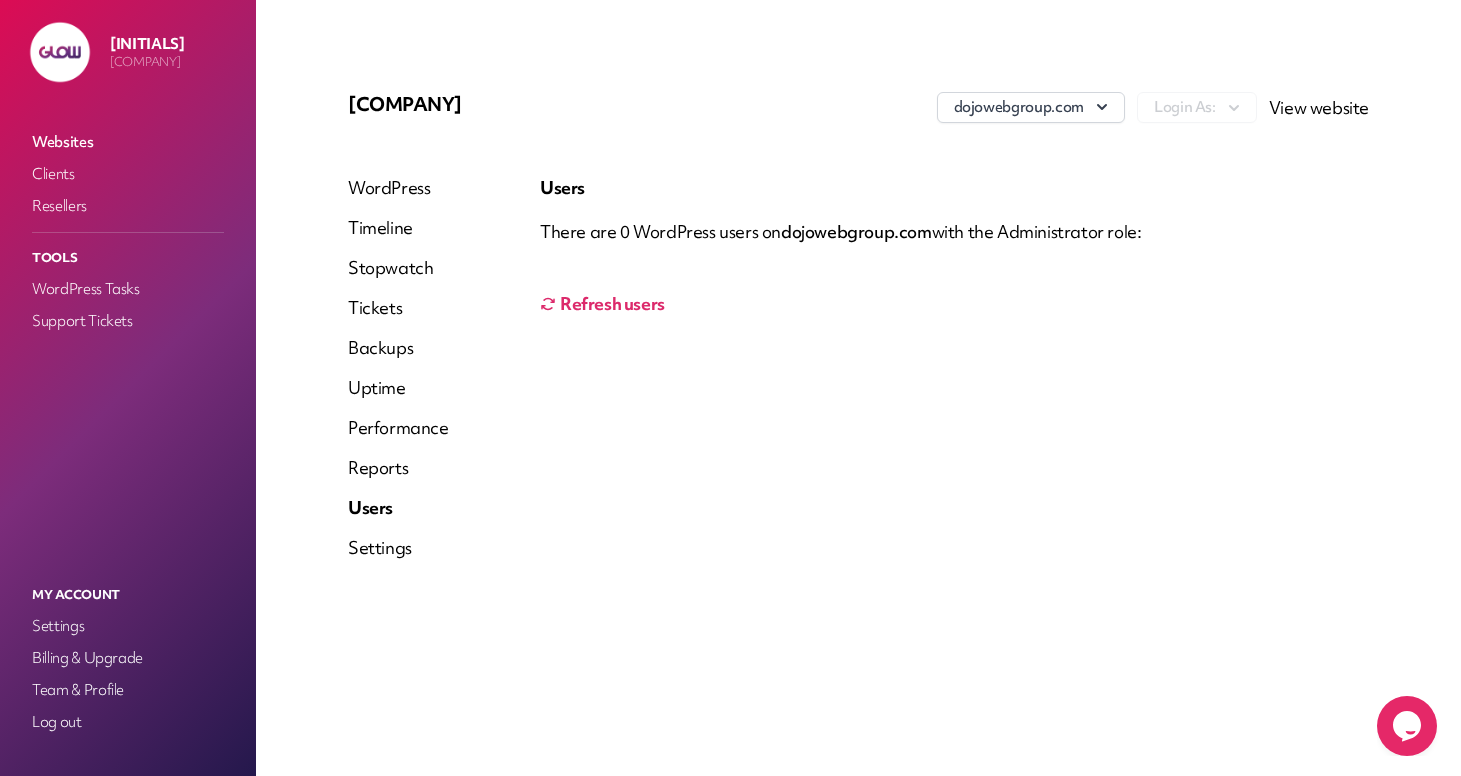 click on "Settings" at bounding box center [398, 548] 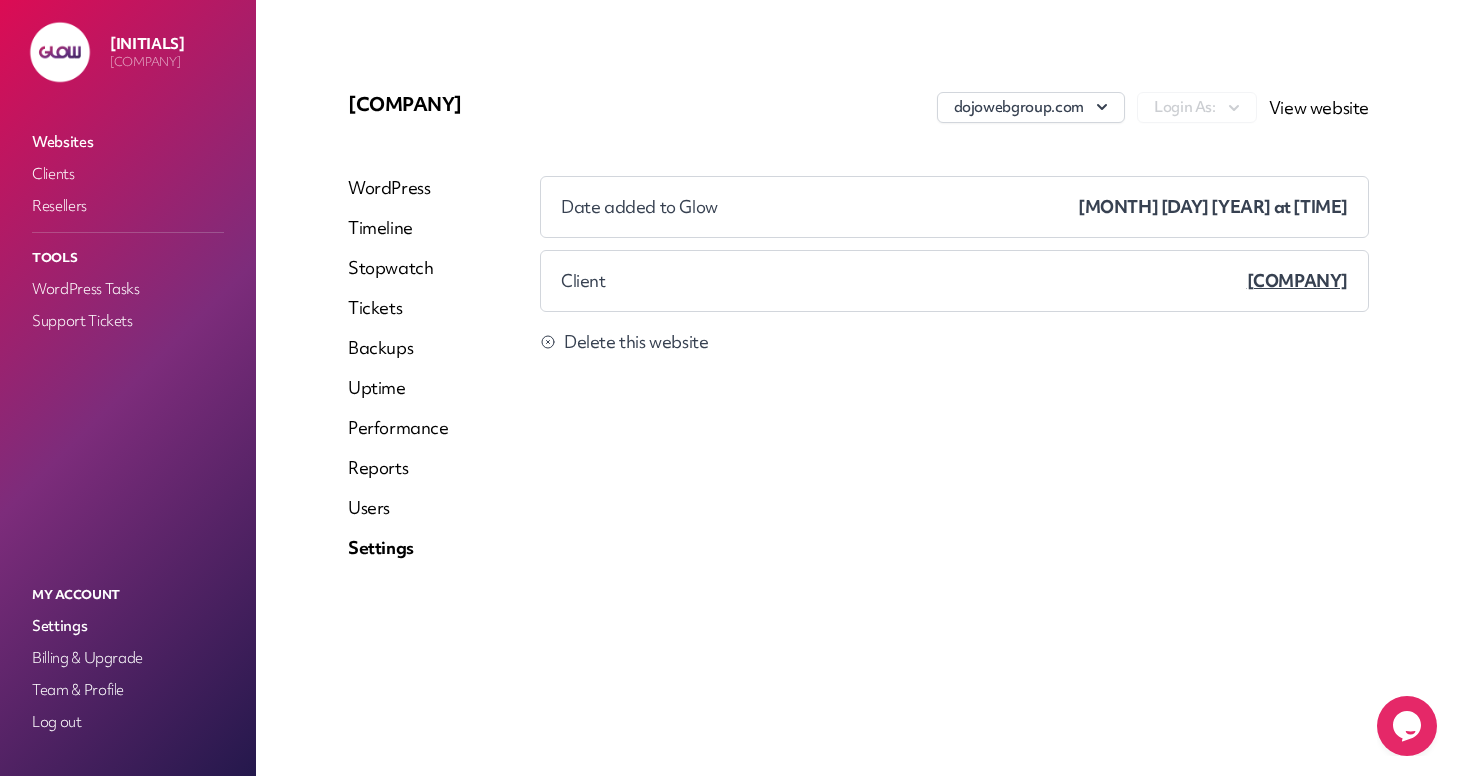 click on "Websites" at bounding box center (128, 142) 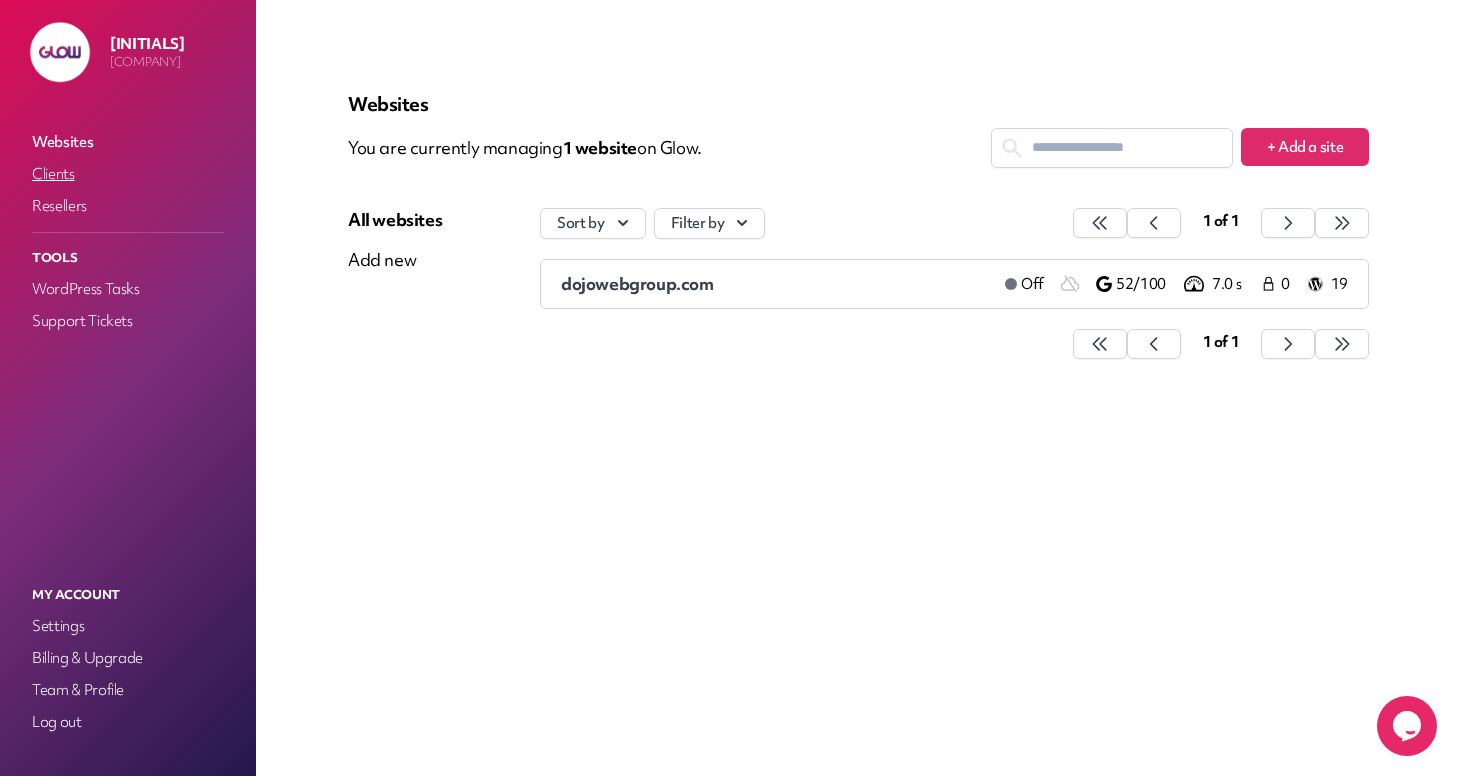 click on "Clients" at bounding box center [128, 174] 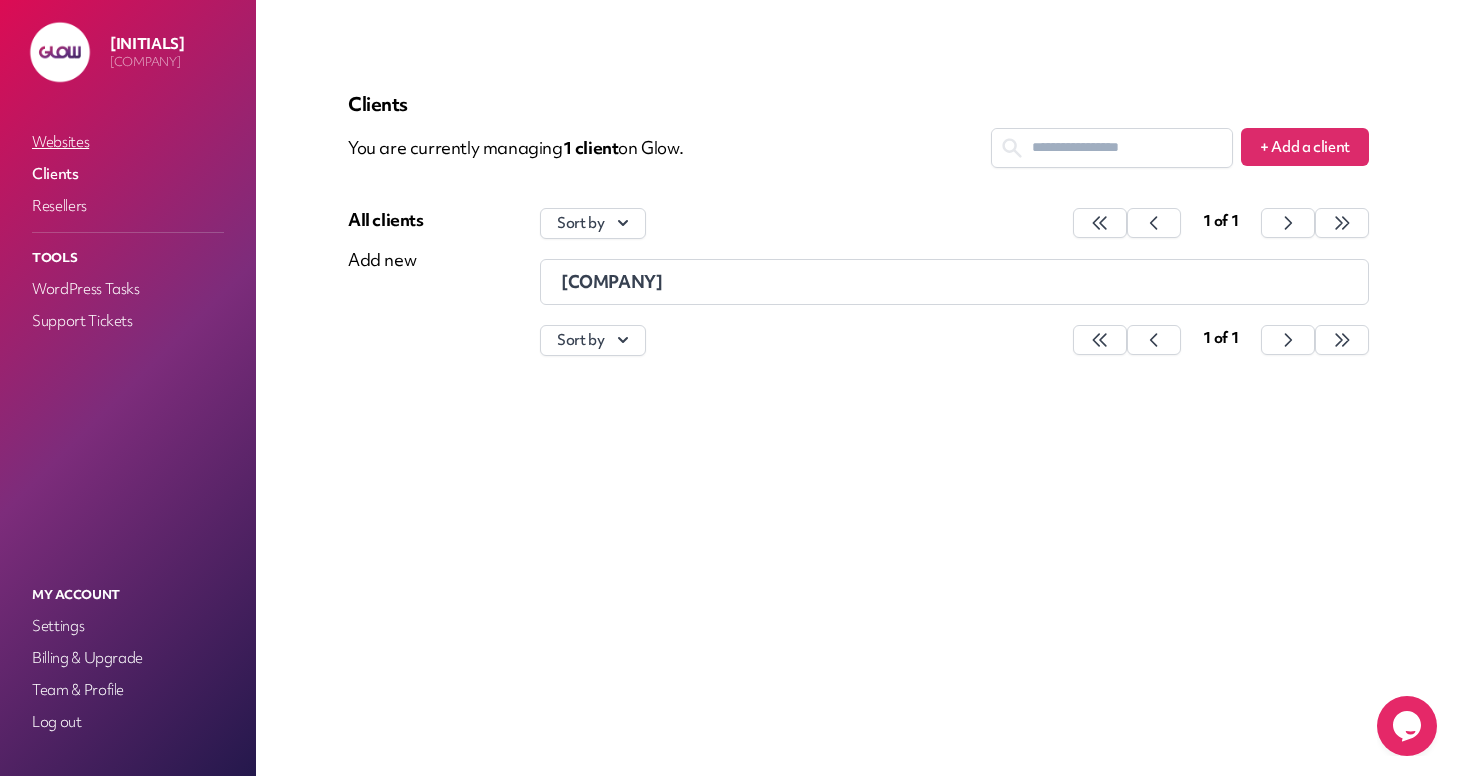 click on "Websites" at bounding box center [128, 142] 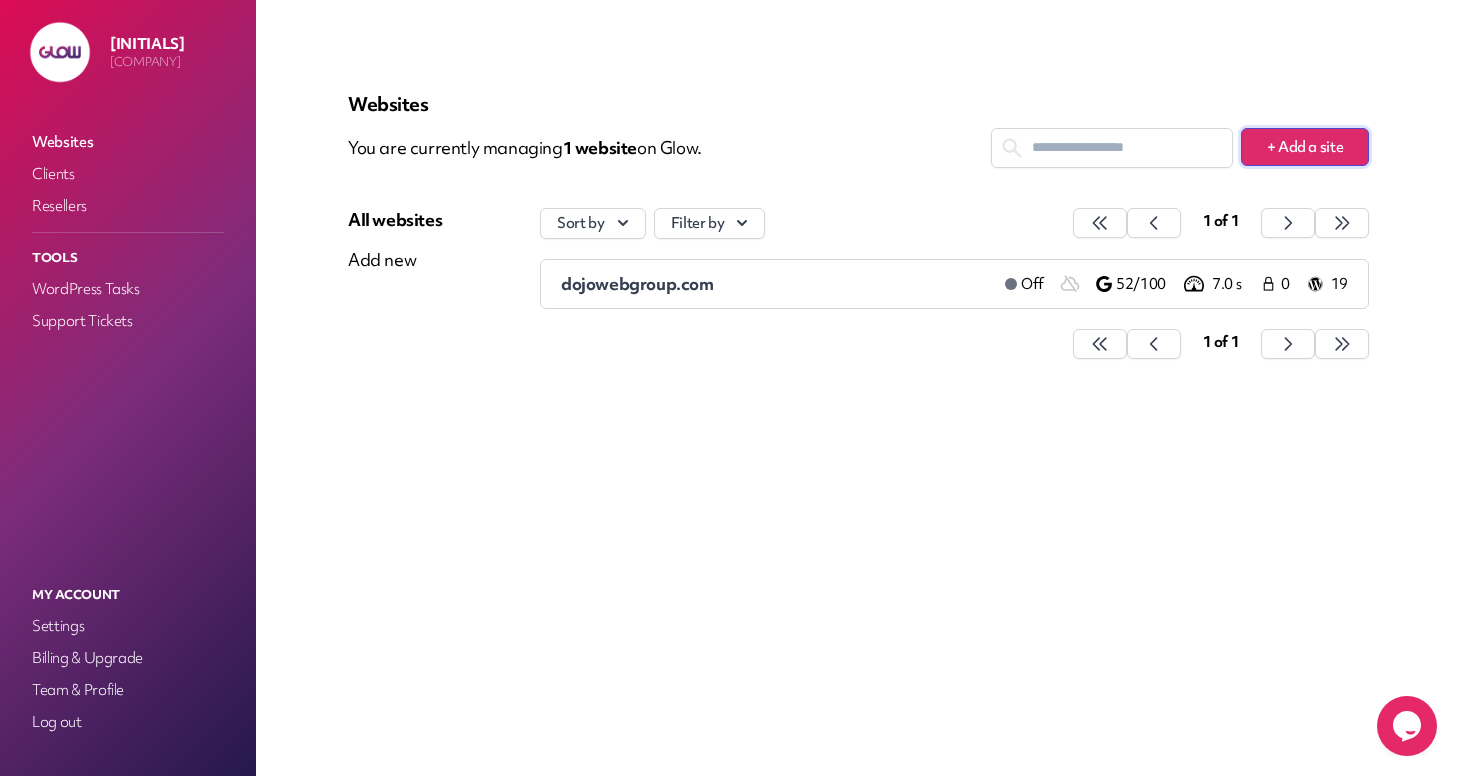 click on "+ Add a site" at bounding box center (1305, 147) 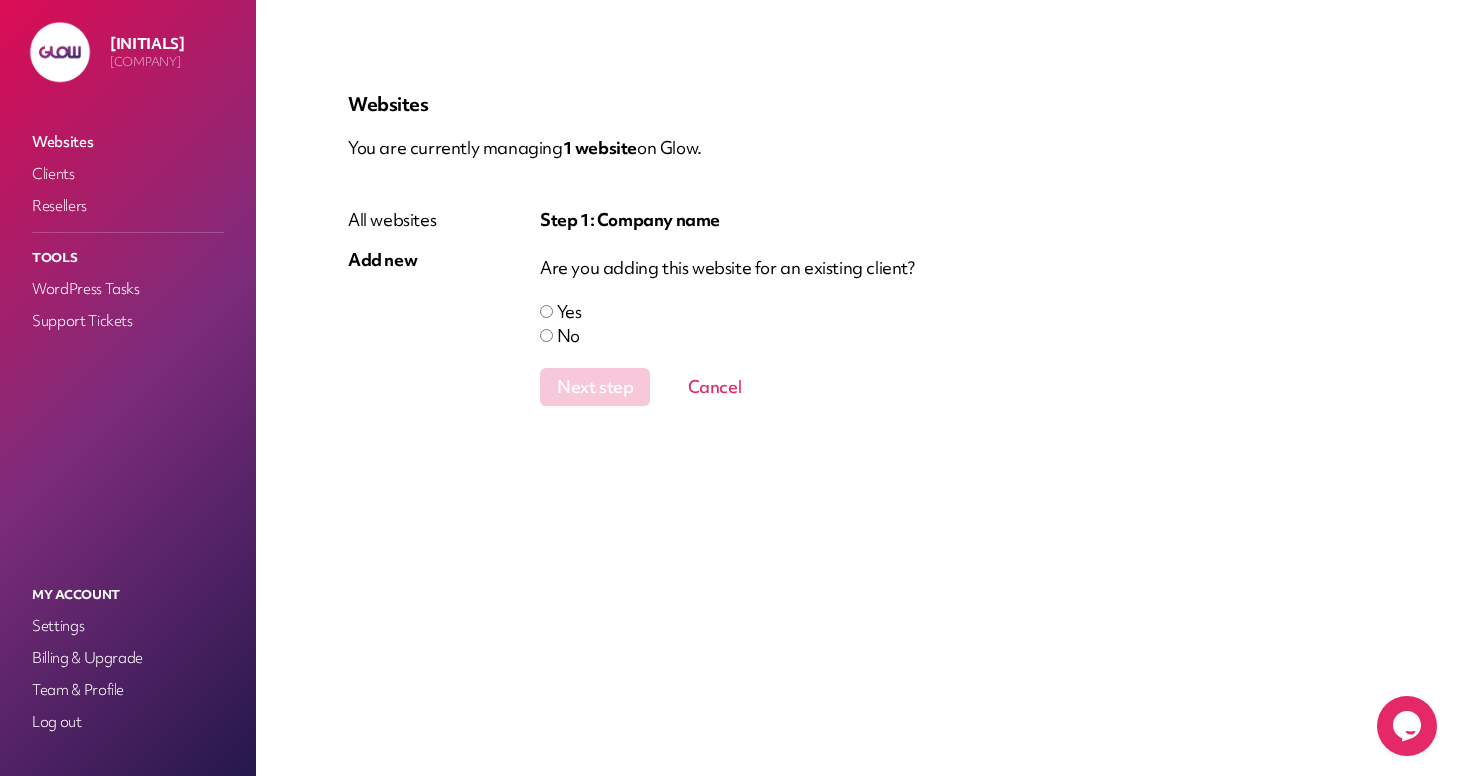 click on "Yes     No" at bounding box center (954, 324) 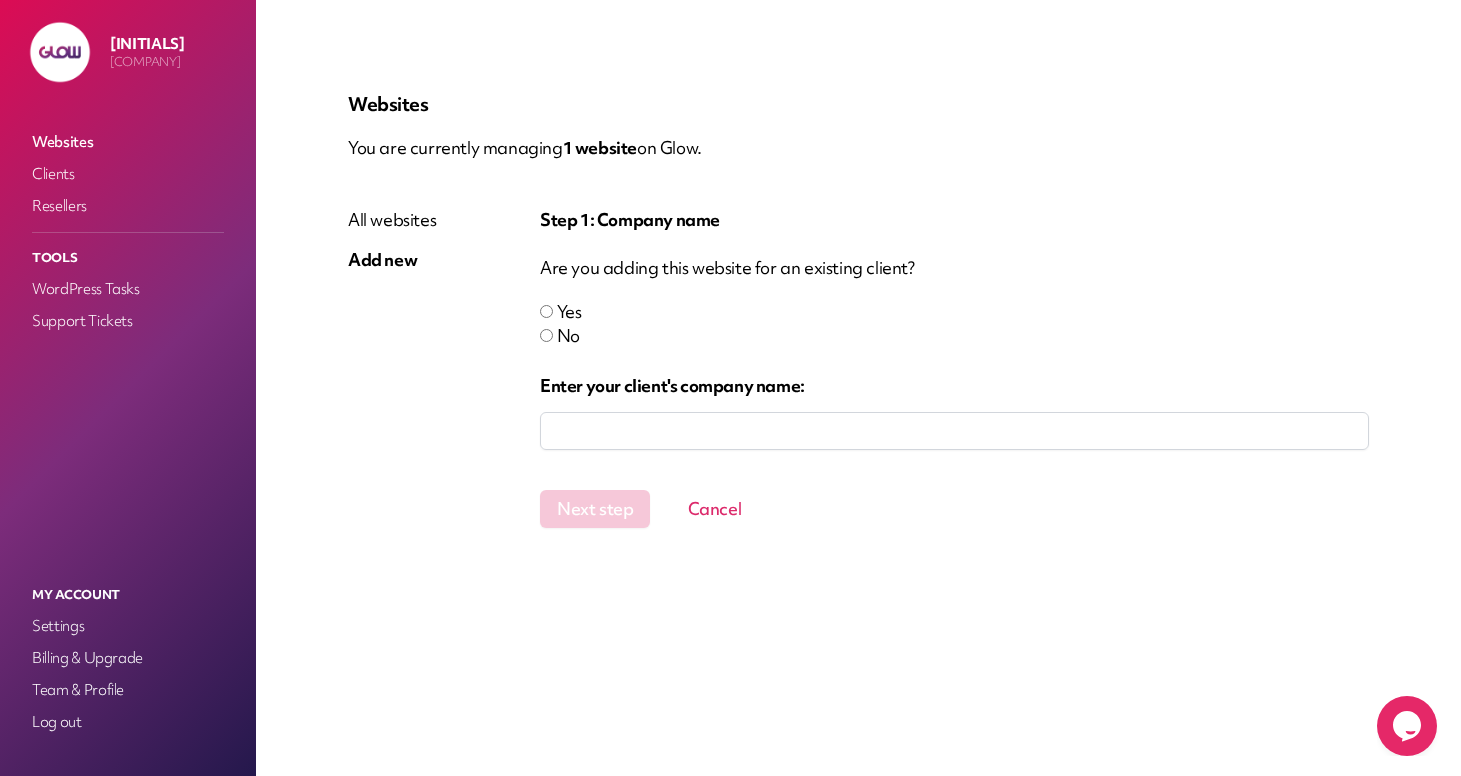 click at bounding box center [954, 431] 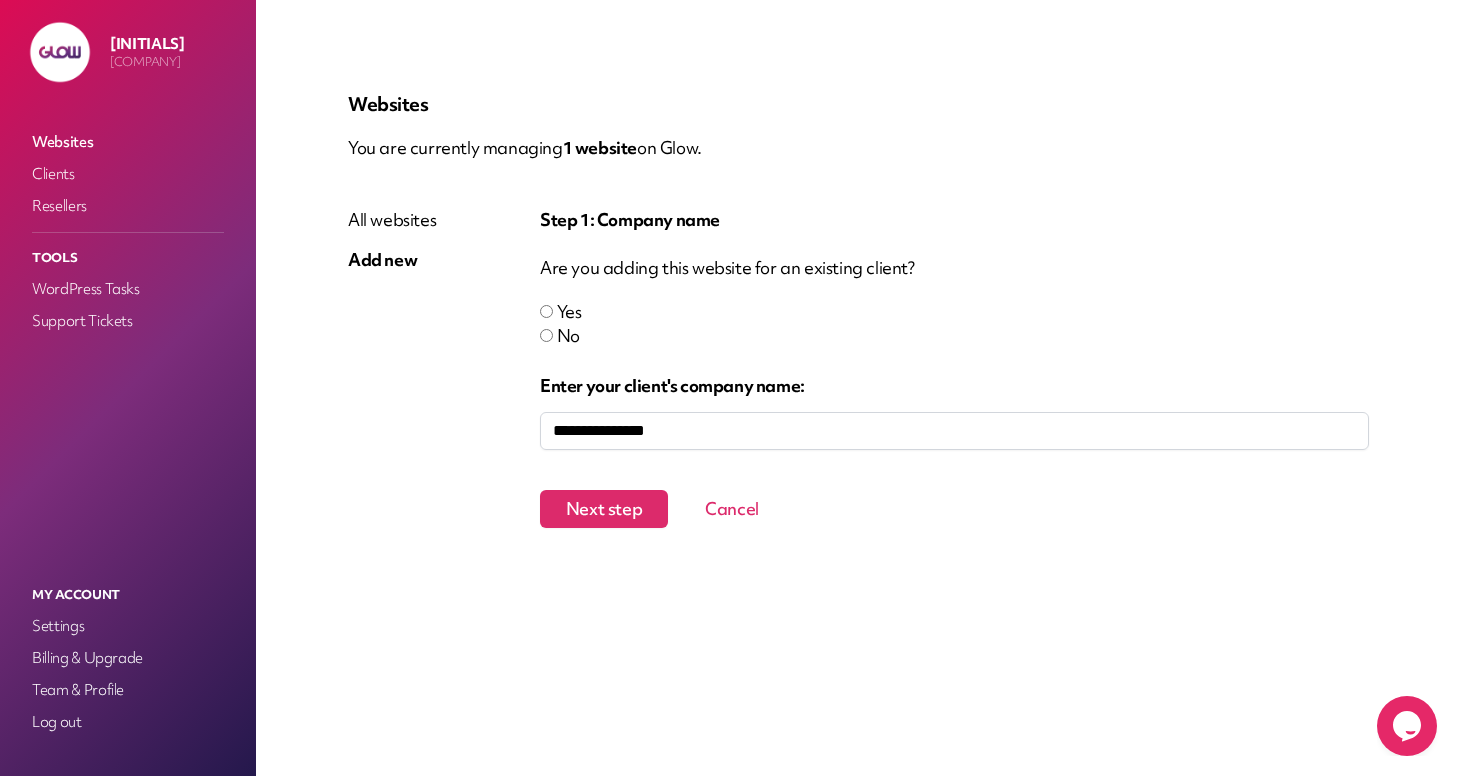 type on "**********" 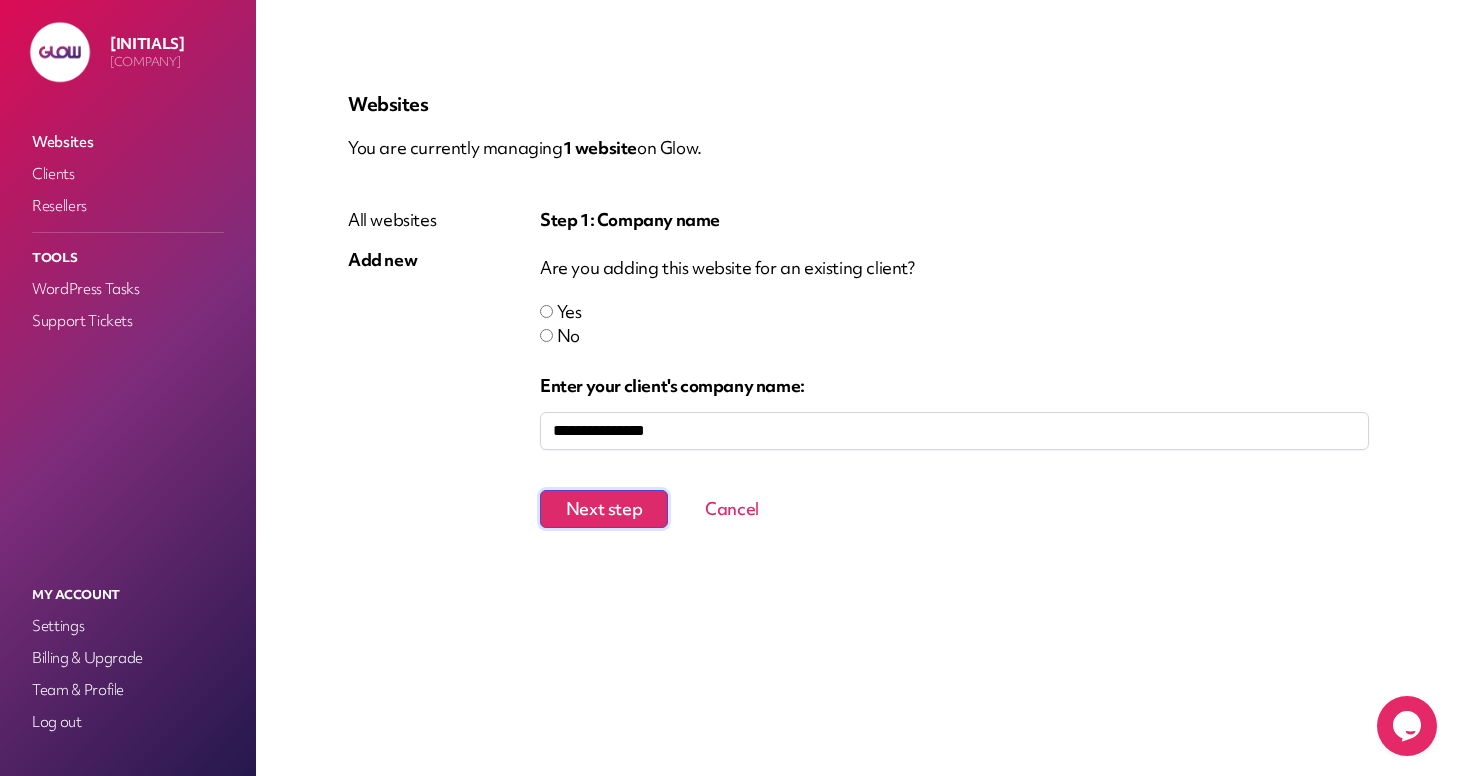 click on "Next step" at bounding box center [604, 509] 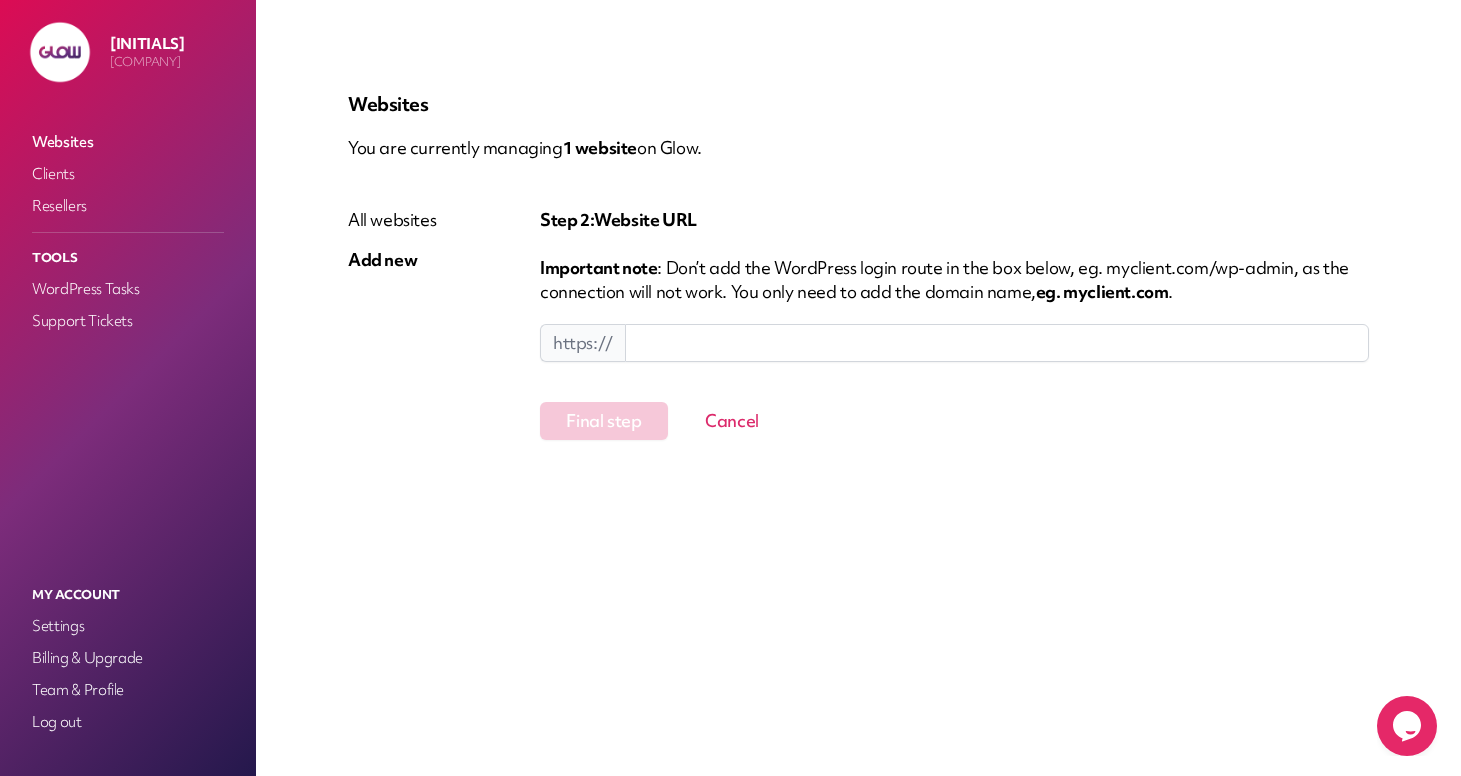 click at bounding box center [997, 343] 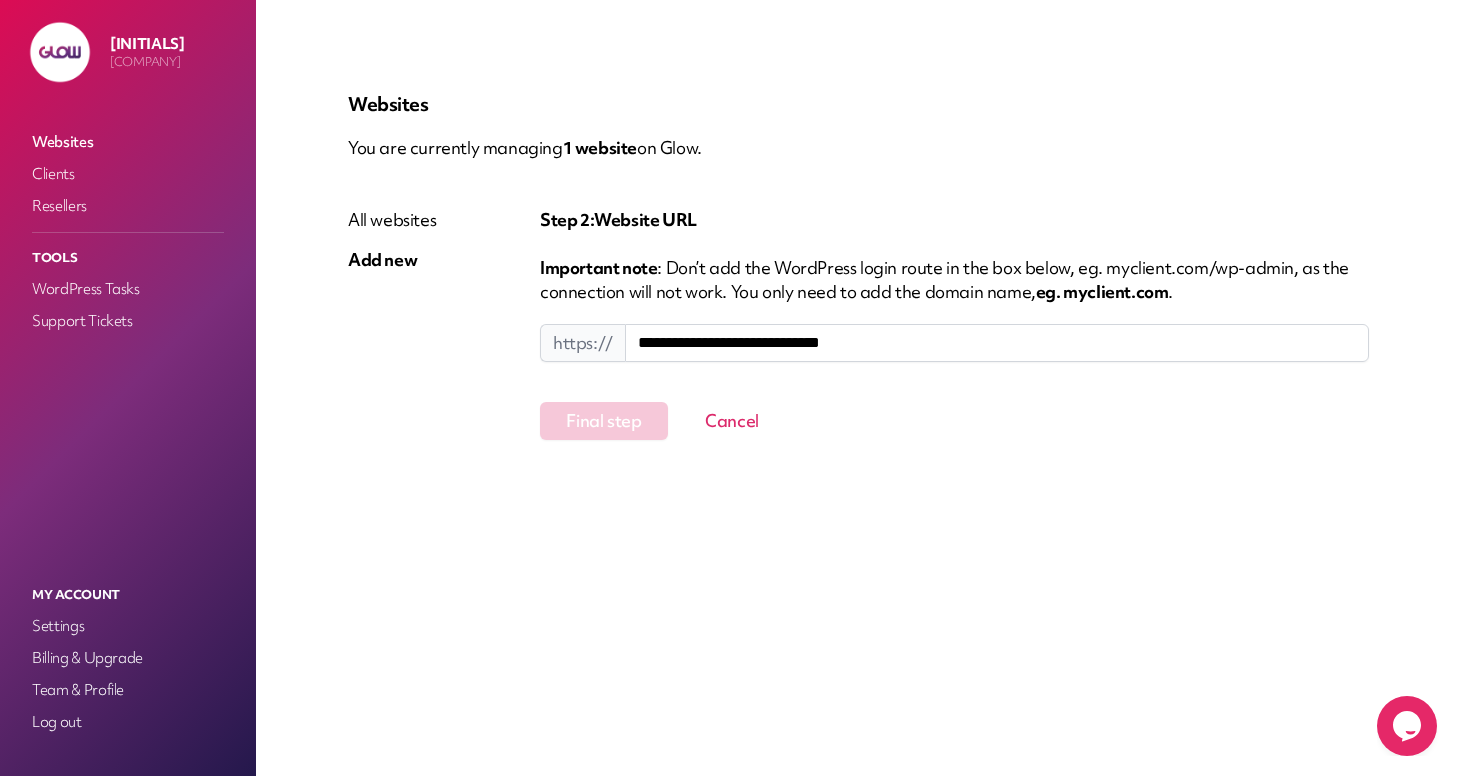 click on "**********" at bounding box center [997, 343] 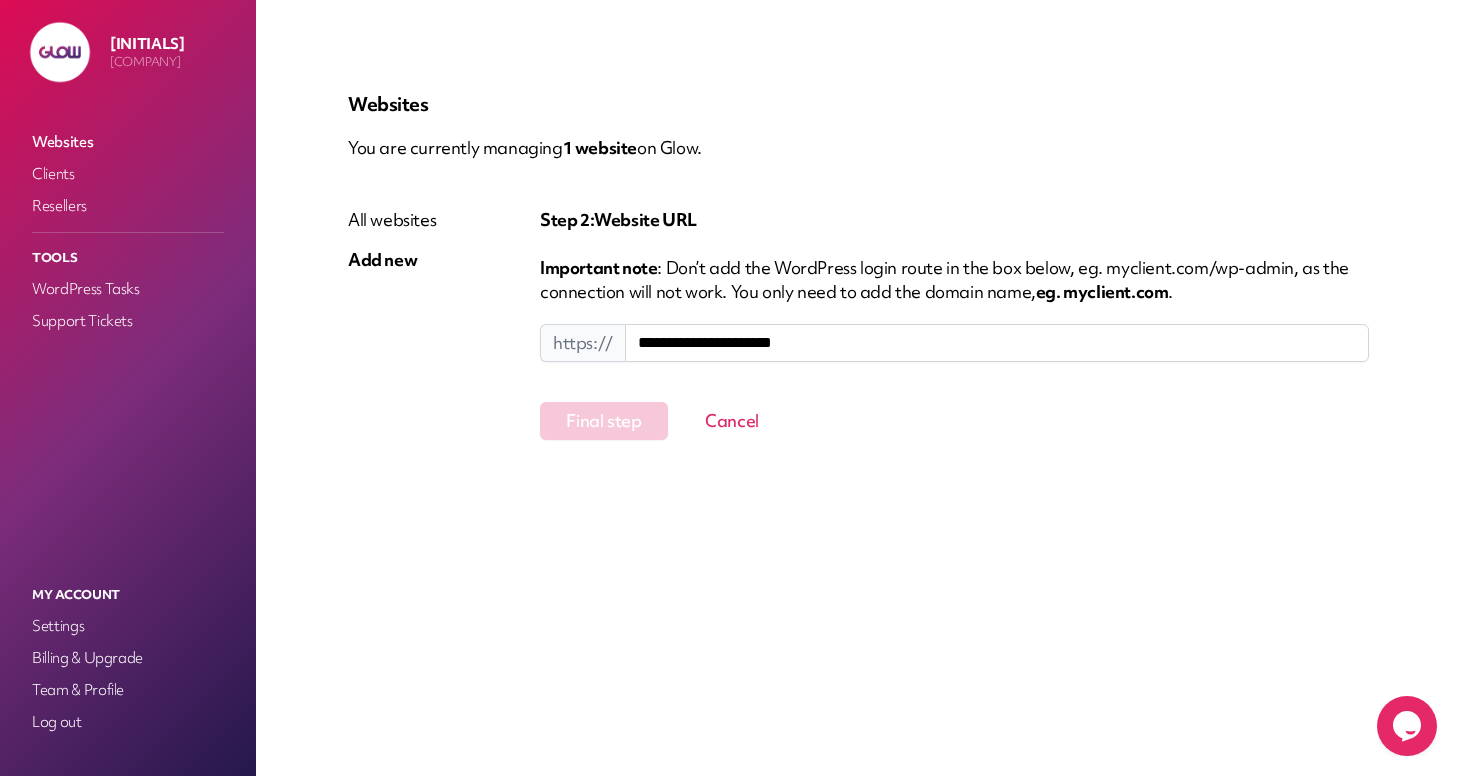 click on "**********" at bounding box center [997, 343] 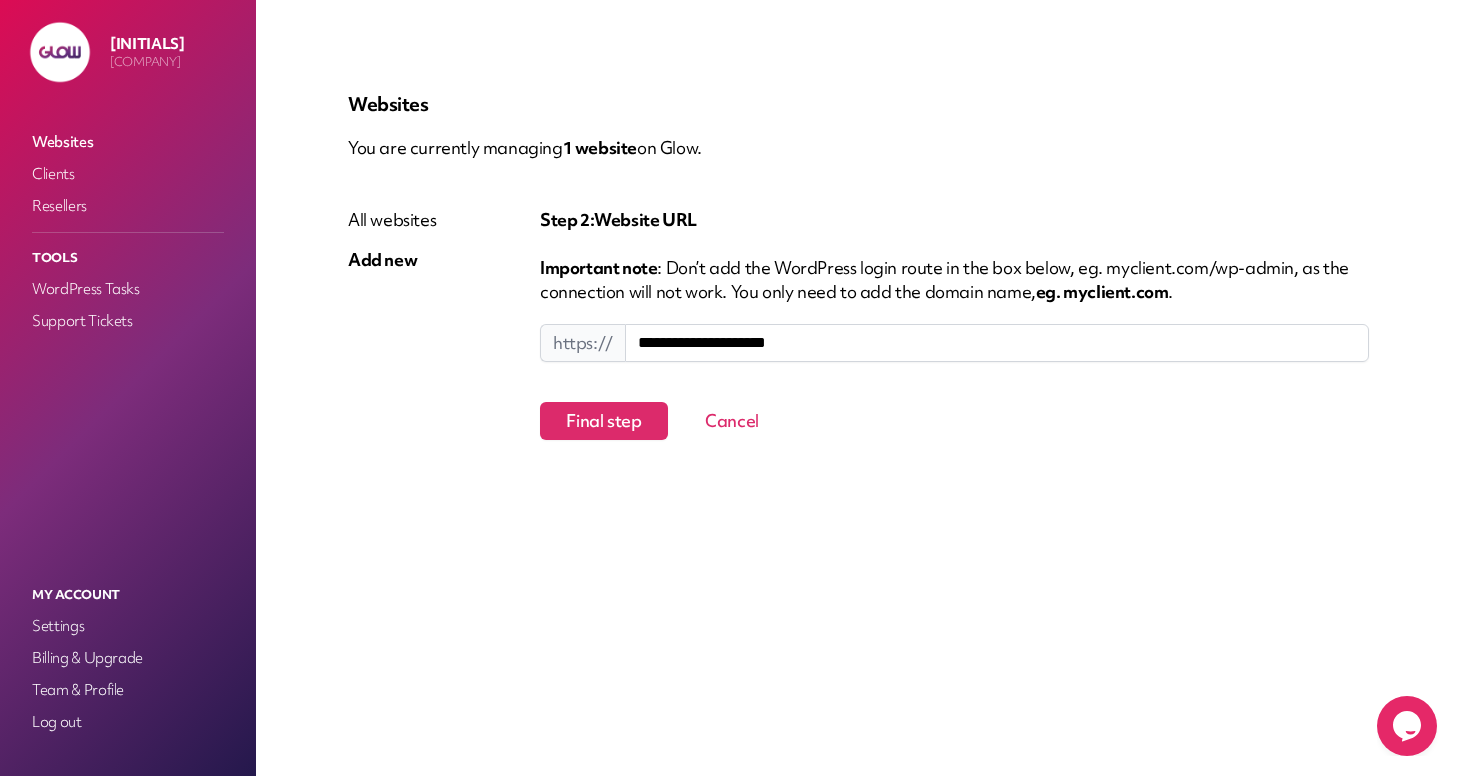 type on "**********" 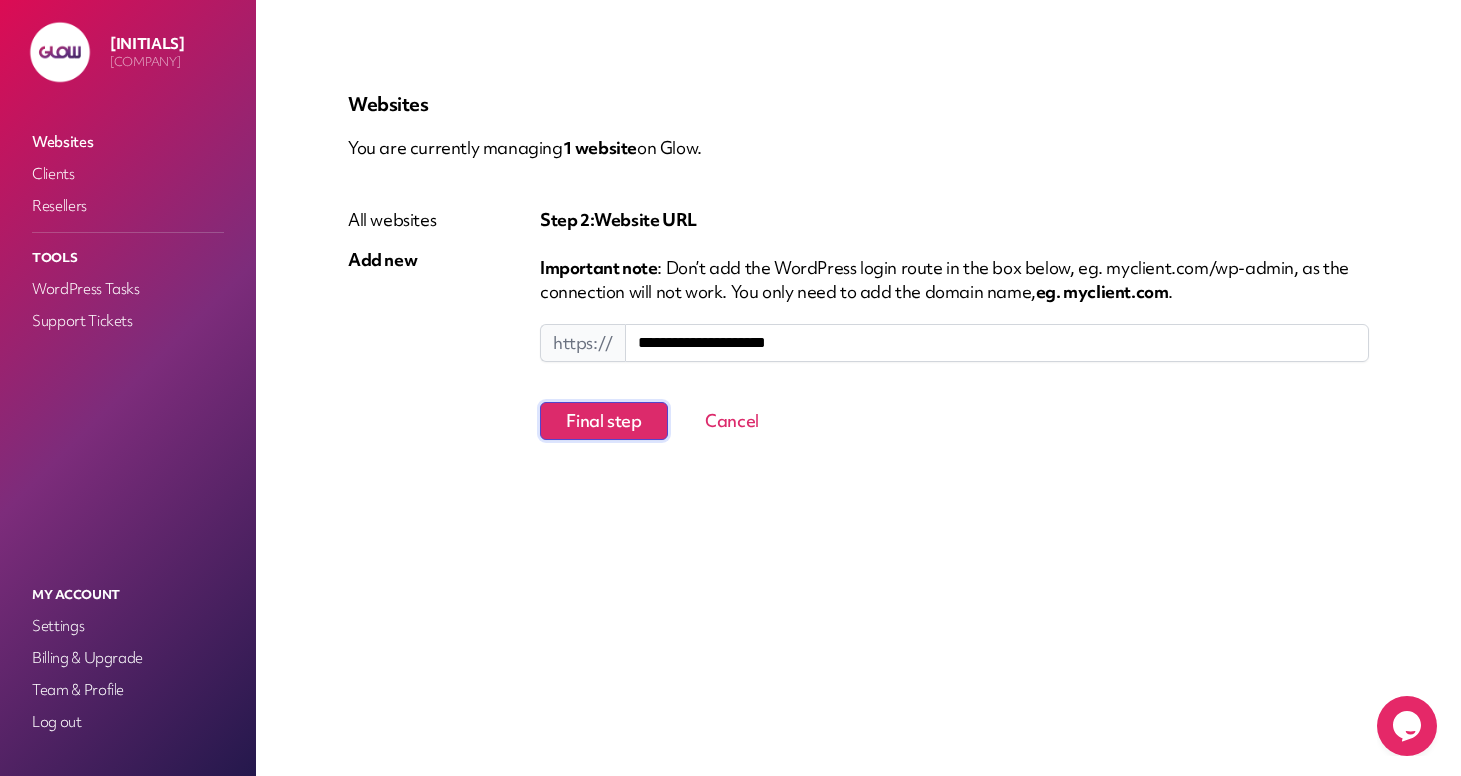 click on "Final step" at bounding box center [604, 421] 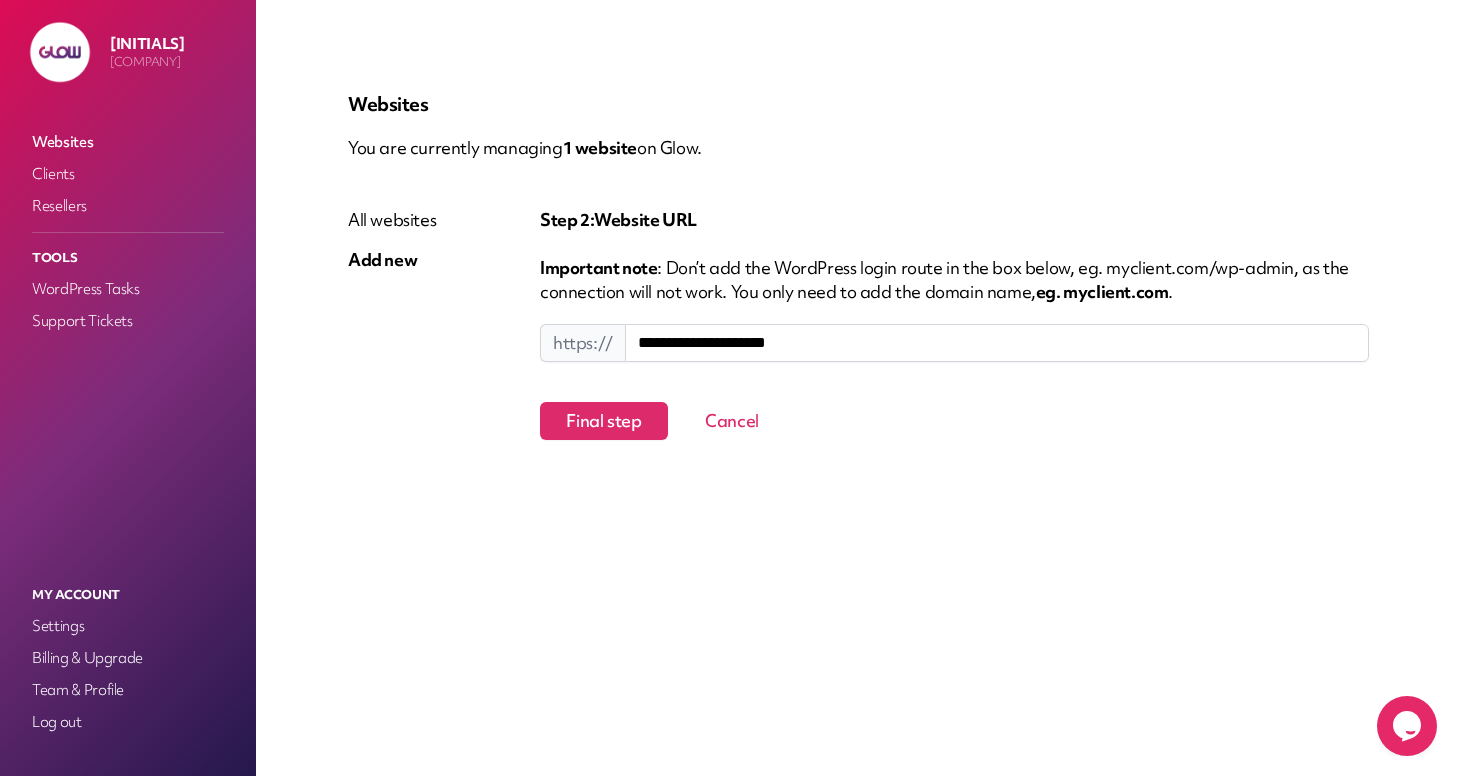 scroll, scrollTop: 0, scrollLeft: 0, axis: both 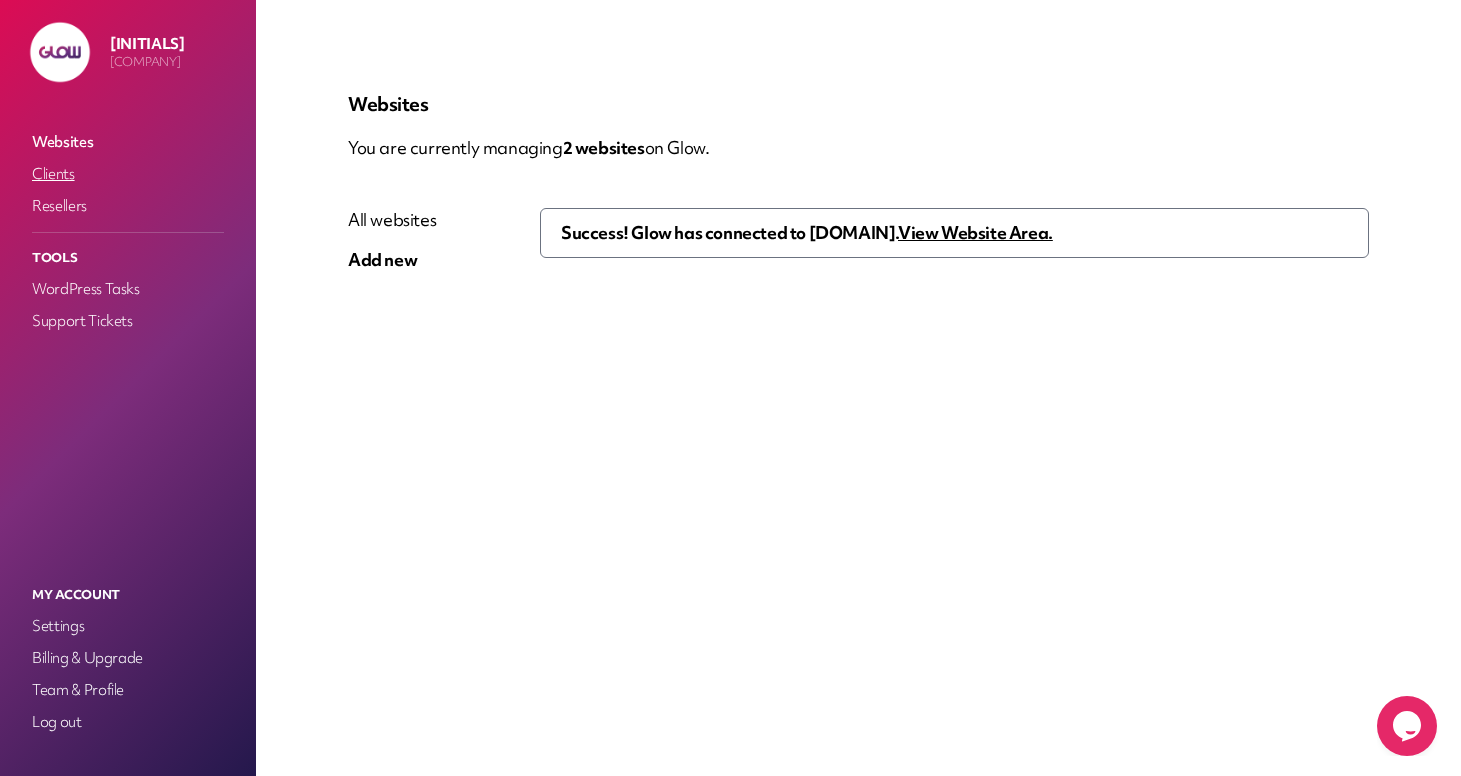 click on "Clients" at bounding box center [128, 174] 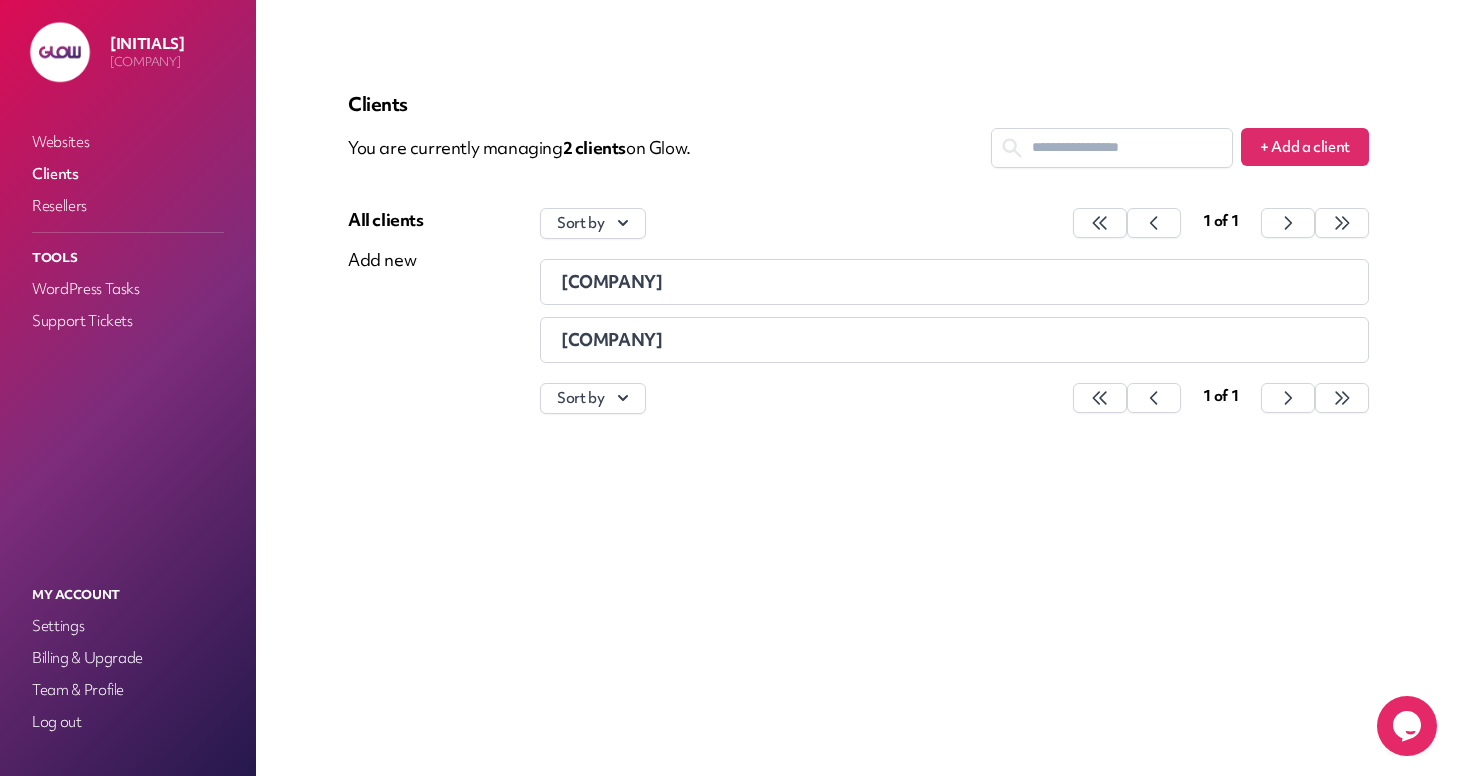 click on "Hinton Plumbing" at bounding box center [611, 339] 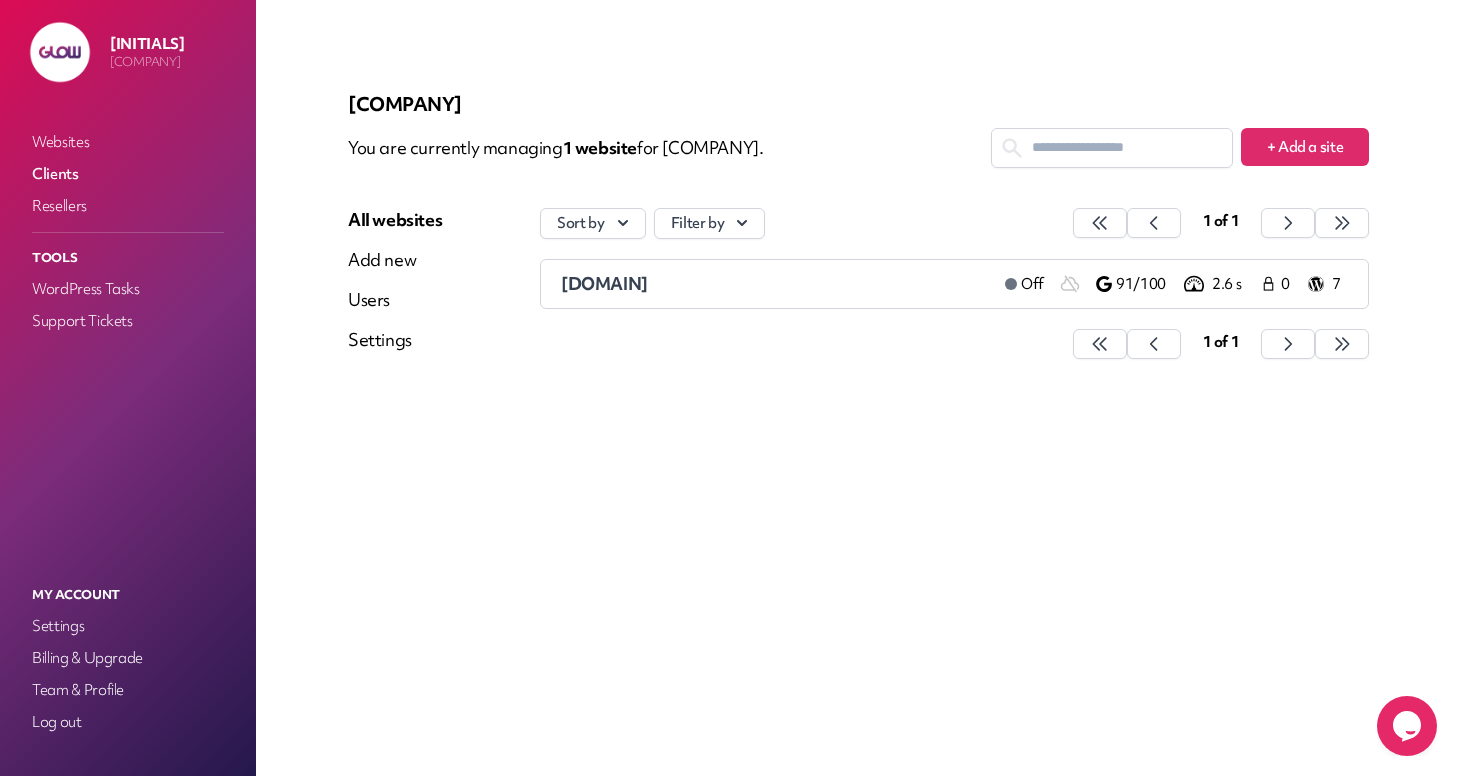 click on "hintonplumbing.com.au" at bounding box center (775, 284) 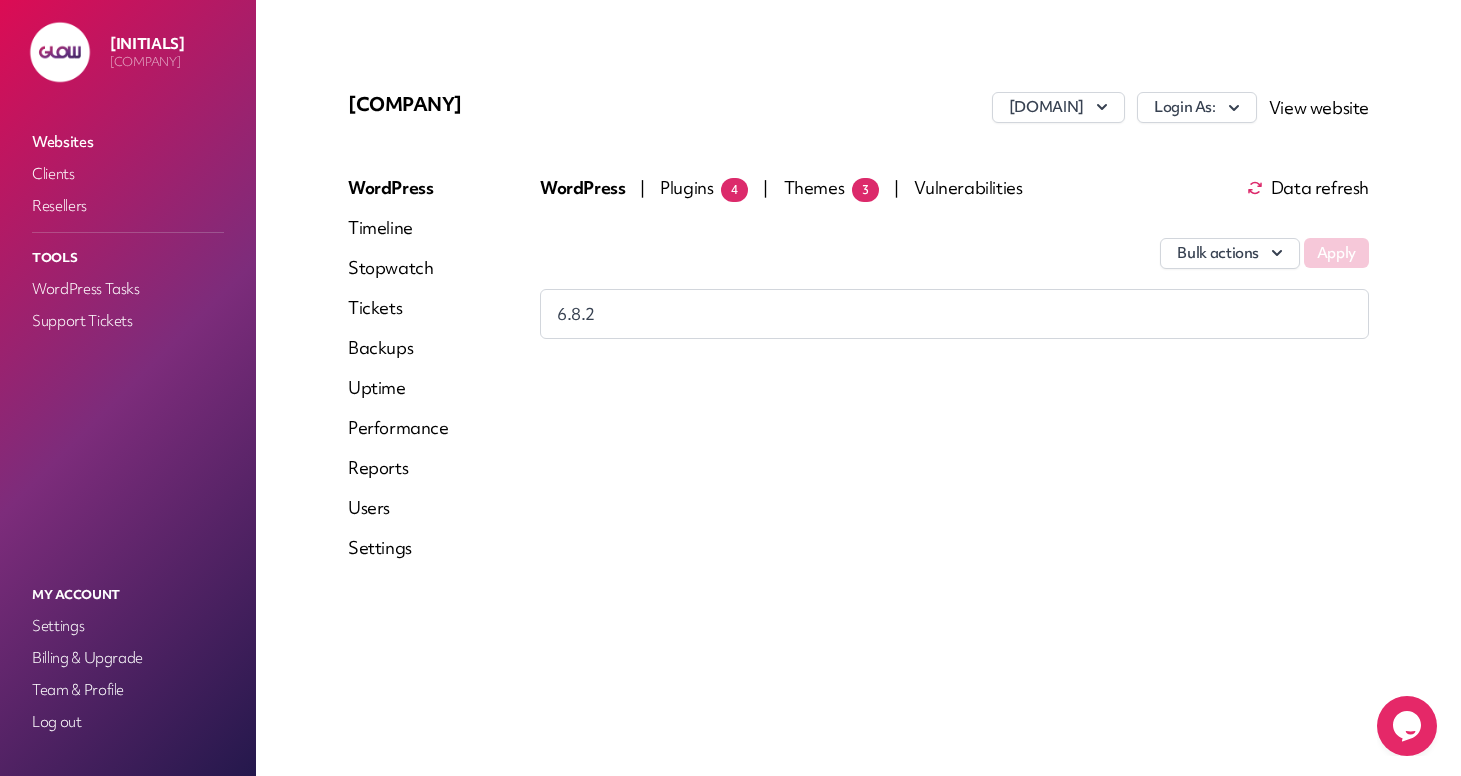 click on "Timeline" at bounding box center [398, 228] 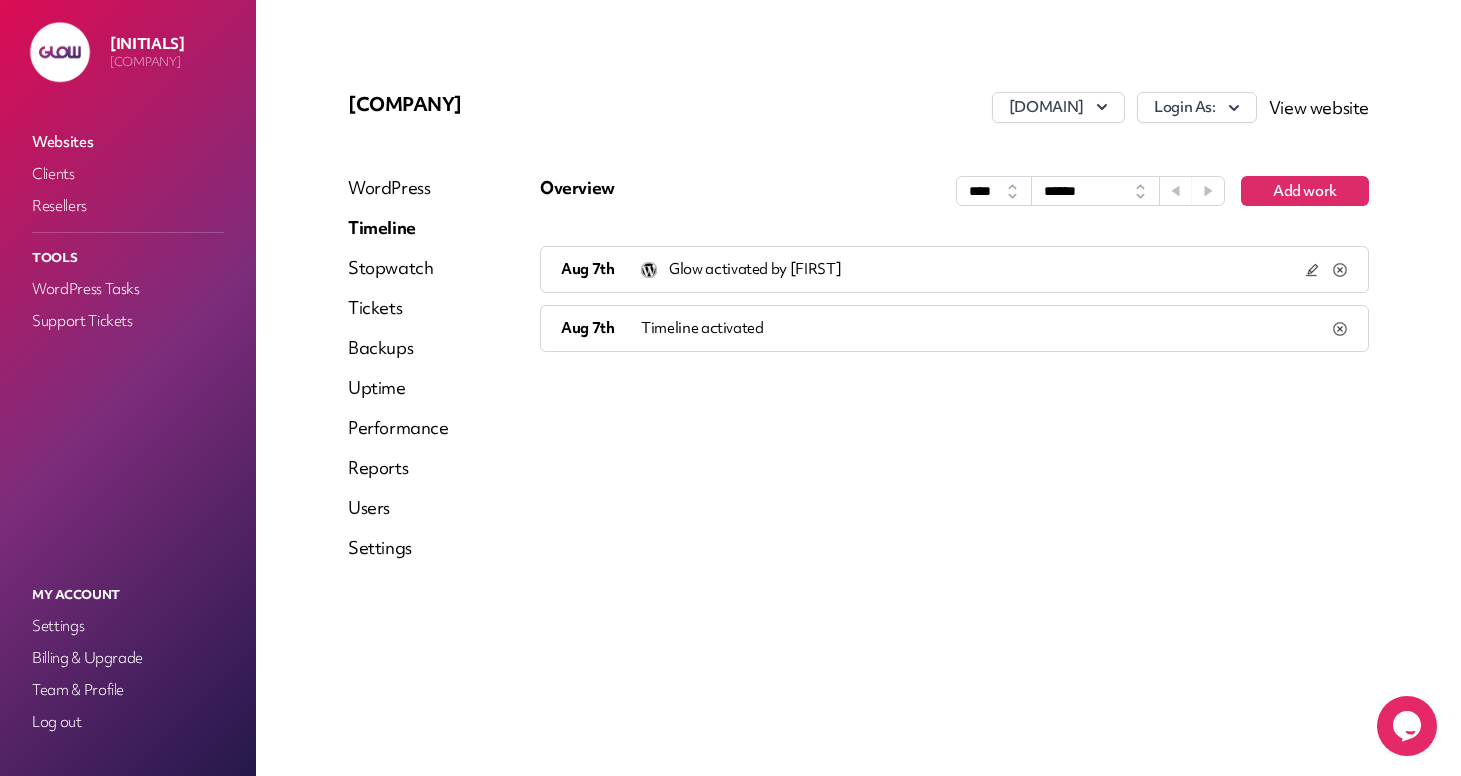 click on "Stopwatch" at bounding box center (398, 268) 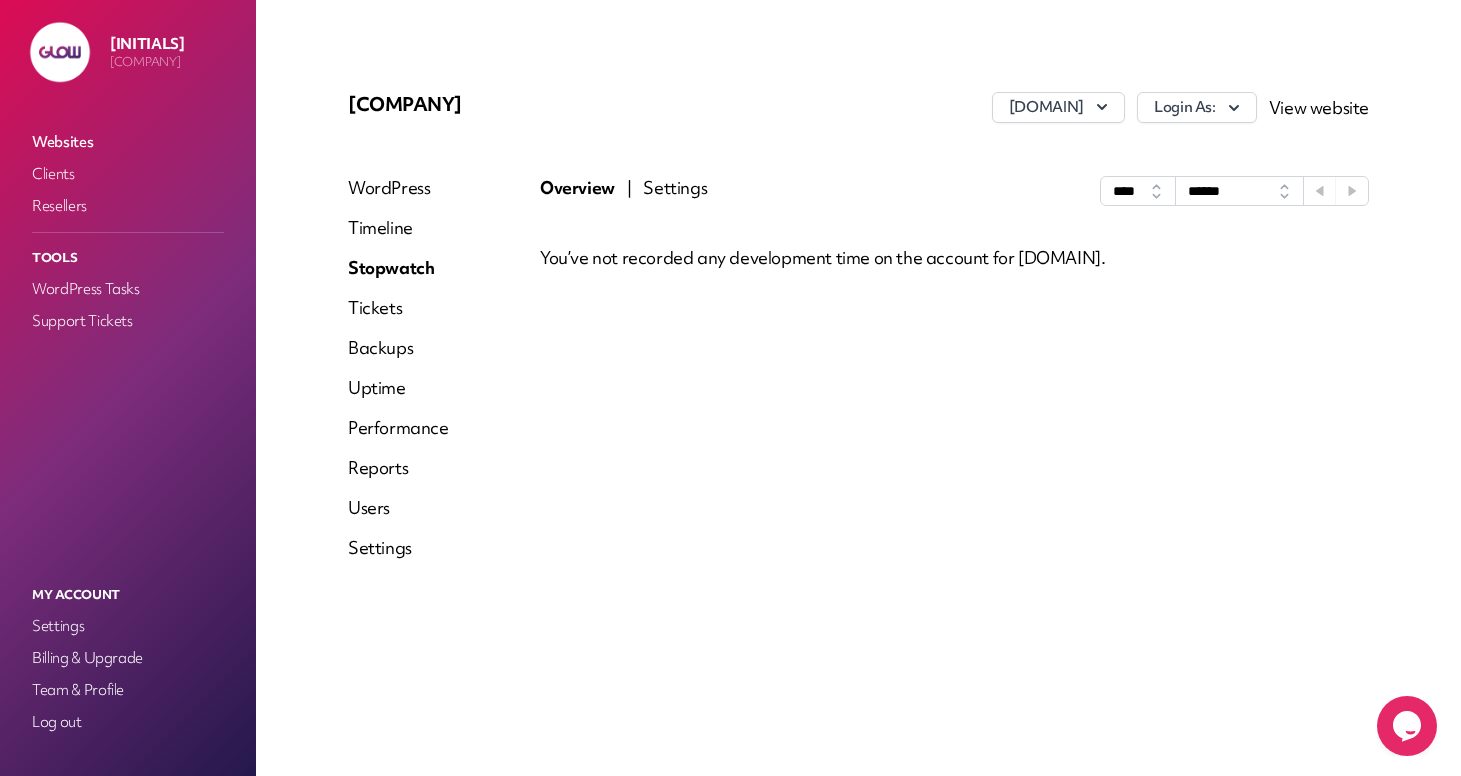click on "Tickets" at bounding box center [398, 308] 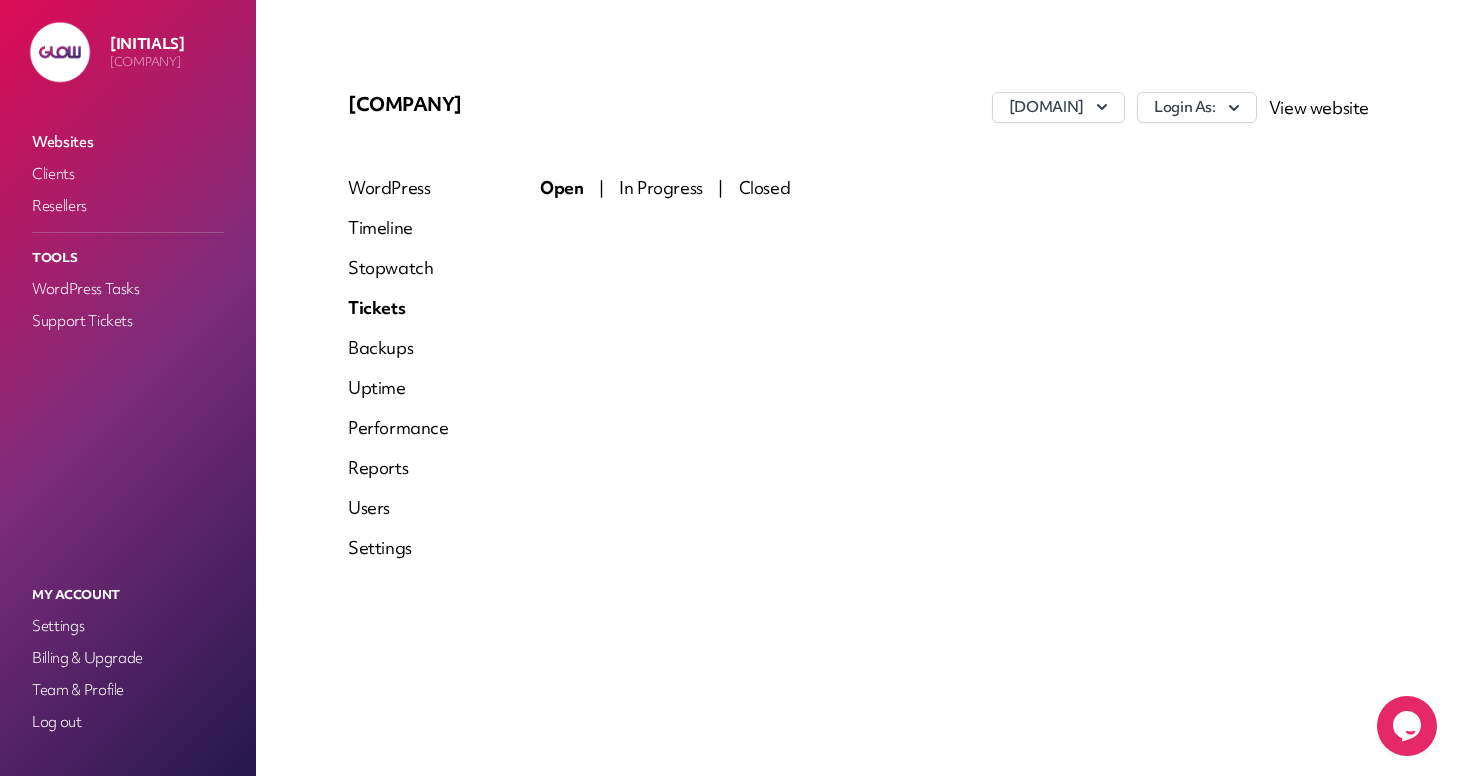 click on "Backups" at bounding box center (398, 348) 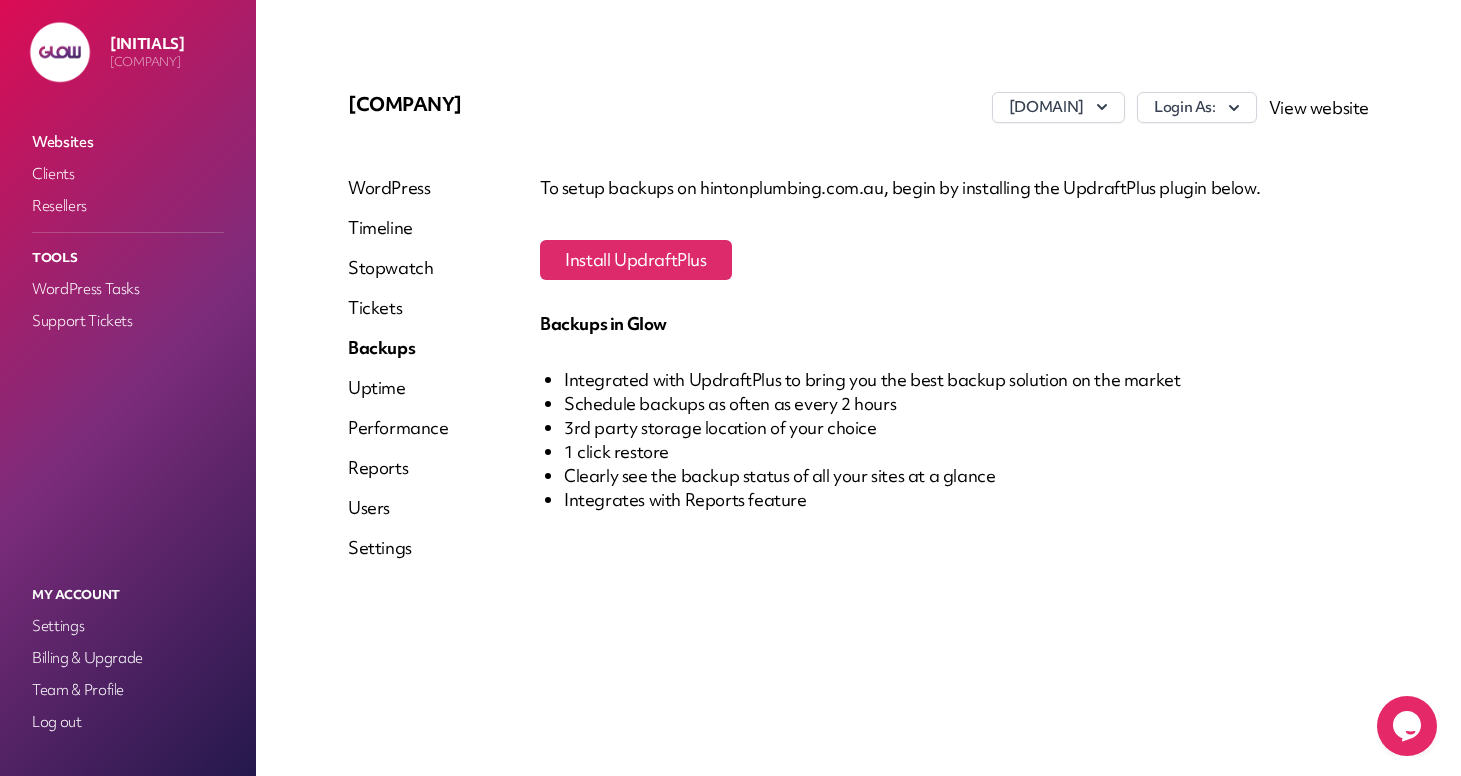click on "Uptime" at bounding box center (398, 388) 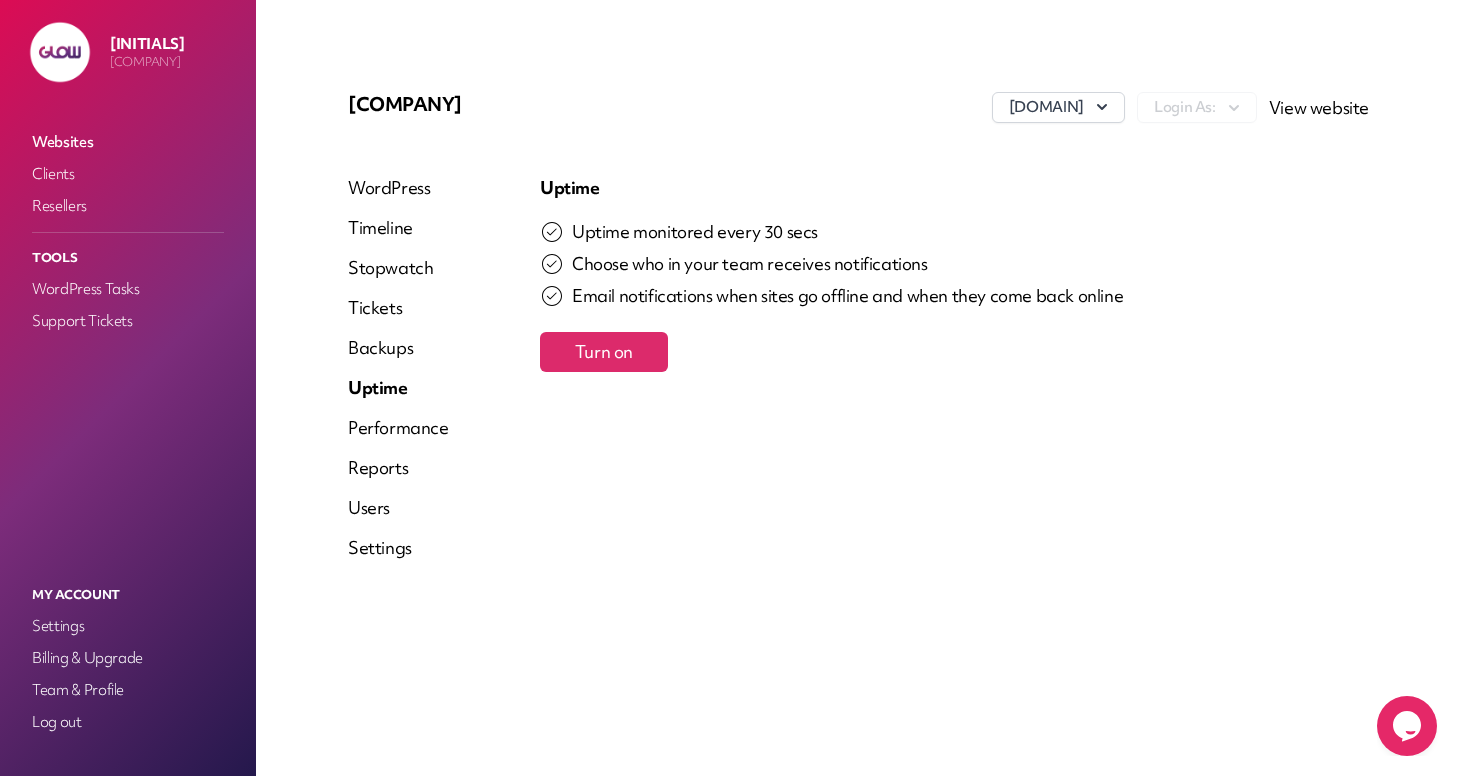 click on "Performance" at bounding box center (398, 428) 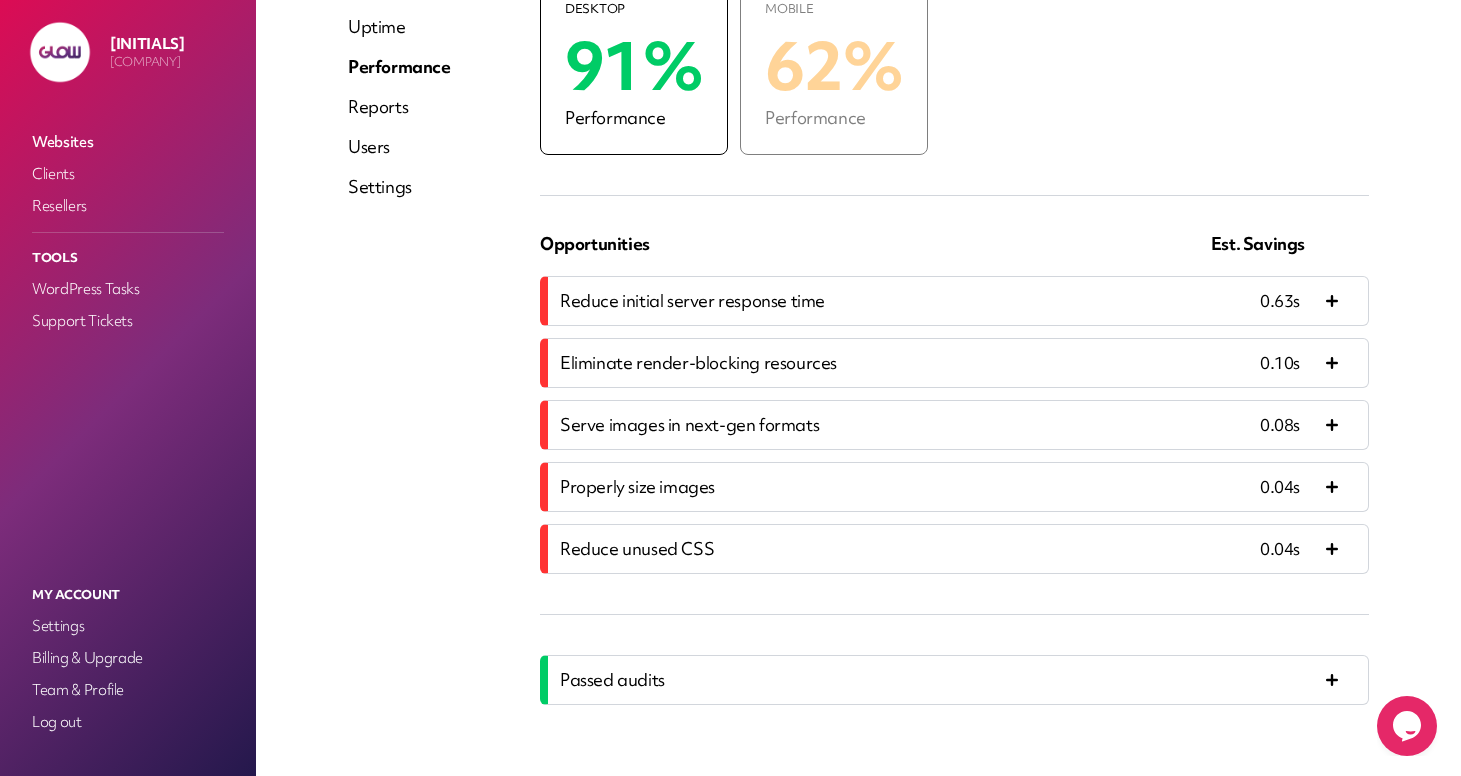 scroll, scrollTop: 360, scrollLeft: 0, axis: vertical 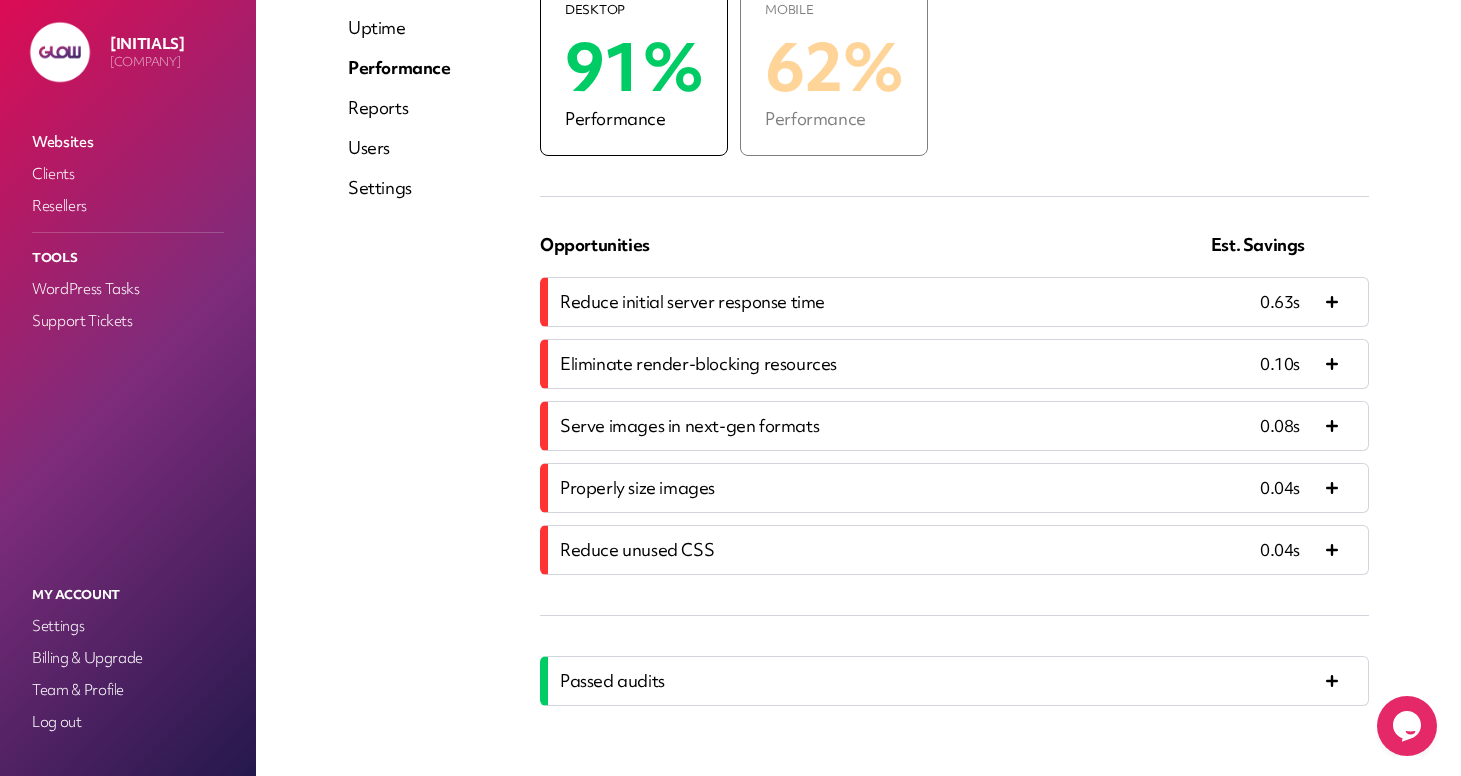 click on "Reports" at bounding box center [399, 108] 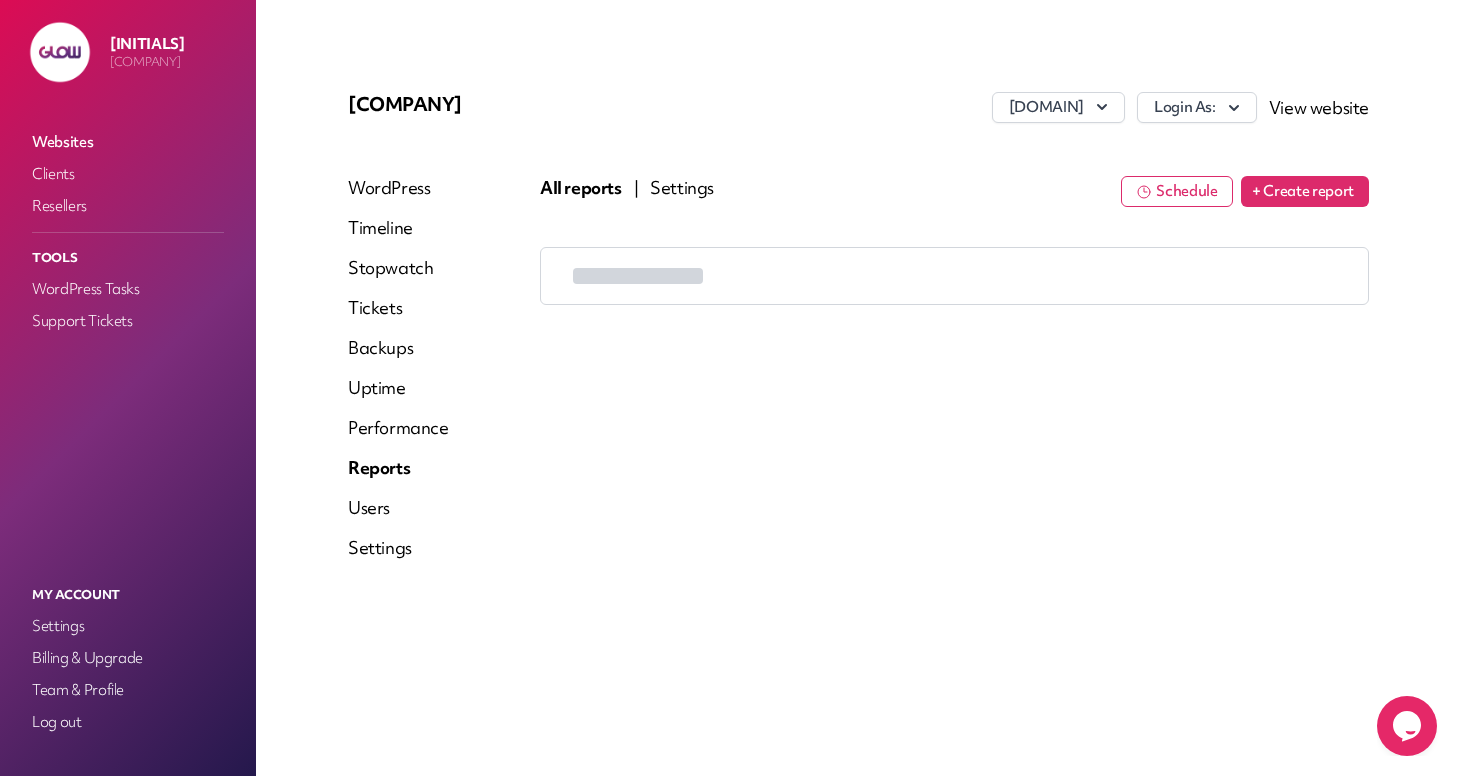 scroll, scrollTop: 0, scrollLeft: 0, axis: both 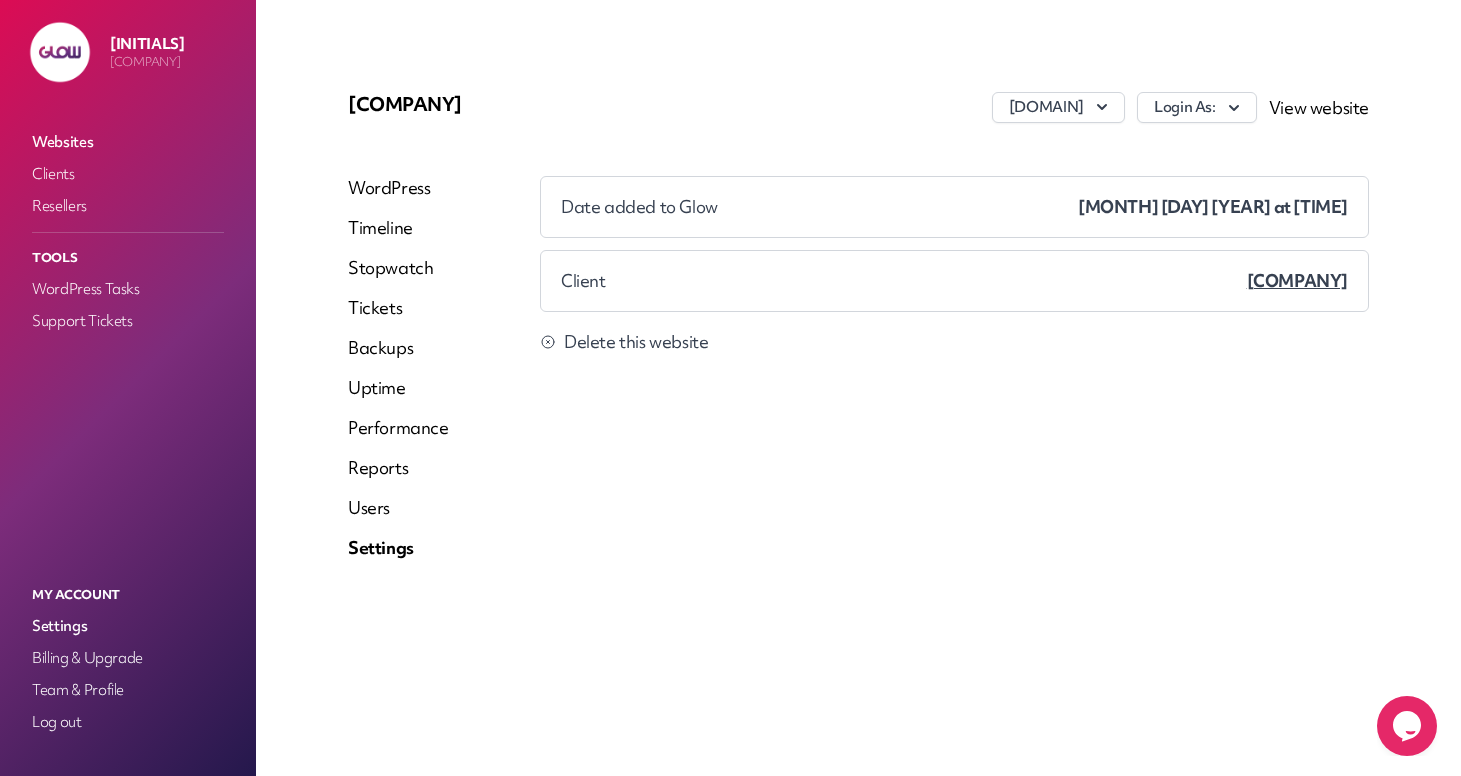 click on "Users" at bounding box center (398, 508) 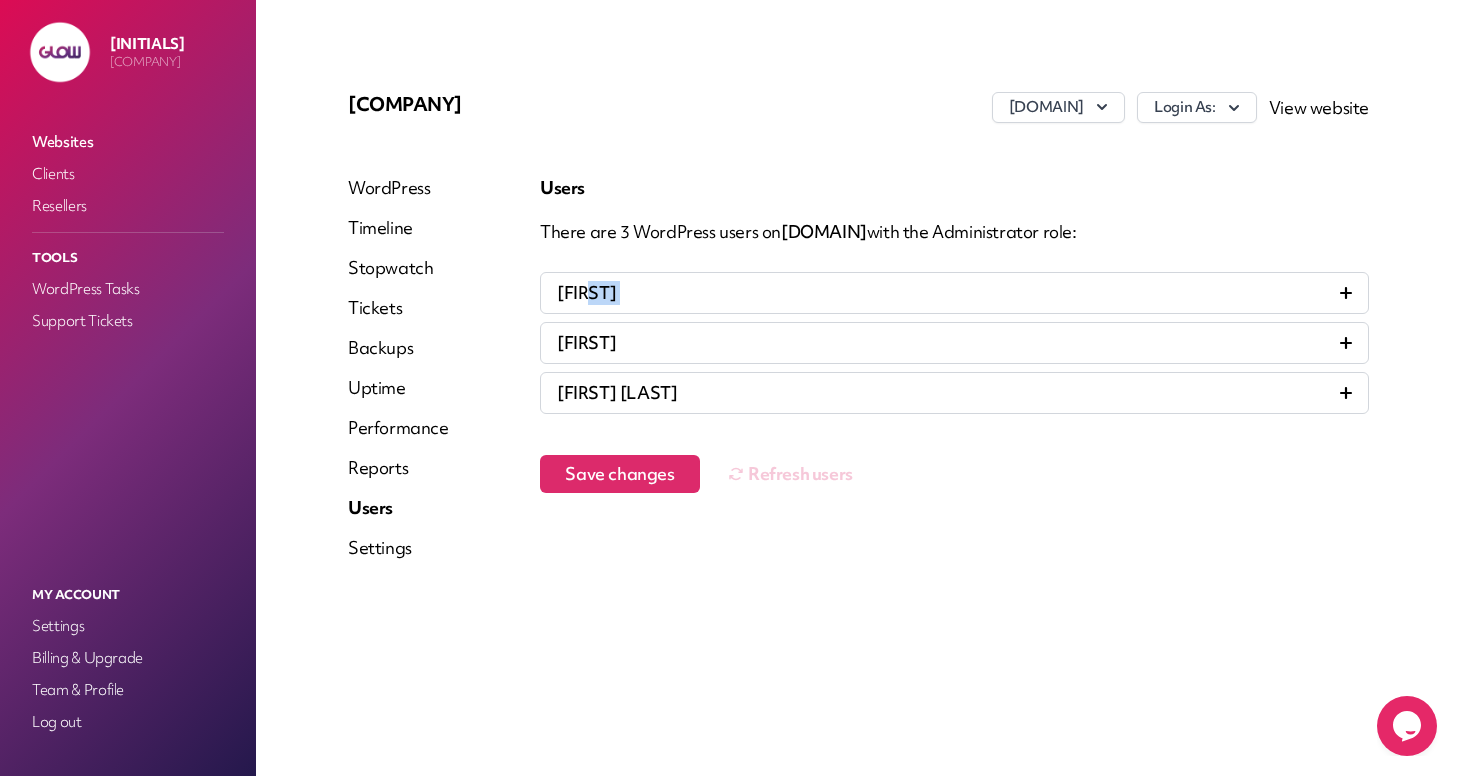 click 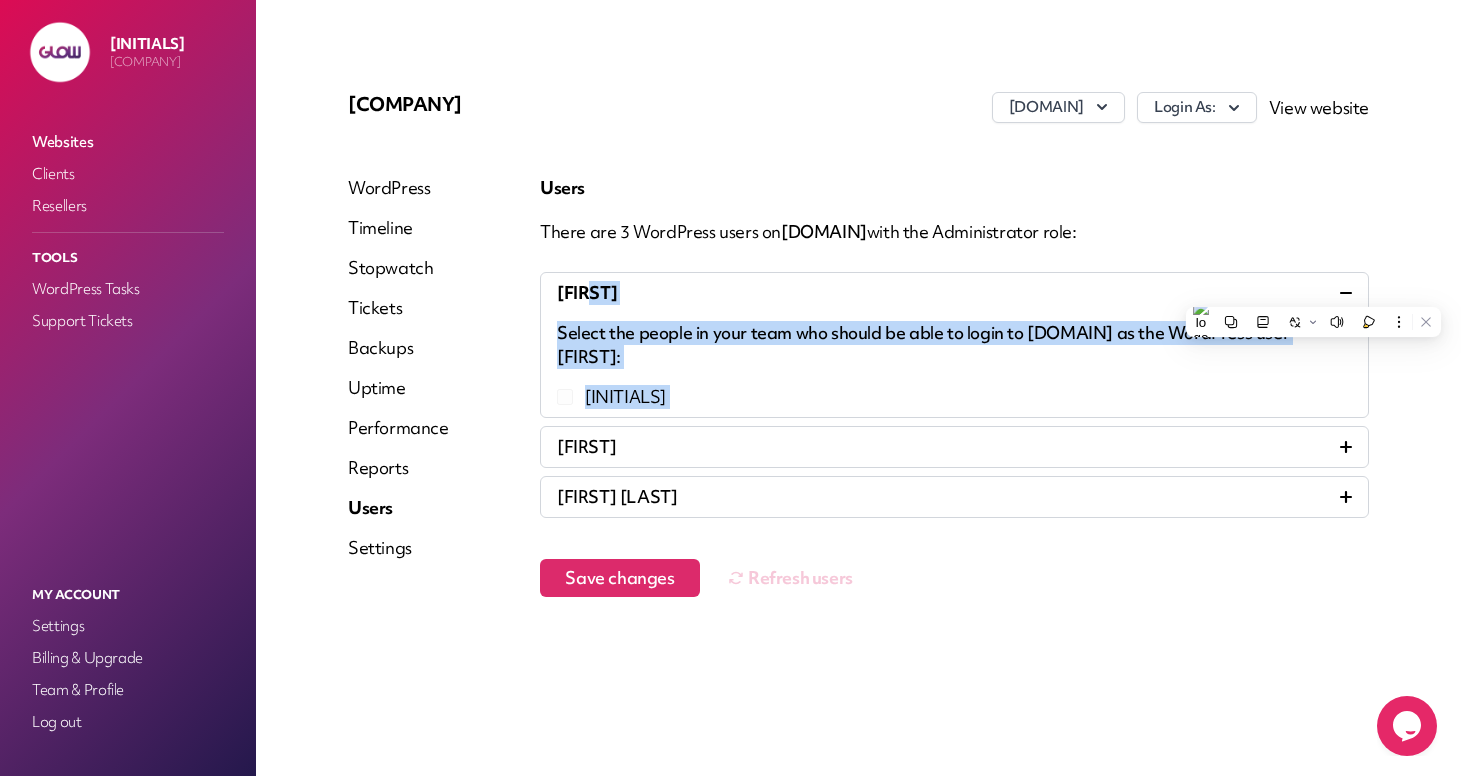 click on "Select the people in your team who should be able to login to hintonplumbing.com.au as the WordPress user Greg:
DWG" at bounding box center (954, 365) 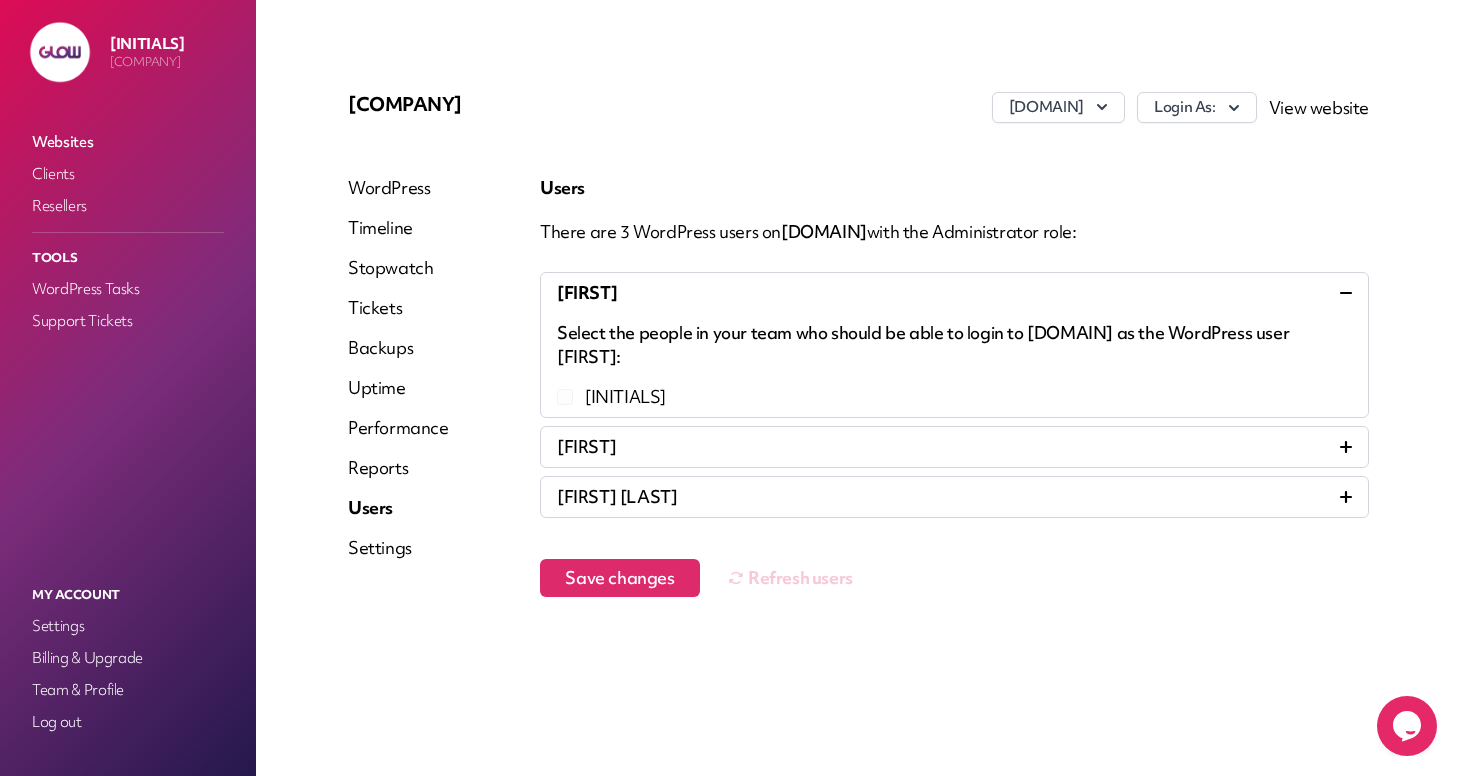click on "[NAME]" at bounding box center (954, 447) 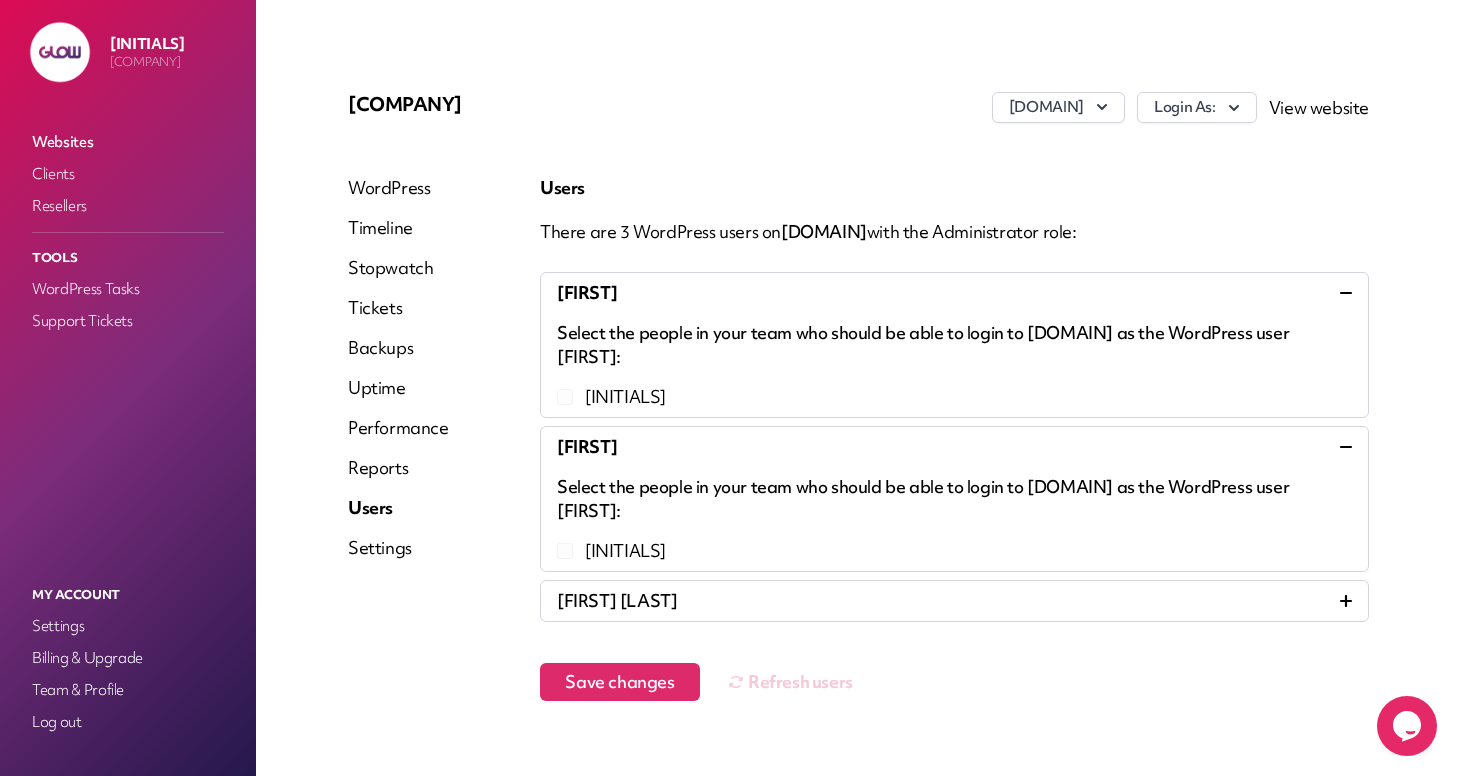 click on "Katie Hinton" at bounding box center [954, 601] 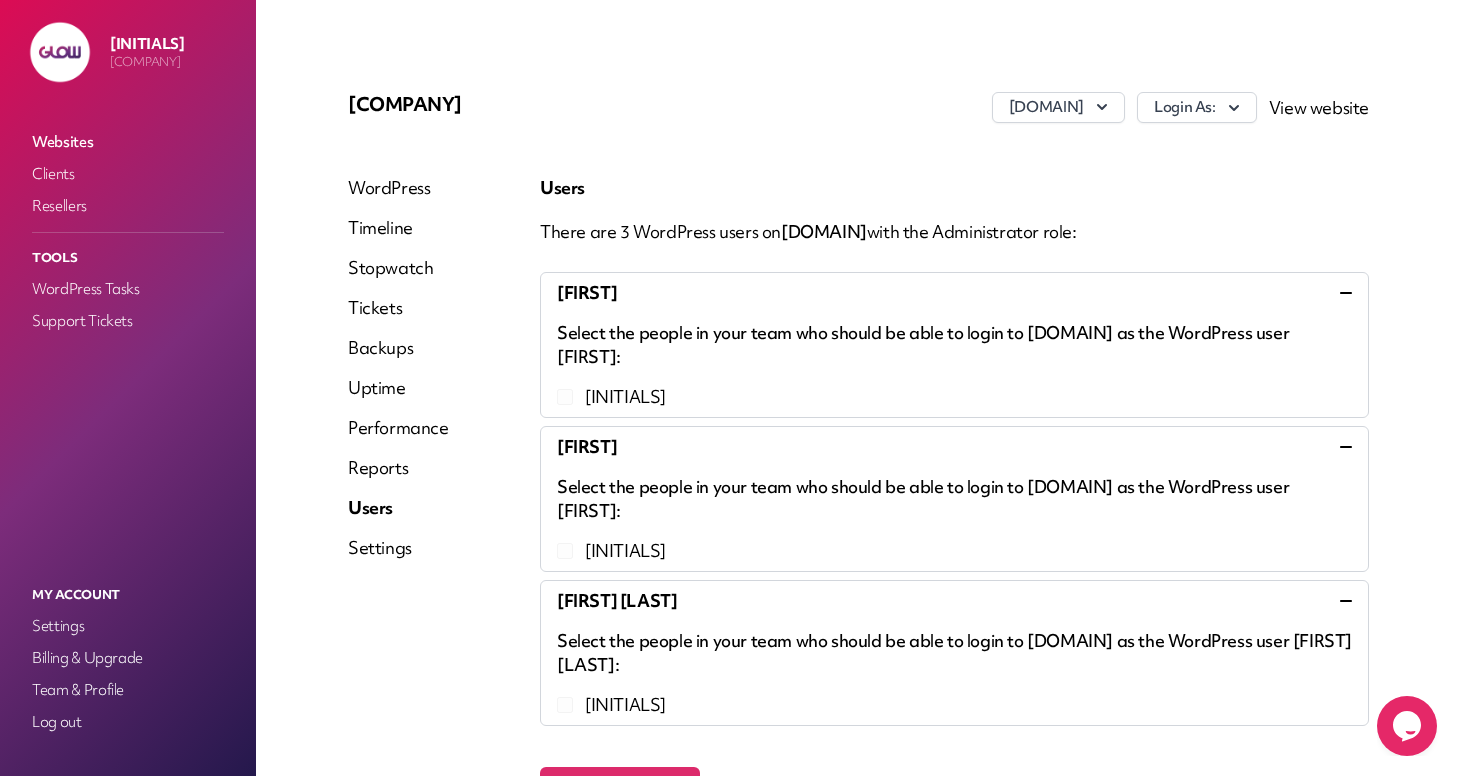 click on "Settings" at bounding box center (398, 548) 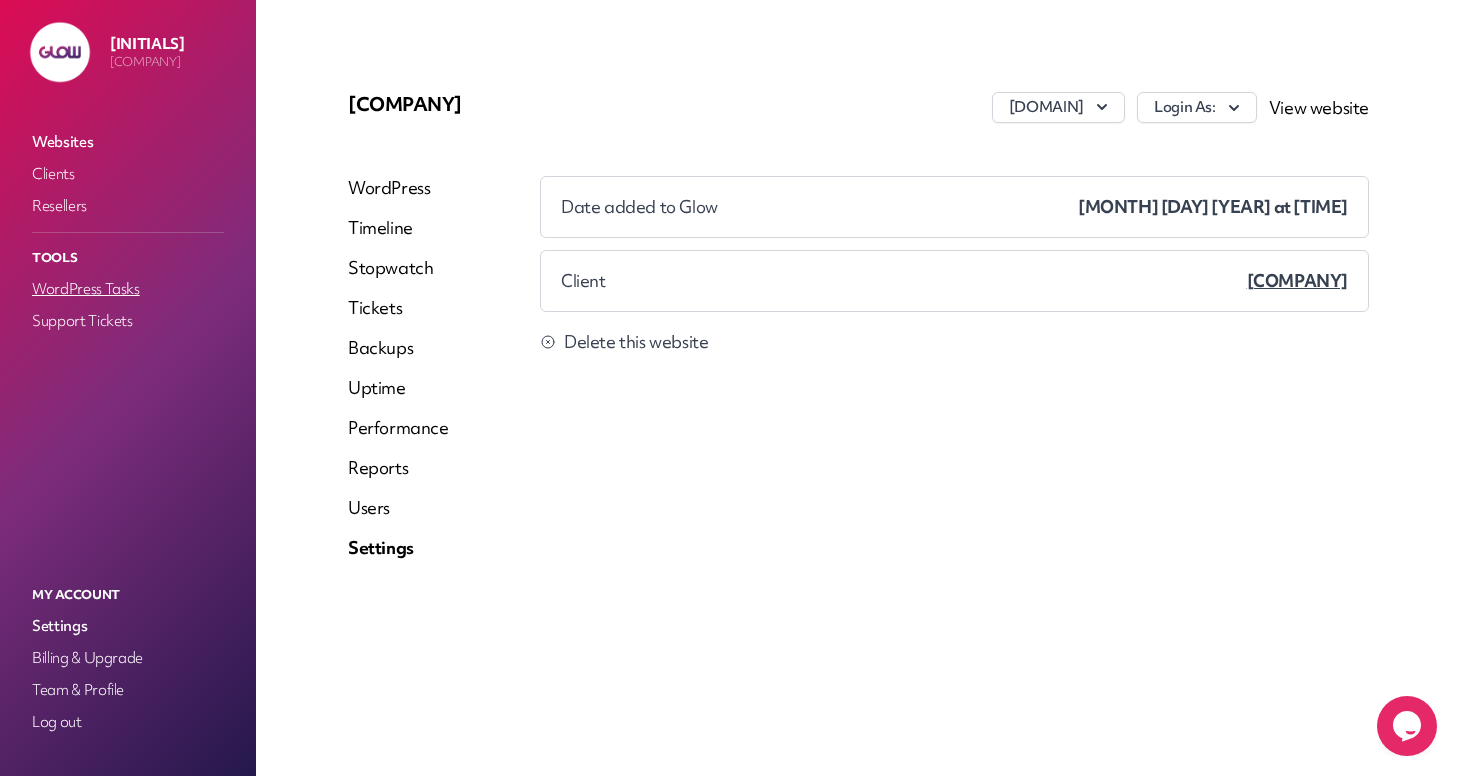 click on "WordPress Tasks" at bounding box center [128, 289] 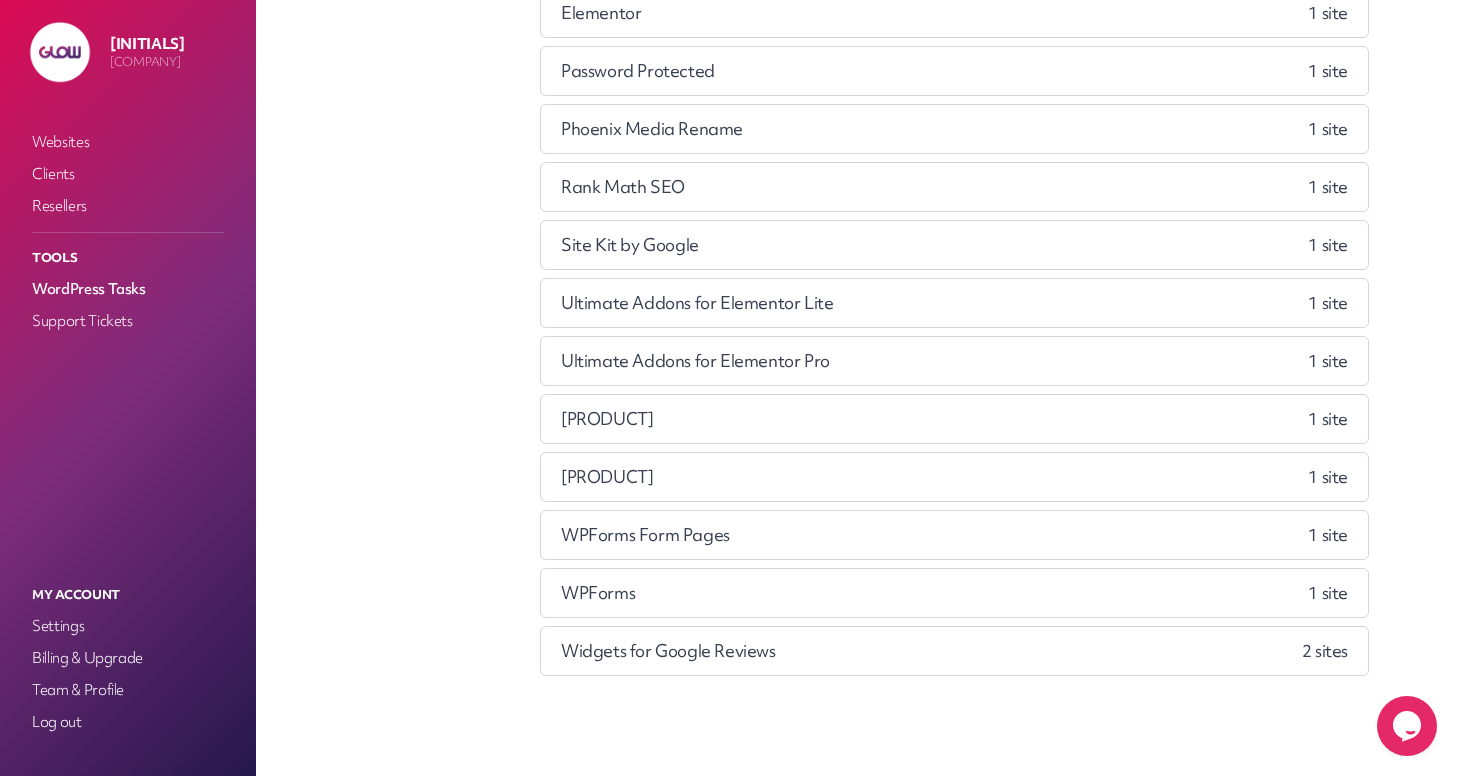 scroll, scrollTop: 0, scrollLeft: 0, axis: both 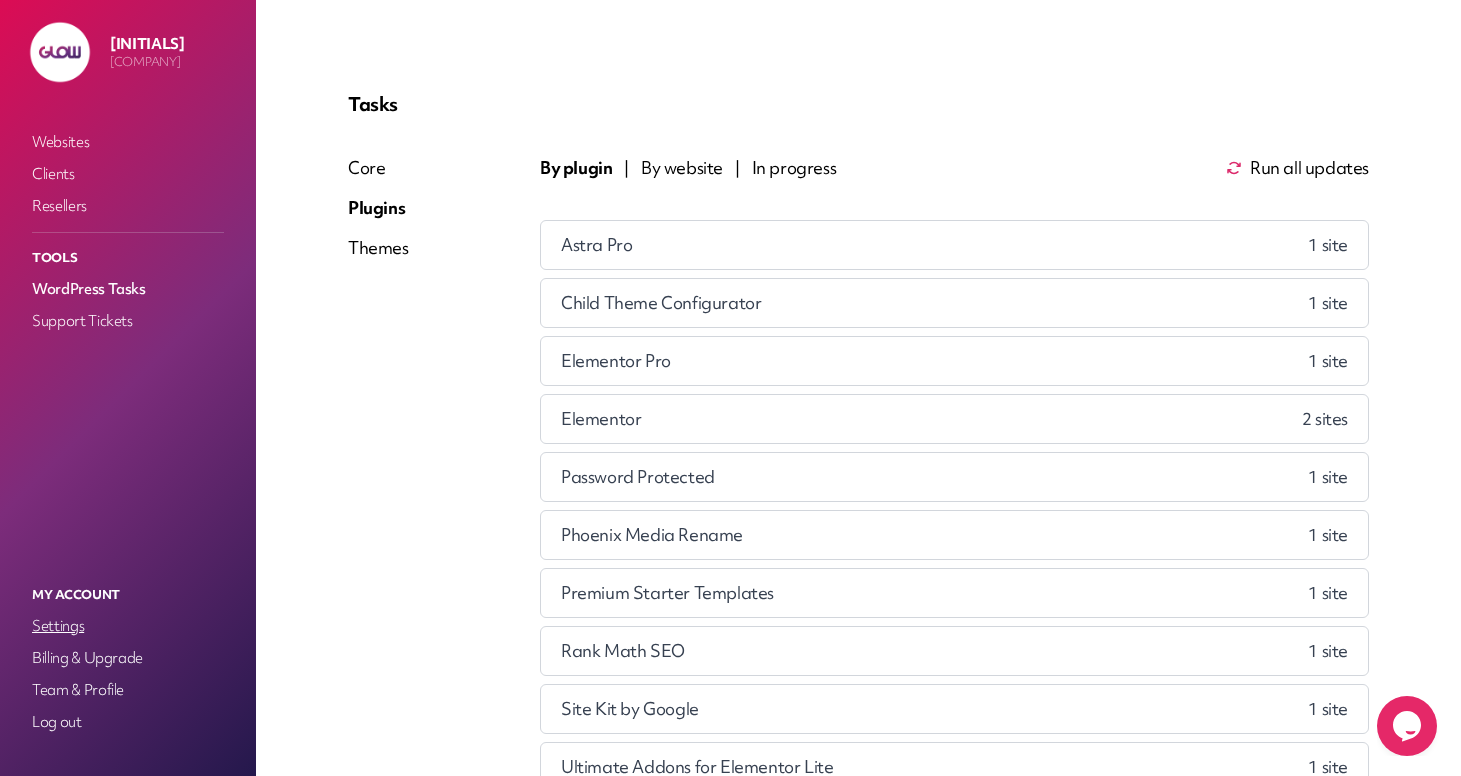 click on "Settings" at bounding box center [128, 626] 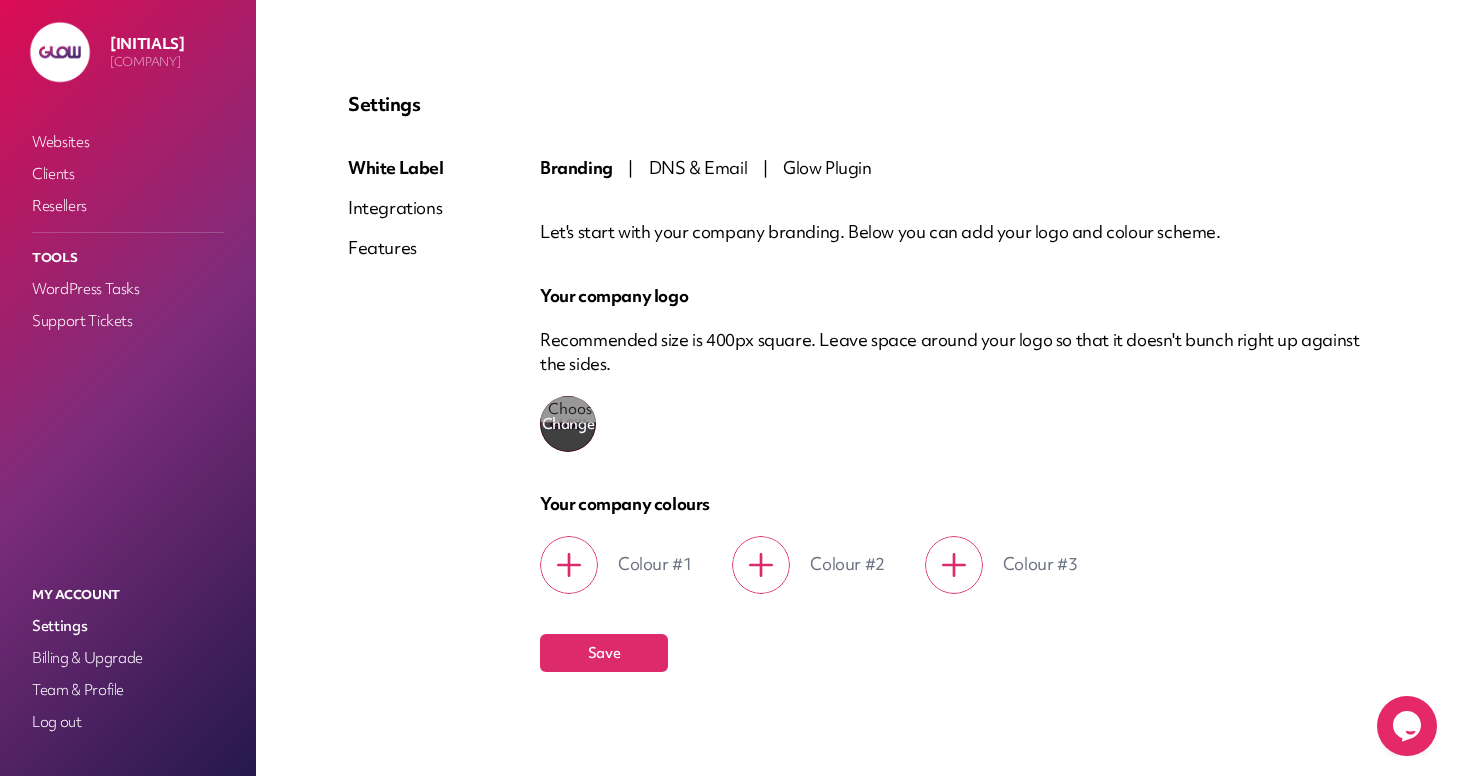 click on "Change    company logo" at bounding box center (568, 424) 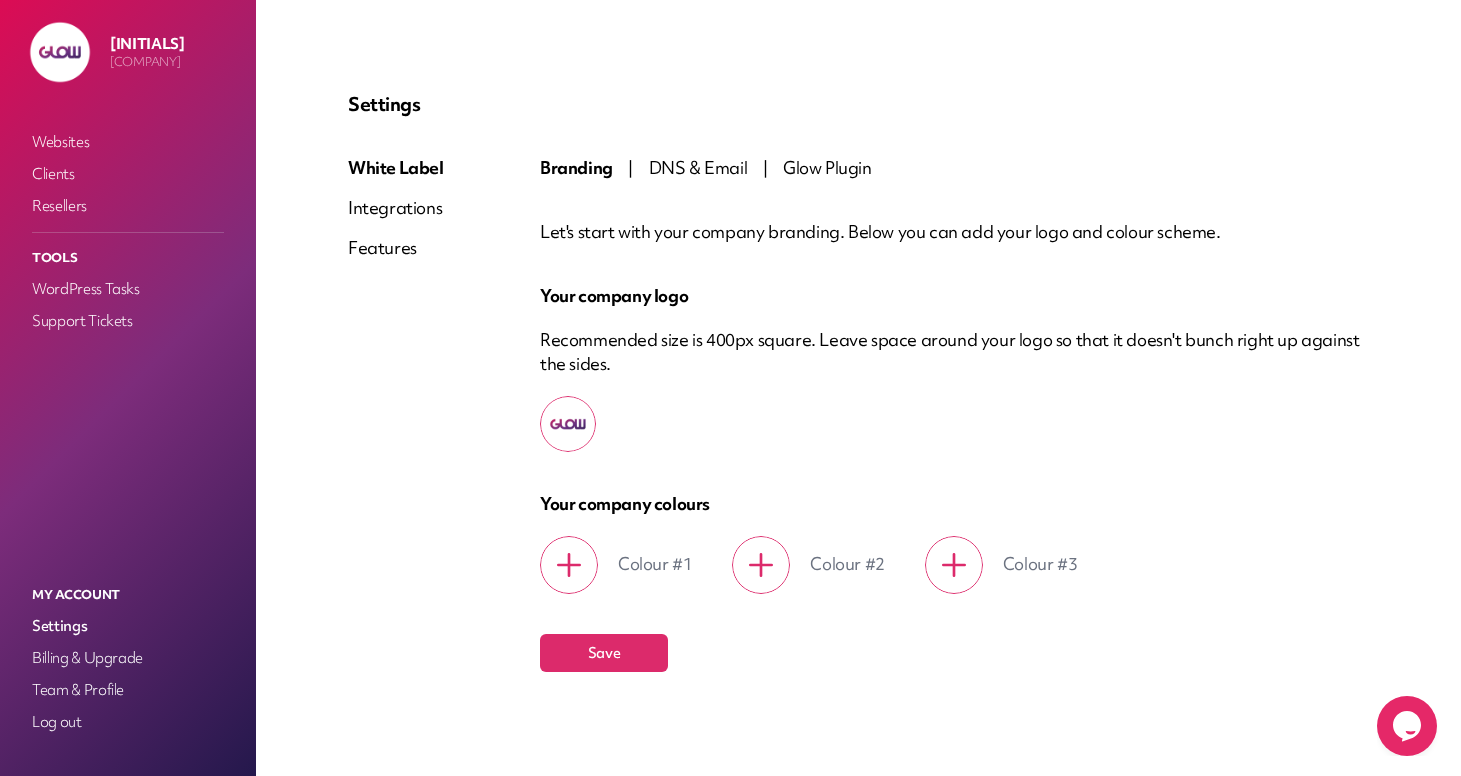 type on "**********" 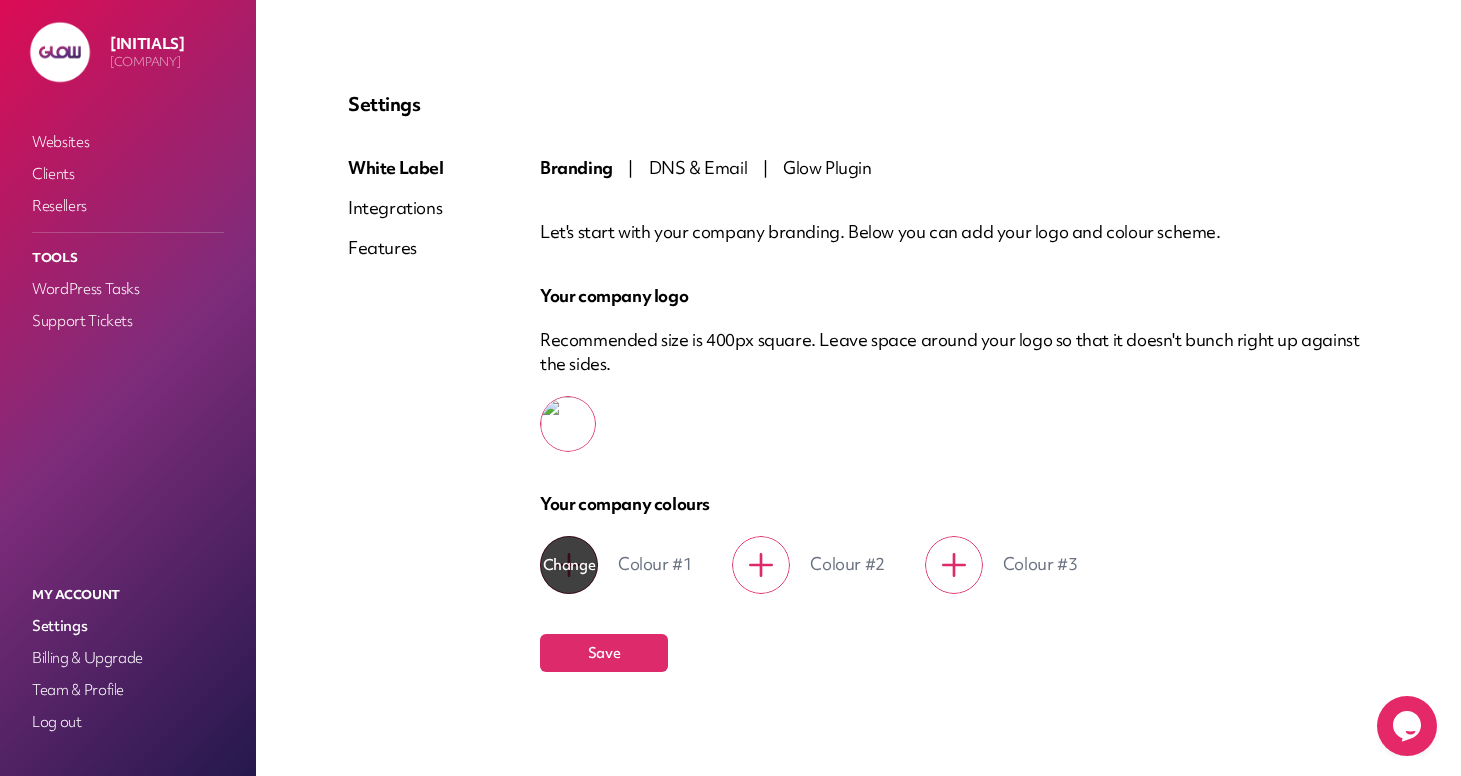 click on "*******" at bounding box center [560, 555] 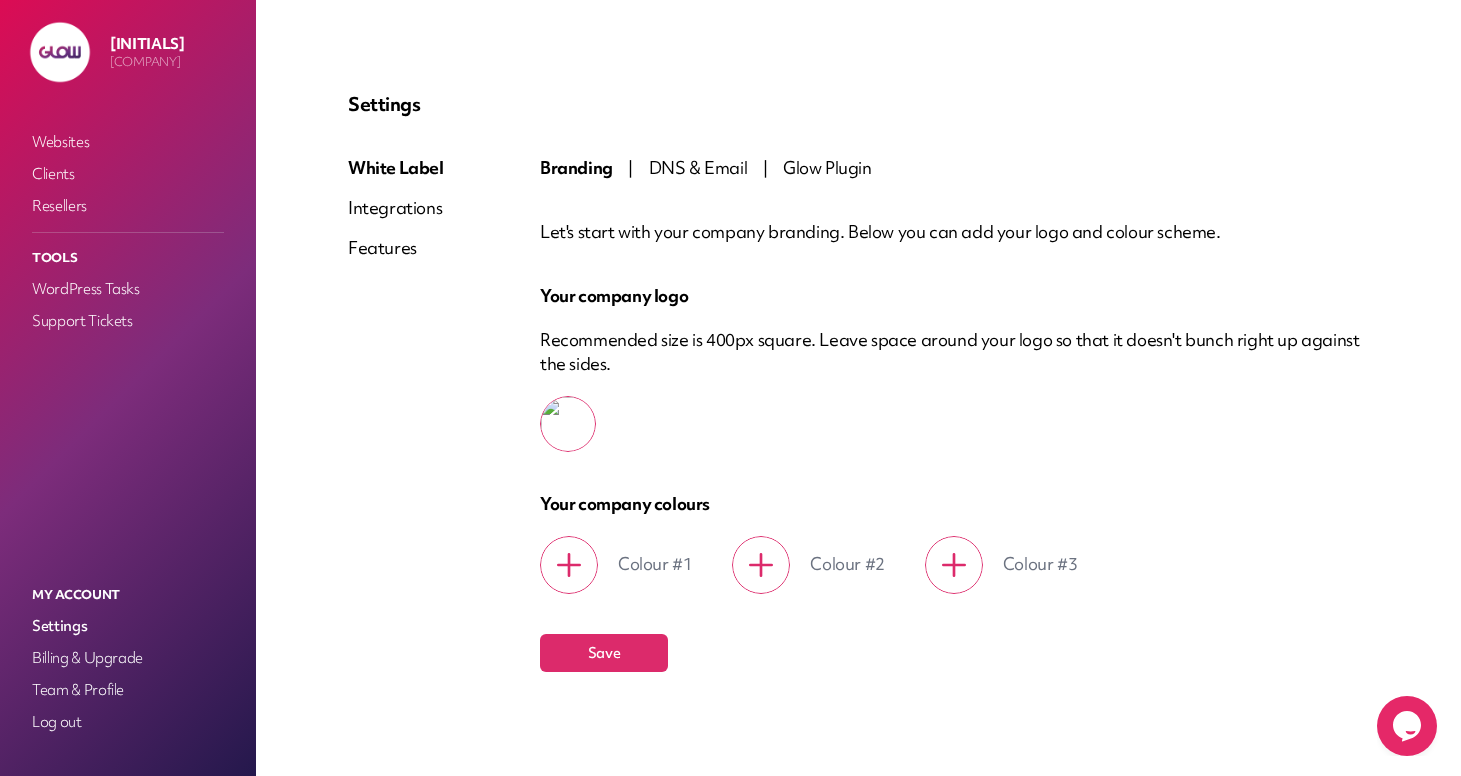 click on "Colour #1" at bounding box center (655, 564) 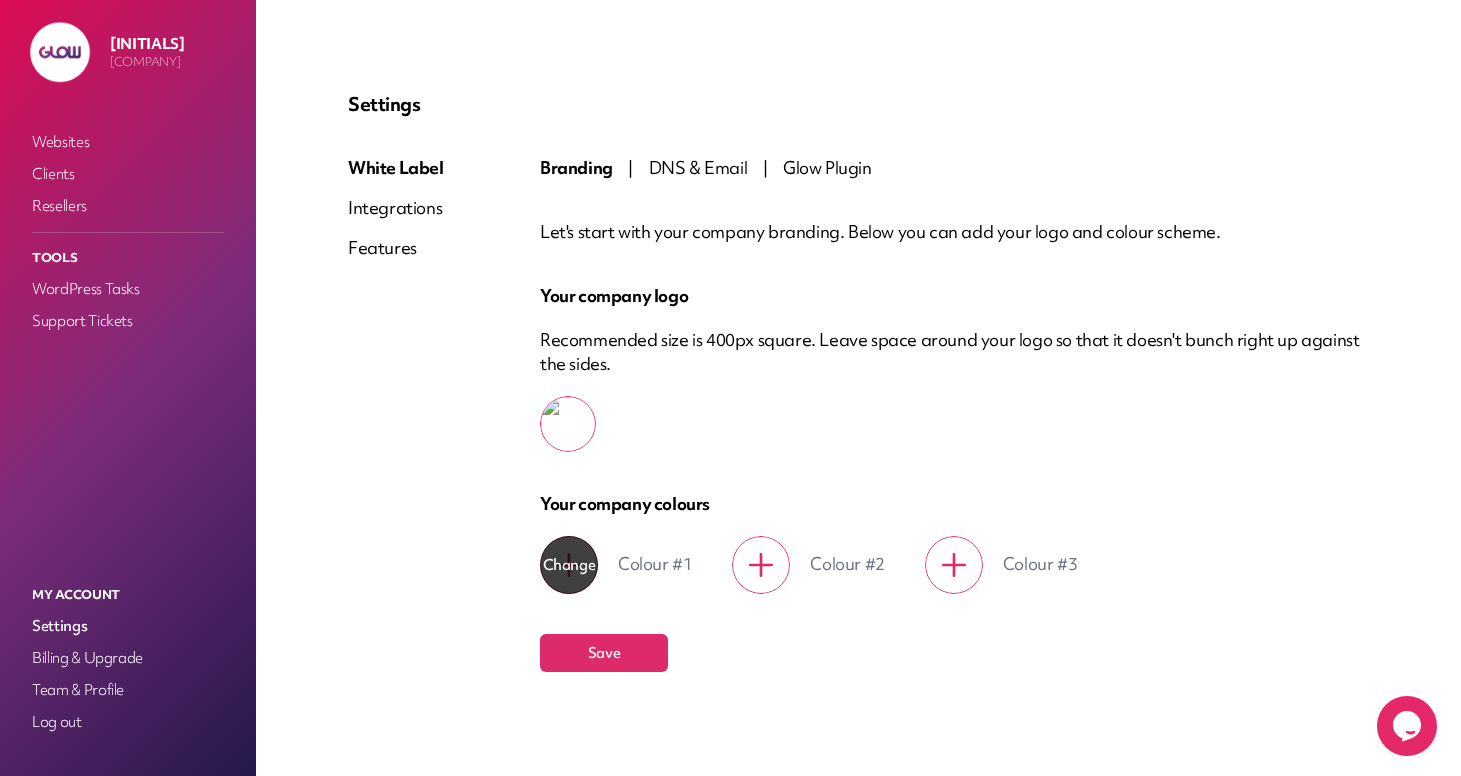 click on "*******" at bounding box center (560, 555) 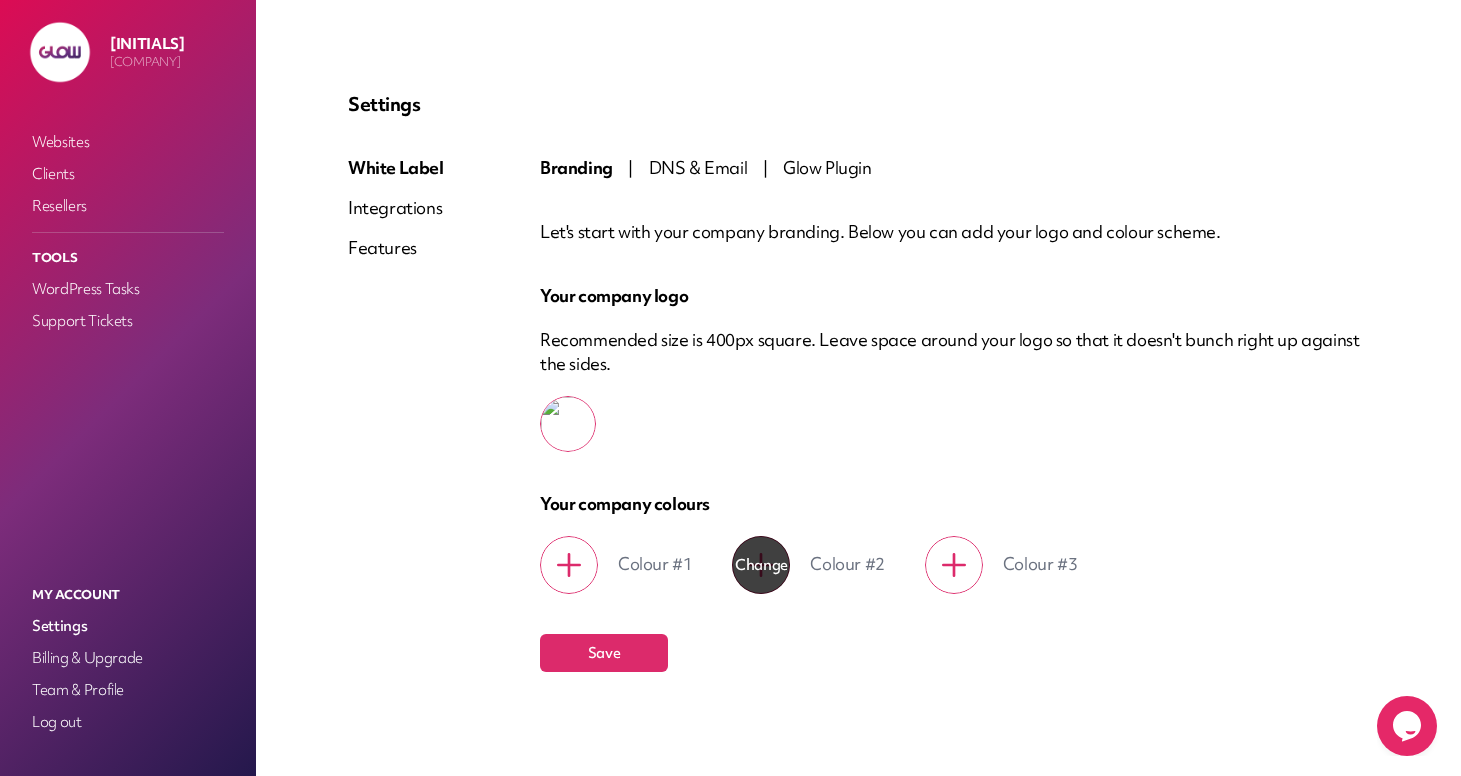 click on "*******" at bounding box center (752, 555) 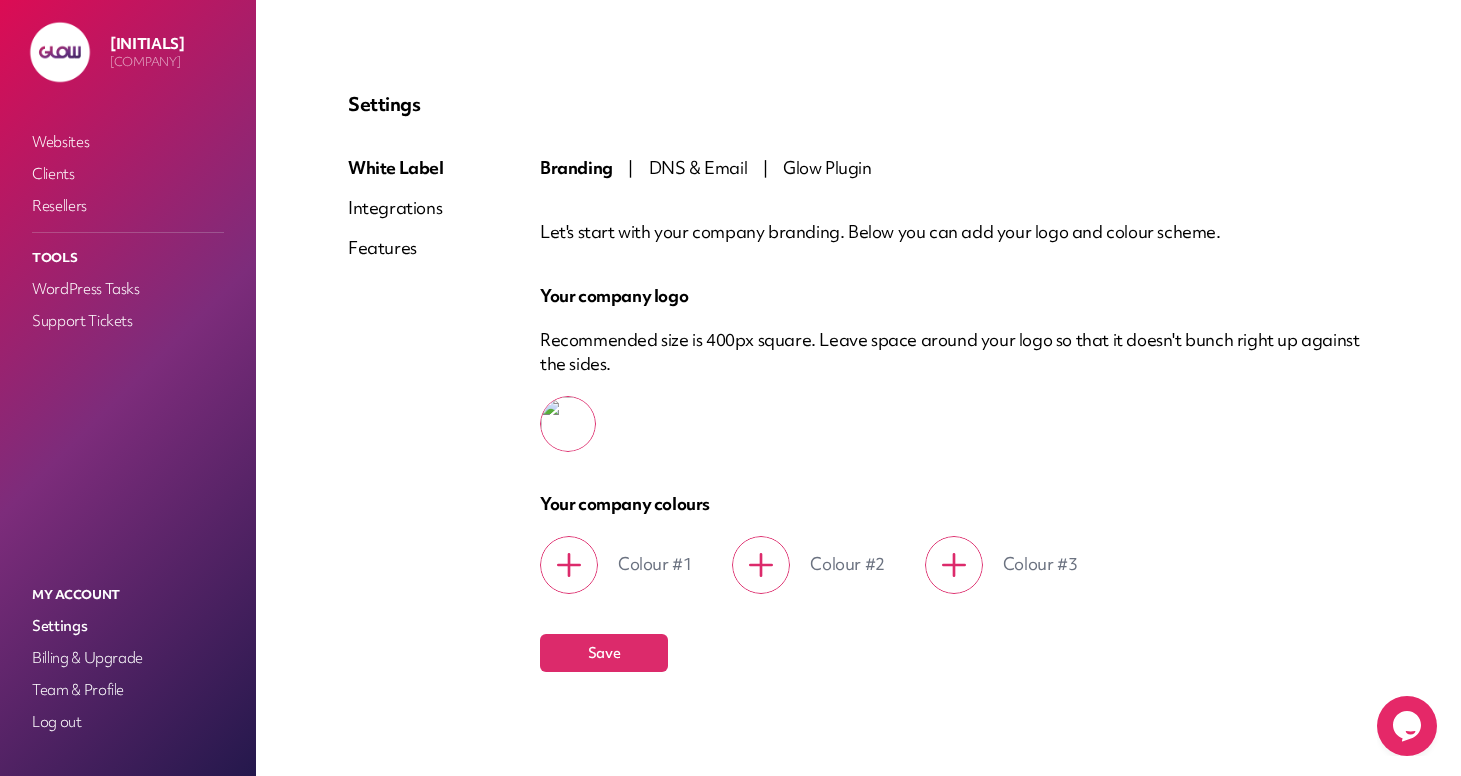 type on "*******" 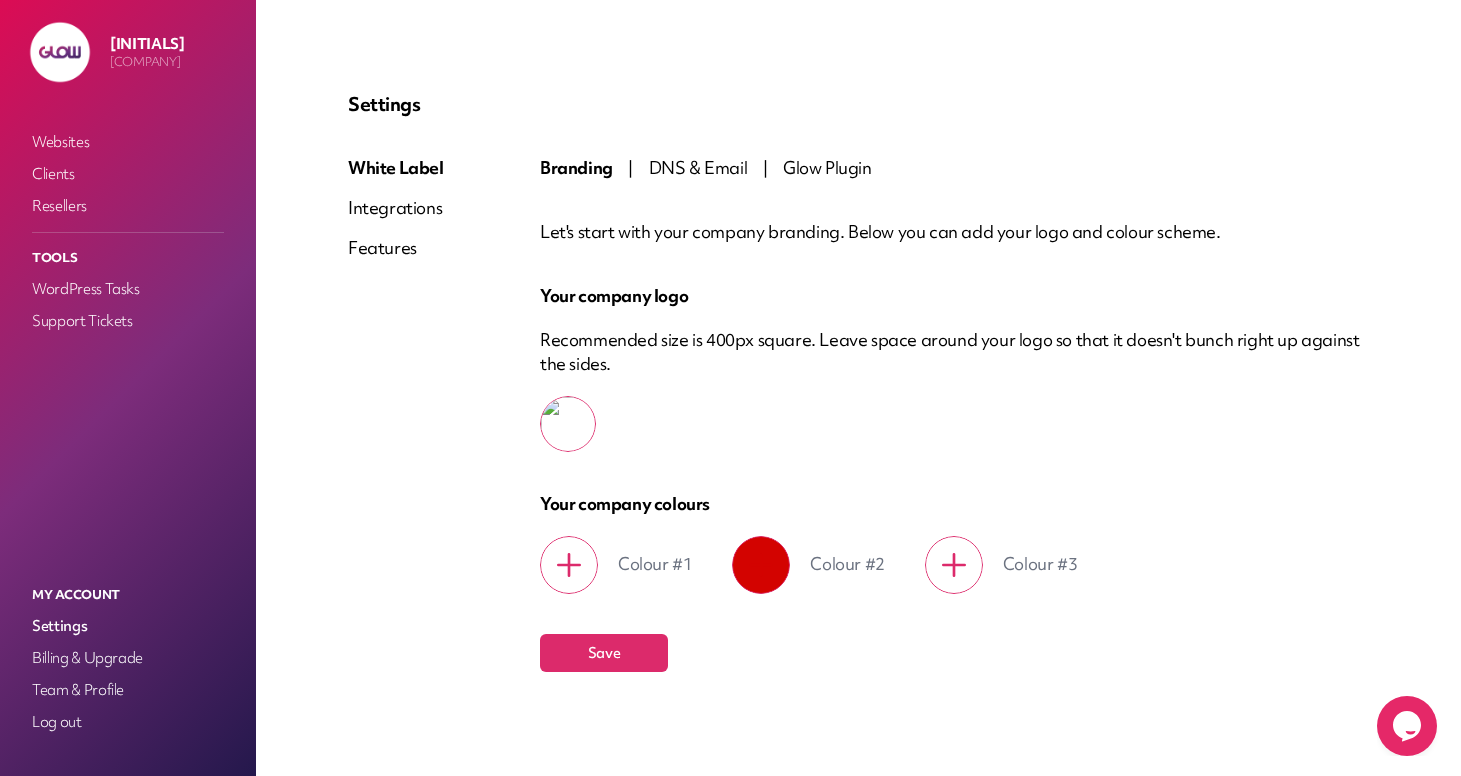 click on "Colour #1" at bounding box center (655, 564) 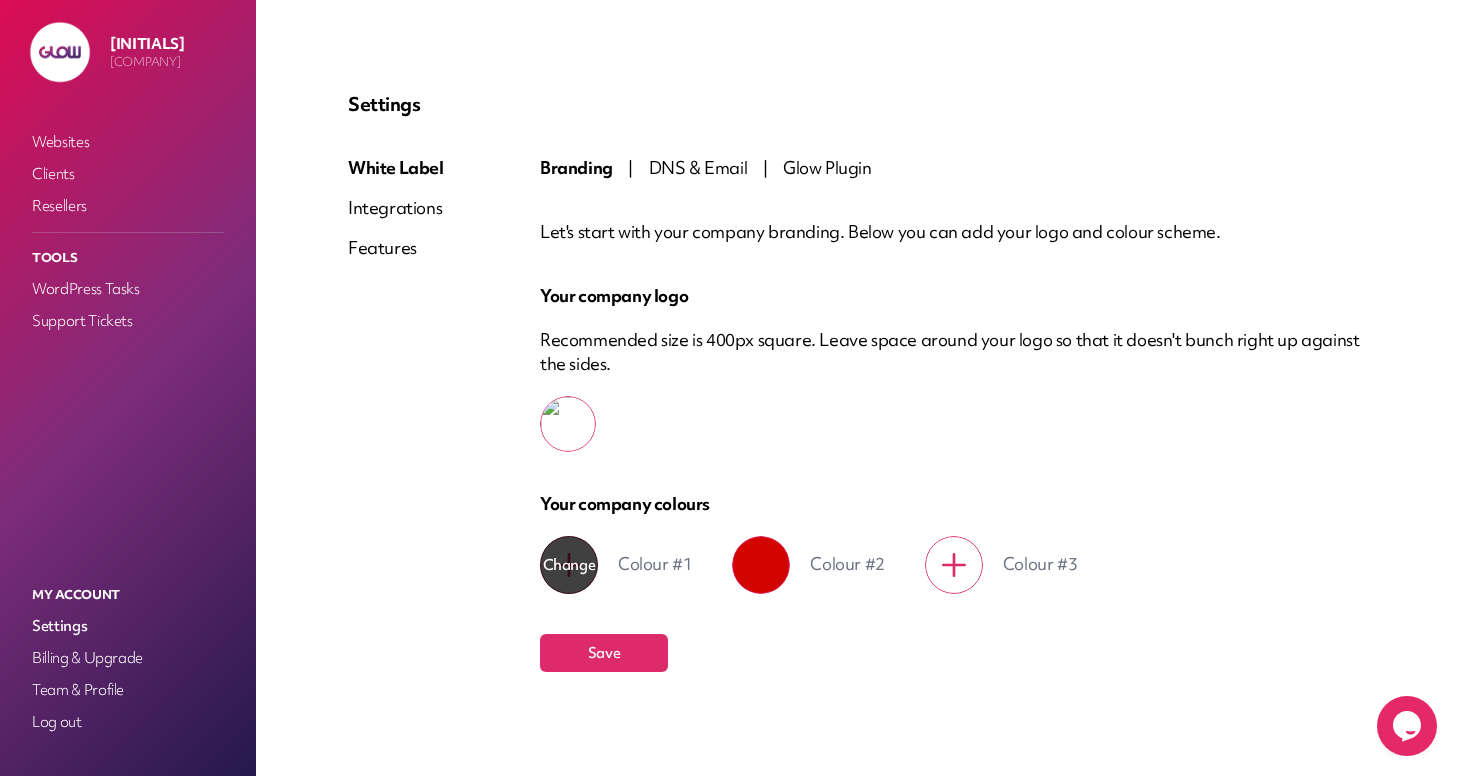 click on "*******" at bounding box center [560, 555] 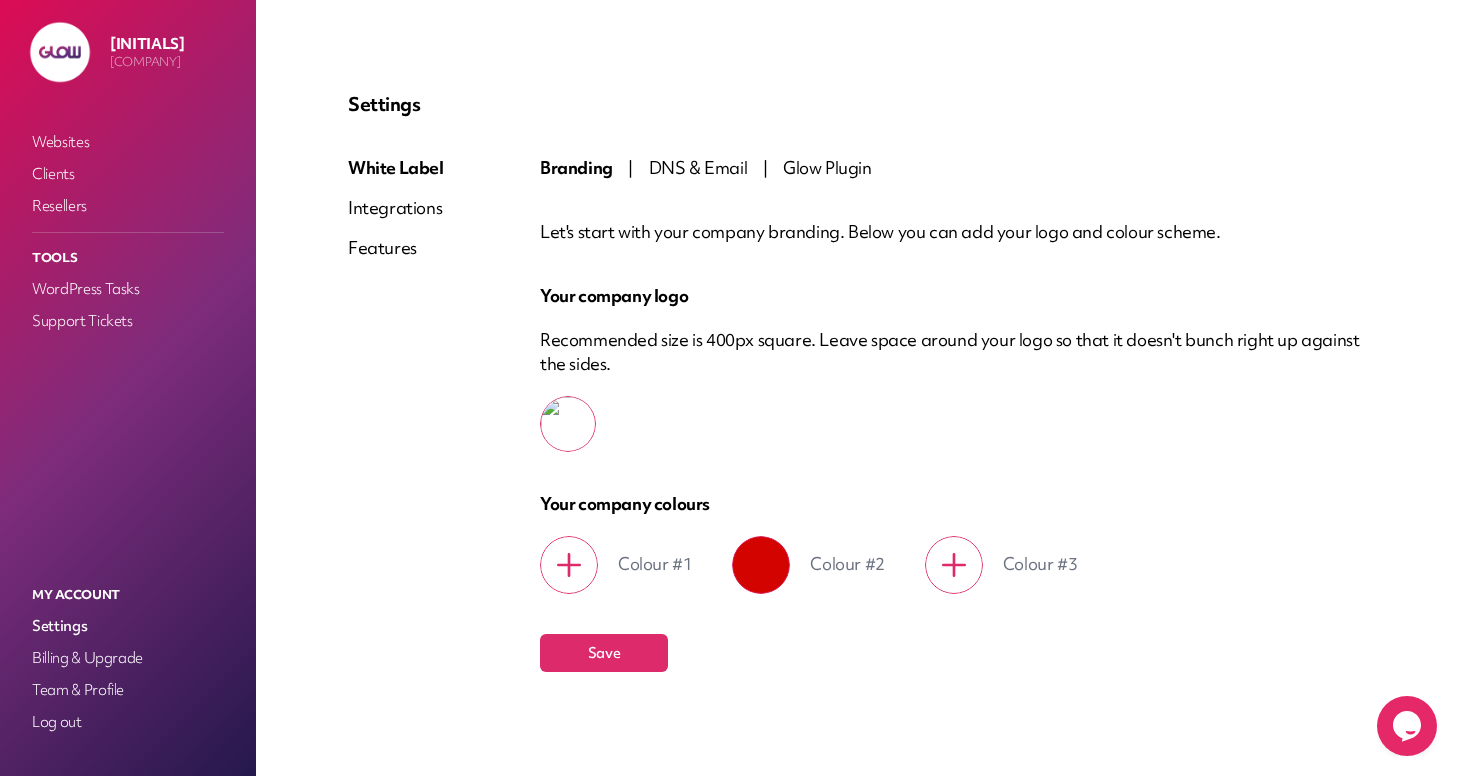 type on "*******" 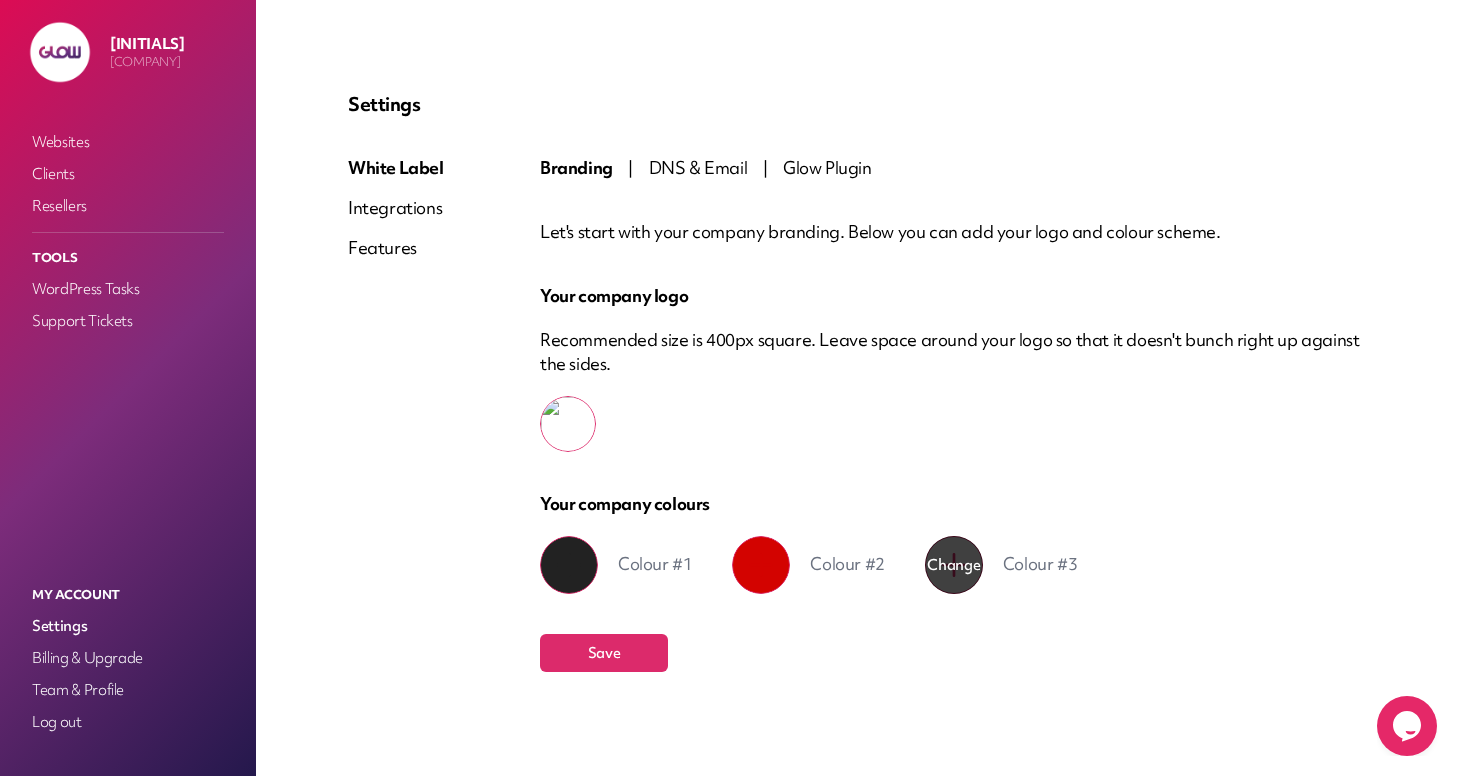 click on "Change" at bounding box center [953, 565] 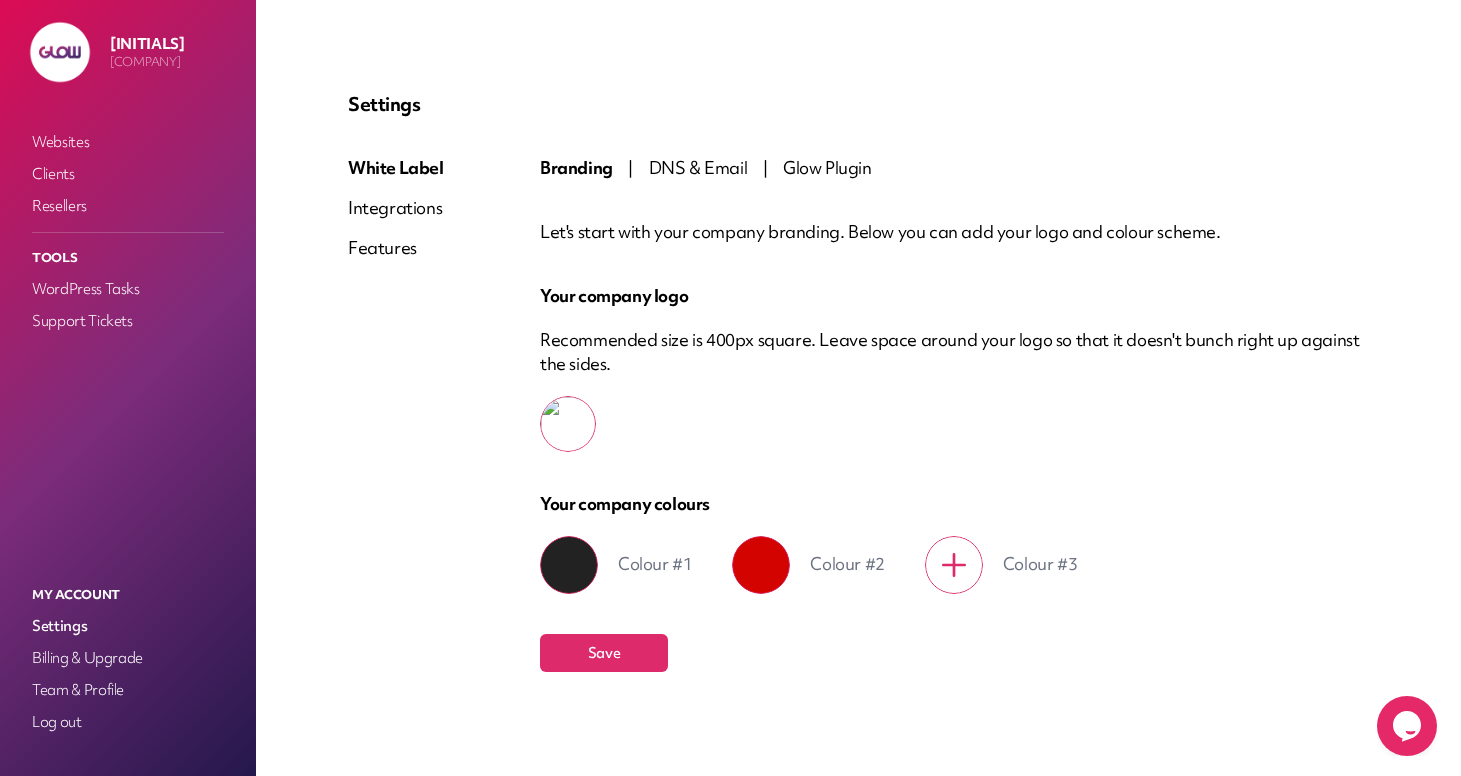 type on "*******" 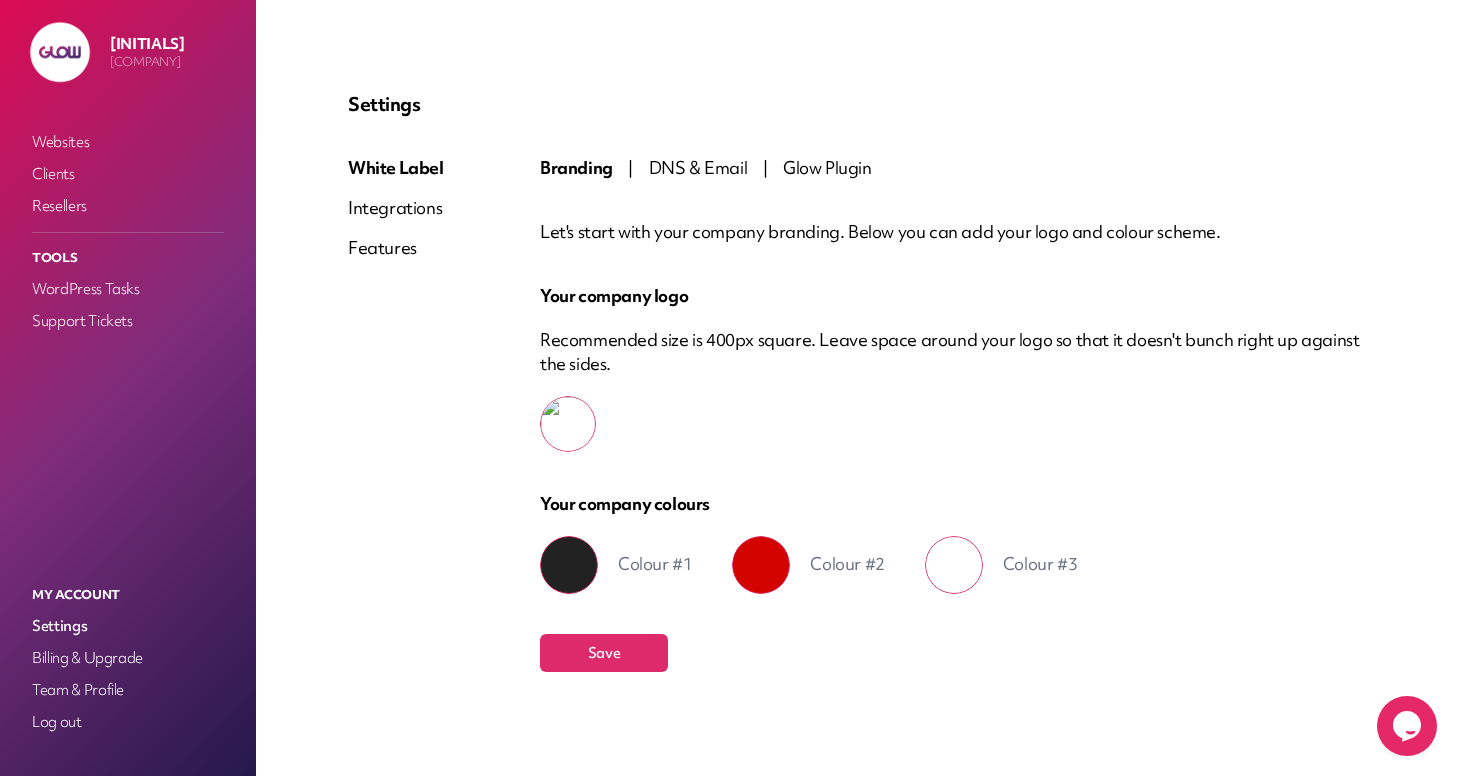 drag, startPoint x: 1010, startPoint y: 524, endPoint x: 1055, endPoint y: 488, distance: 57.628117 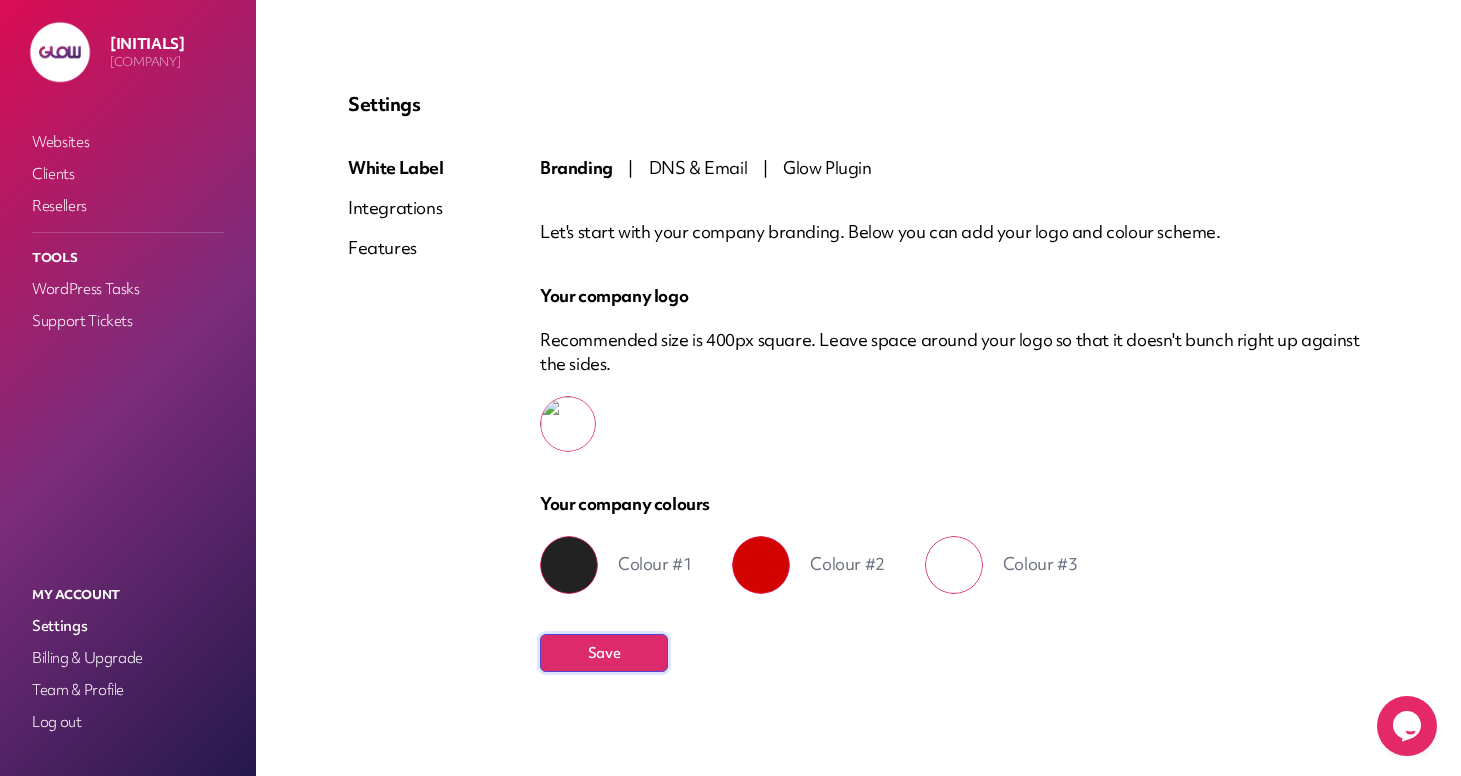 click on "Save" at bounding box center (604, 653) 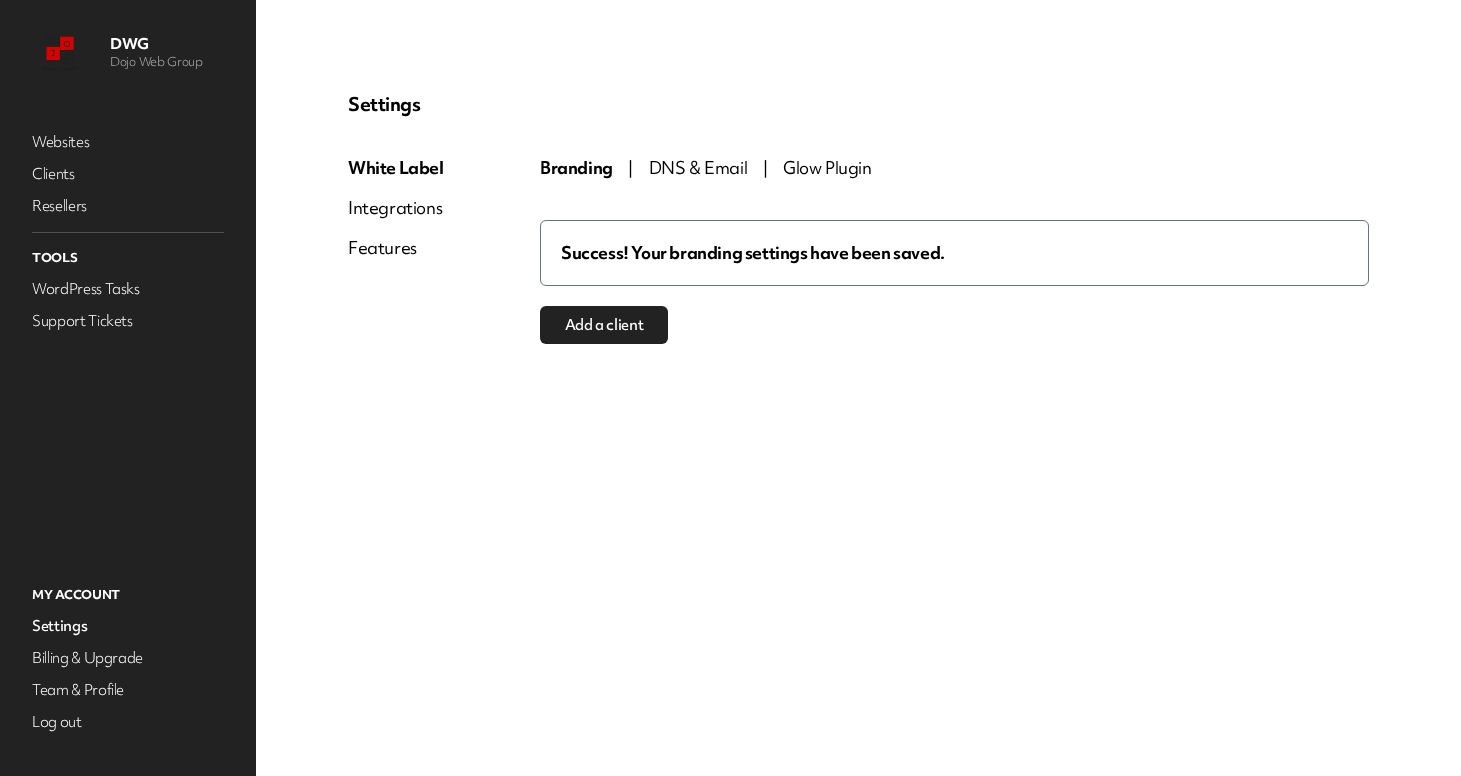 scroll, scrollTop: 0, scrollLeft: 0, axis: both 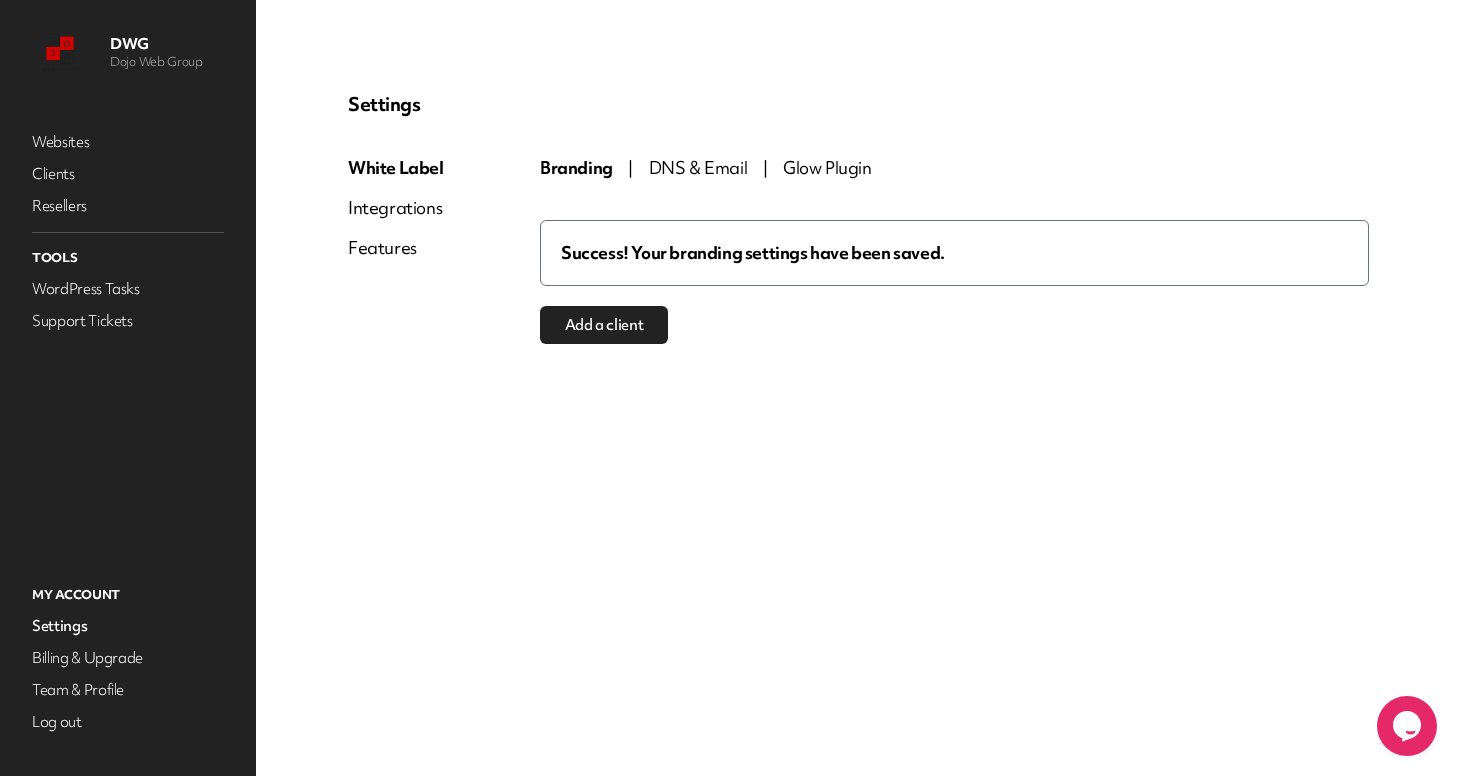 click on "DNS & Email" at bounding box center [698, 167] 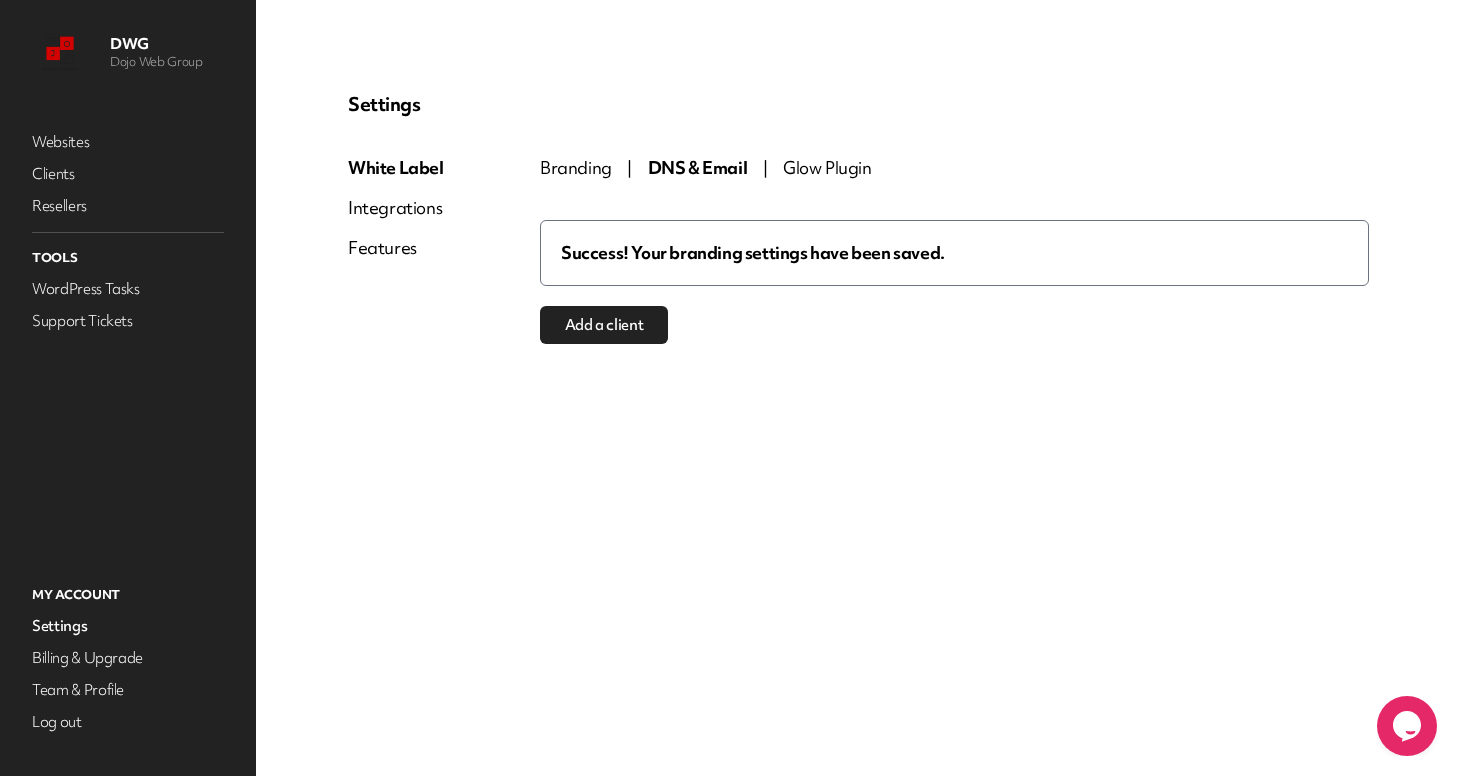 click on "Branding" at bounding box center (576, 167) 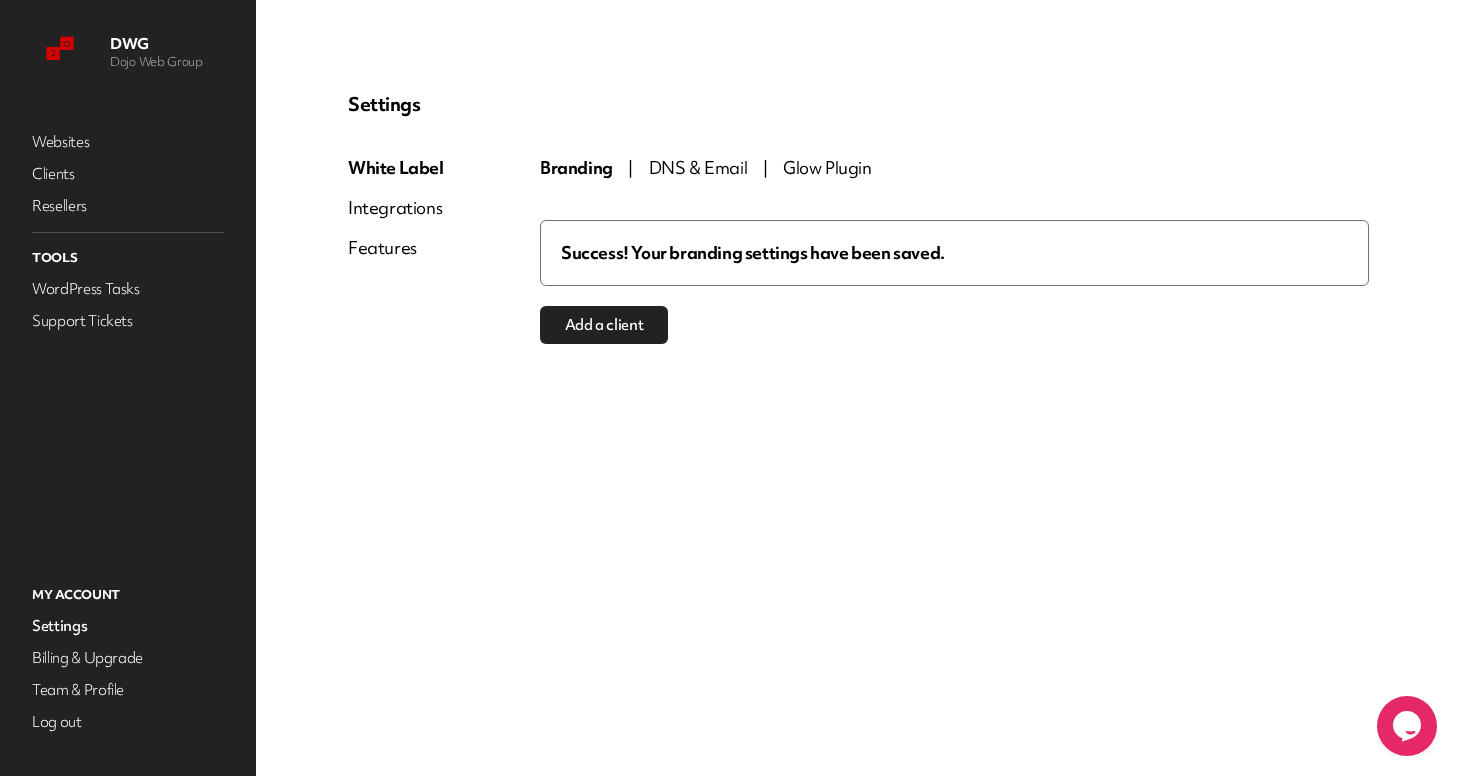 click on "DNS & Email" at bounding box center [698, 167] 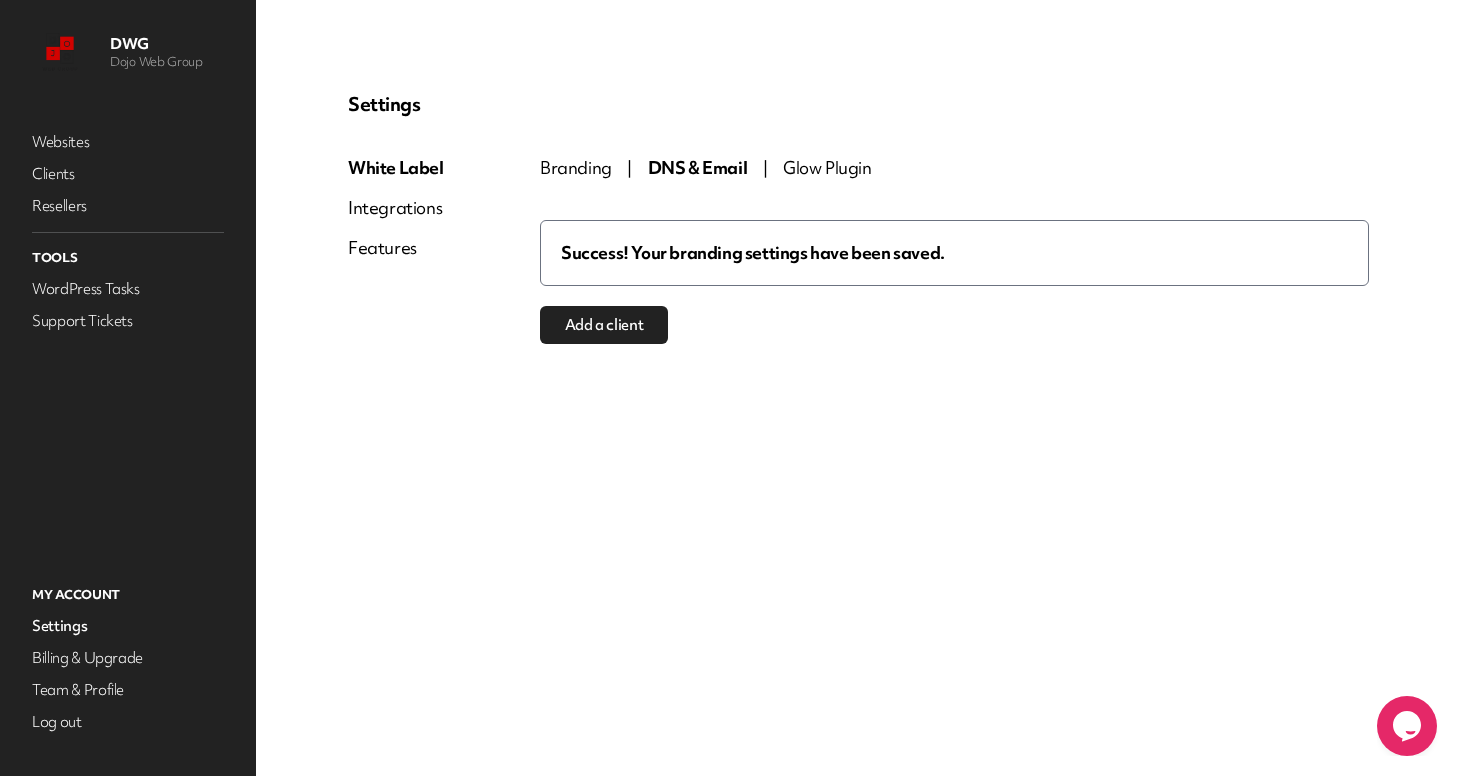 click on "Glow Plugin" at bounding box center (827, 167) 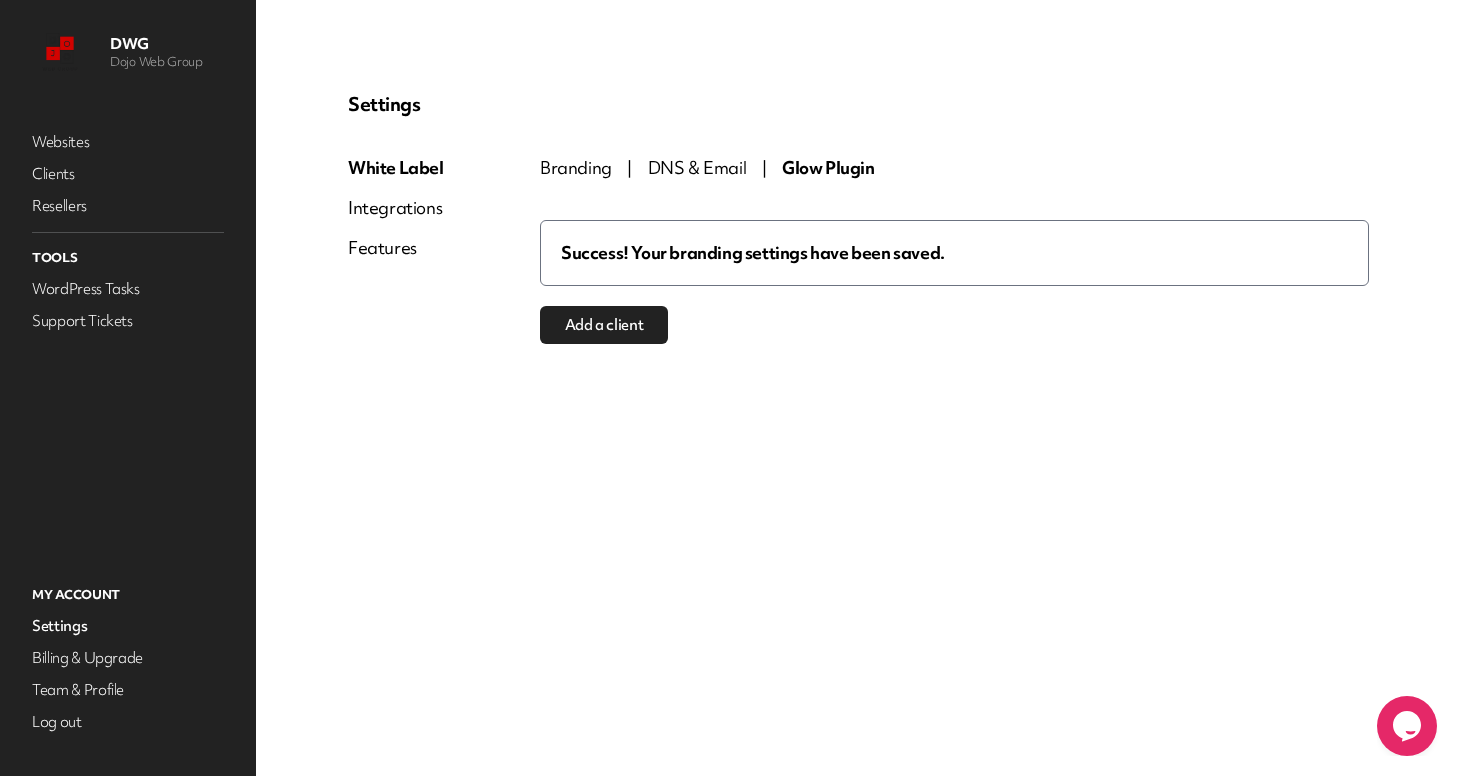click on "Integrations" at bounding box center [396, 208] 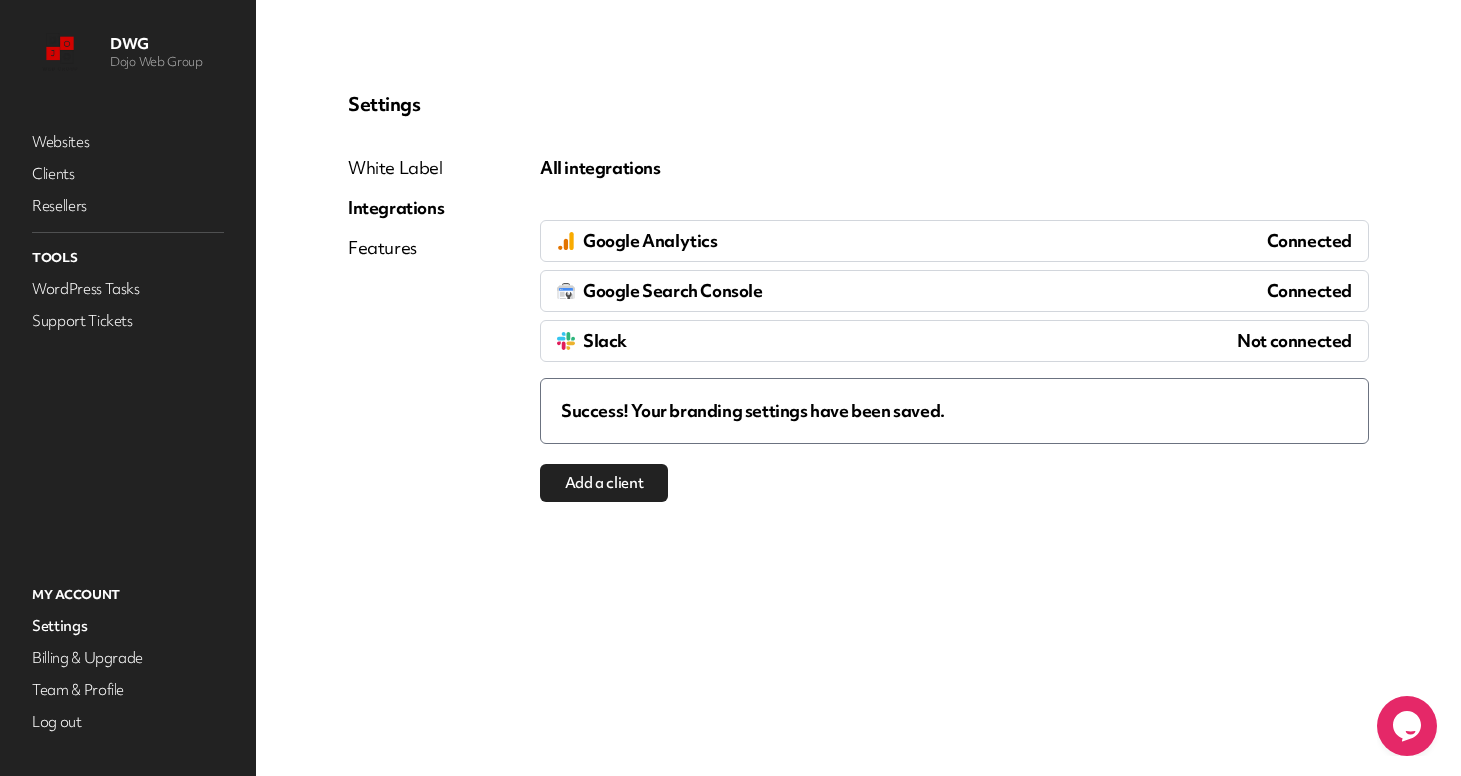click on "Features" at bounding box center (396, 248) 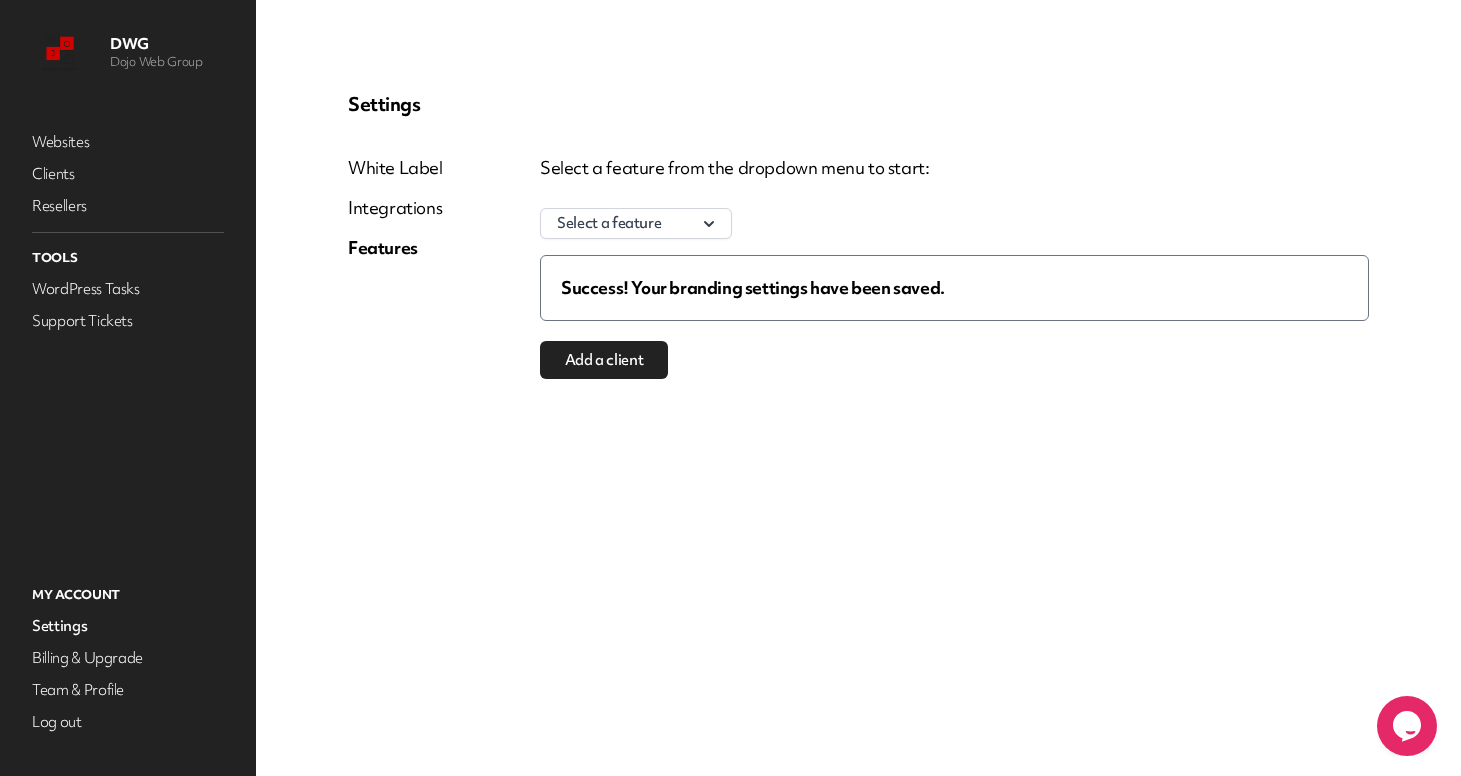 click on "White Label" at bounding box center [395, 168] 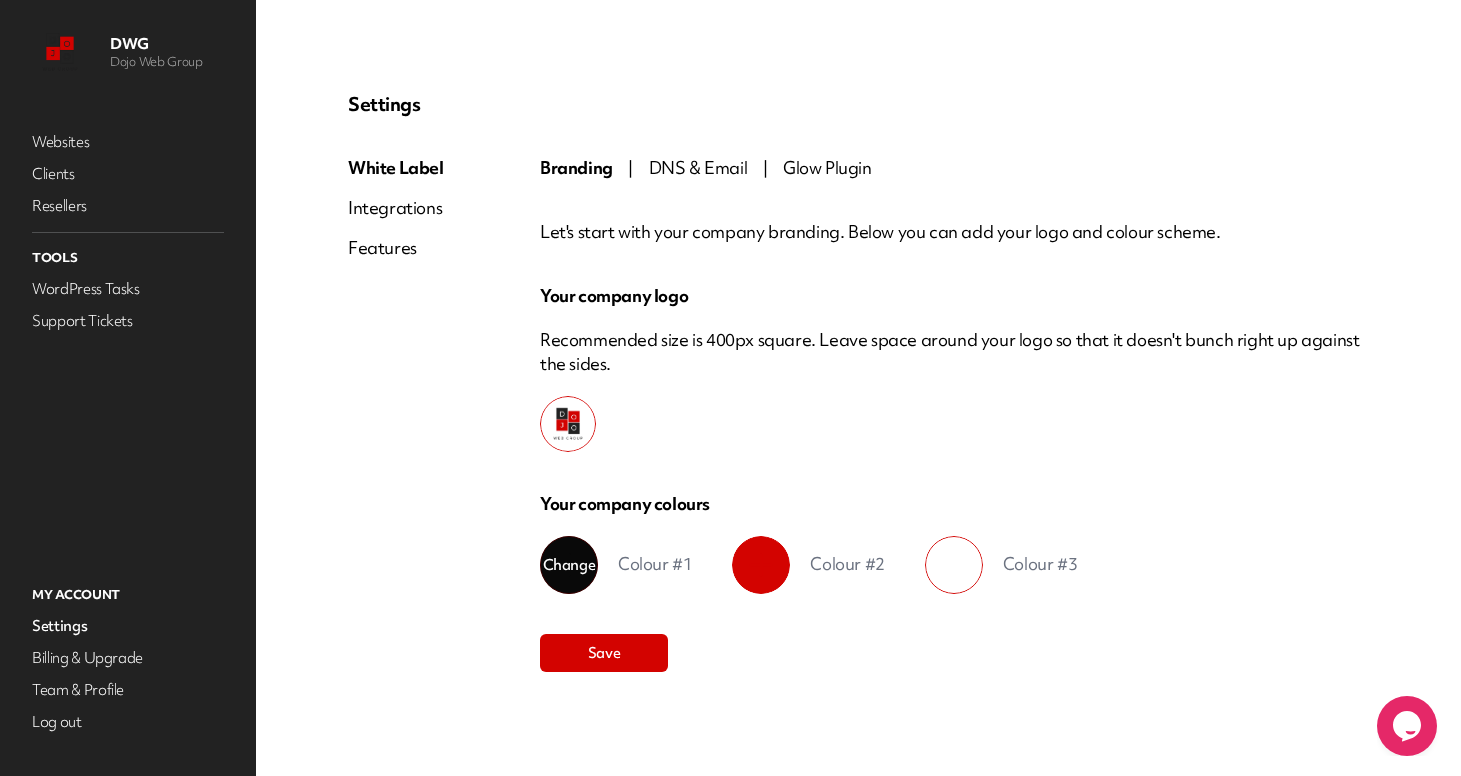 click on "*******" at bounding box center (560, 555) 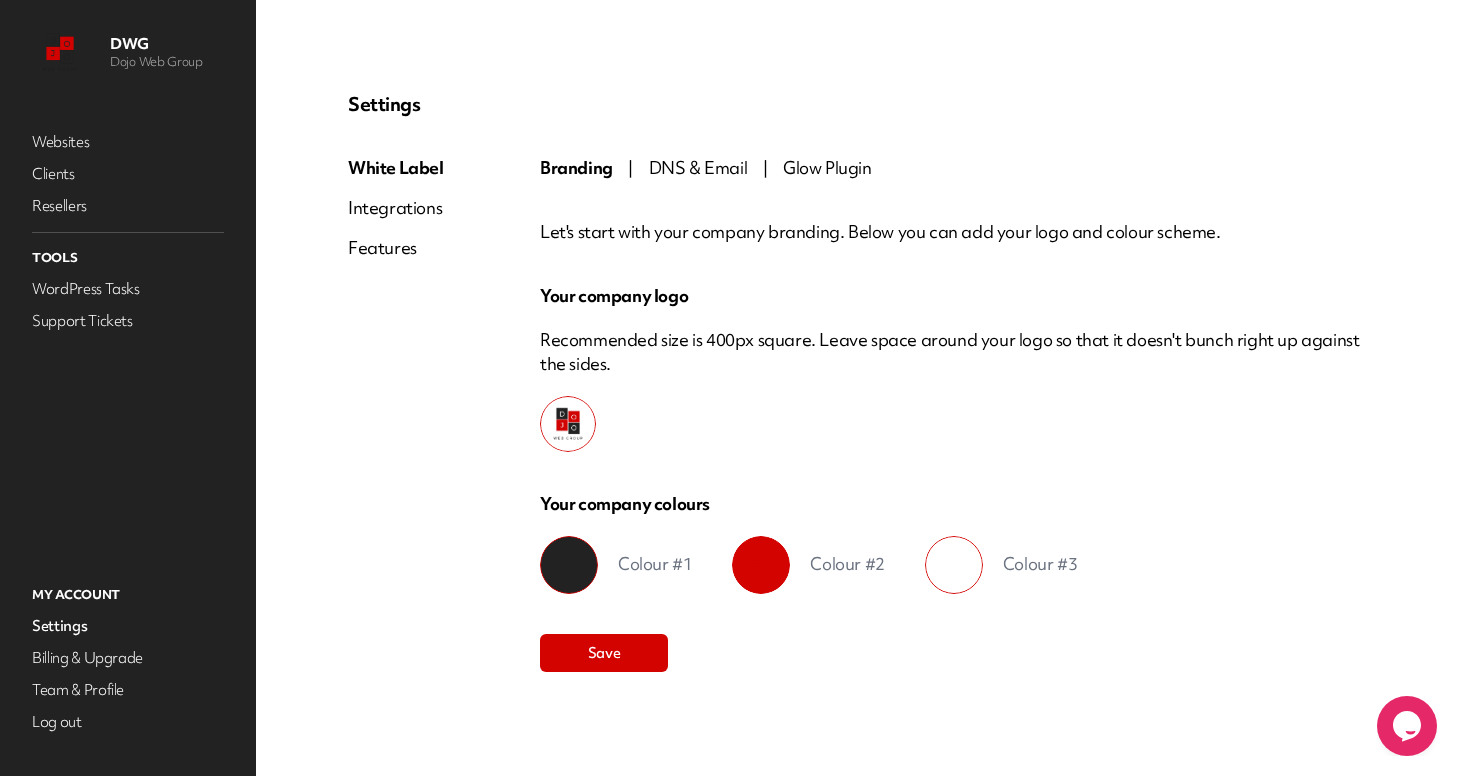 type on "*******" 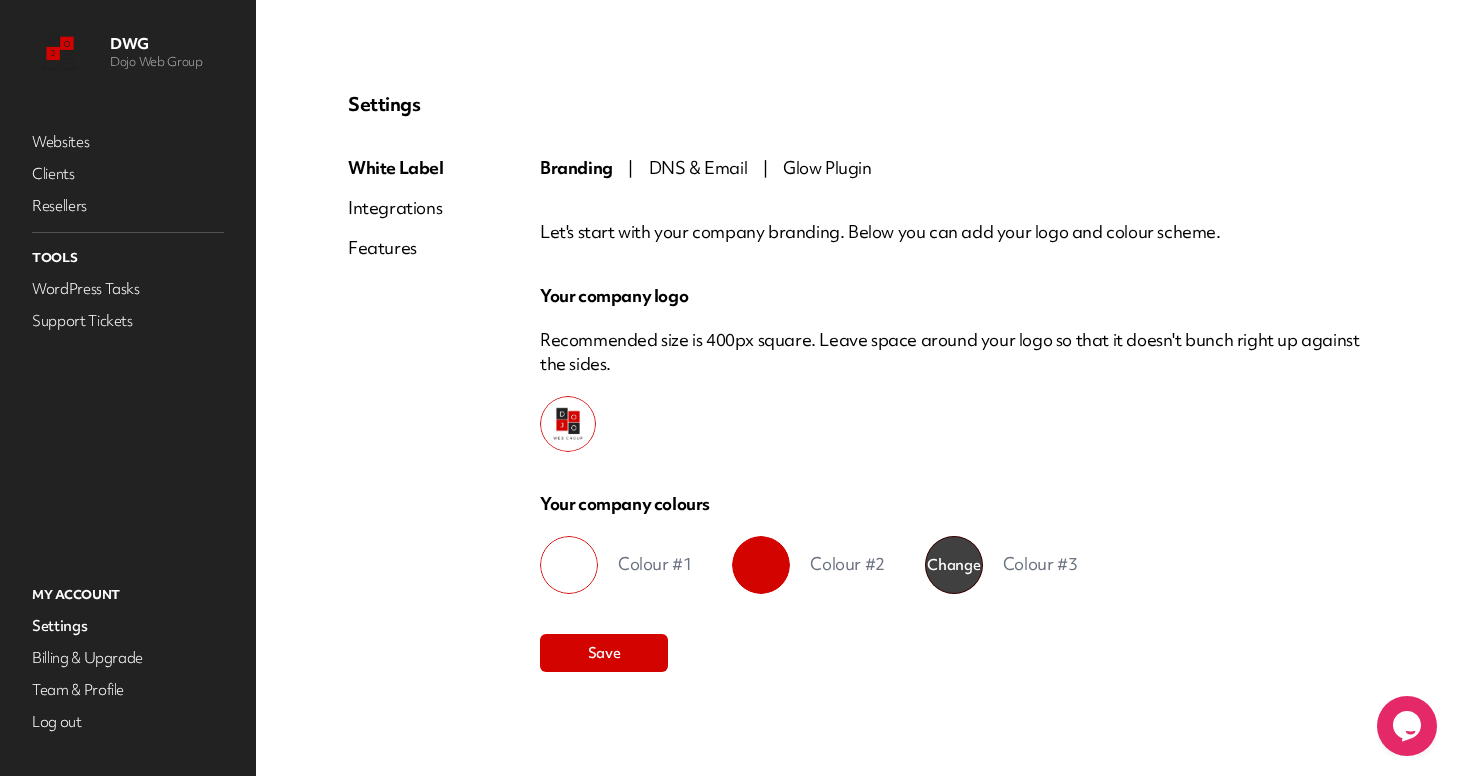 click on "*******" at bounding box center [945, 555] 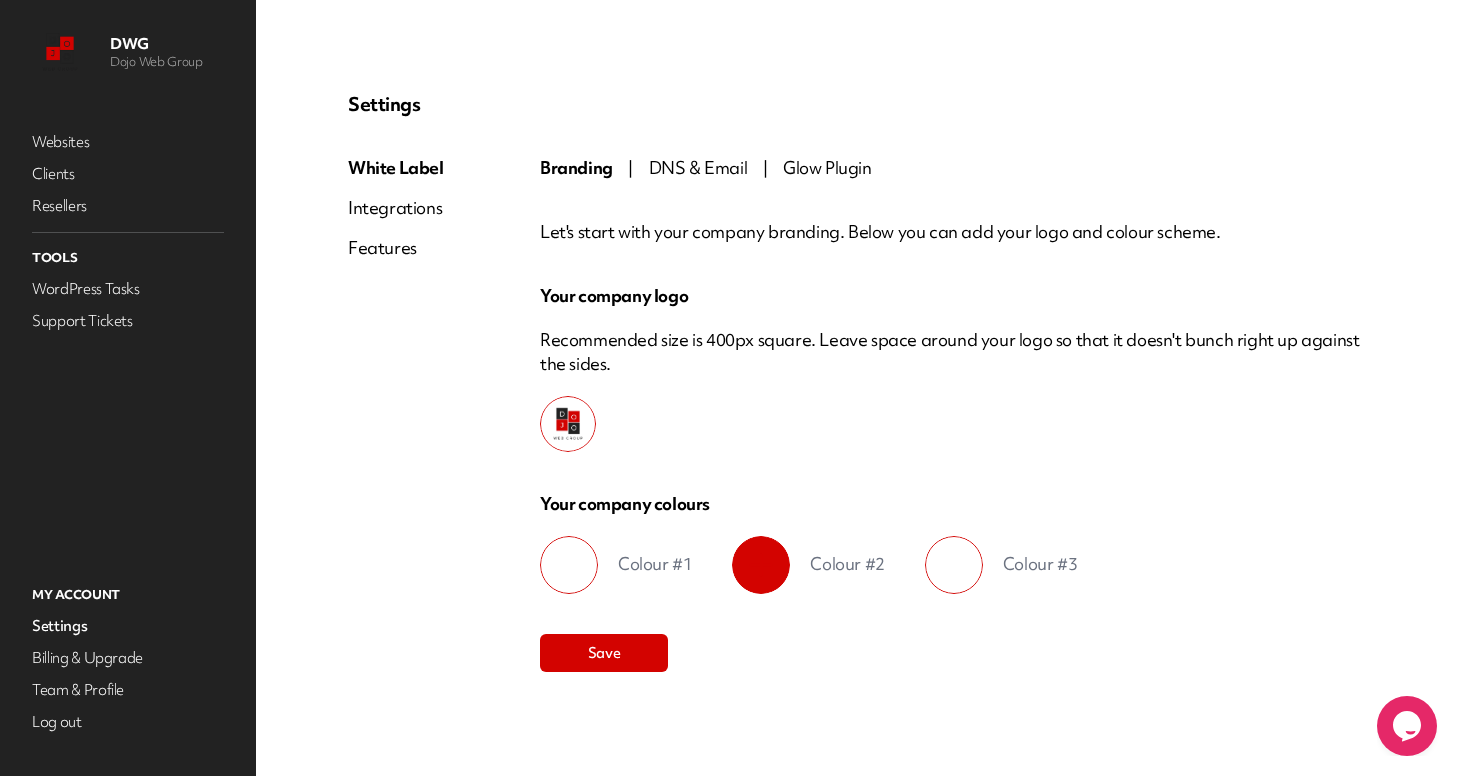 type on "*******" 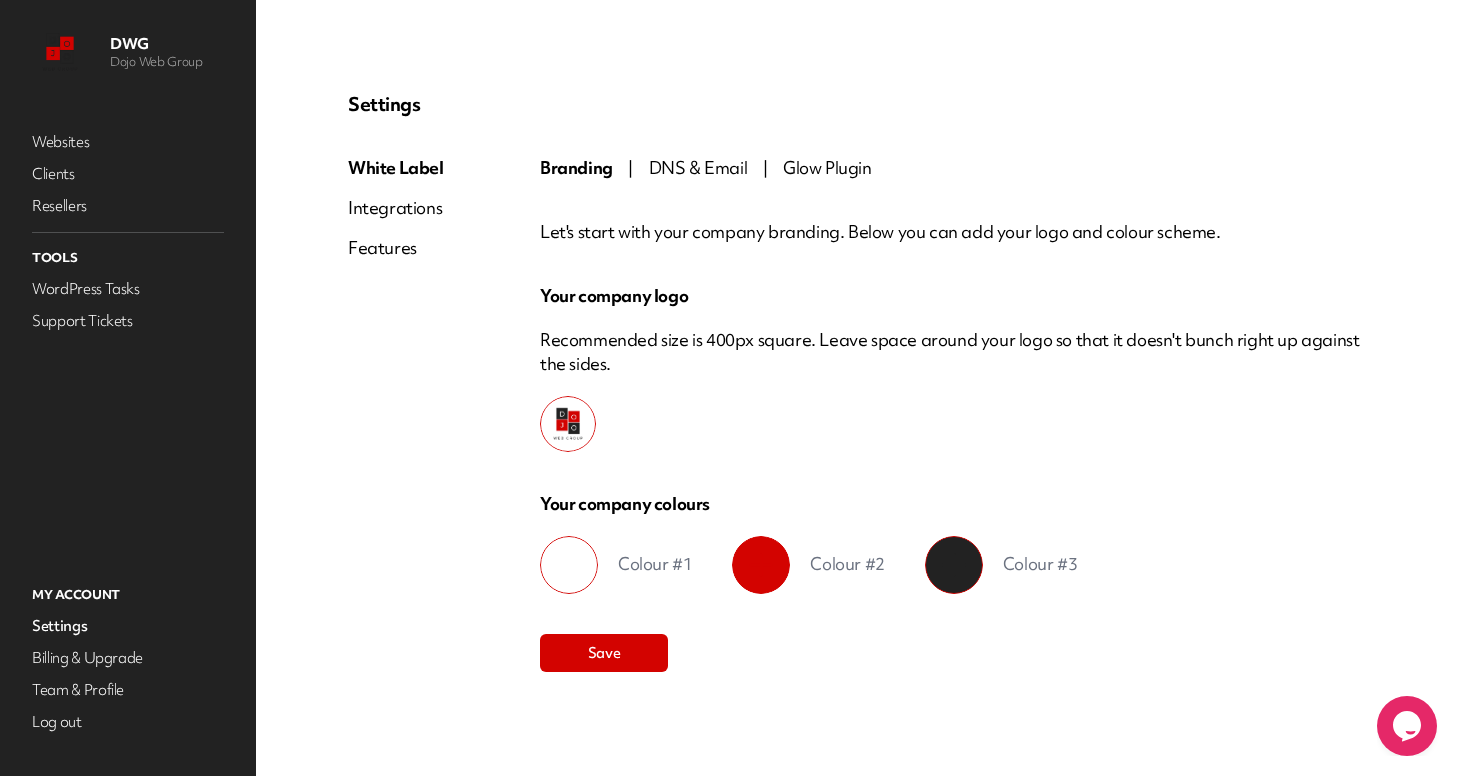 click on "Settings
White Label
Integrations
Features
Branding   |   DNS & Email   |   Glow Plugin                       Let's start with your company branding. Below you can add your logo and colour scheme.     Your company logo   Recommended size is 400px square. Leave space around your logo so that it doesn't bunch right up against the sides.       Change    company logo     Your company colours       Change   *******   Colour #1       Change   *******   Colour #2       Change   *******   Colour #3   Save" at bounding box center [858, 382] 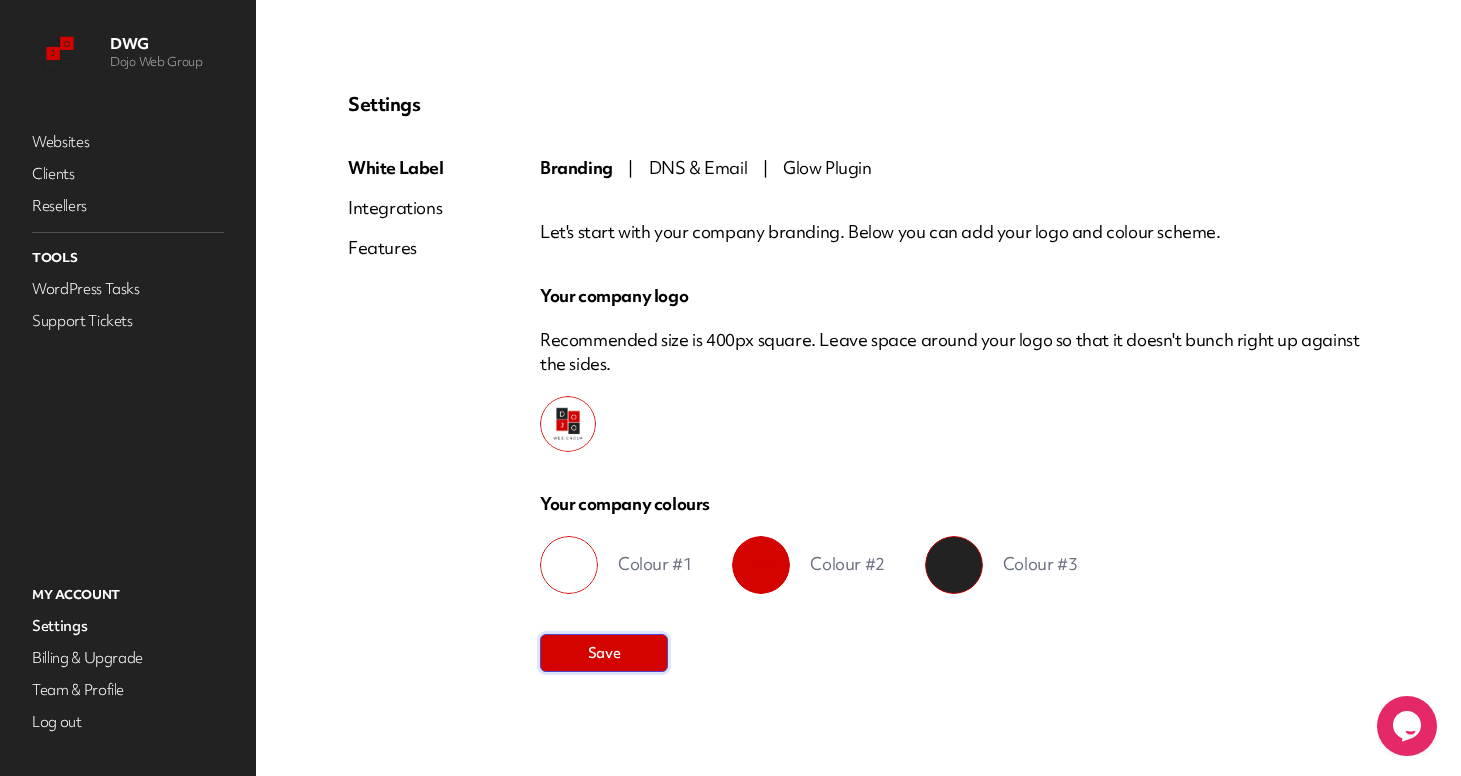 click on "Save" at bounding box center (604, 653) 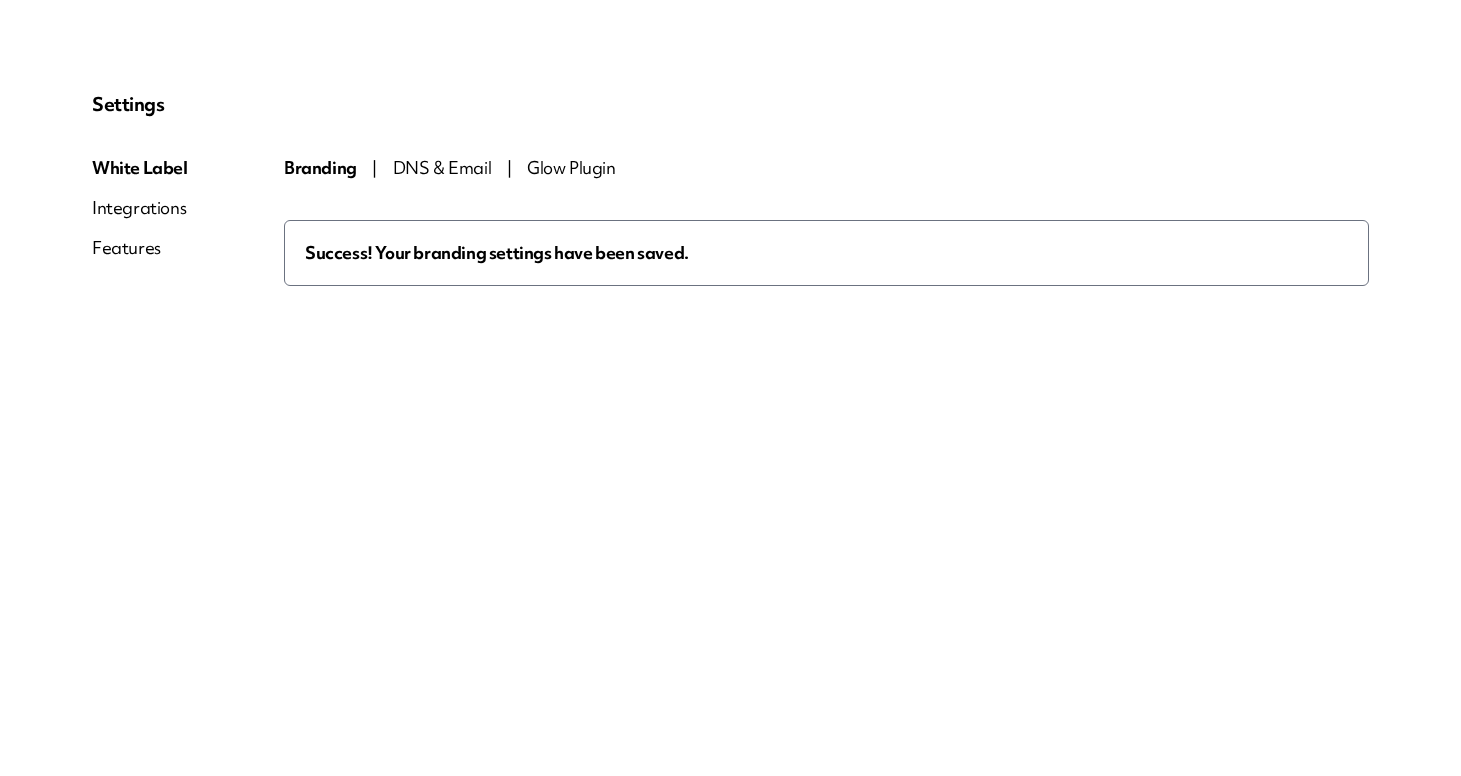 scroll, scrollTop: 0, scrollLeft: 0, axis: both 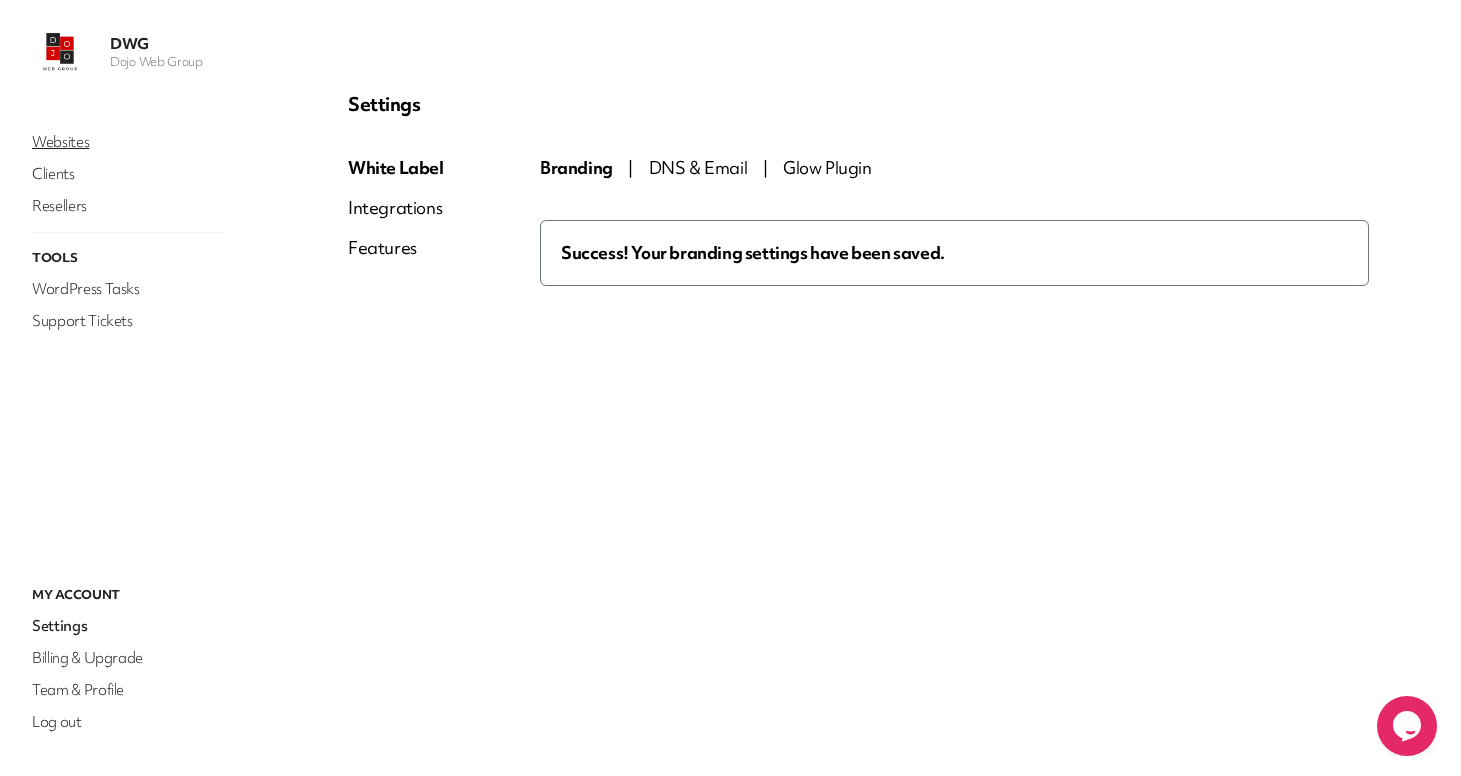 click on "Websites" at bounding box center (128, 142) 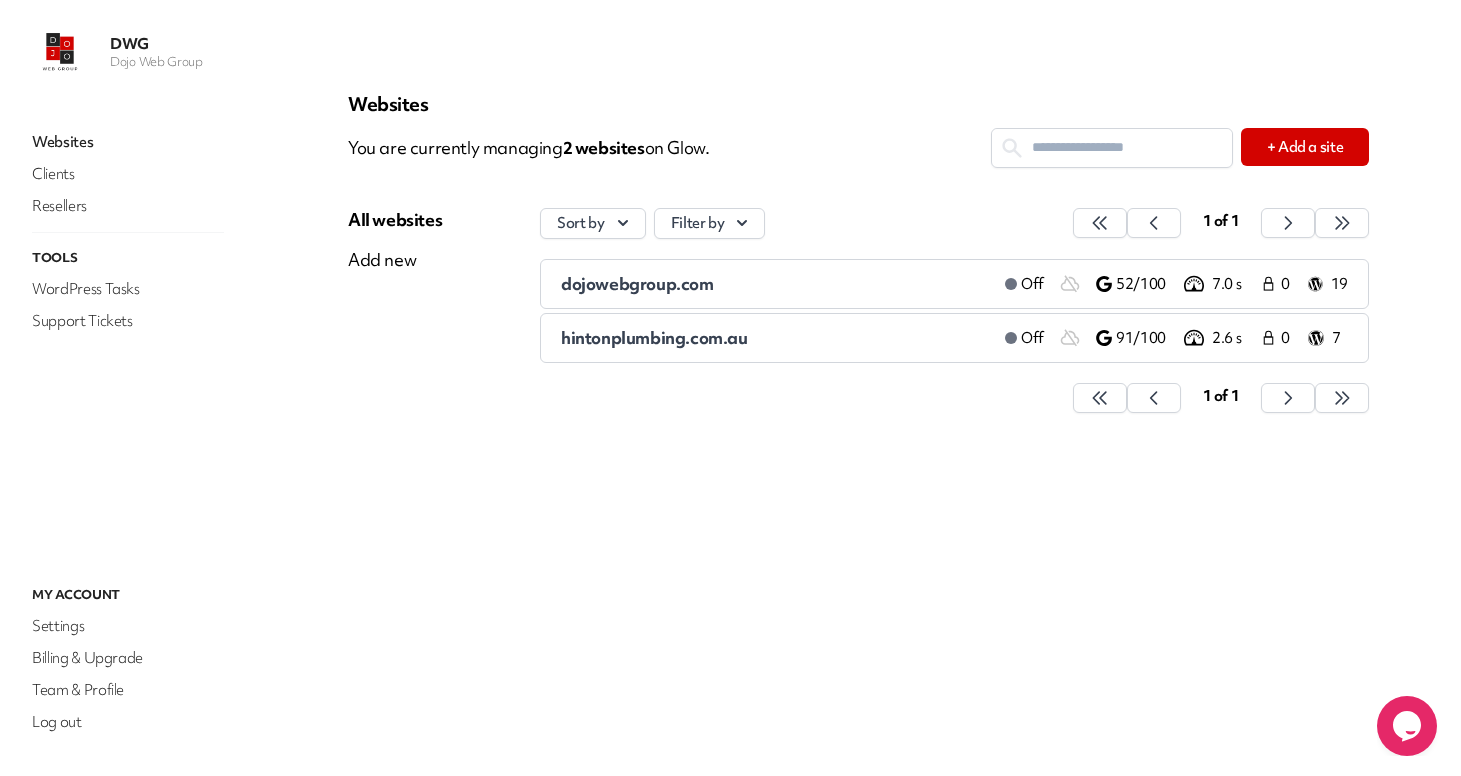 click on "dojowebgroup.com" at bounding box center (637, 283) 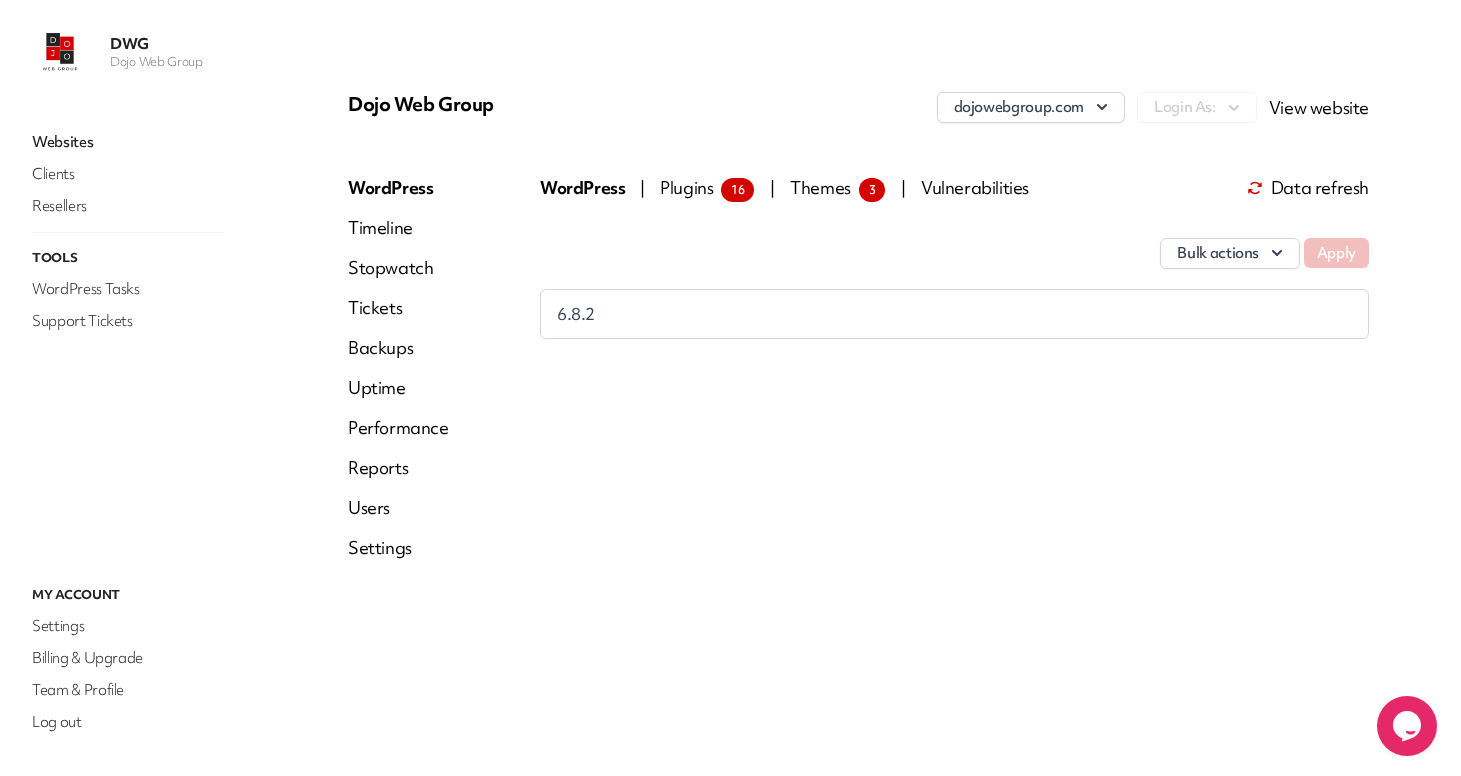 click on "Settings" at bounding box center (398, 548) 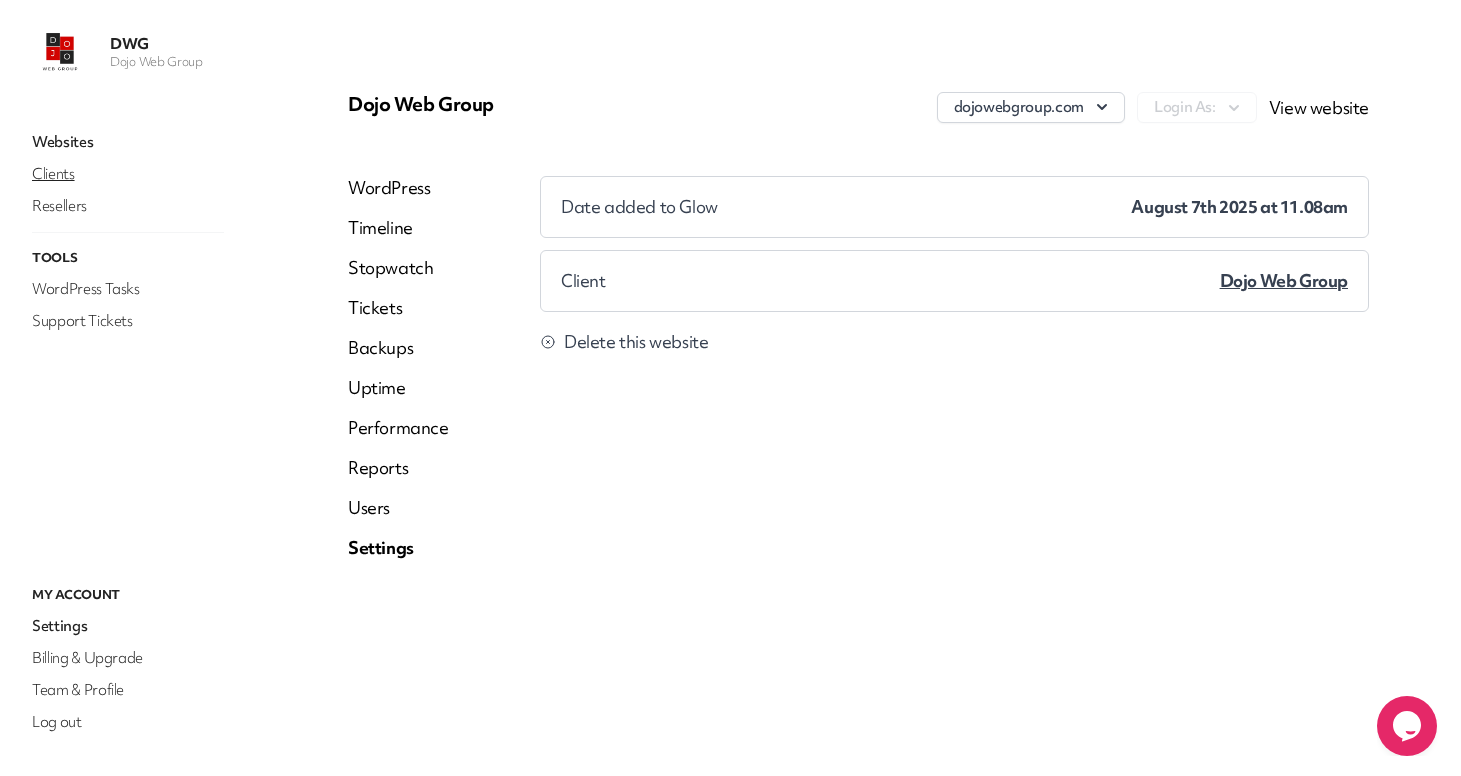 click on "Clients" at bounding box center [128, 174] 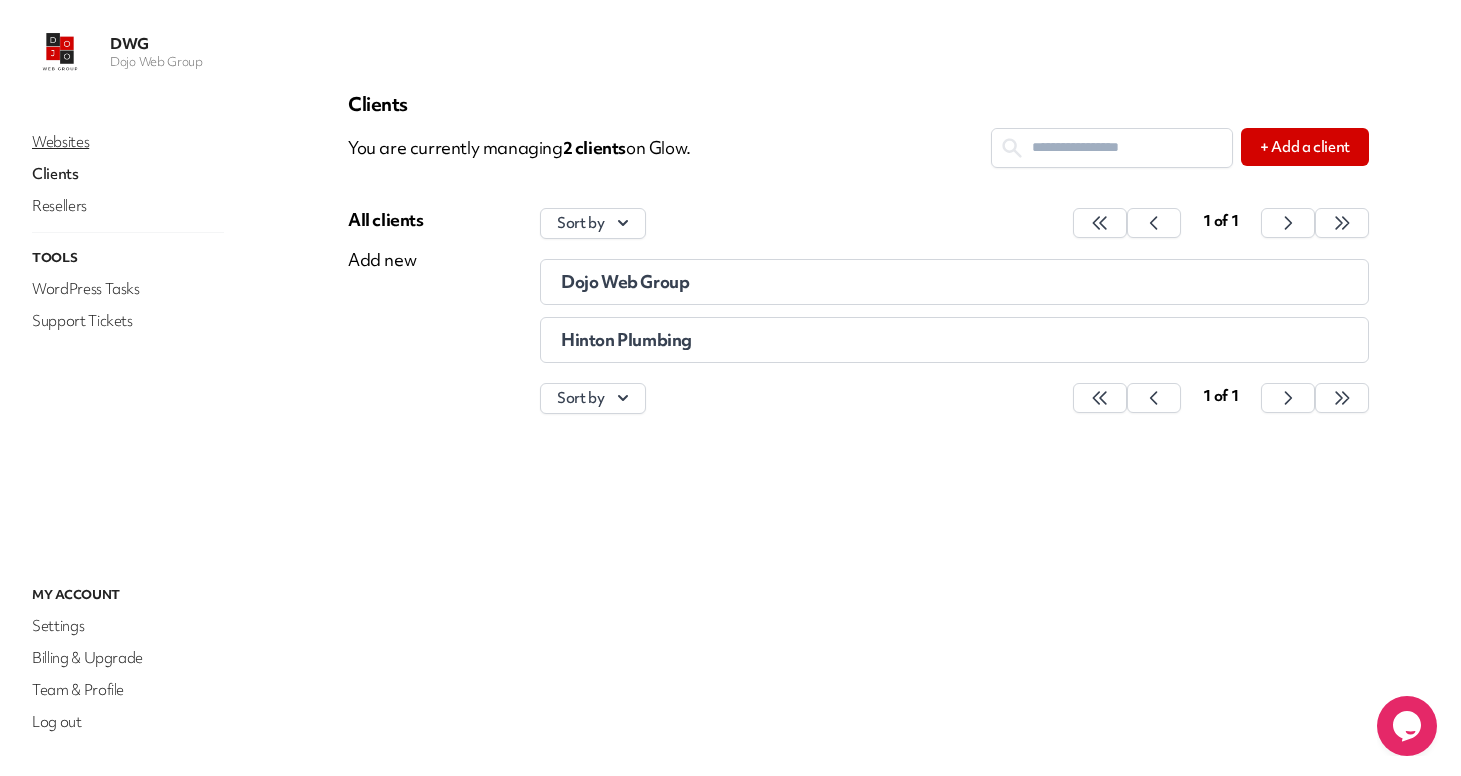click on "Websites" at bounding box center [128, 142] 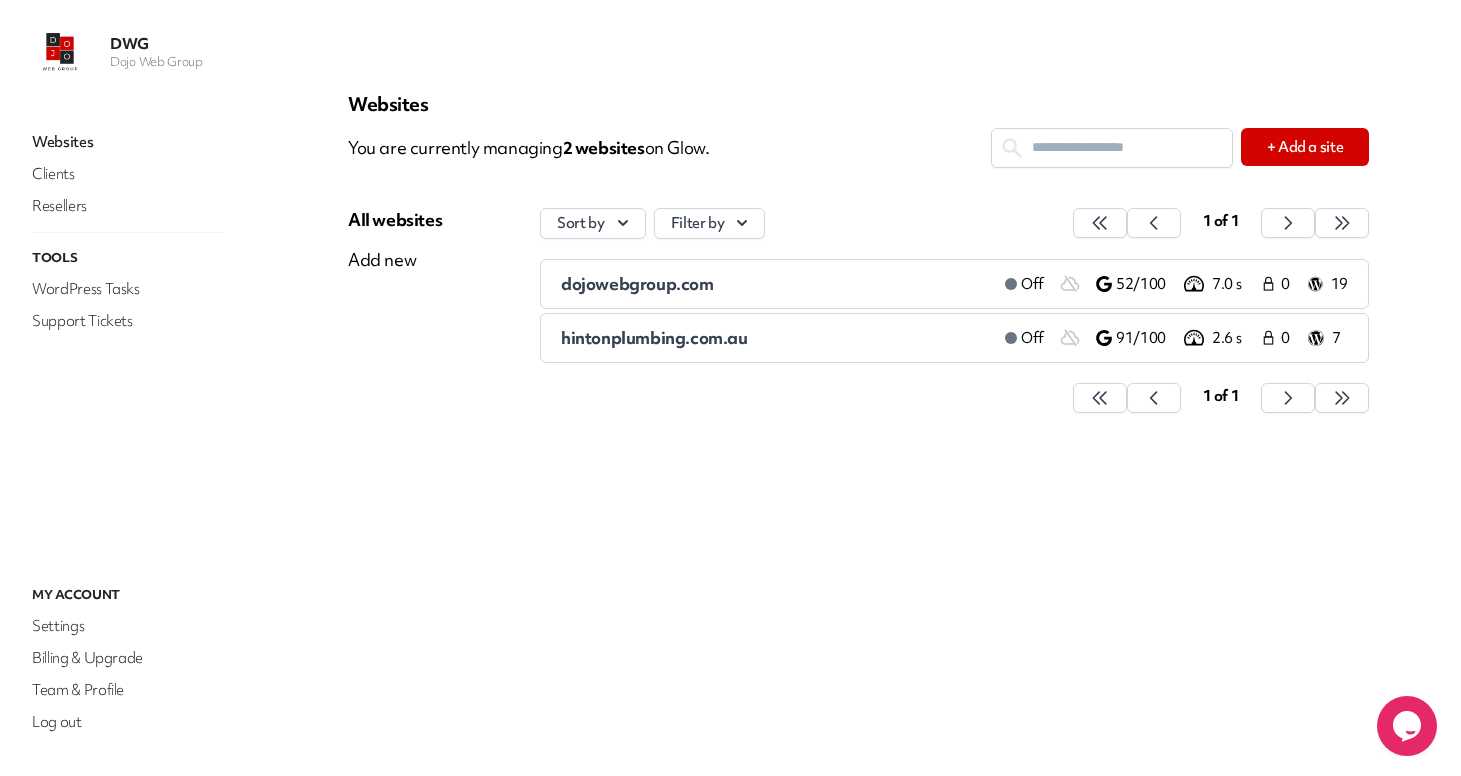 click on "hintonplumbing.com.au" at bounding box center [775, 338] 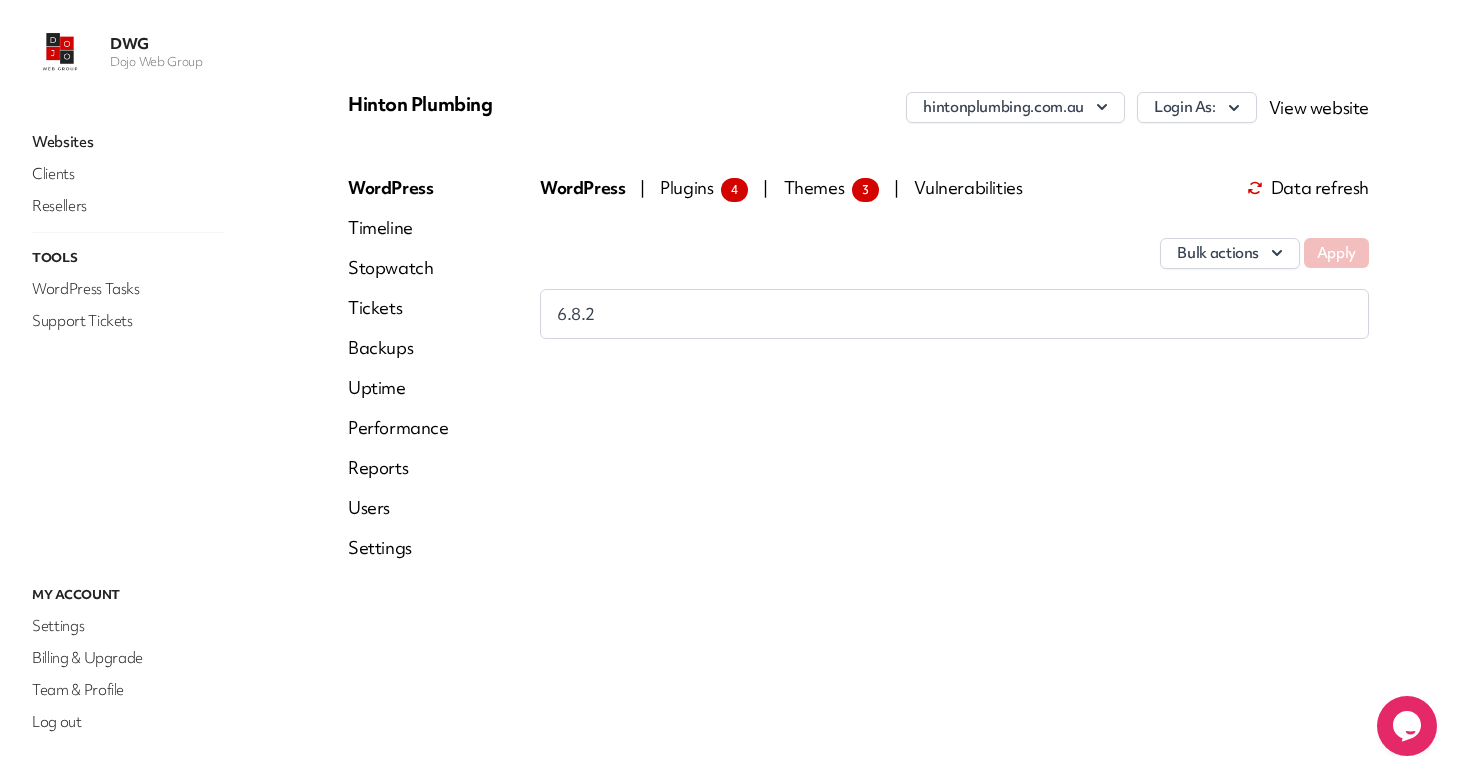 click on "Performance" at bounding box center [398, 428] 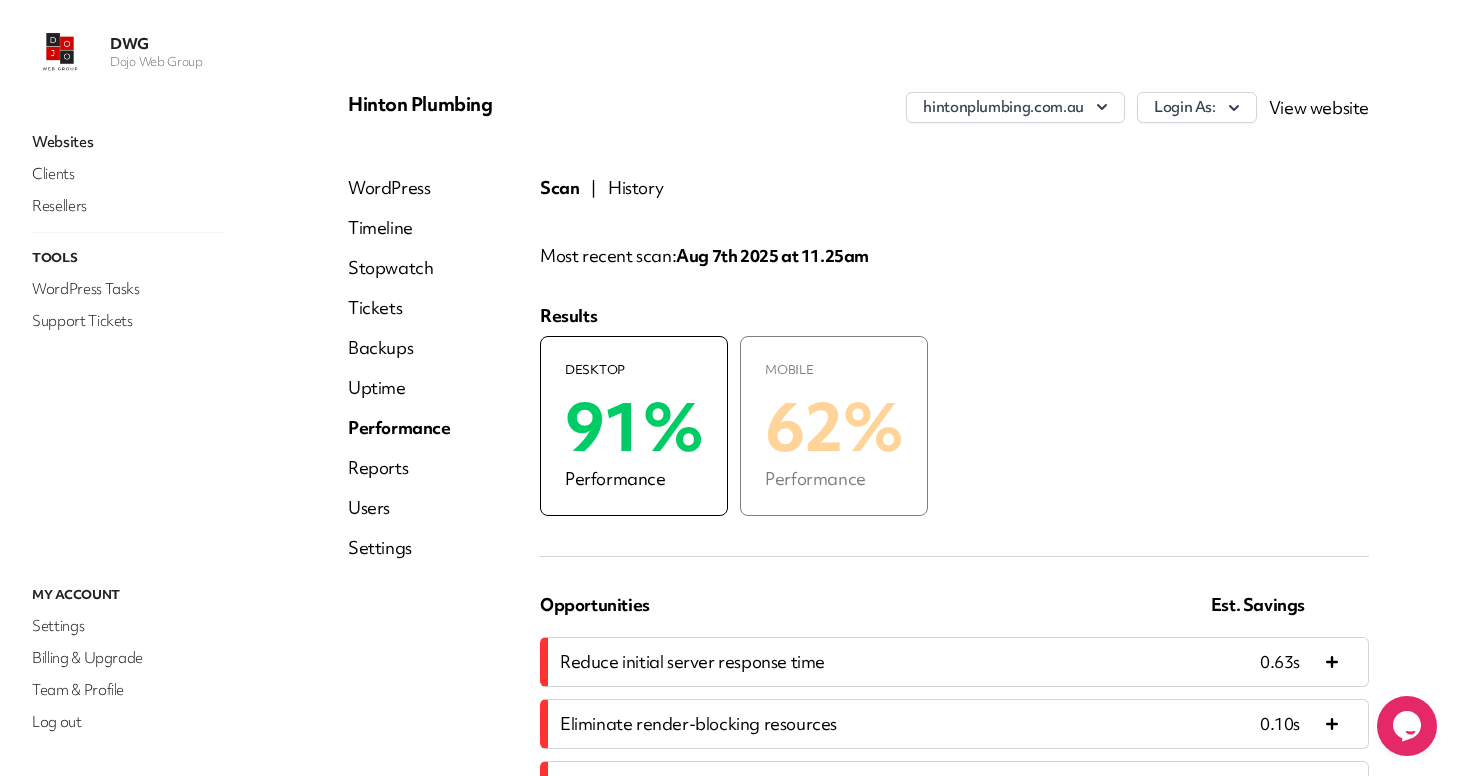 click on "Reports" at bounding box center [399, 468] 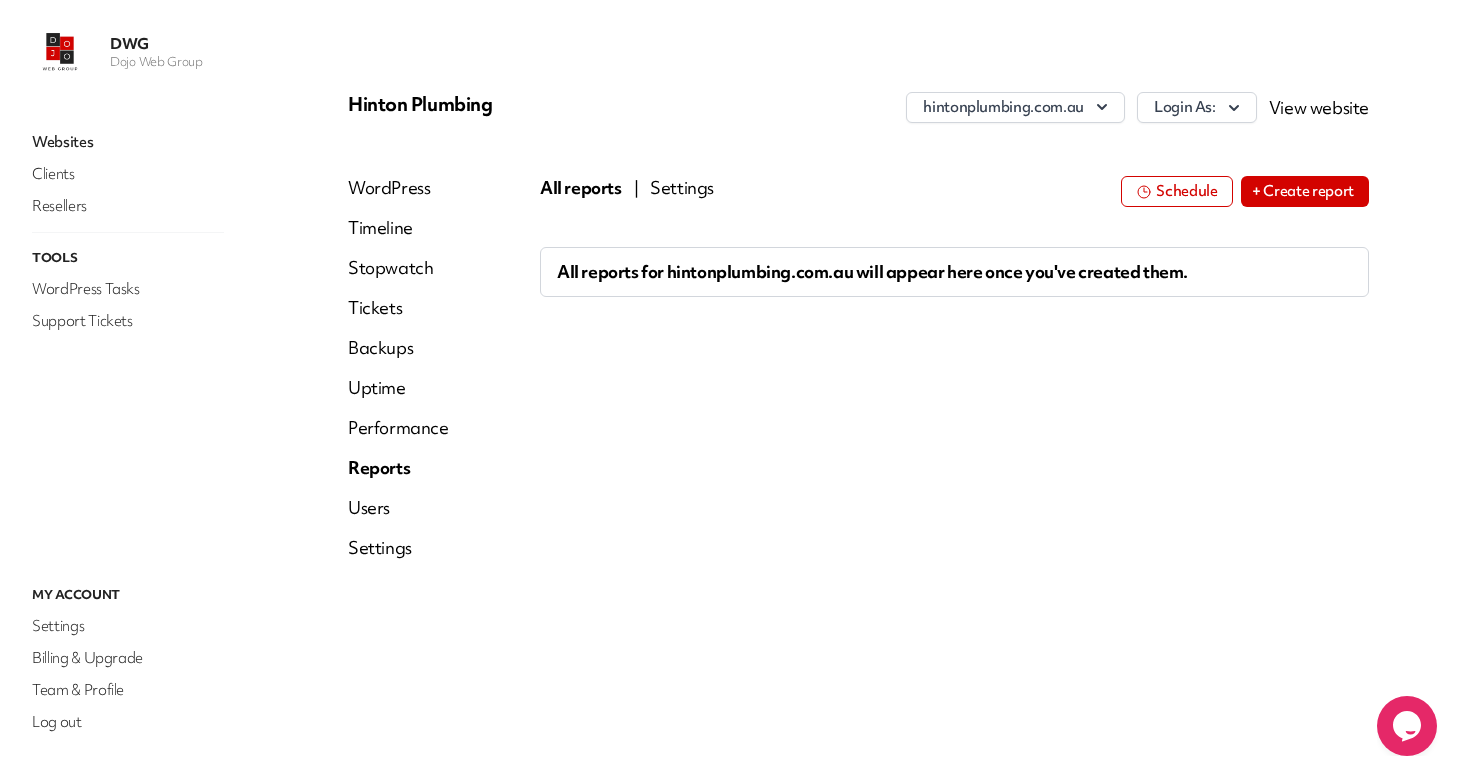 click on "Settings" at bounding box center (682, 188) 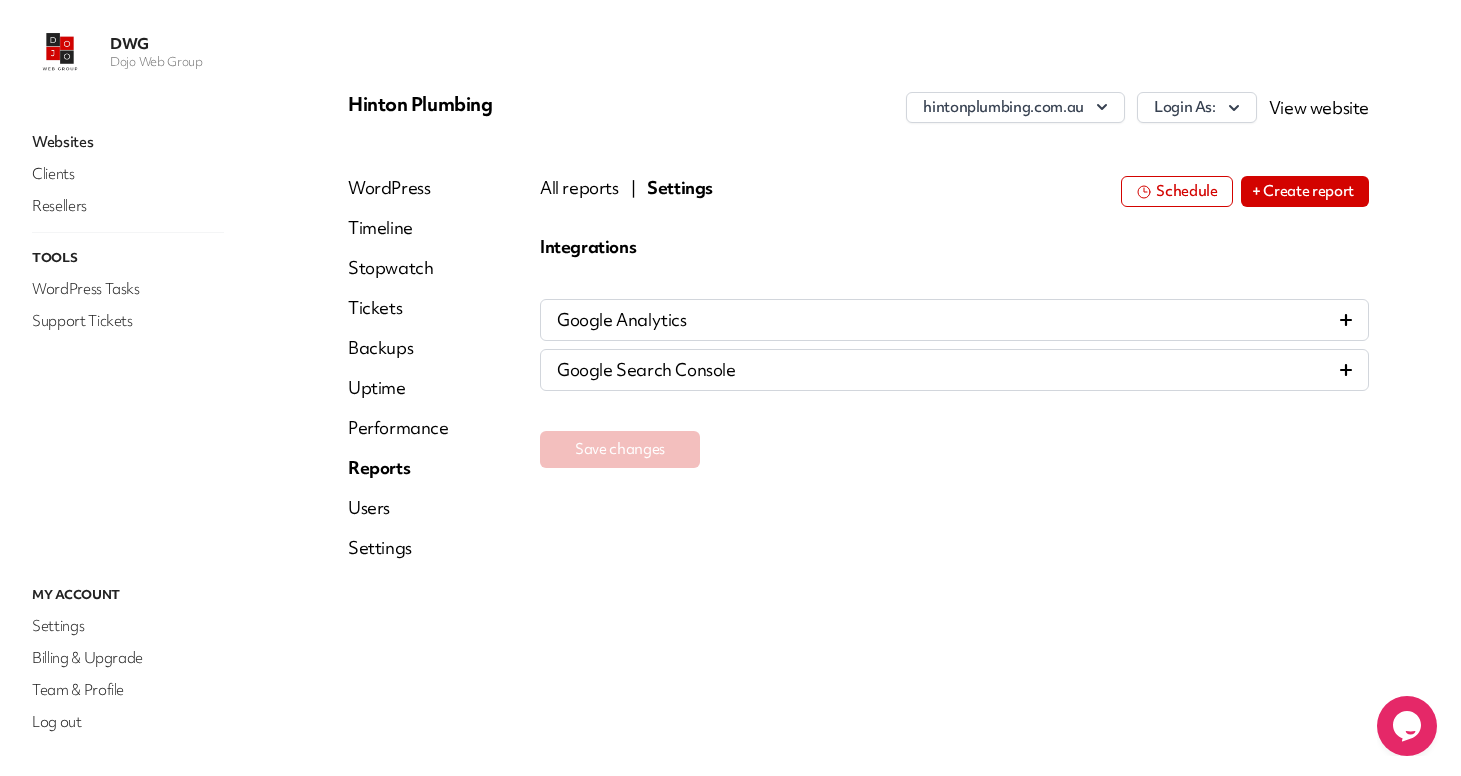 click on "Google Analytics" at bounding box center (954, 320) 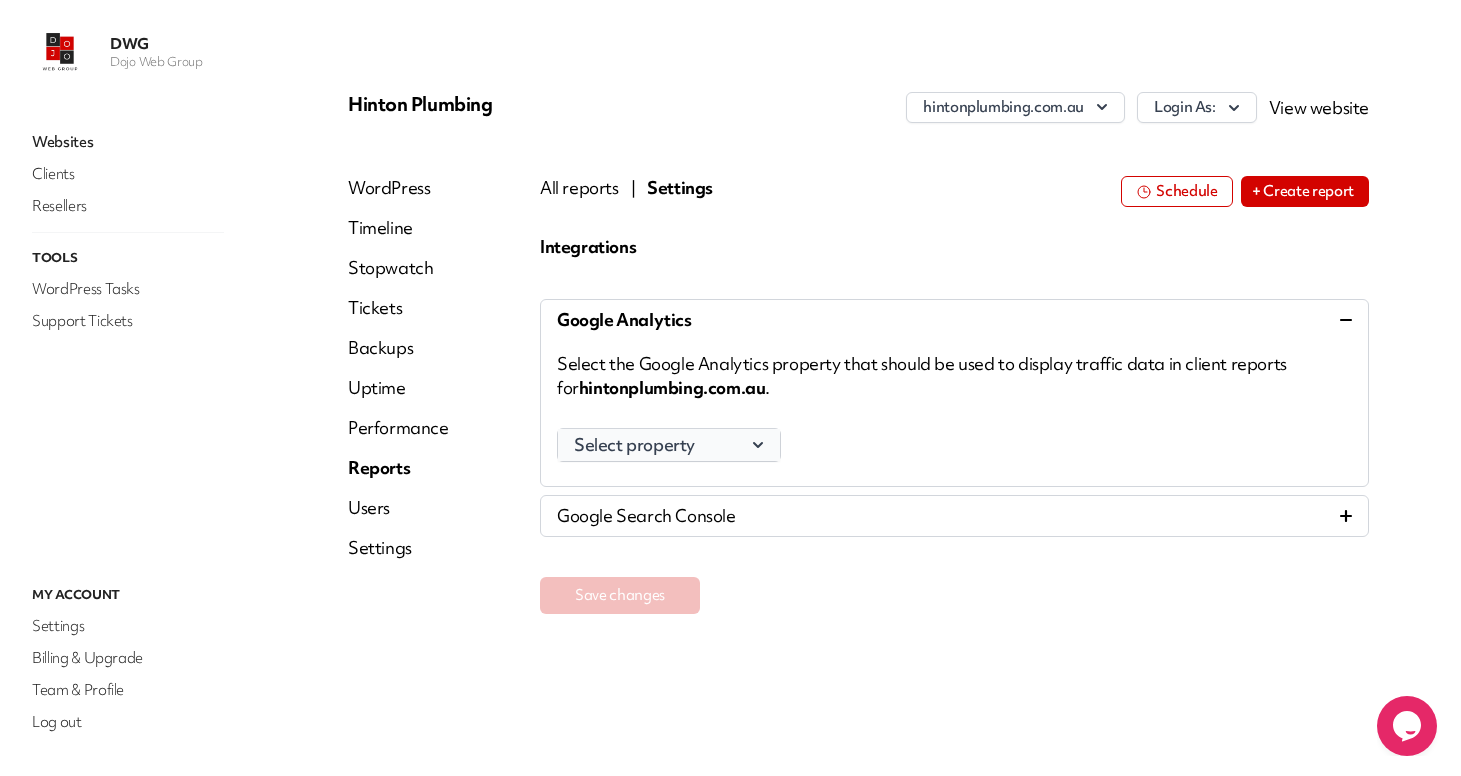 click 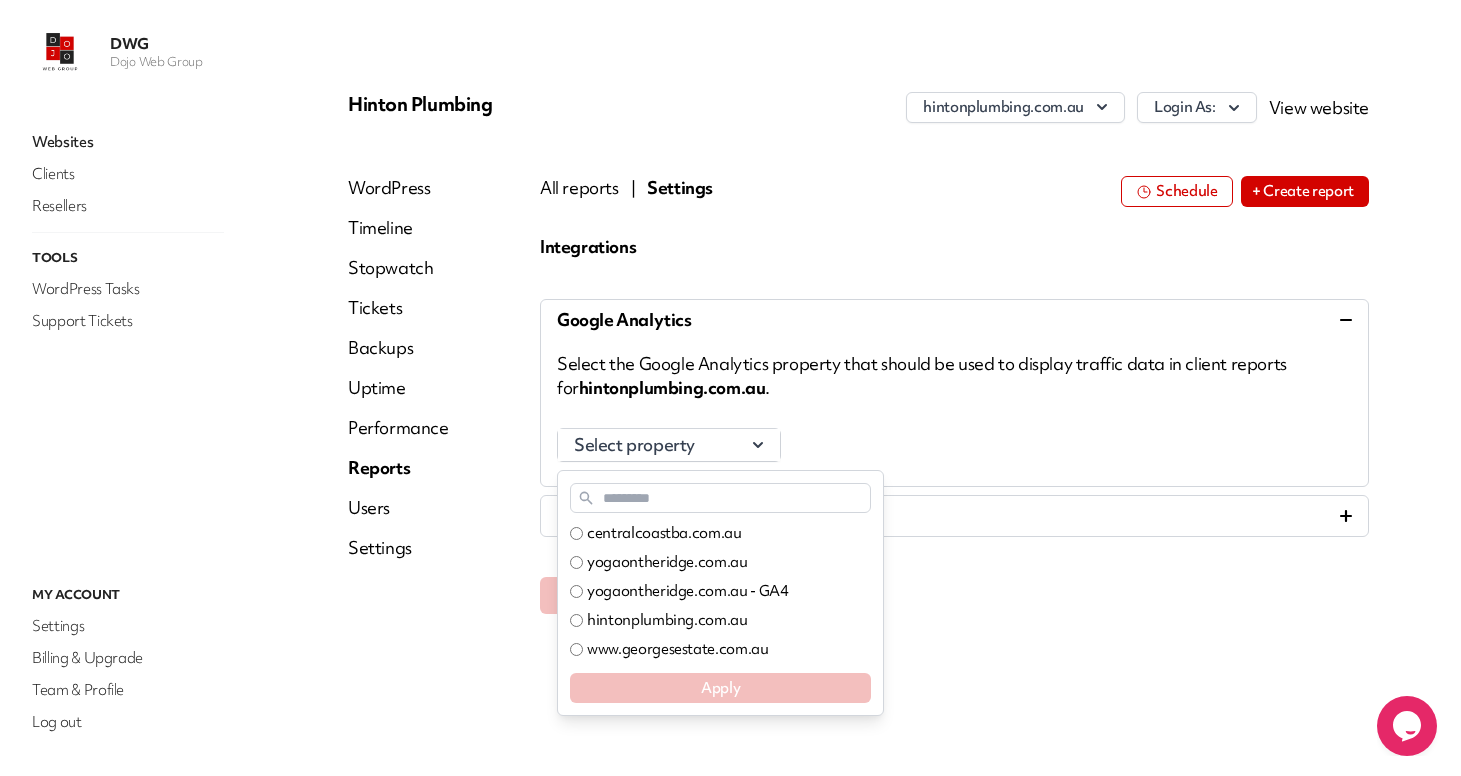 scroll, scrollTop: 369, scrollLeft: 0, axis: vertical 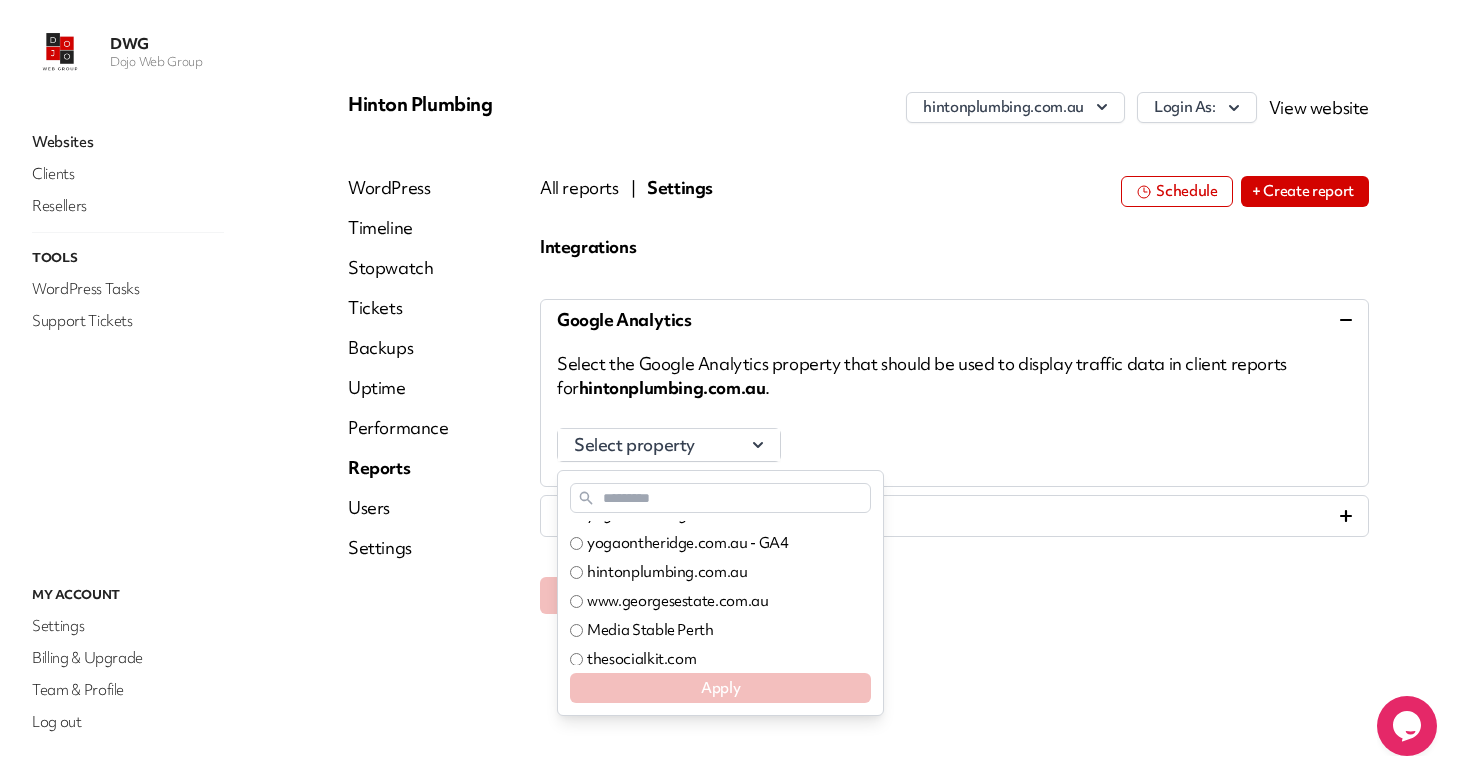 click on "hintonplumbing.com.au" at bounding box center (667, 572) 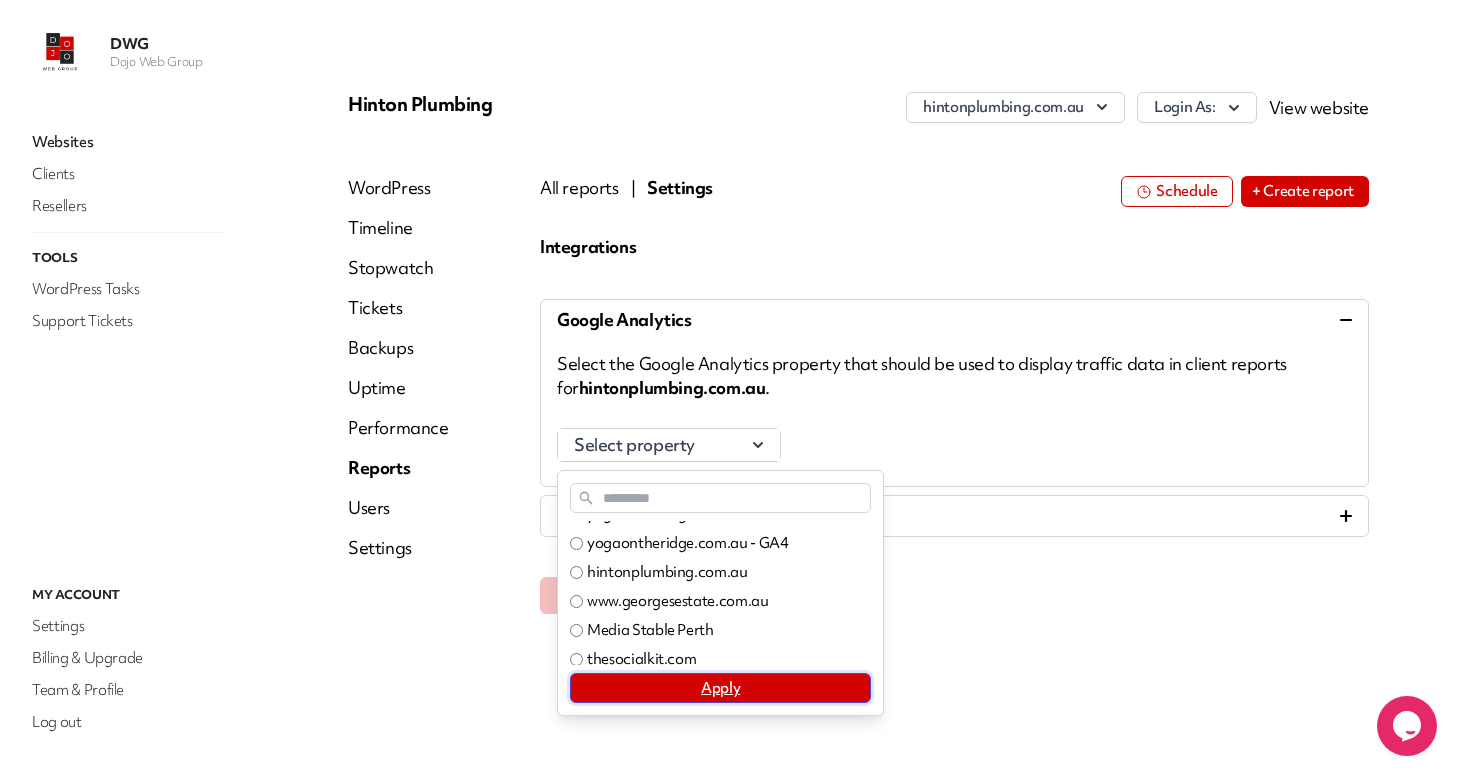 click on "Apply" at bounding box center (720, 688) 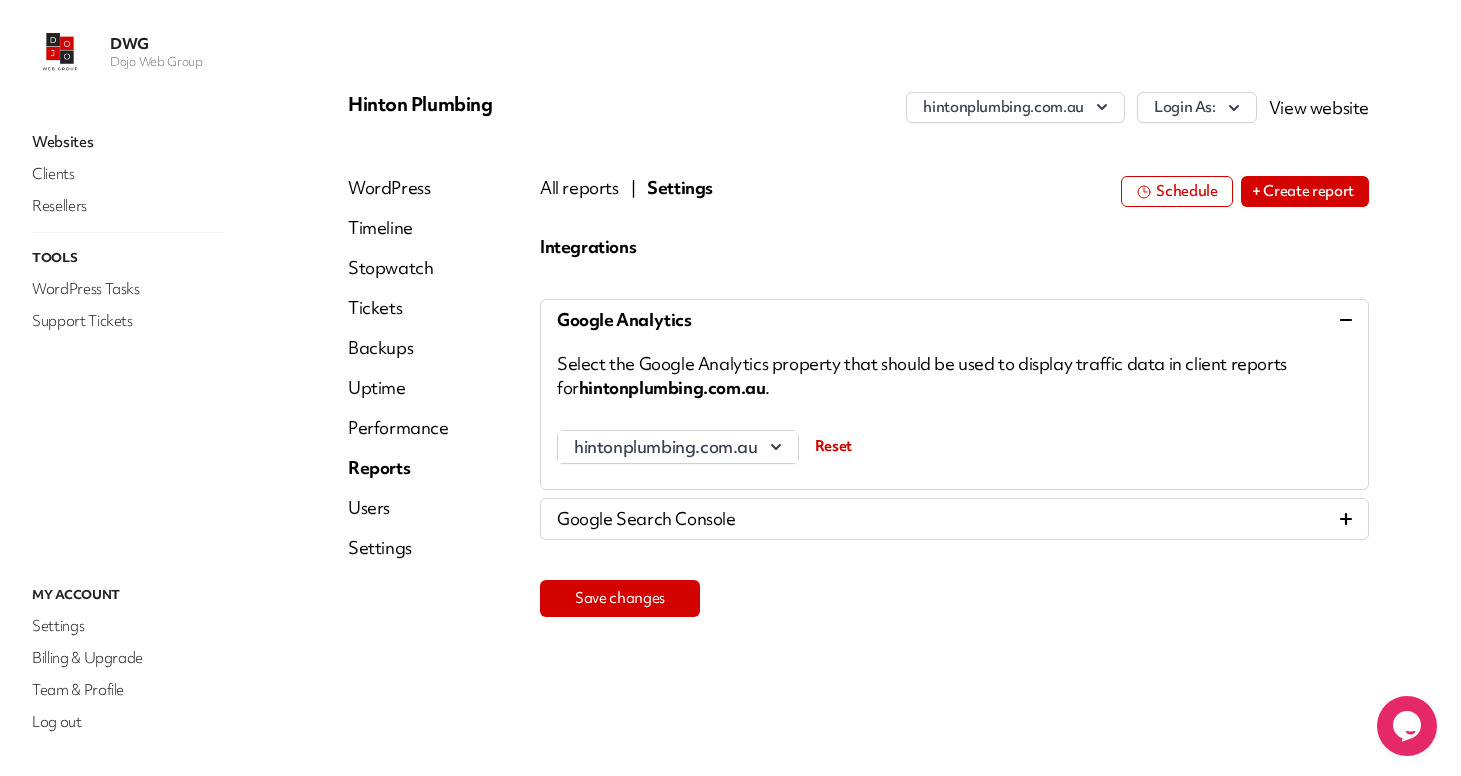 click on "Google Search Console" at bounding box center [954, 519] 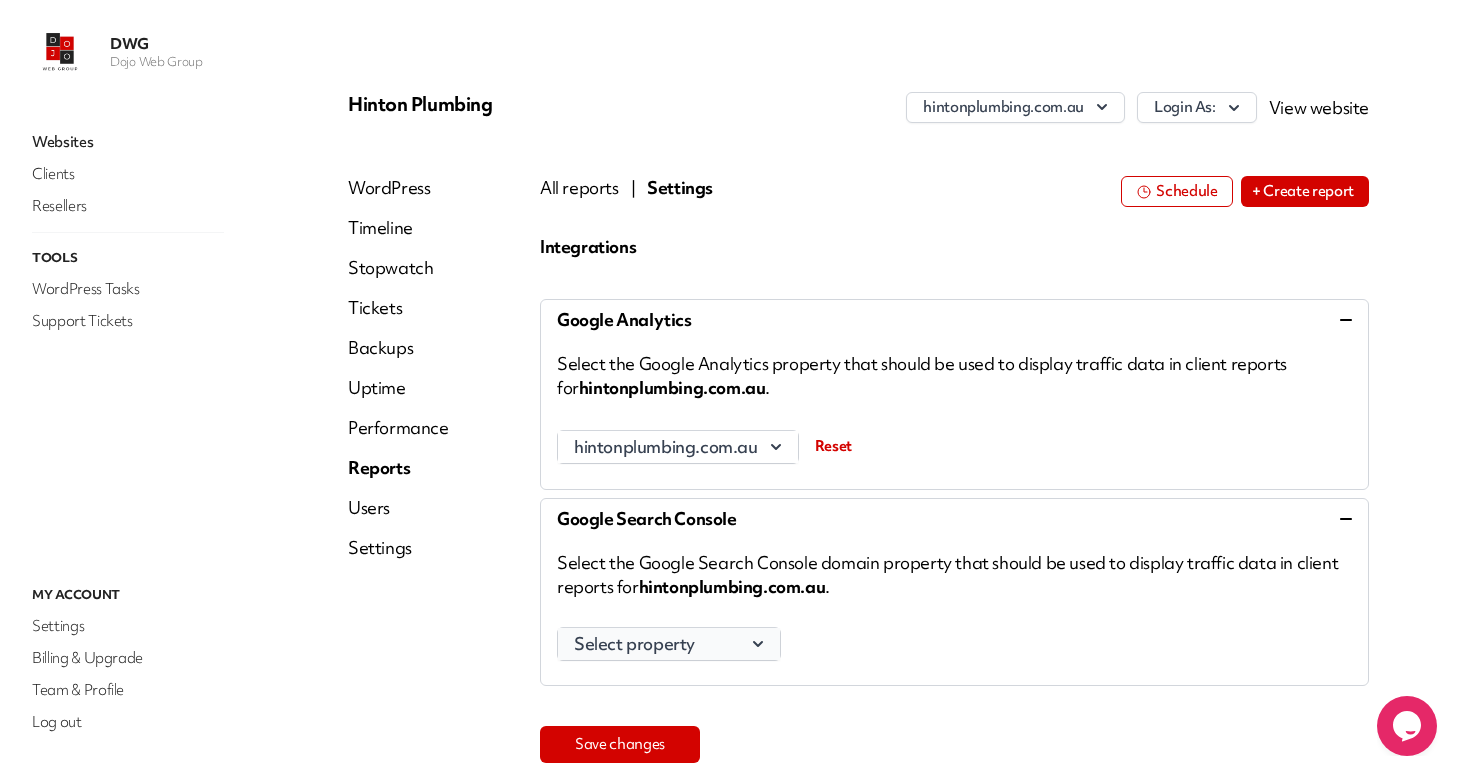 click on "Select property" at bounding box center [669, 644] 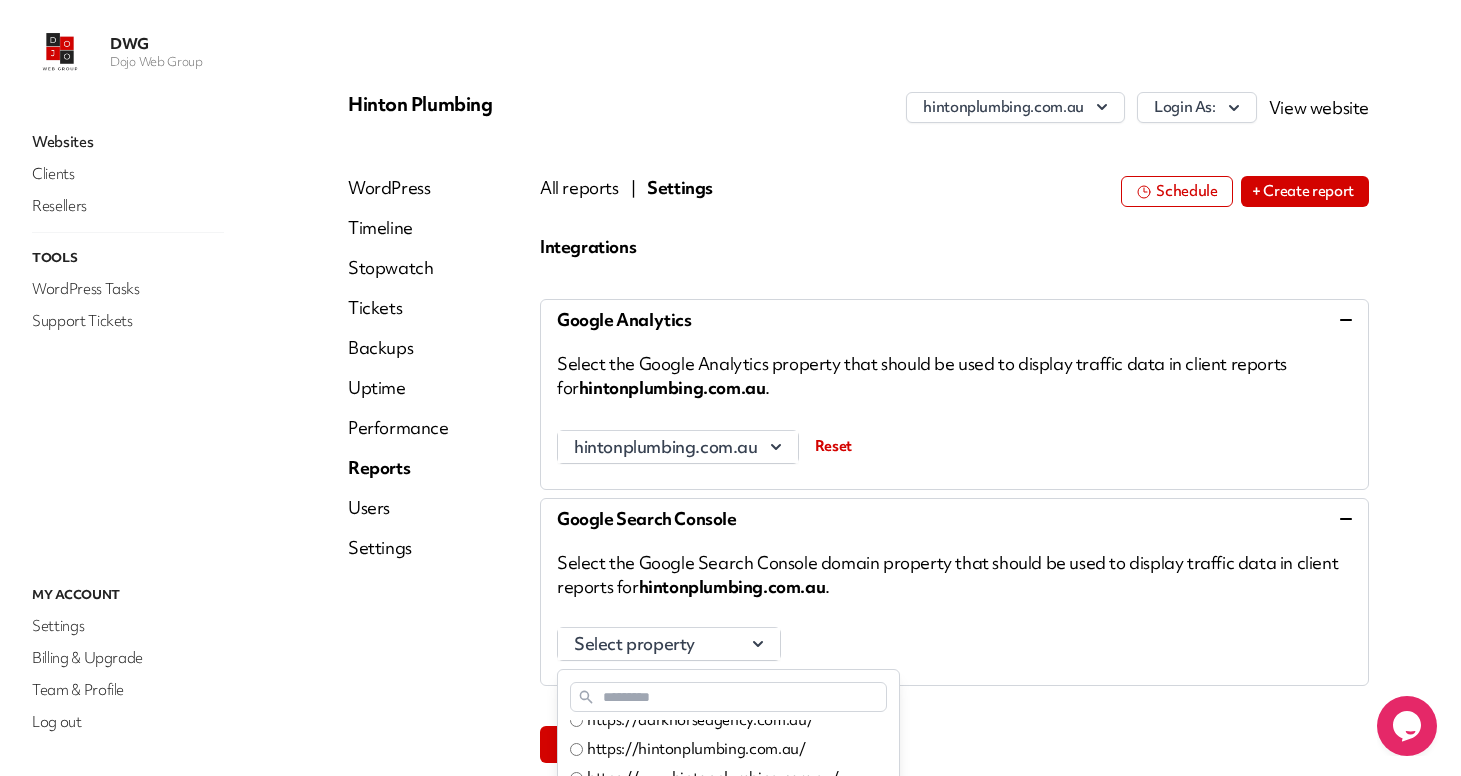 scroll, scrollTop: 175, scrollLeft: 0, axis: vertical 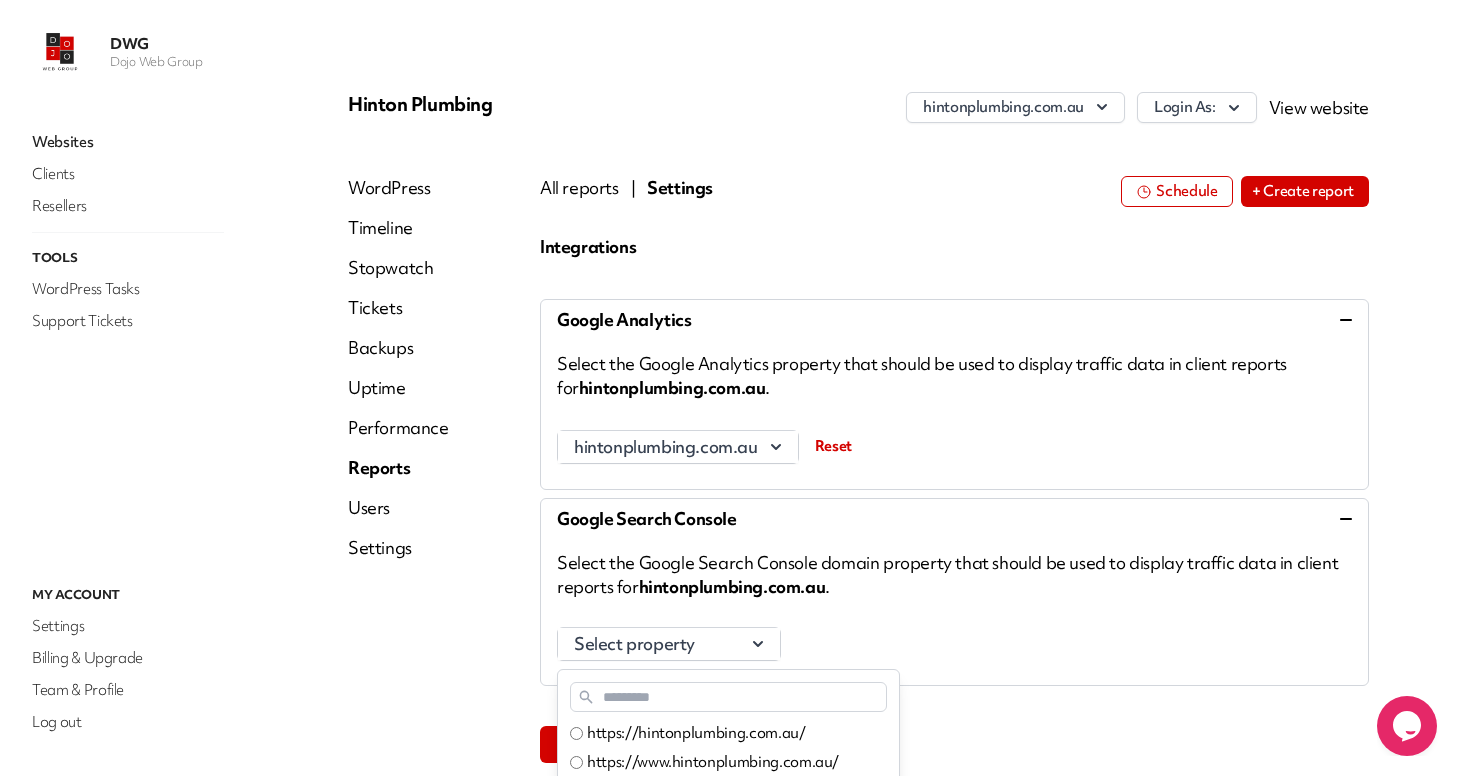 click on "https://hintonplumbing.com.au/" at bounding box center (696, 733) 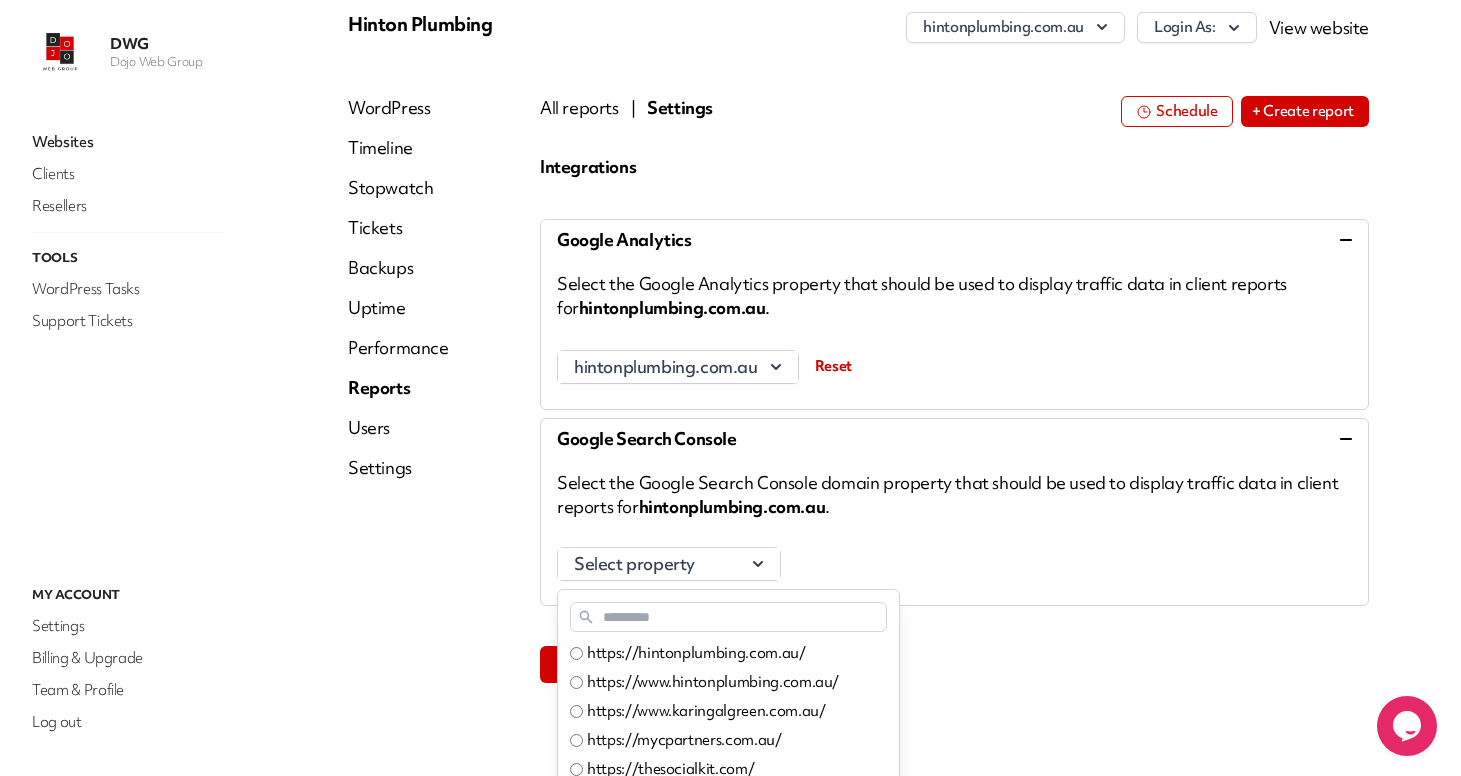scroll, scrollTop: 114, scrollLeft: 0, axis: vertical 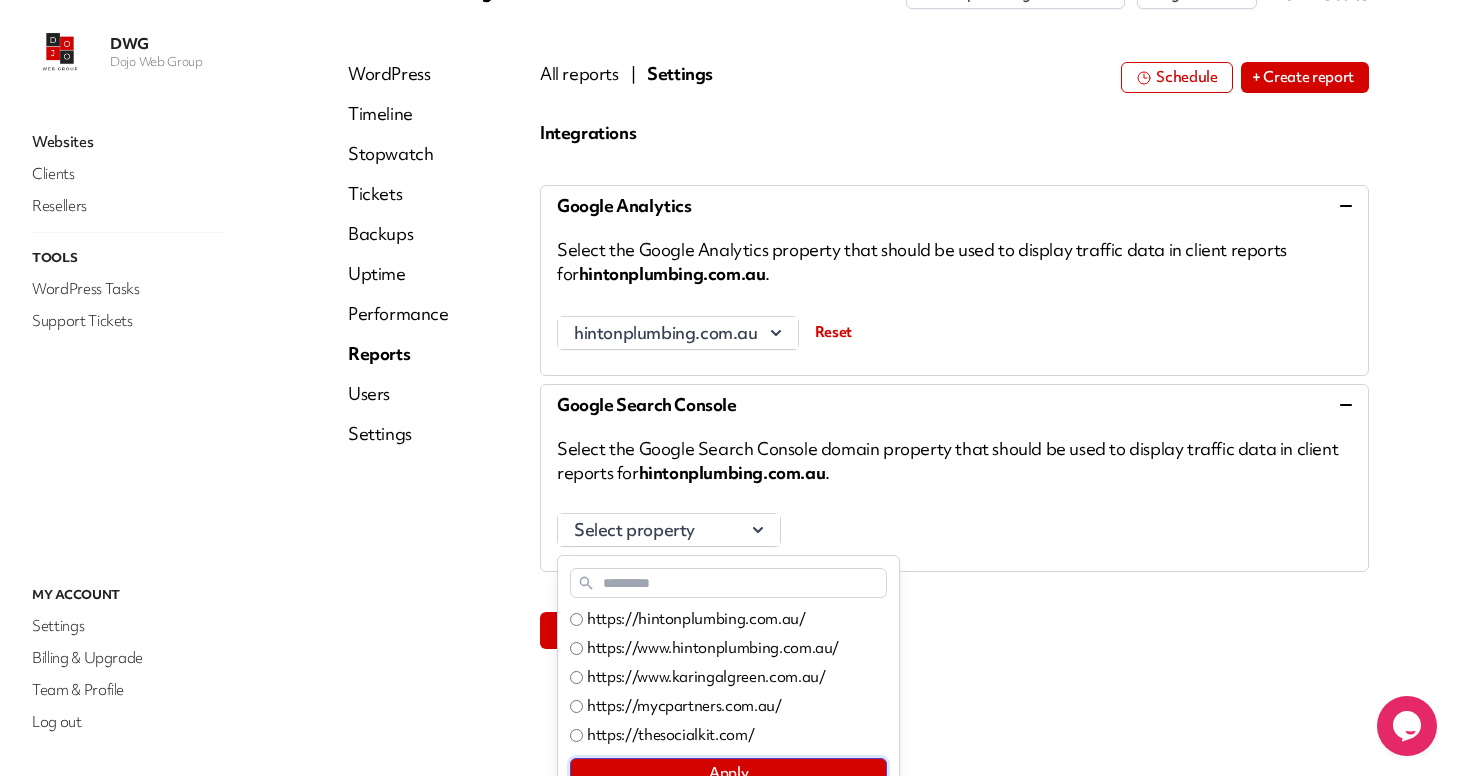 click on "Apply" at bounding box center (728, 773) 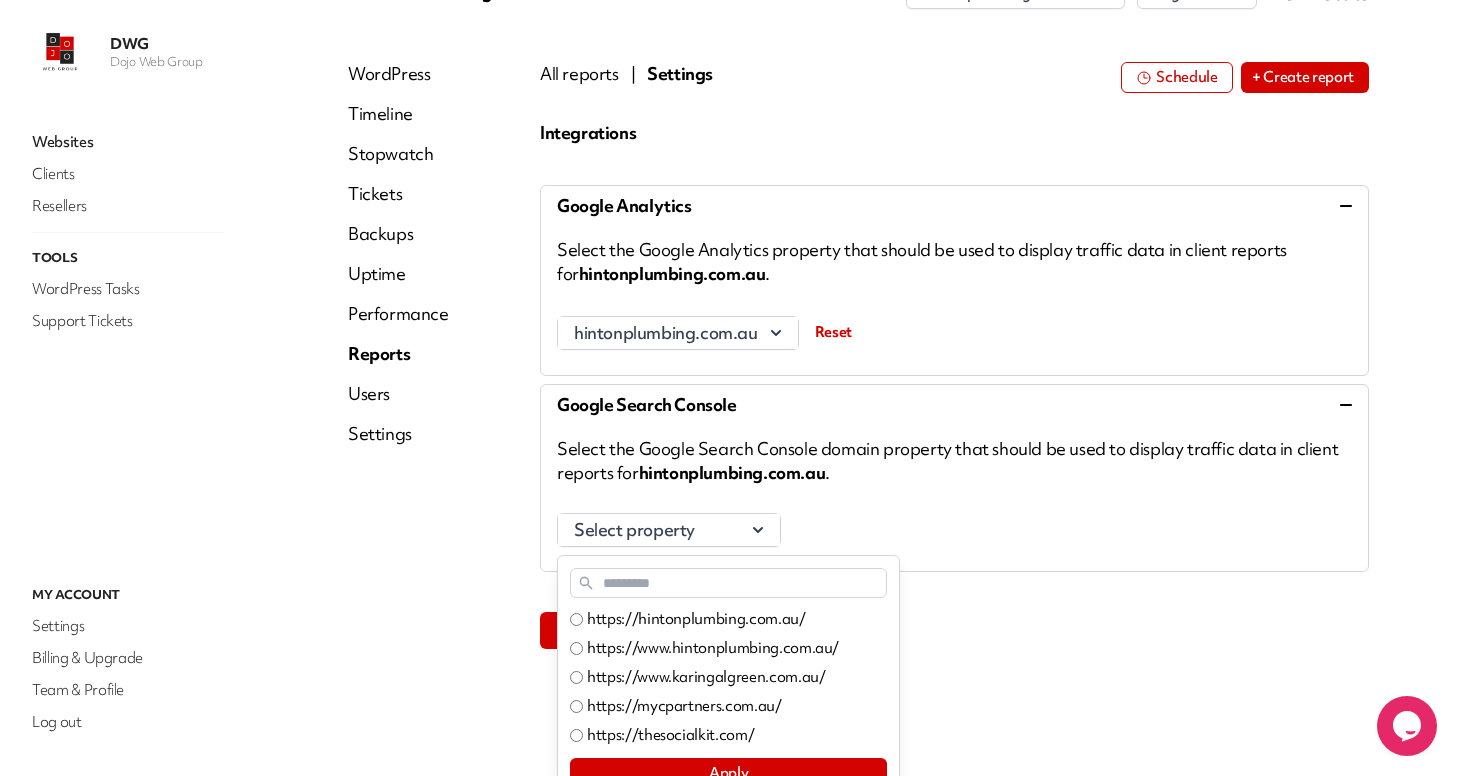 scroll, scrollTop: 82, scrollLeft: 0, axis: vertical 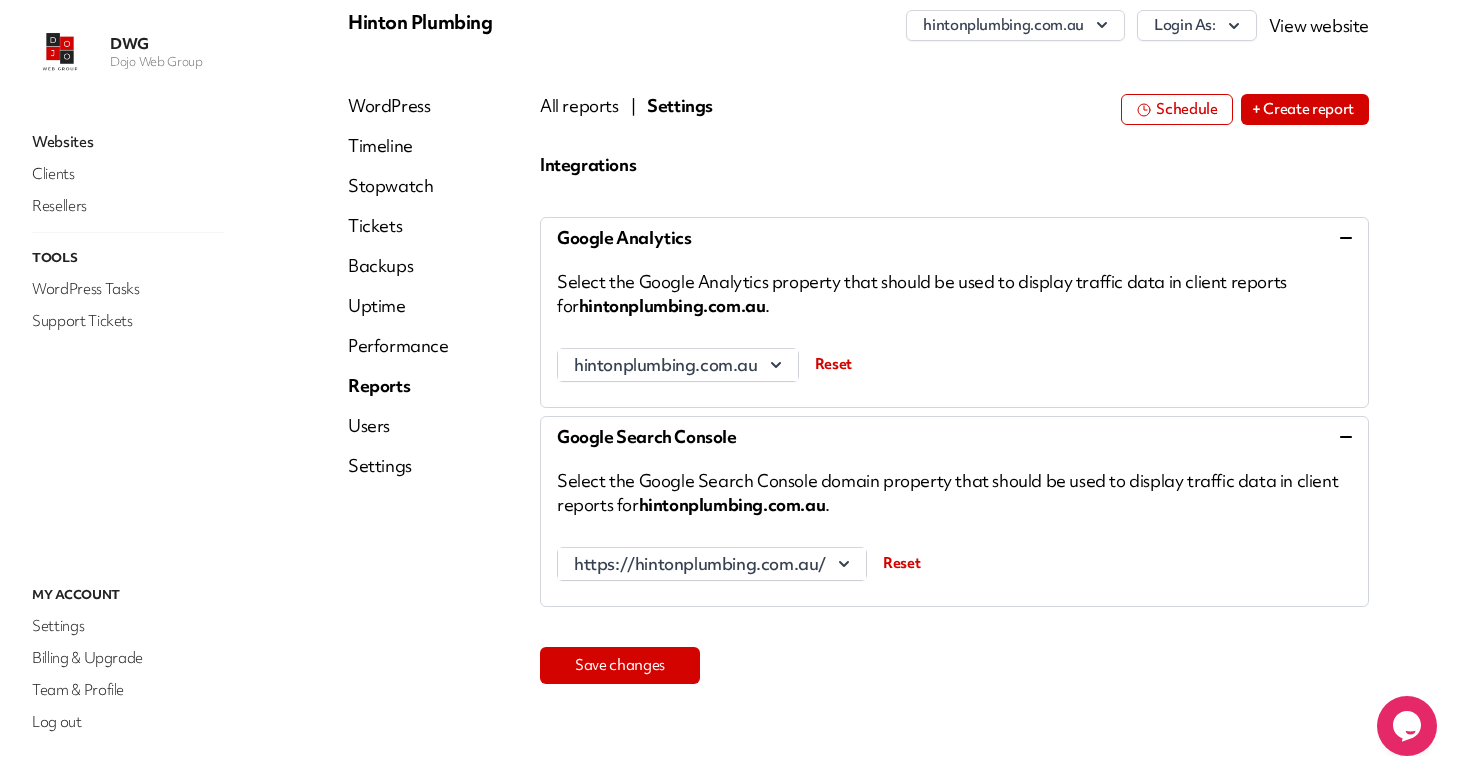 click on "Save changes" at bounding box center [620, 665] 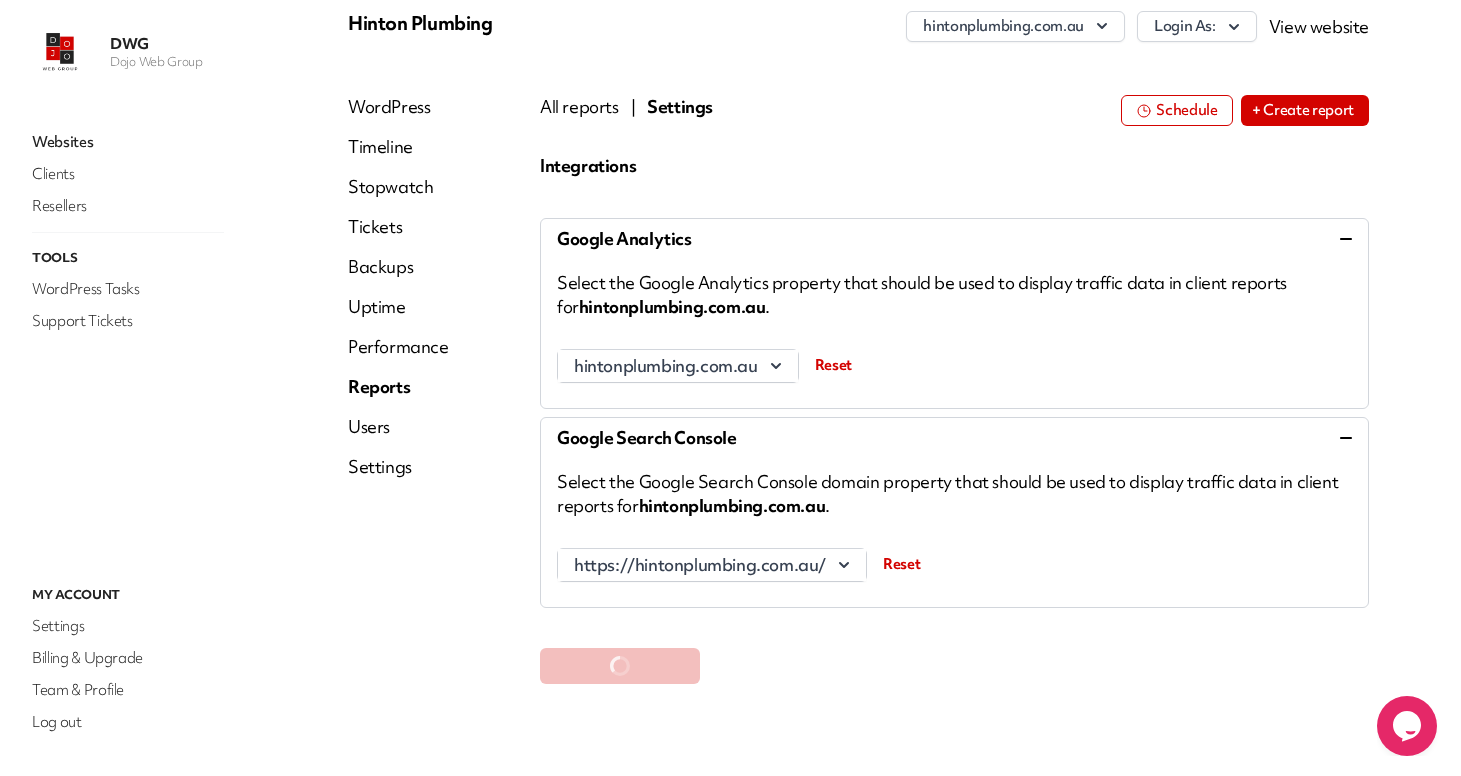 scroll, scrollTop: 82, scrollLeft: 0, axis: vertical 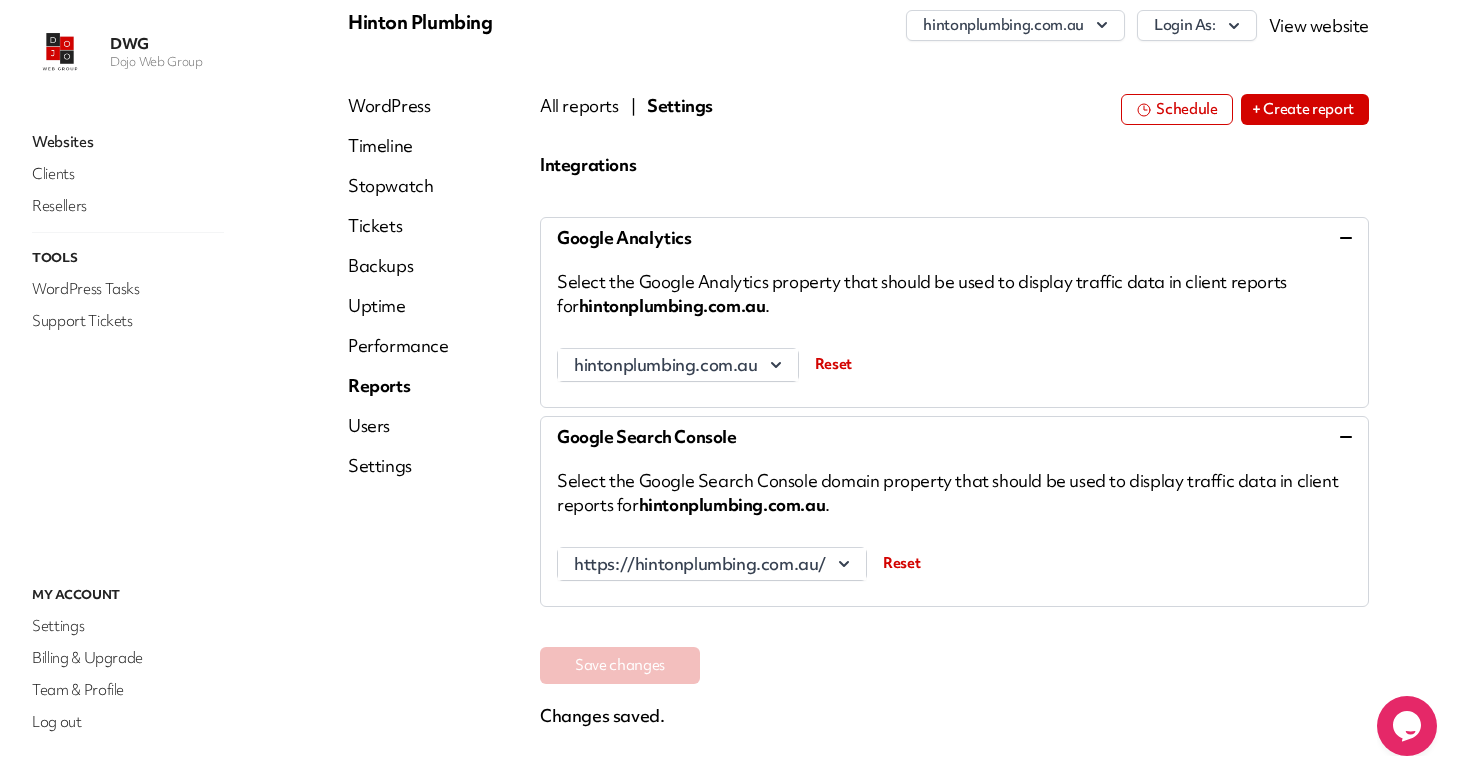 click on "Users" at bounding box center [398, 426] 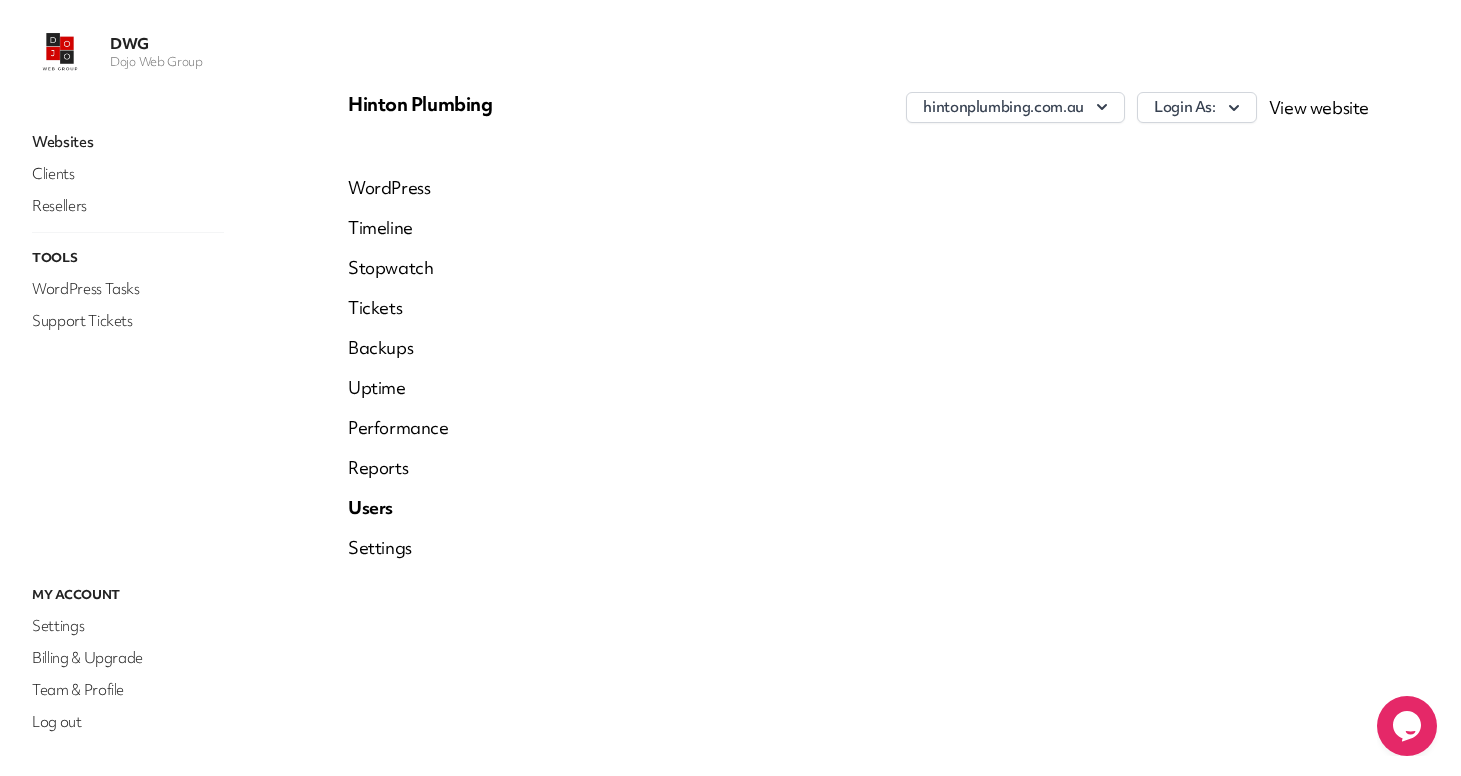 scroll, scrollTop: 0, scrollLeft: 0, axis: both 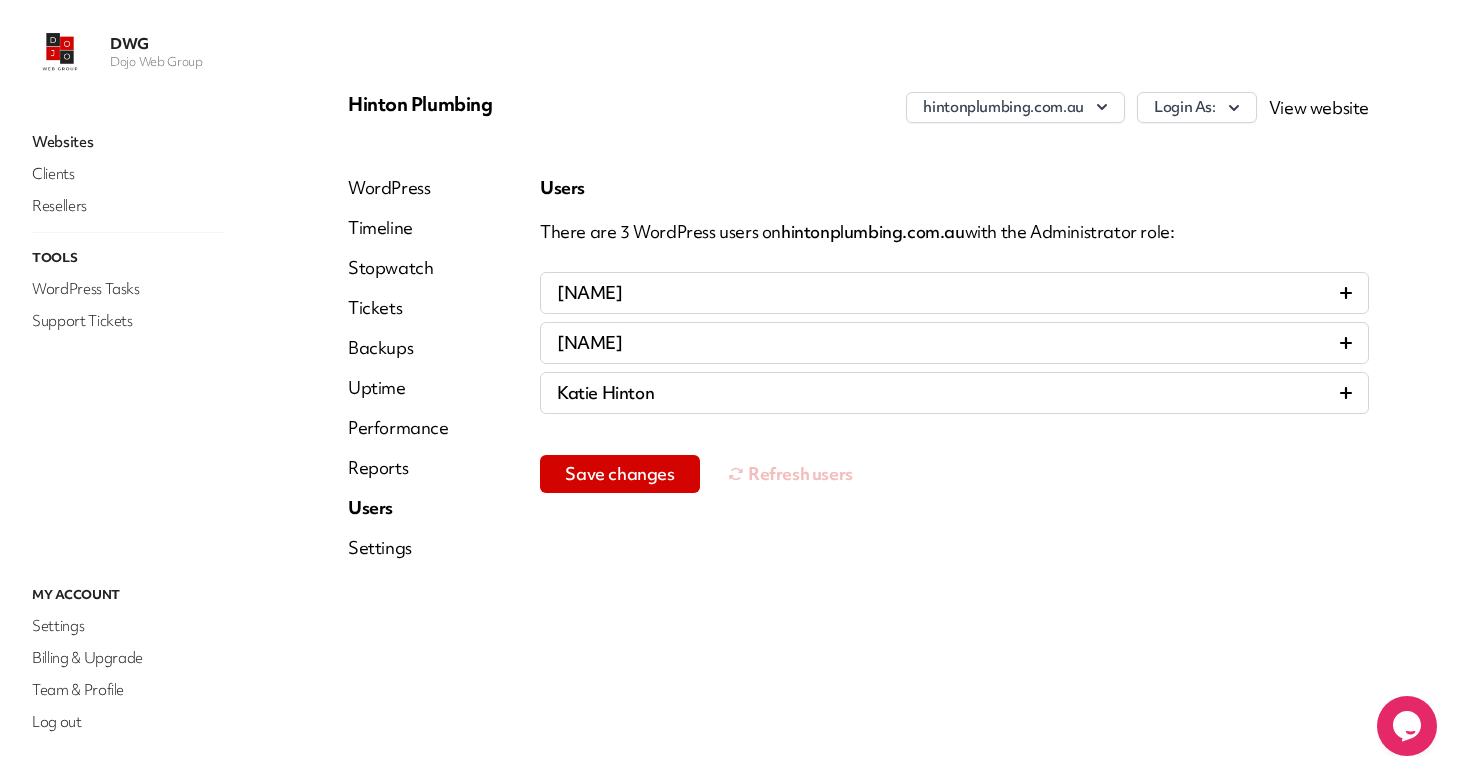 click on "Settings" at bounding box center (398, 548) 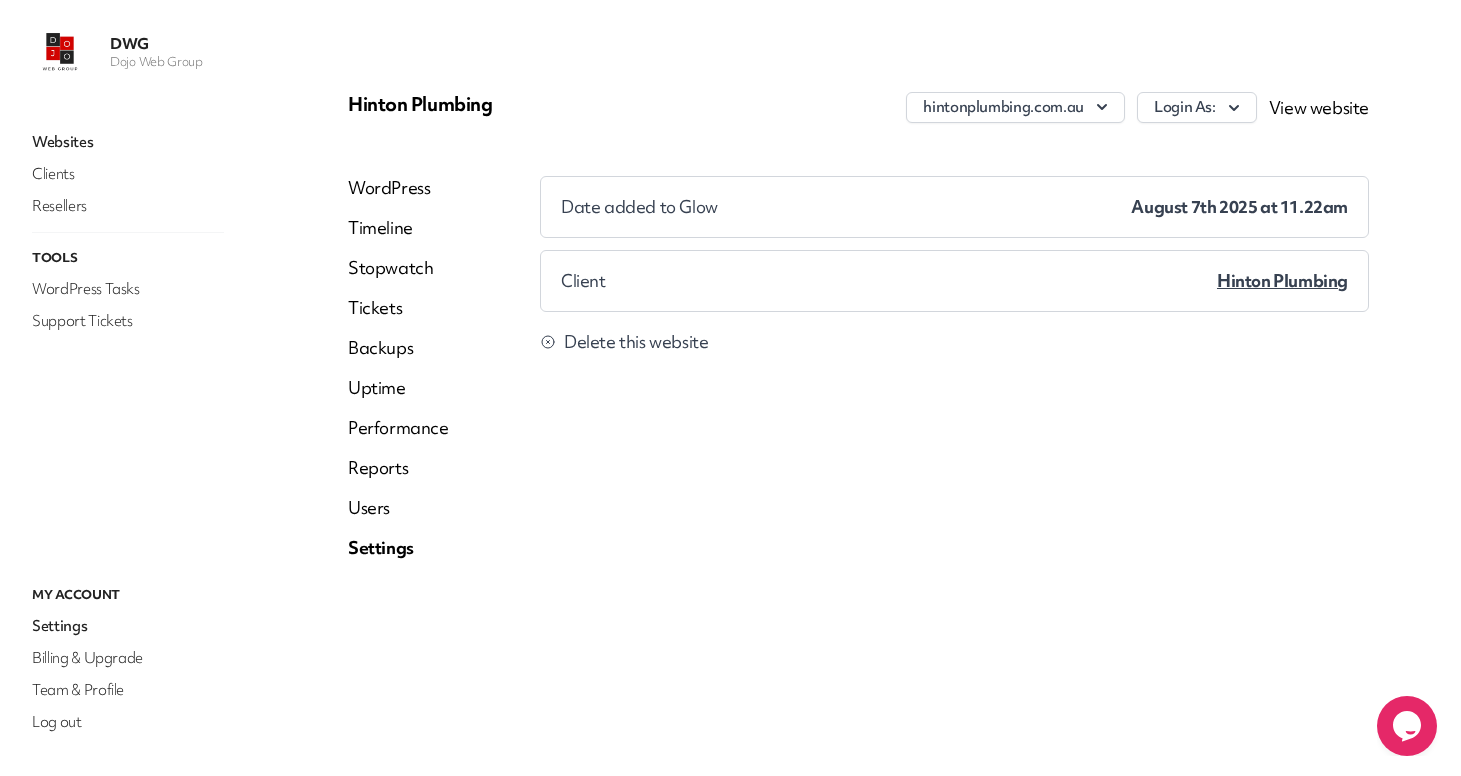 click on "Settings" at bounding box center [128, 626] 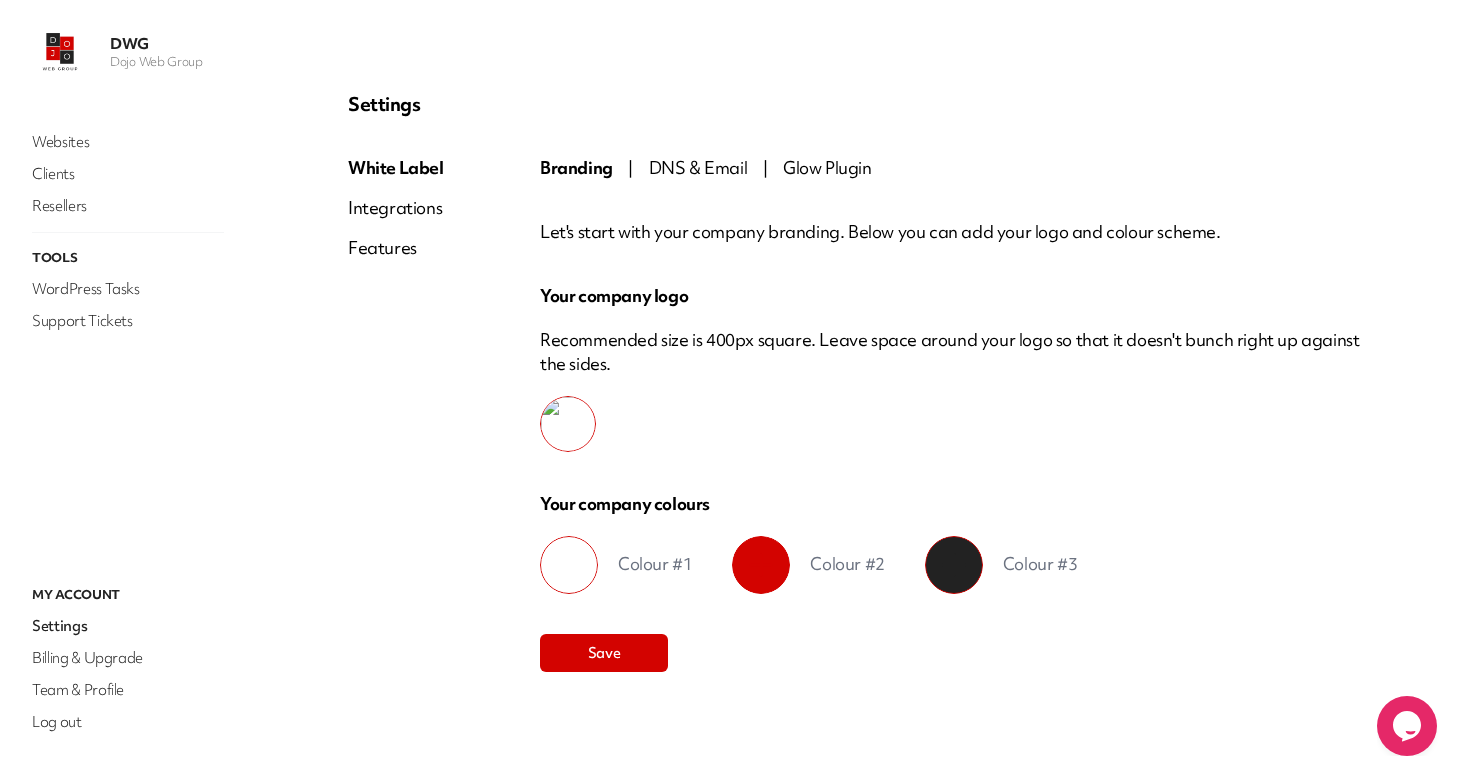 click on "DNS & Email" at bounding box center (698, 167) 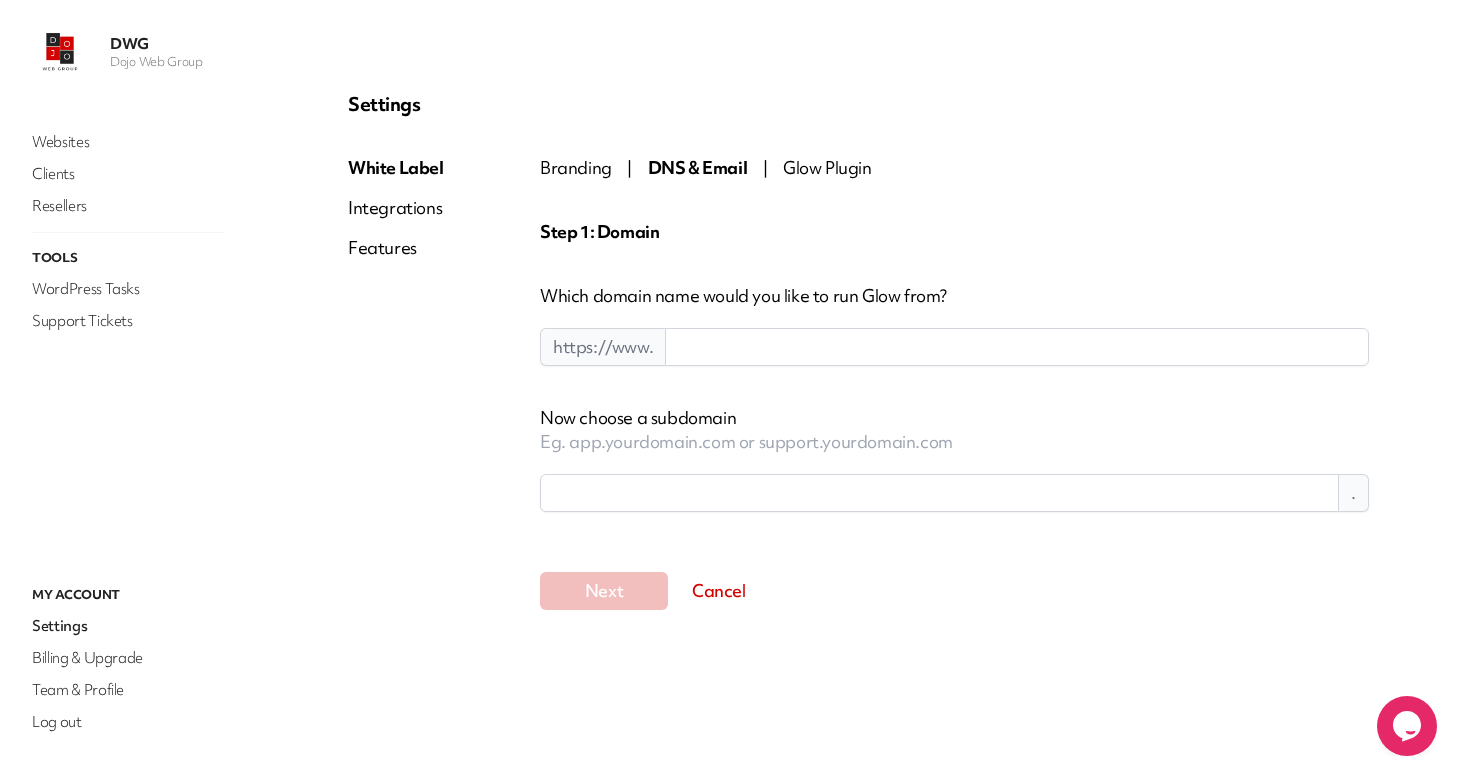 click on "Integrations" at bounding box center (396, 208) 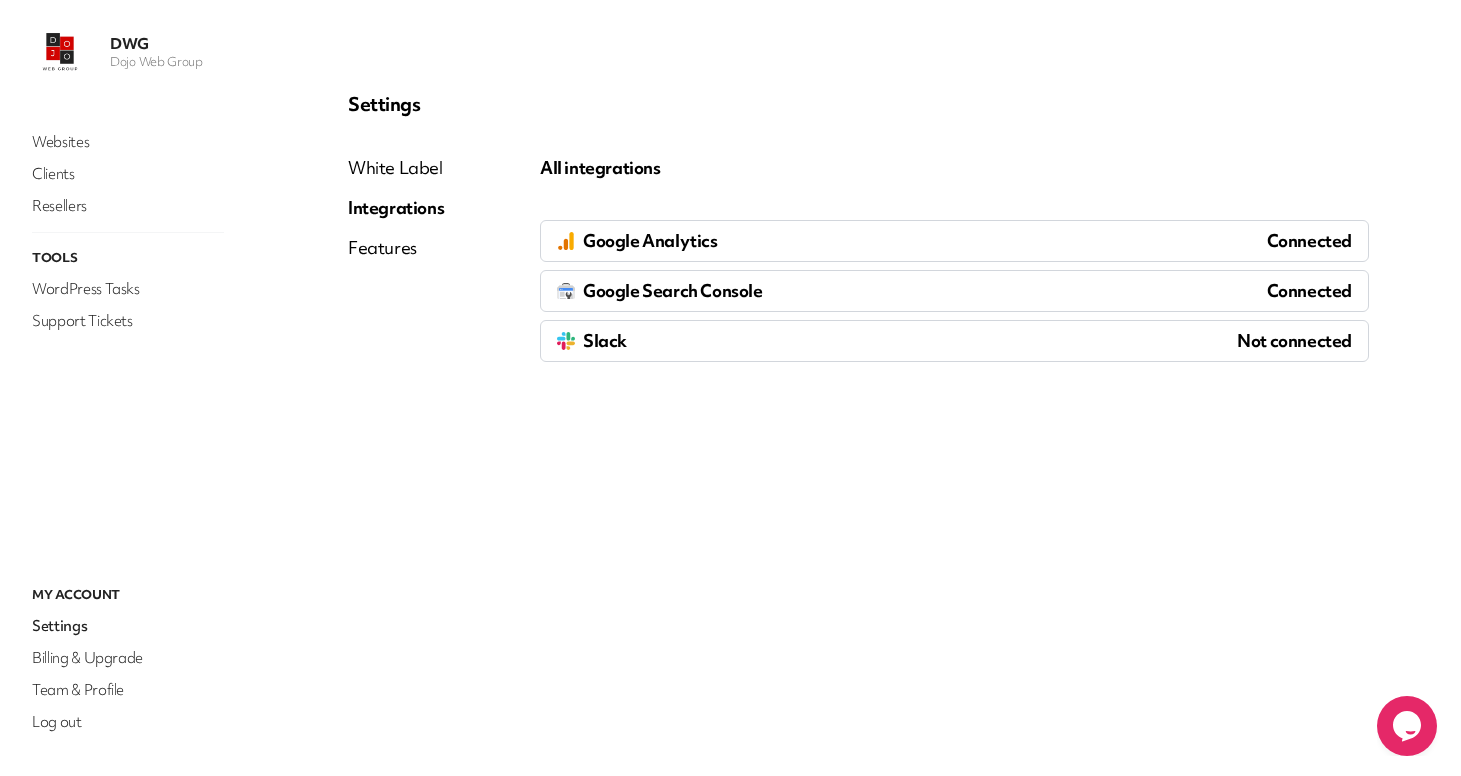 click on "Features" at bounding box center [396, 248] 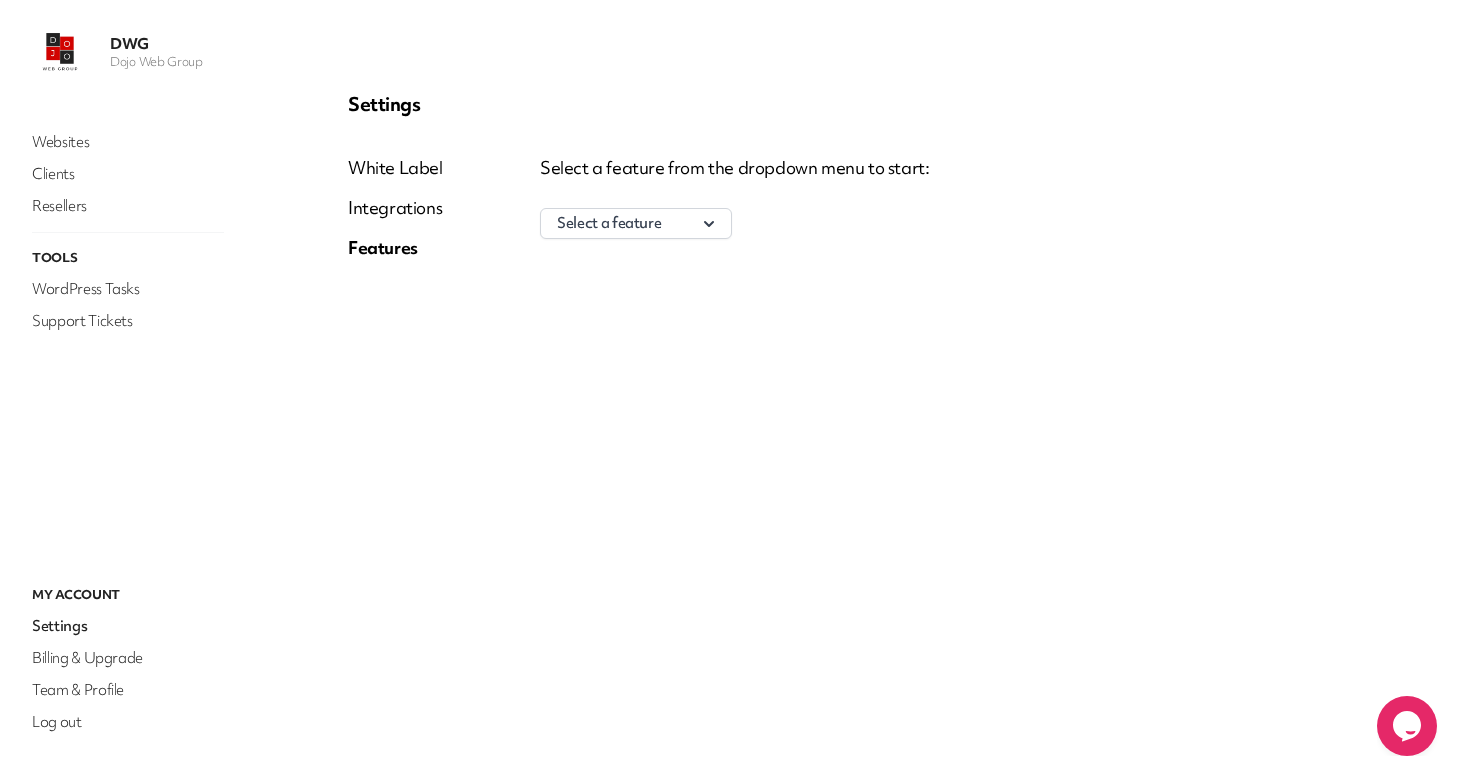 click on "White Label" at bounding box center (395, 168) 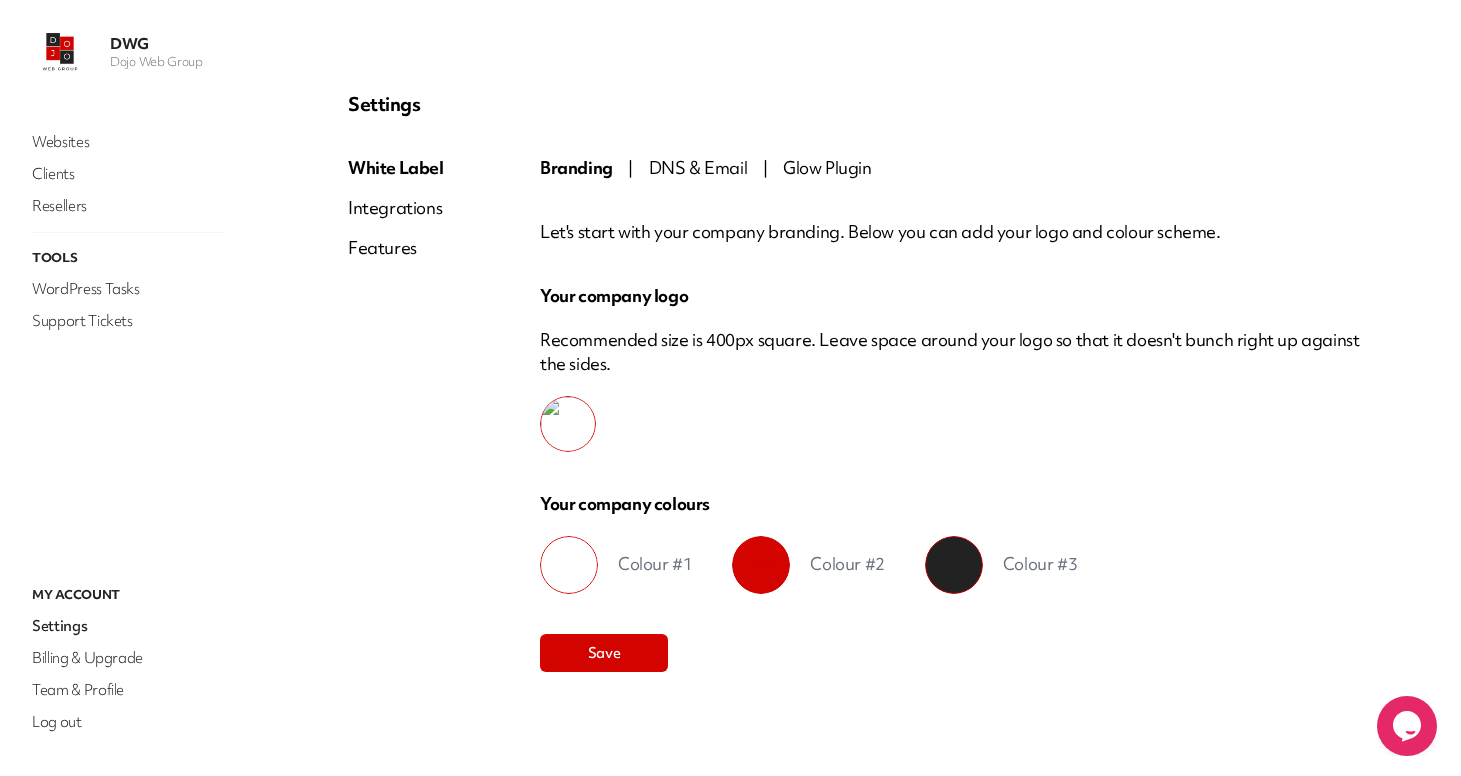 click on "DNS & Email" at bounding box center (698, 167) 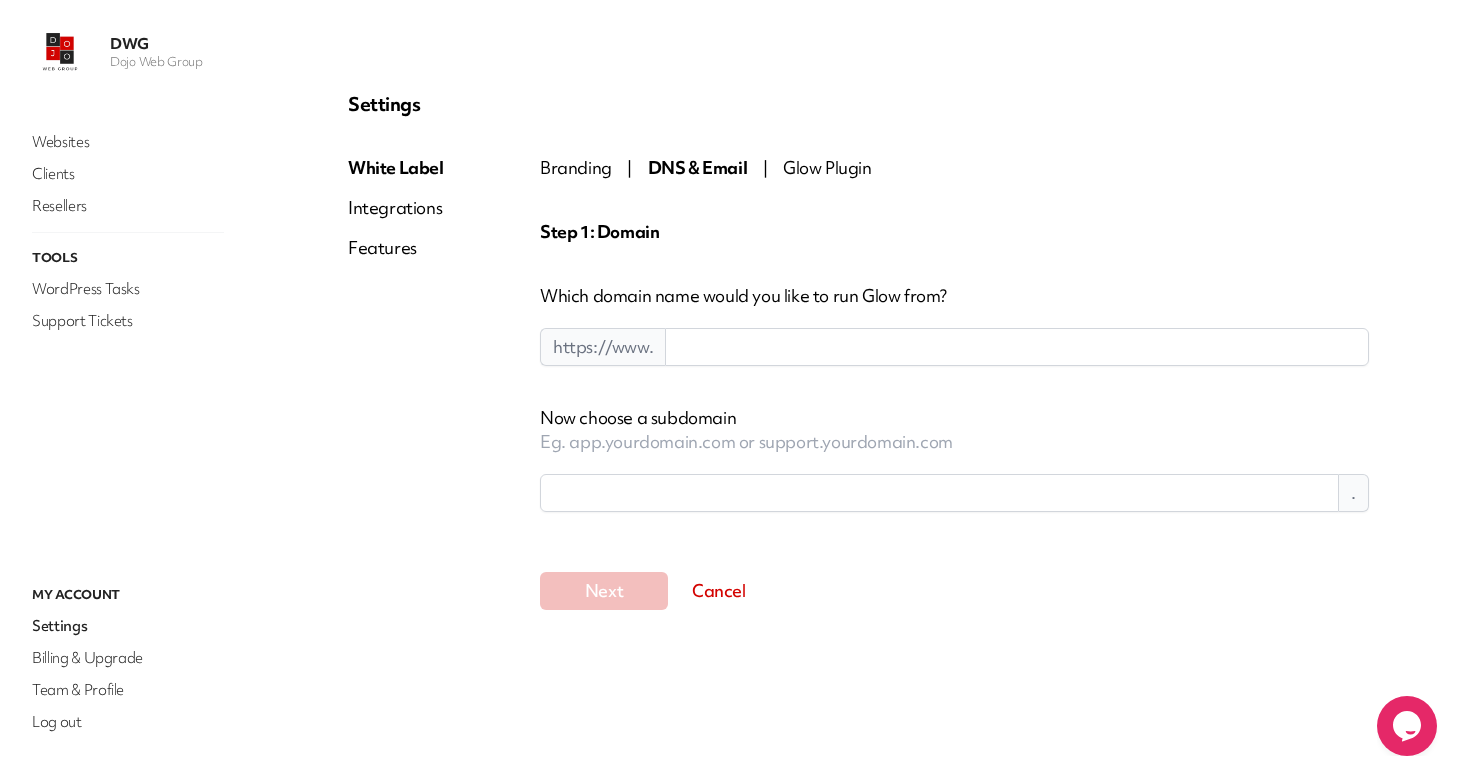click at bounding box center (1017, 347) 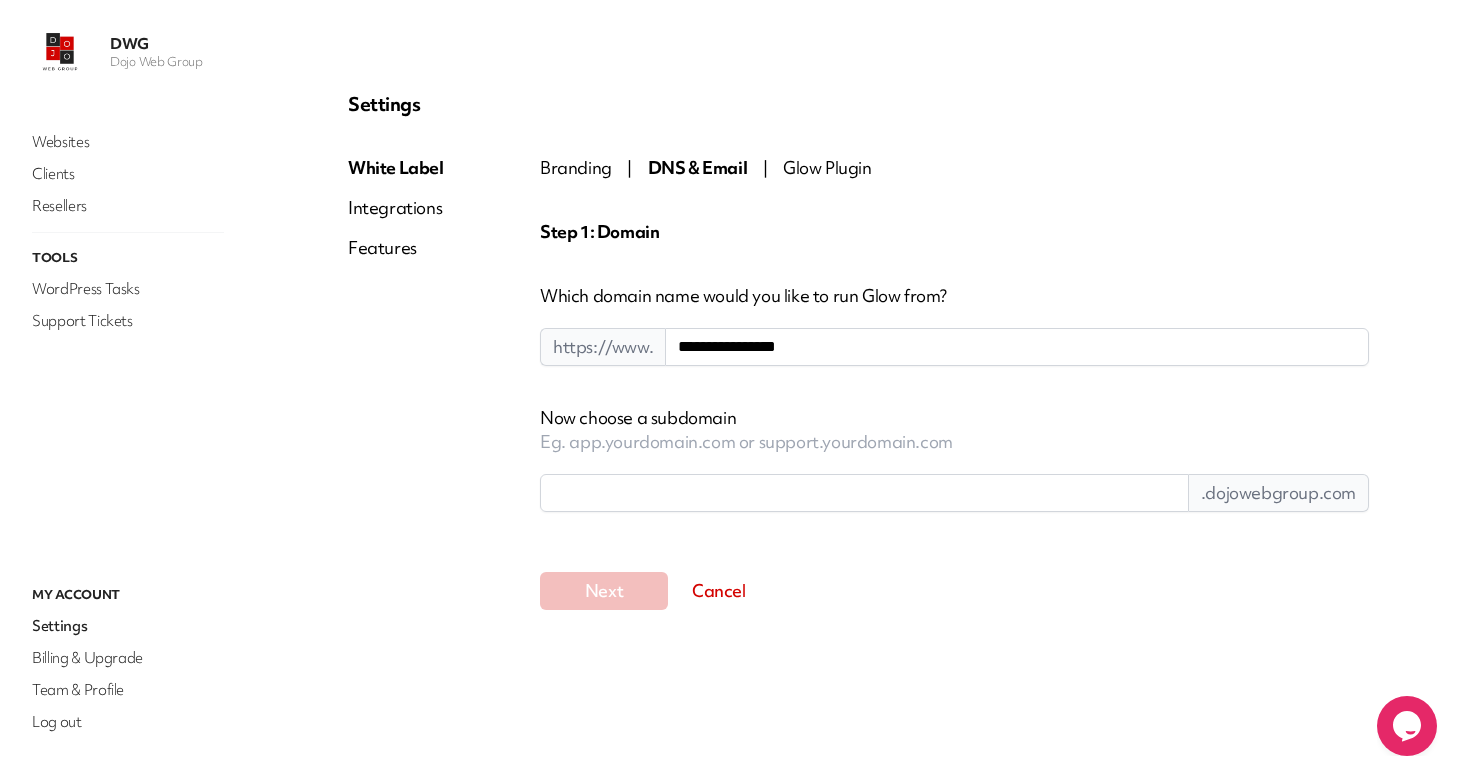 type on "**********" 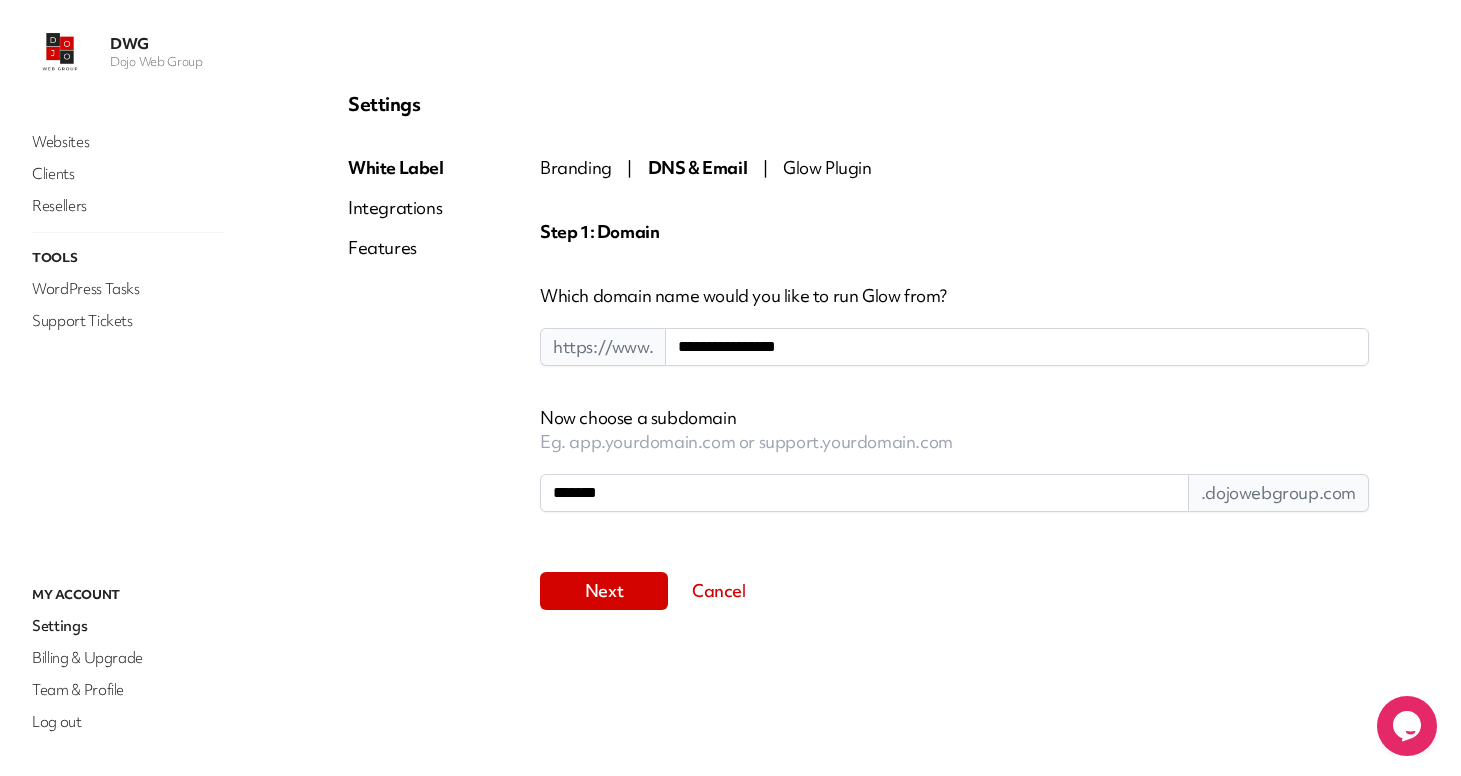type on "*******" 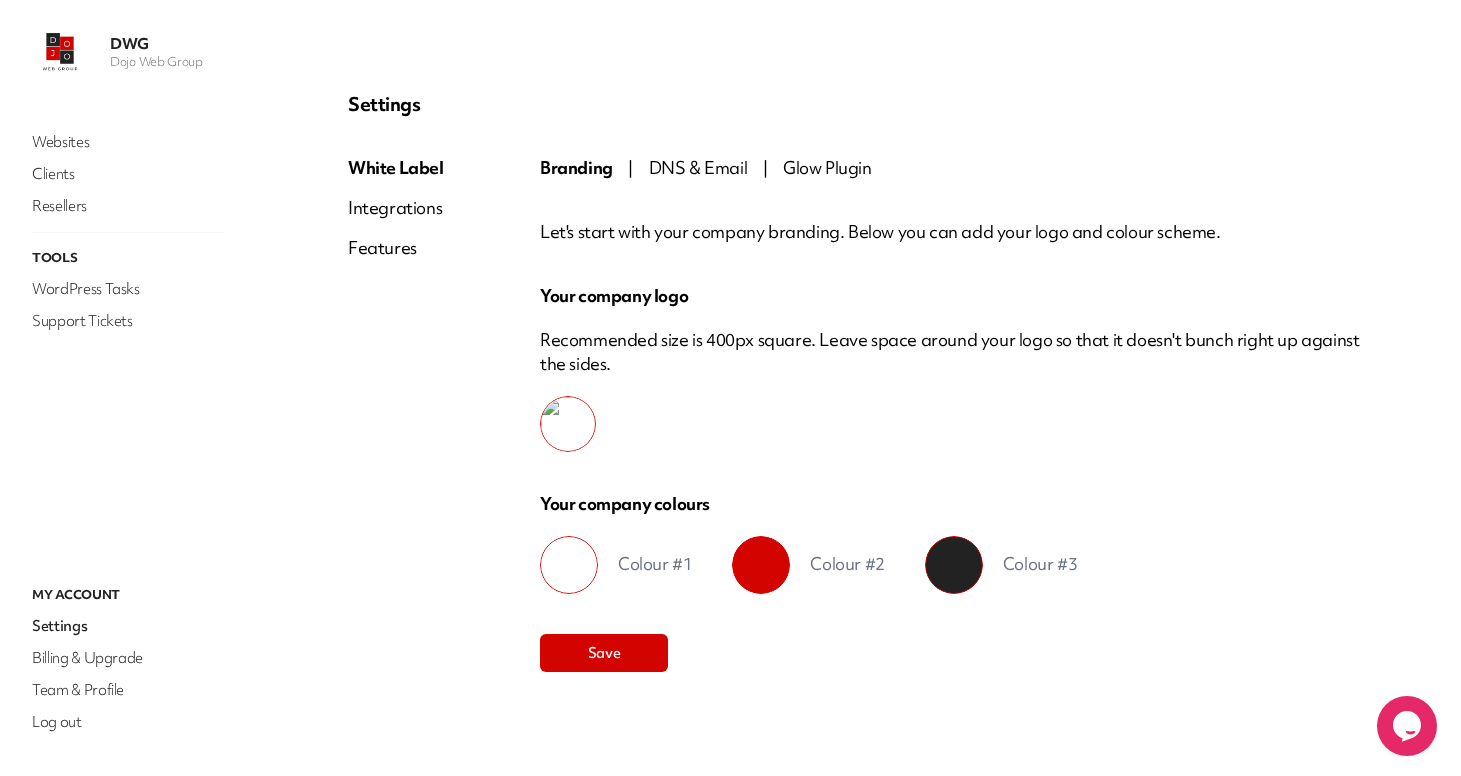 click on "Let's start with your company branding. Below you can add your logo and colour scheme.     Your company logo   Recommended size is 400px square. Leave space around your logo so that it doesn't bunch right up against the sides.       Change    company logo     Your company colours       Change   *******   Colour #1       Change   *******   Colour #2       Change   *******   Colour #3   Save" at bounding box center [954, 446] 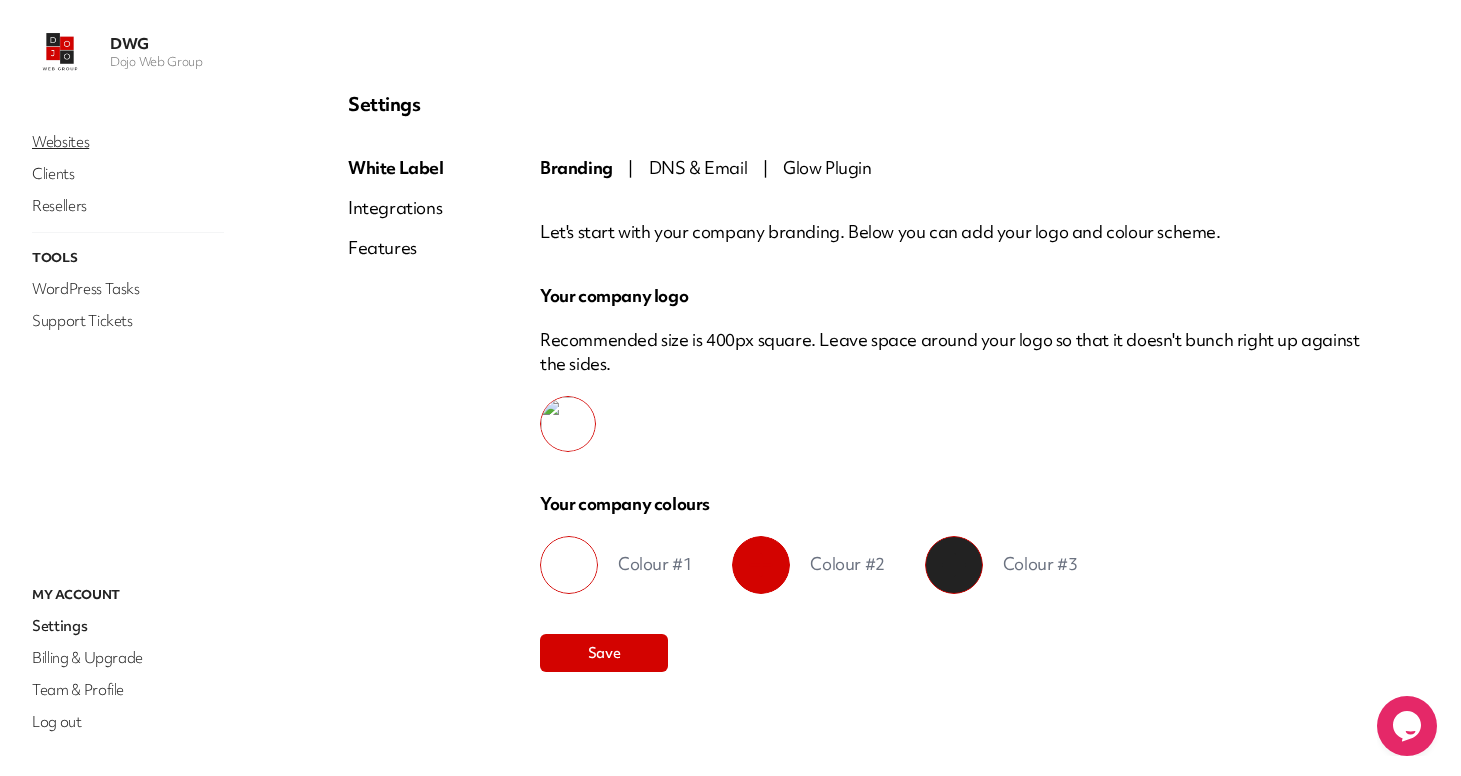 click on "Websites" at bounding box center (128, 142) 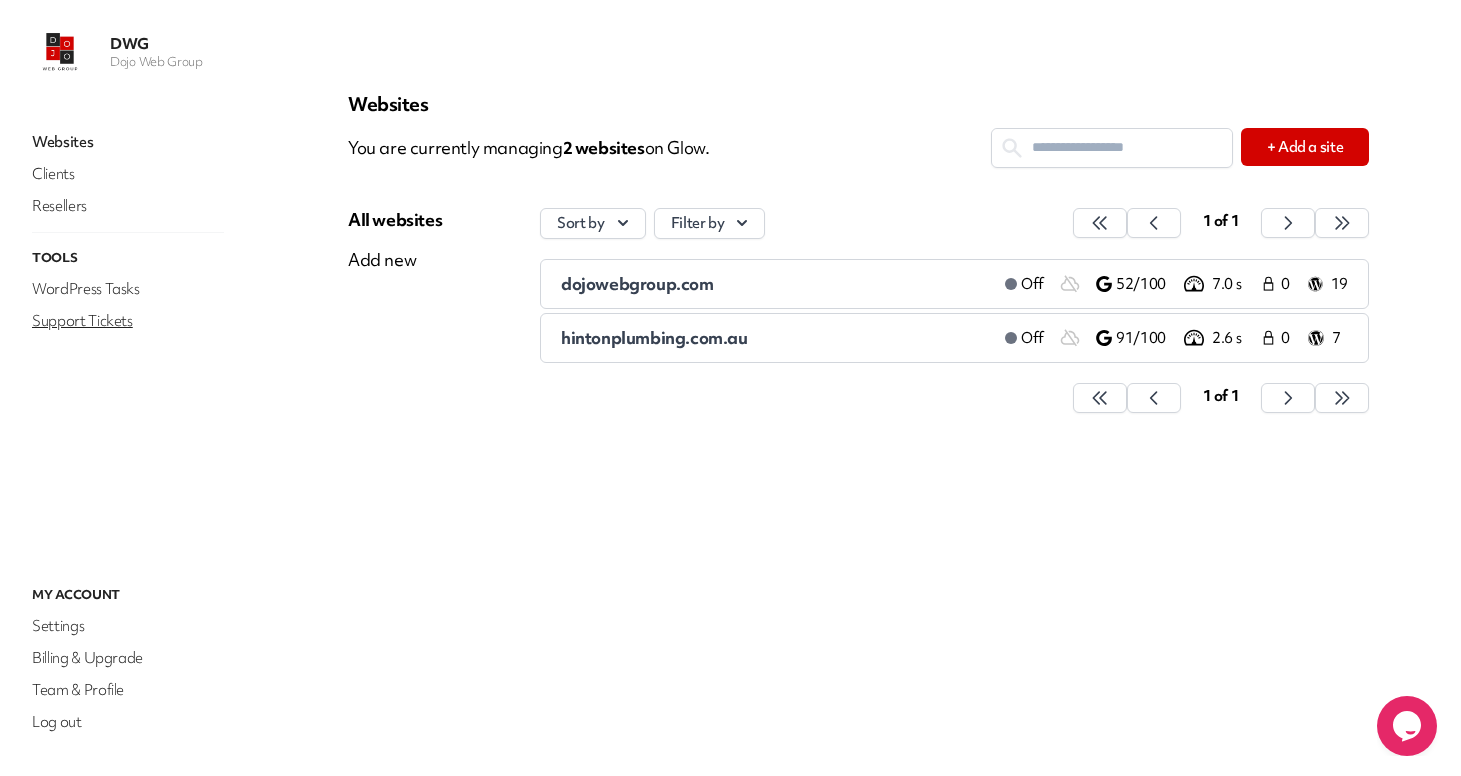 click on "Support Tickets" at bounding box center (128, 321) 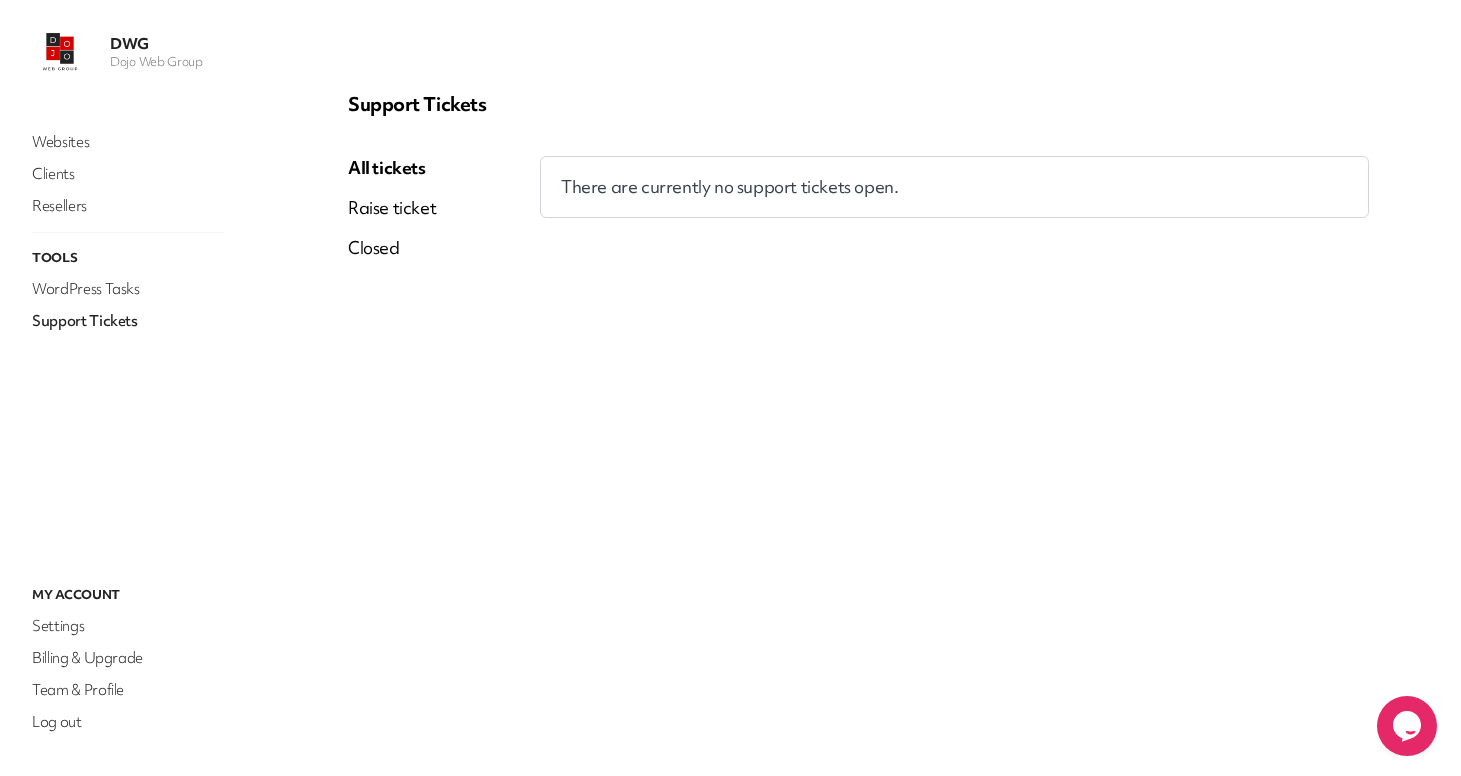 click on "Raise ticket" at bounding box center [392, 208] 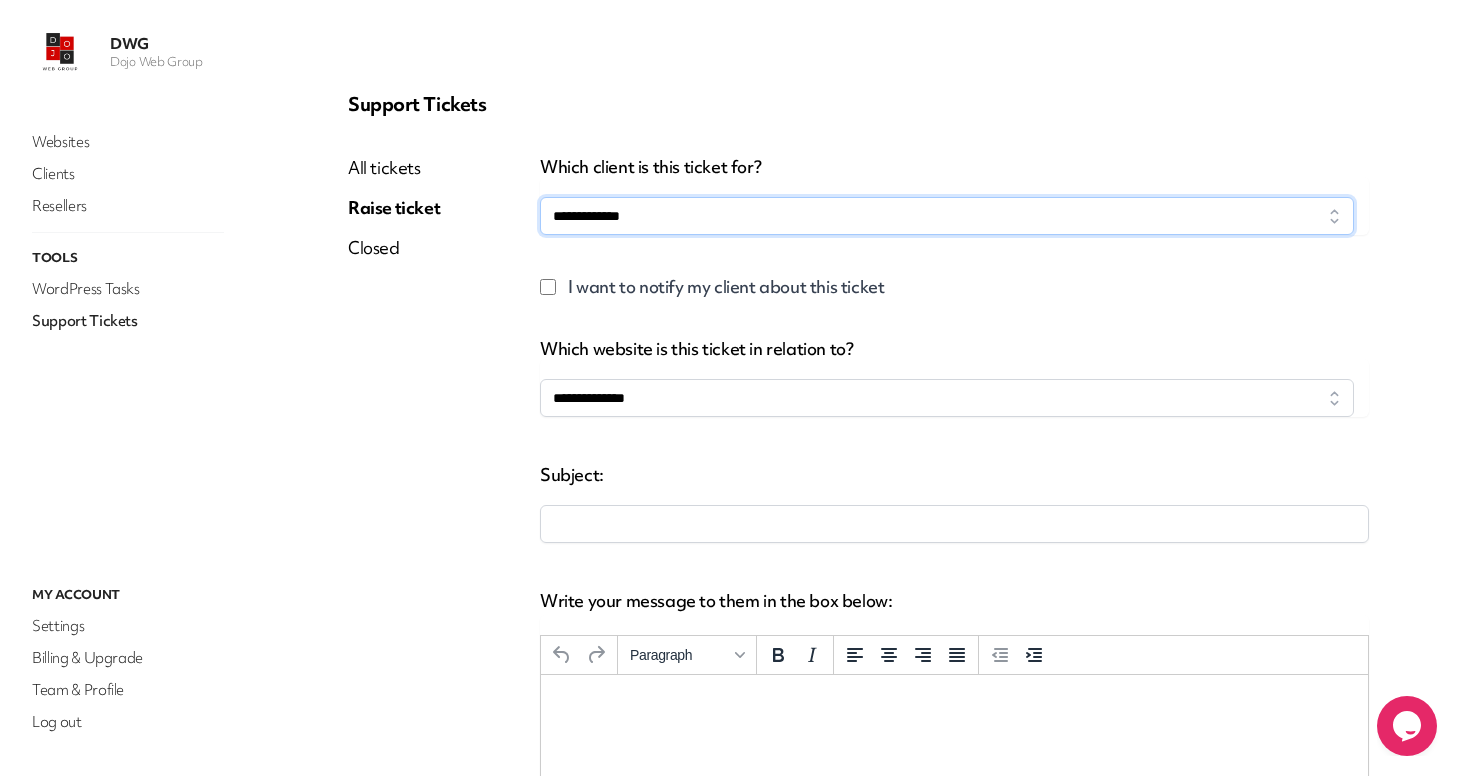 click on "**********" at bounding box center [947, 216] 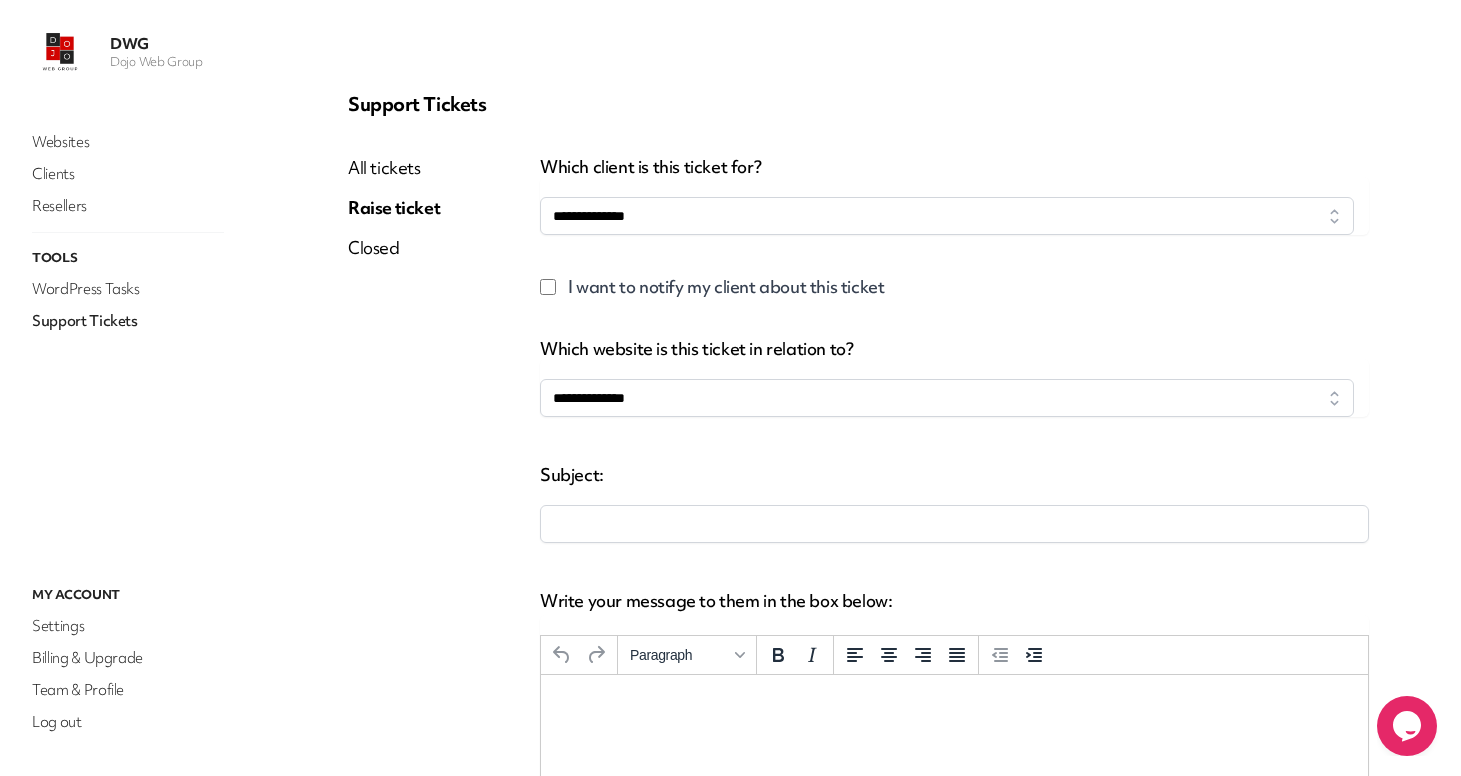 scroll, scrollTop: 0, scrollLeft: 0, axis: both 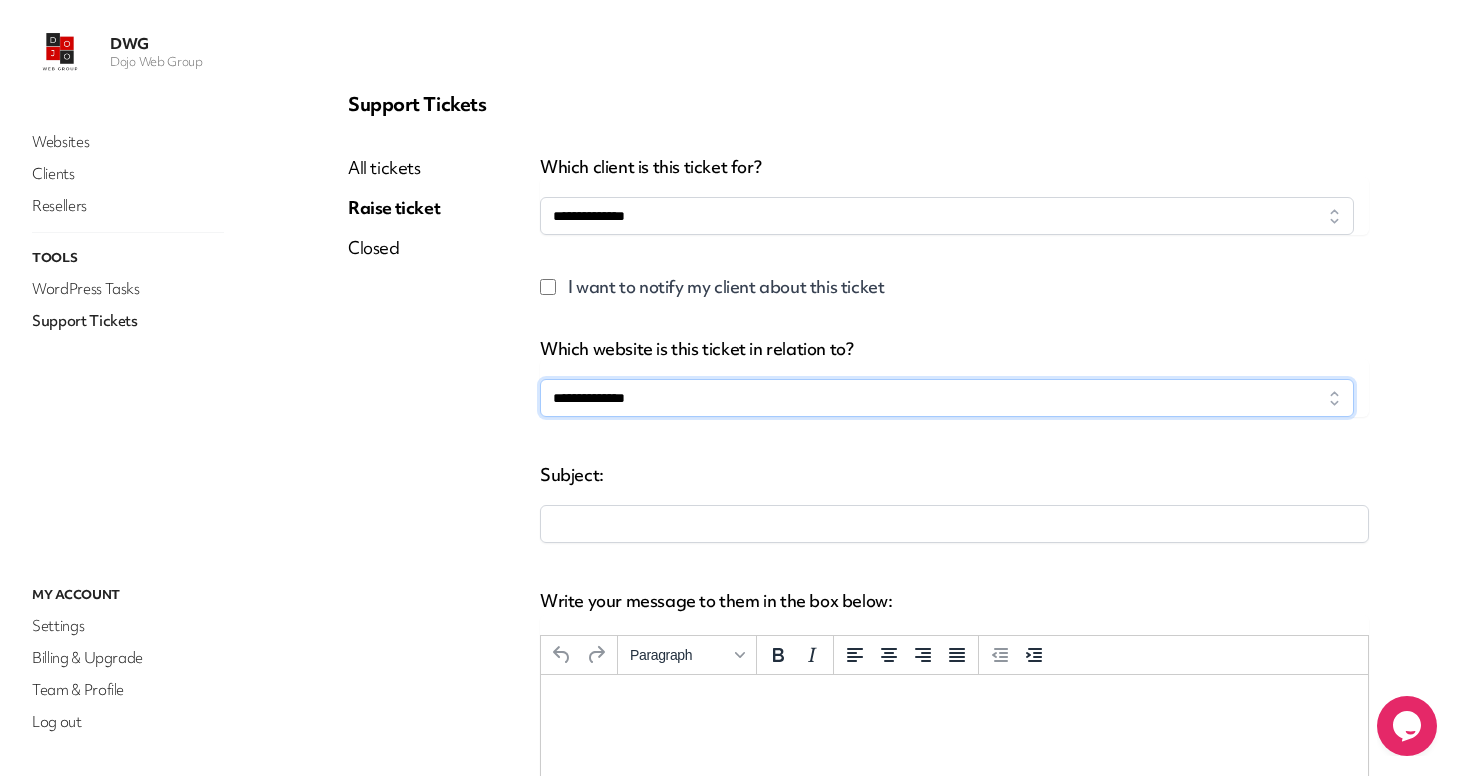 click on "**********" at bounding box center [947, 398] 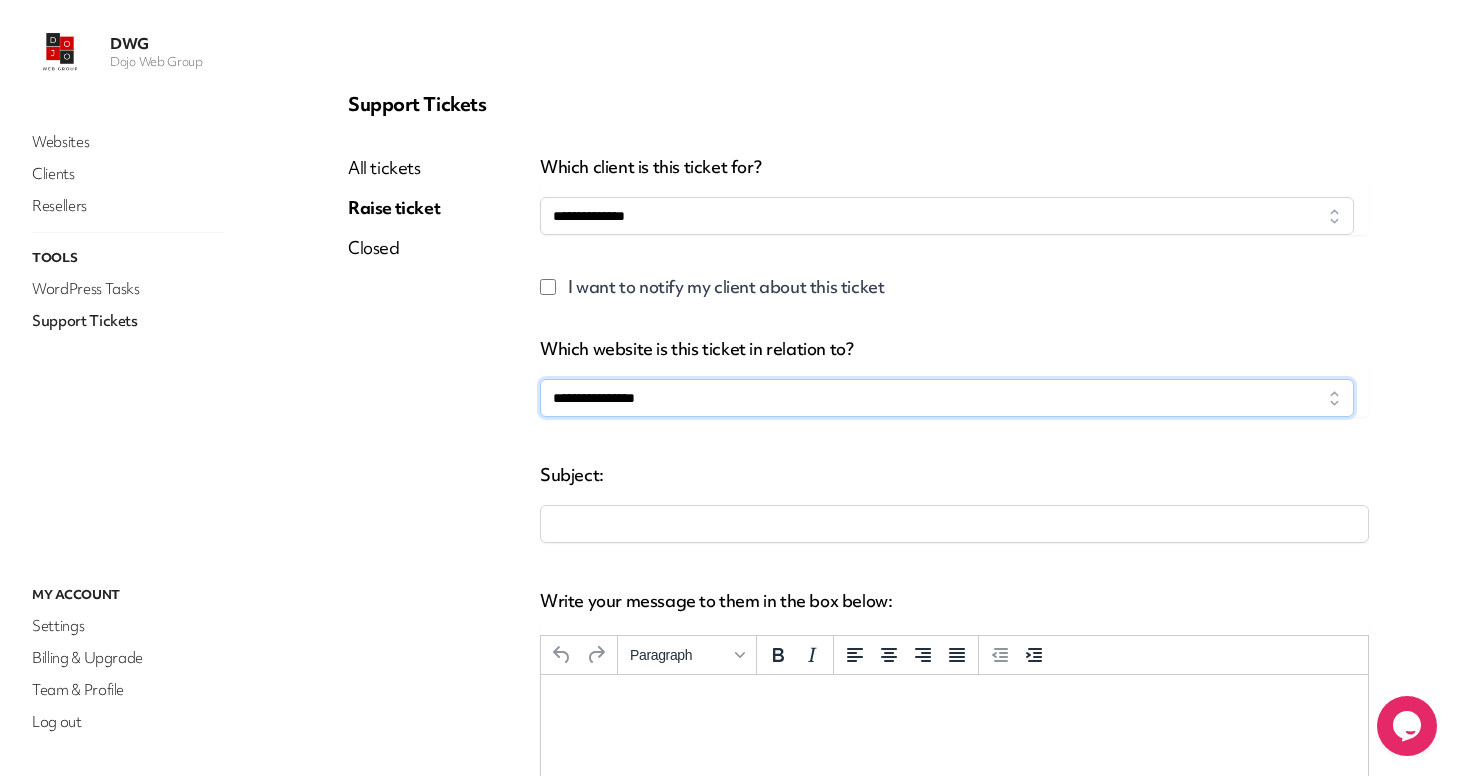 scroll, scrollTop: 47, scrollLeft: 0, axis: vertical 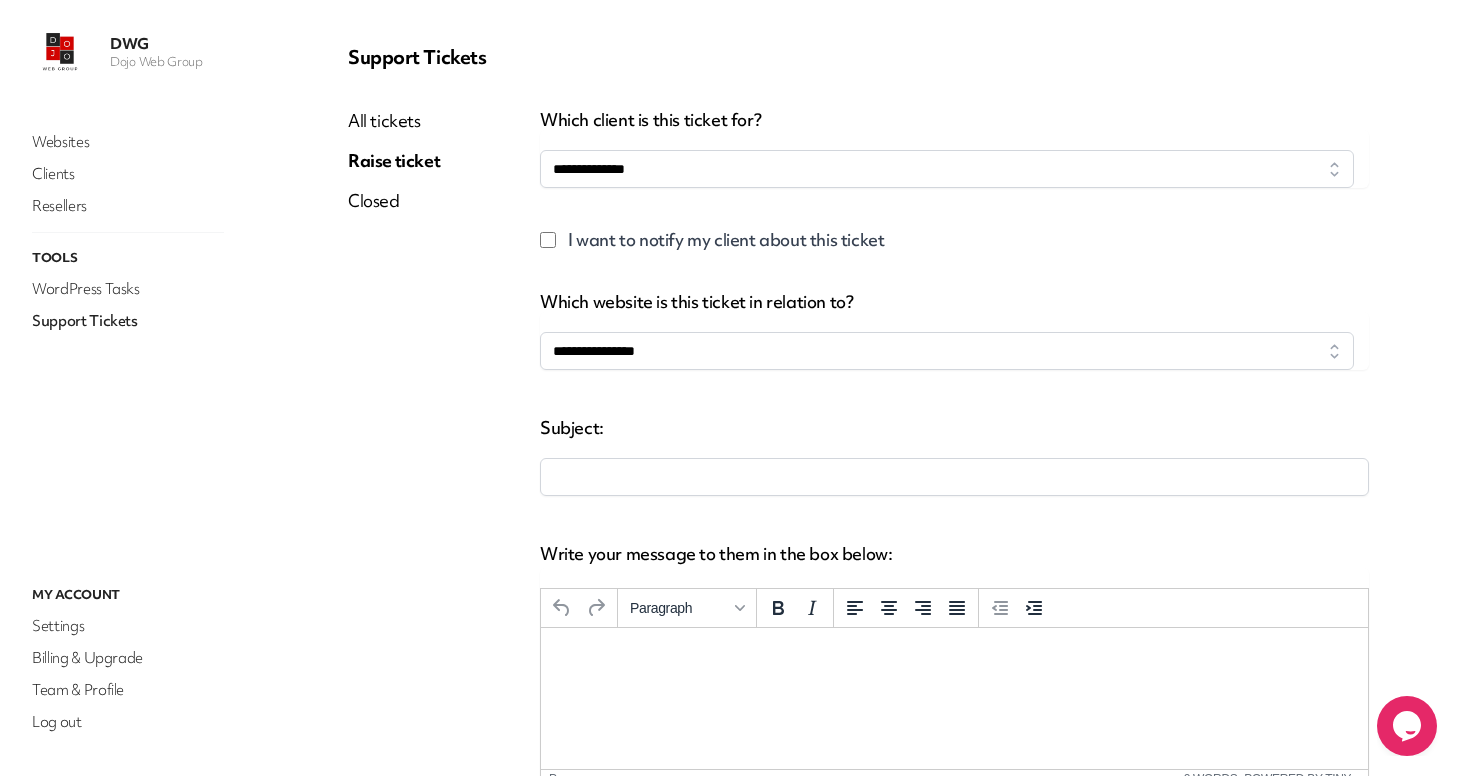 click at bounding box center [954, 477] 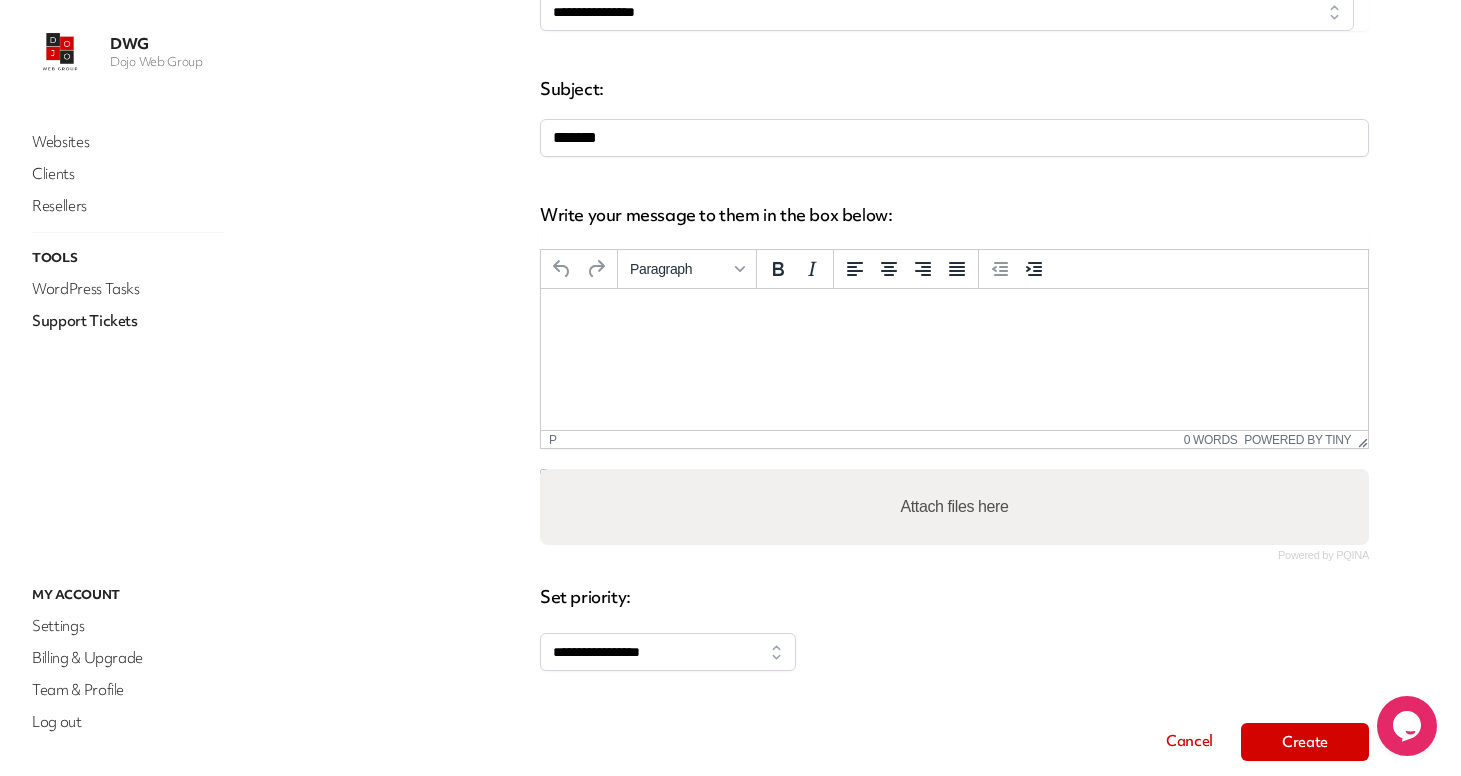 scroll, scrollTop: 420, scrollLeft: 0, axis: vertical 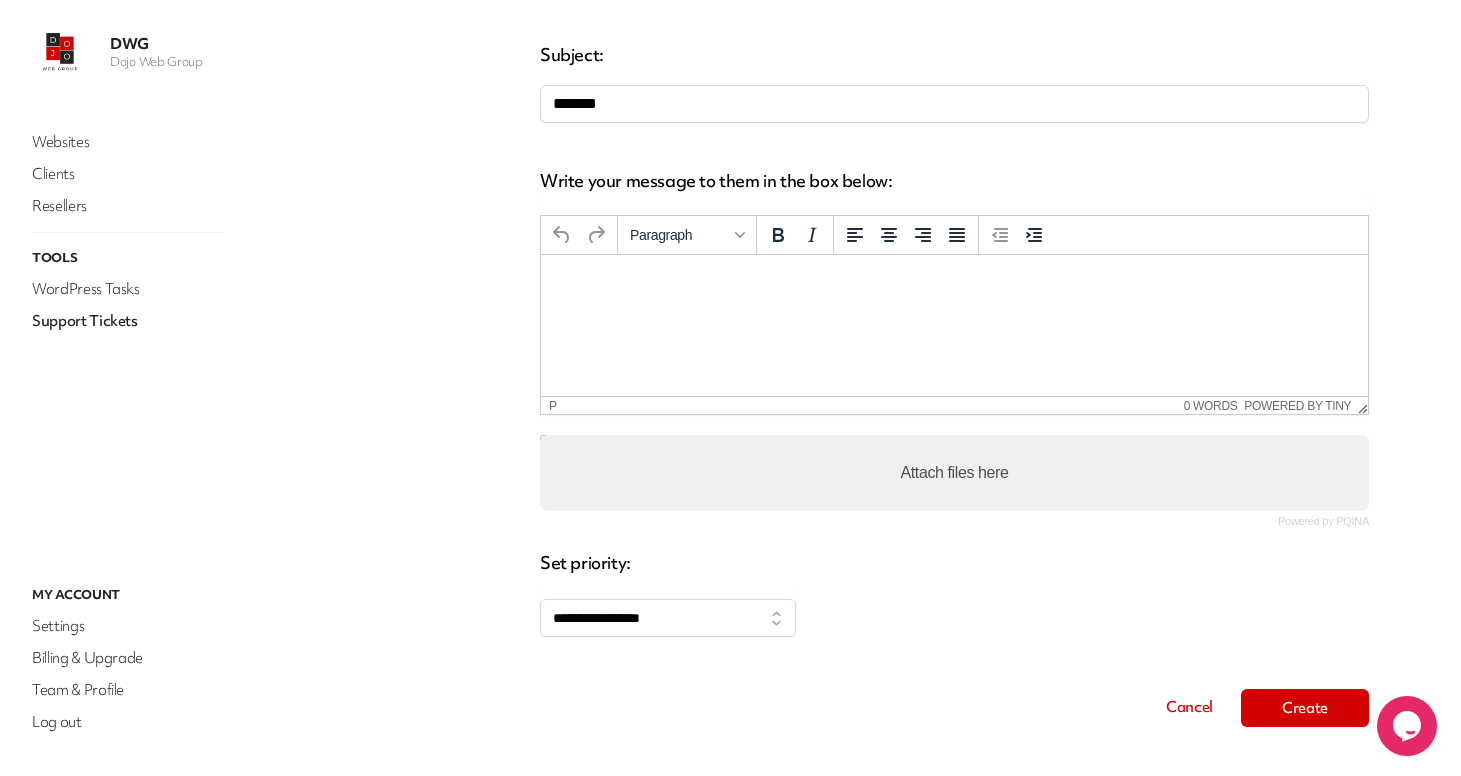 click at bounding box center [954, 282] 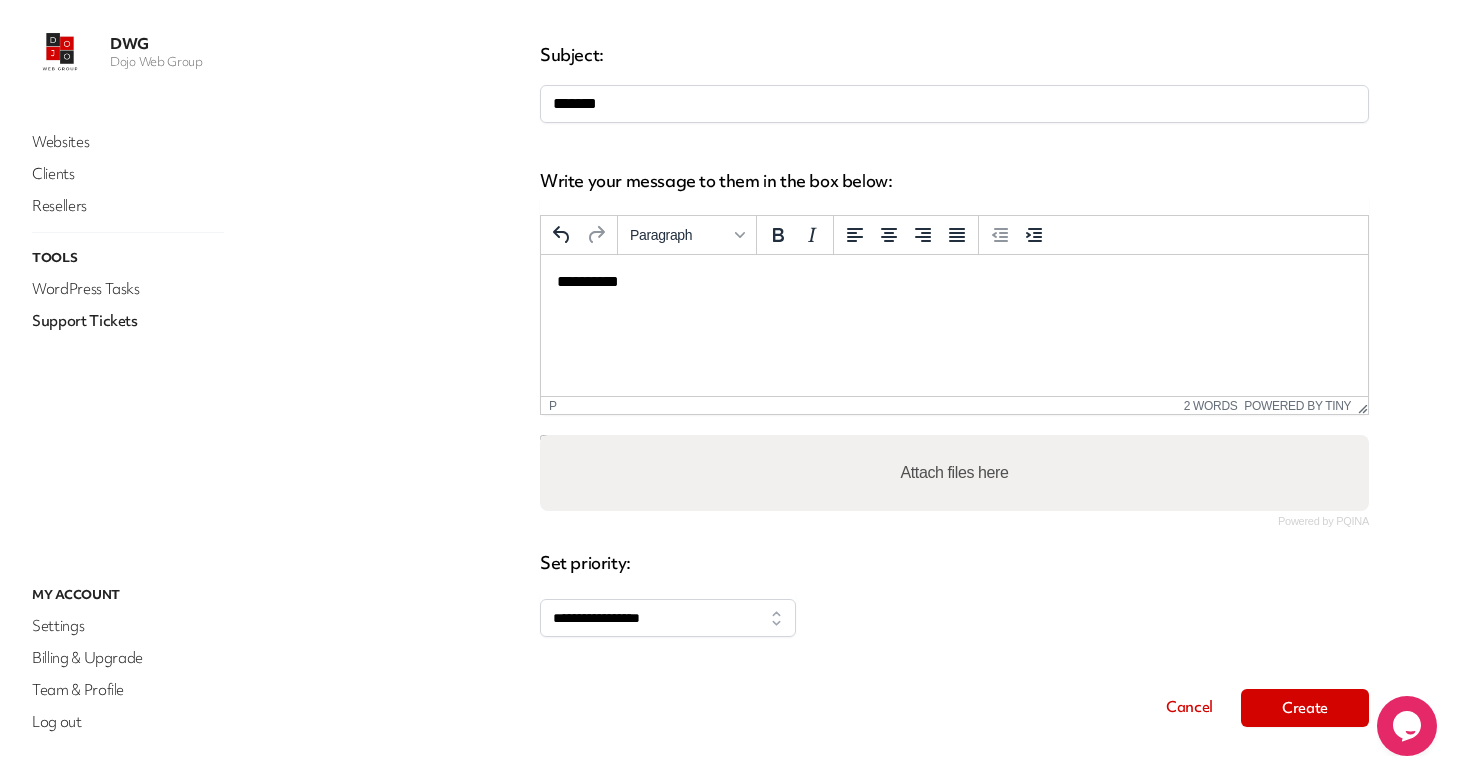 click on "Attach files here" at bounding box center [955, 473] 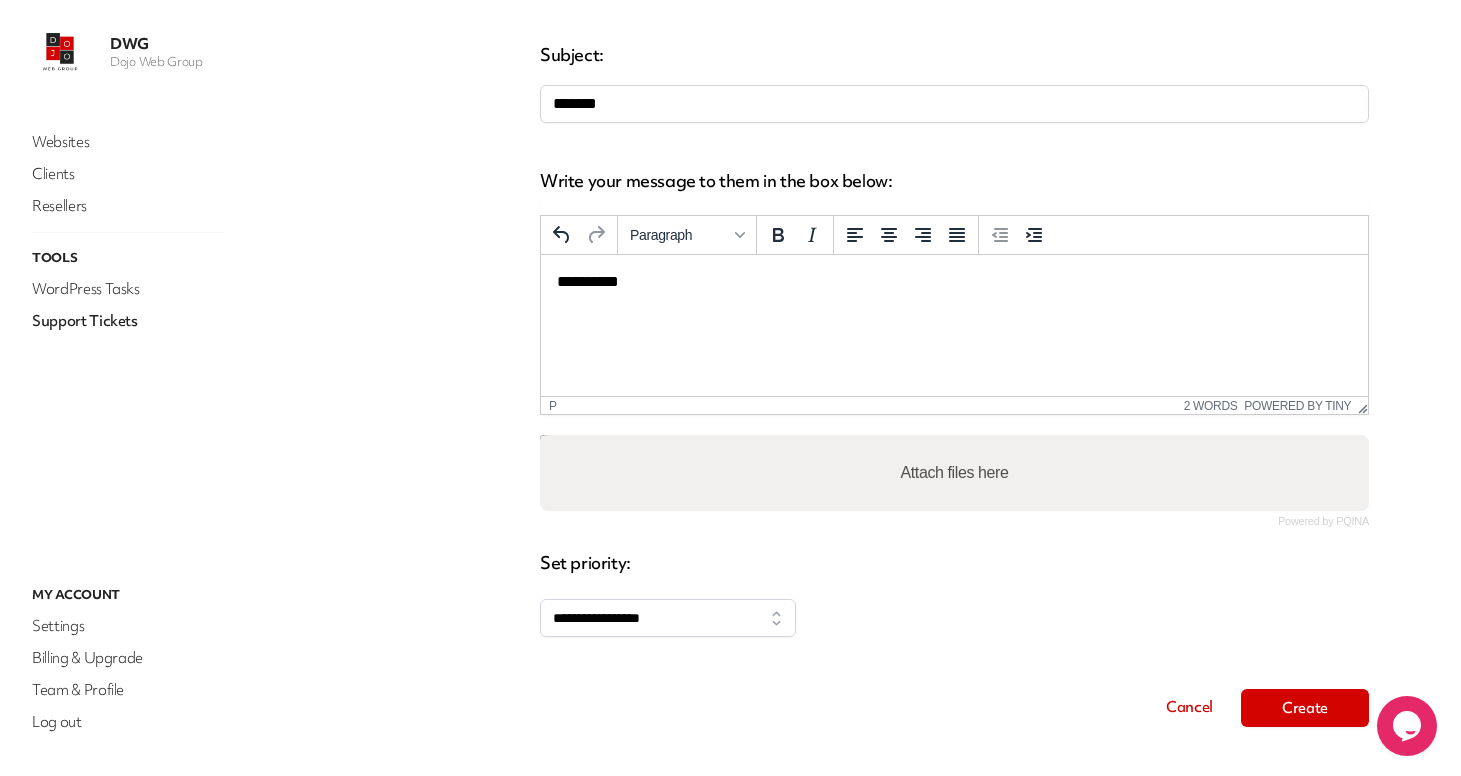 click on "Attach files here" at bounding box center [954, 438] 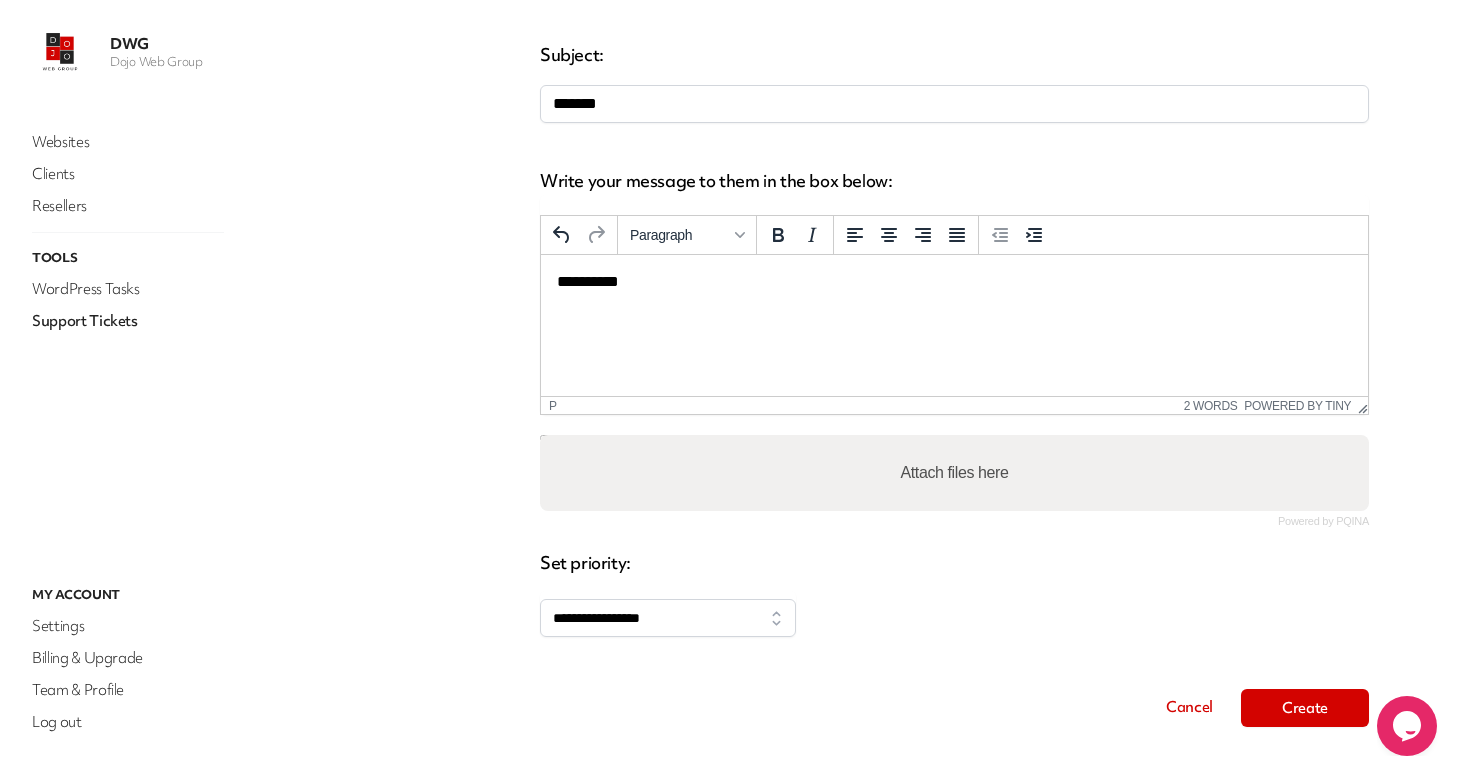 type on "**********" 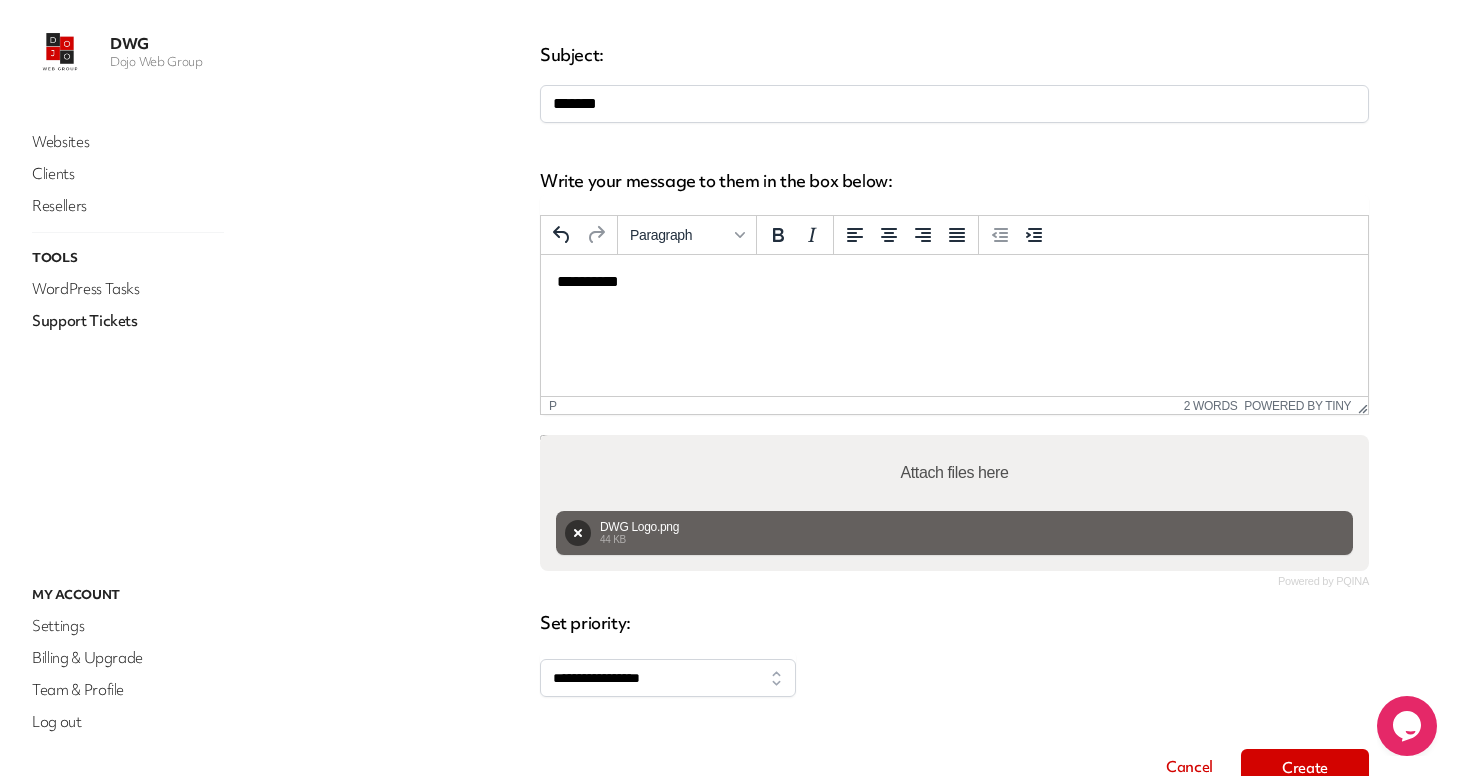 scroll, scrollTop: 468, scrollLeft: 0, axis: vertical 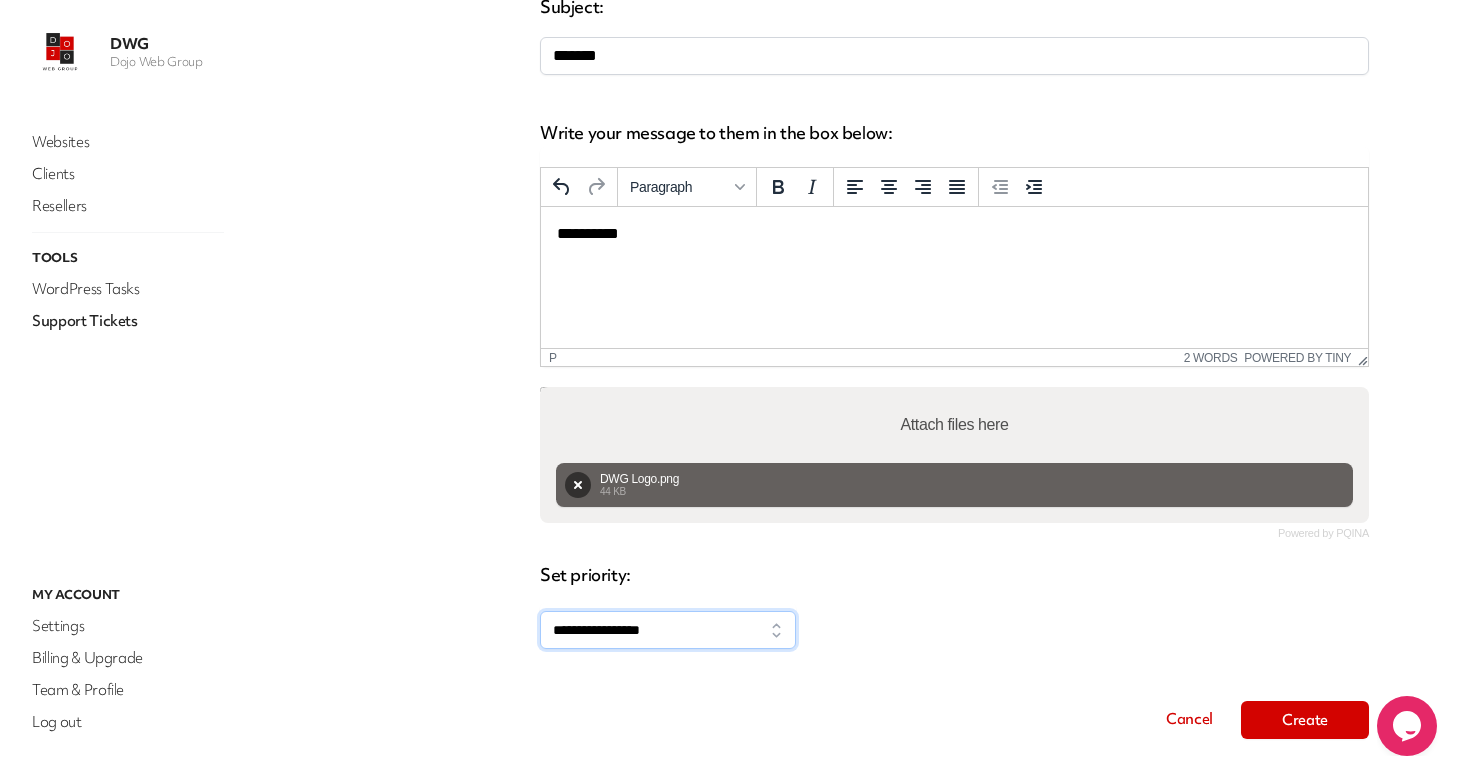 click on "**********" at bounding box center [668, 630] 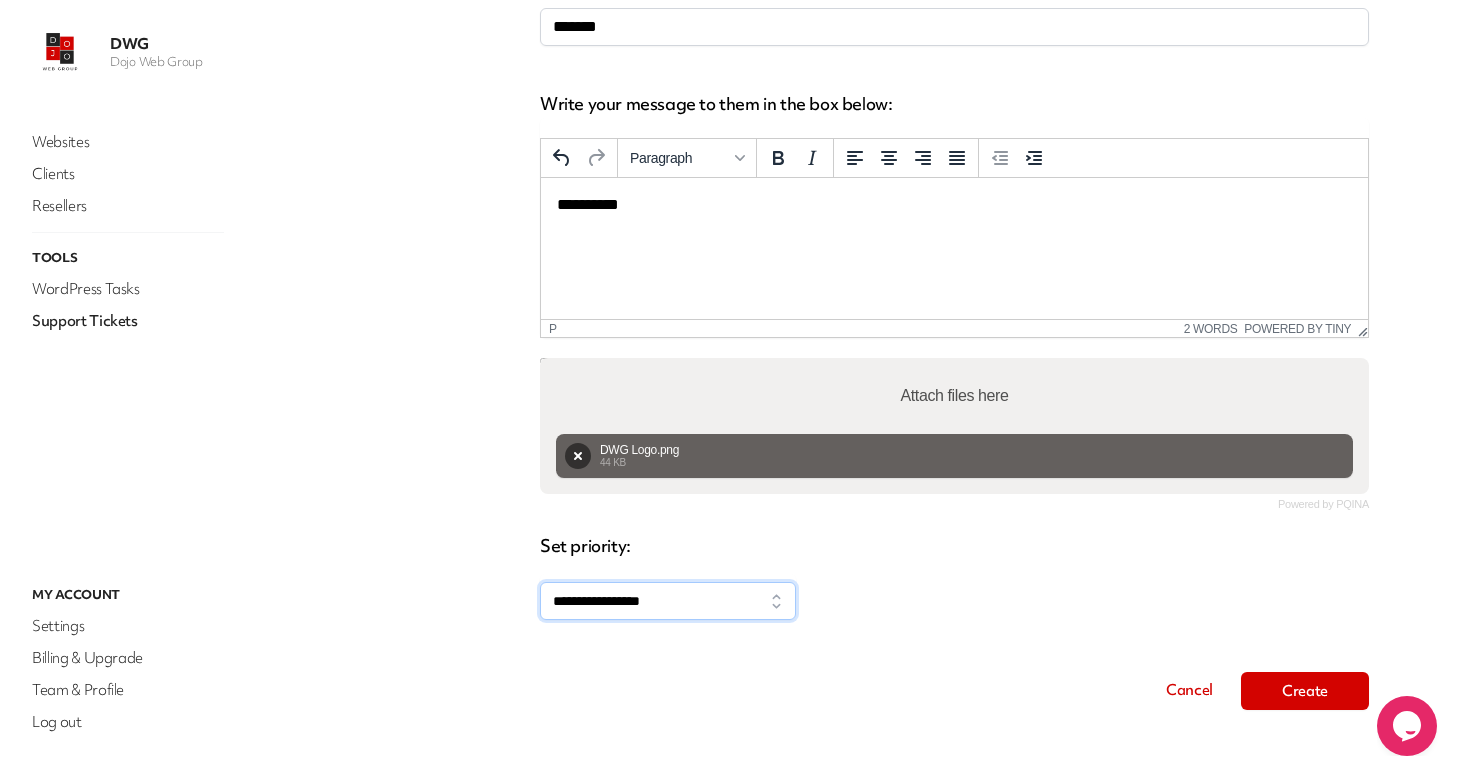 scroll, scrollTop: 523, scrollLeft: 0, axis: vertical 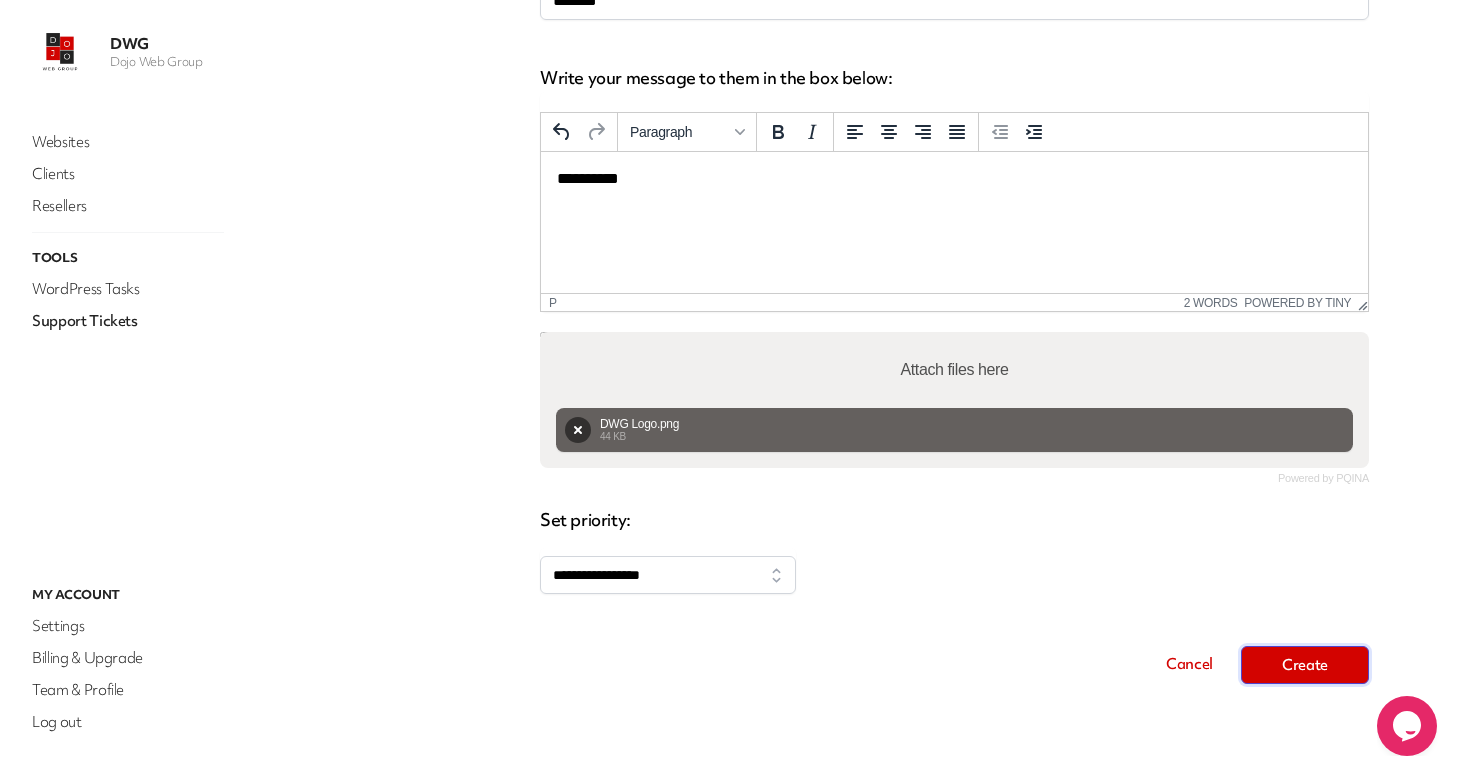 click on "Create" at bounding box center (1305, 665) 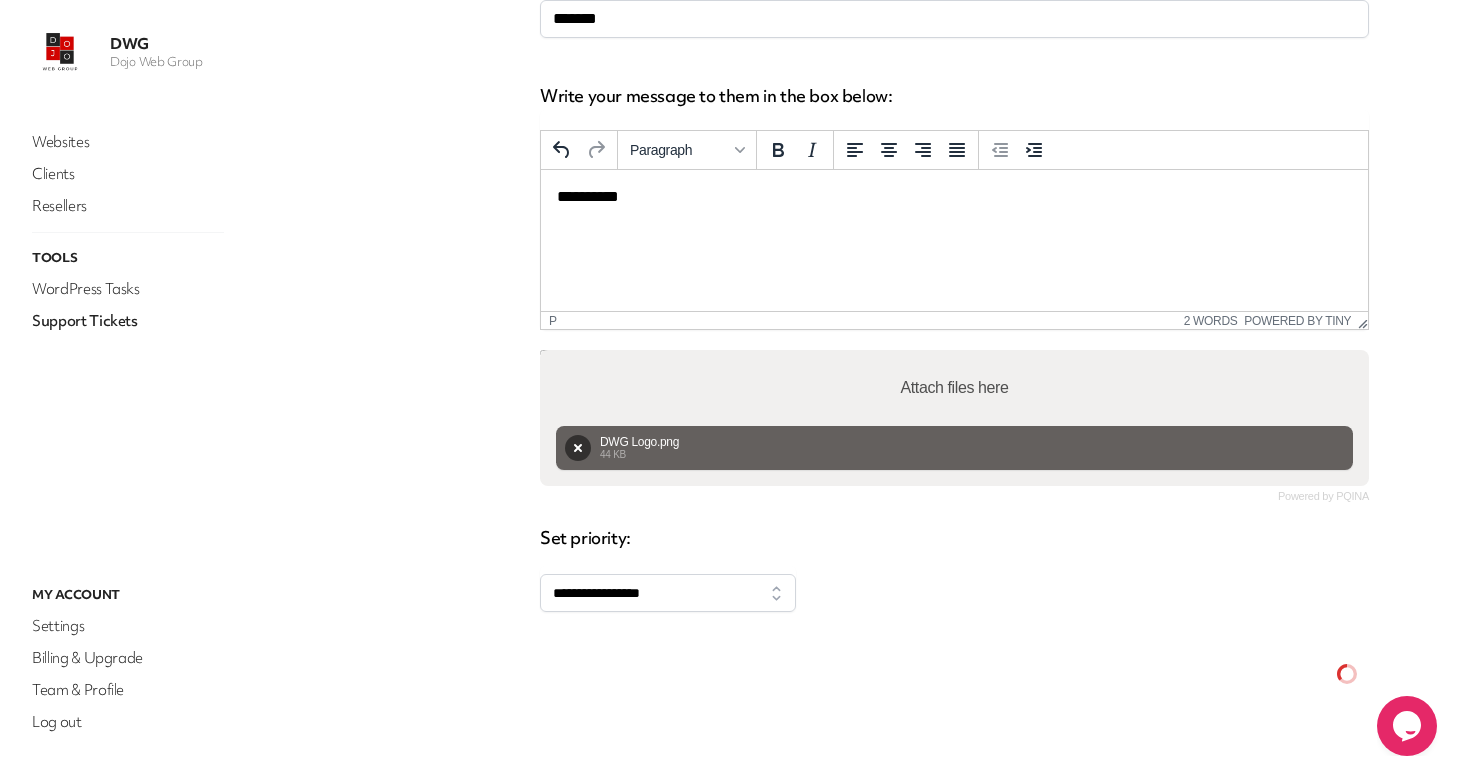 scroll, scrollTop: 0, scrollLeft: 0, axis: both 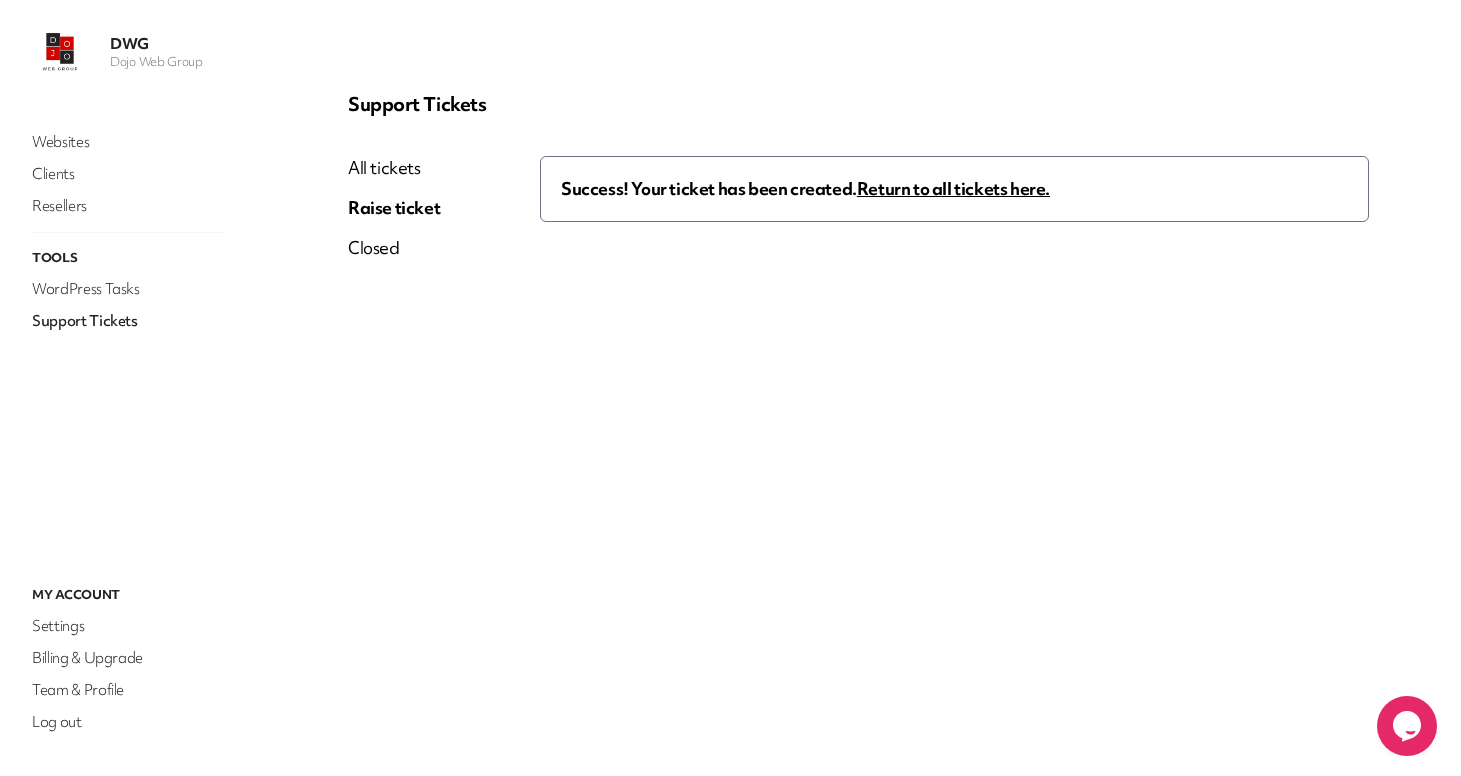 click on "All tickets" at bounding box center (394, 168) 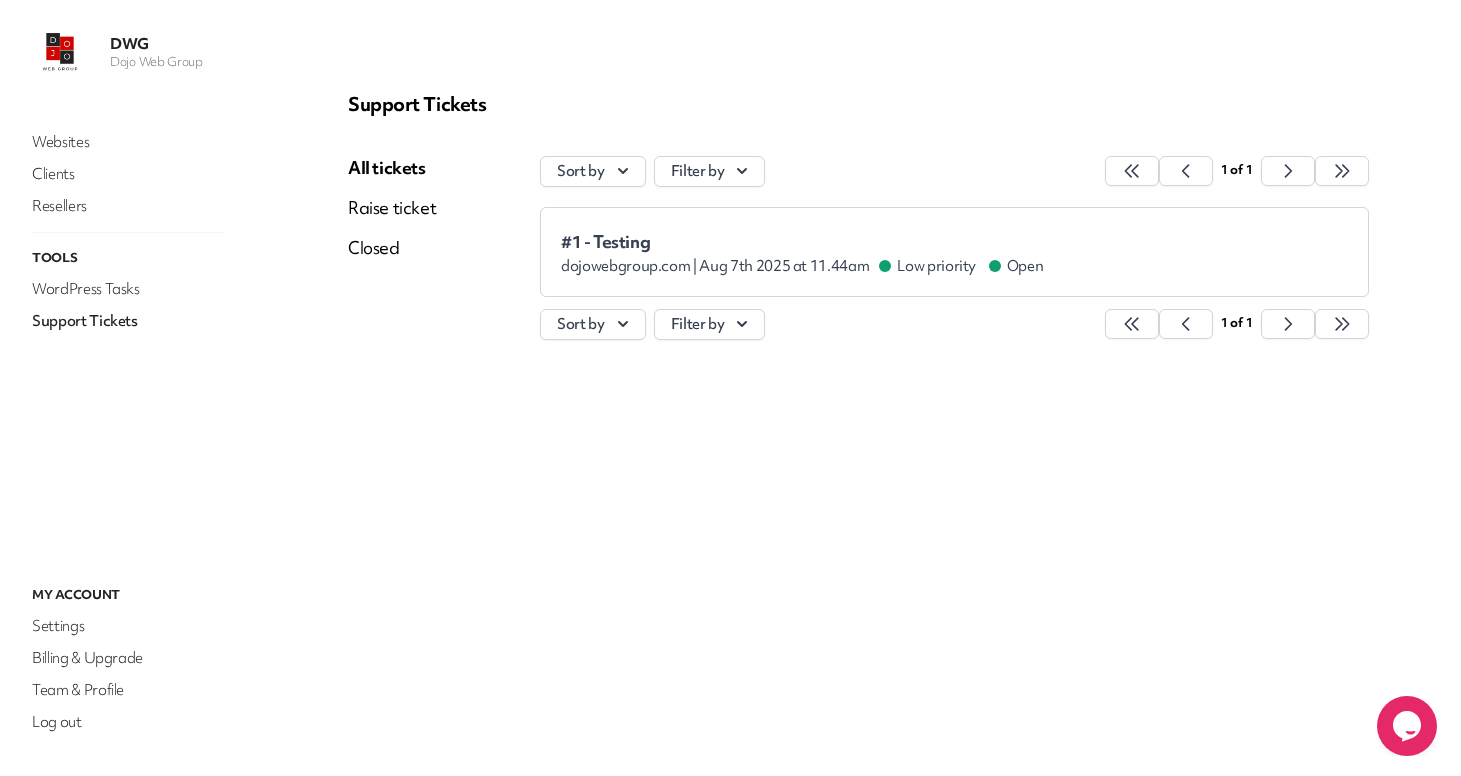 click on "example.com |
Aug 7th 2025 at 11.44am
Low priority
Open" at bounding box center [802, 266] 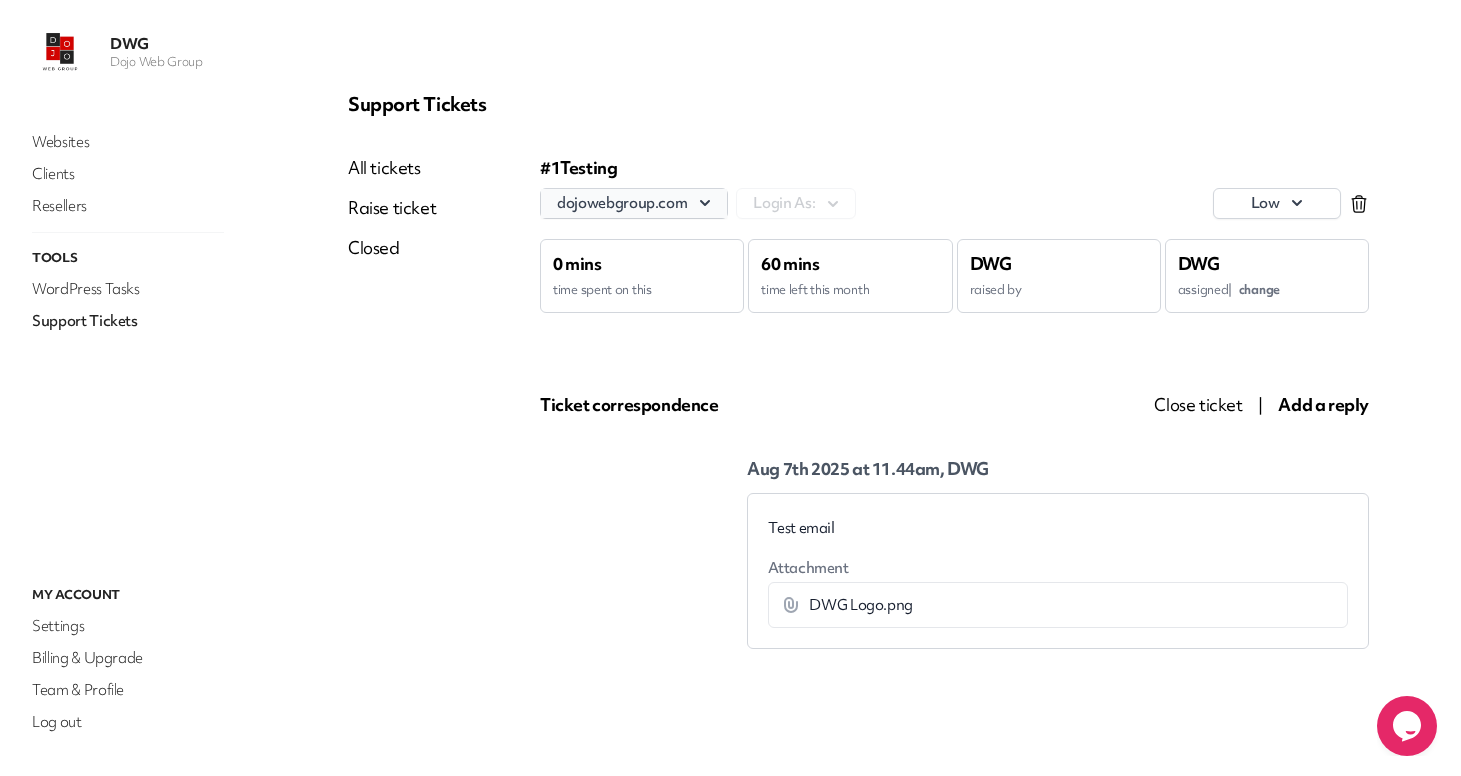 click 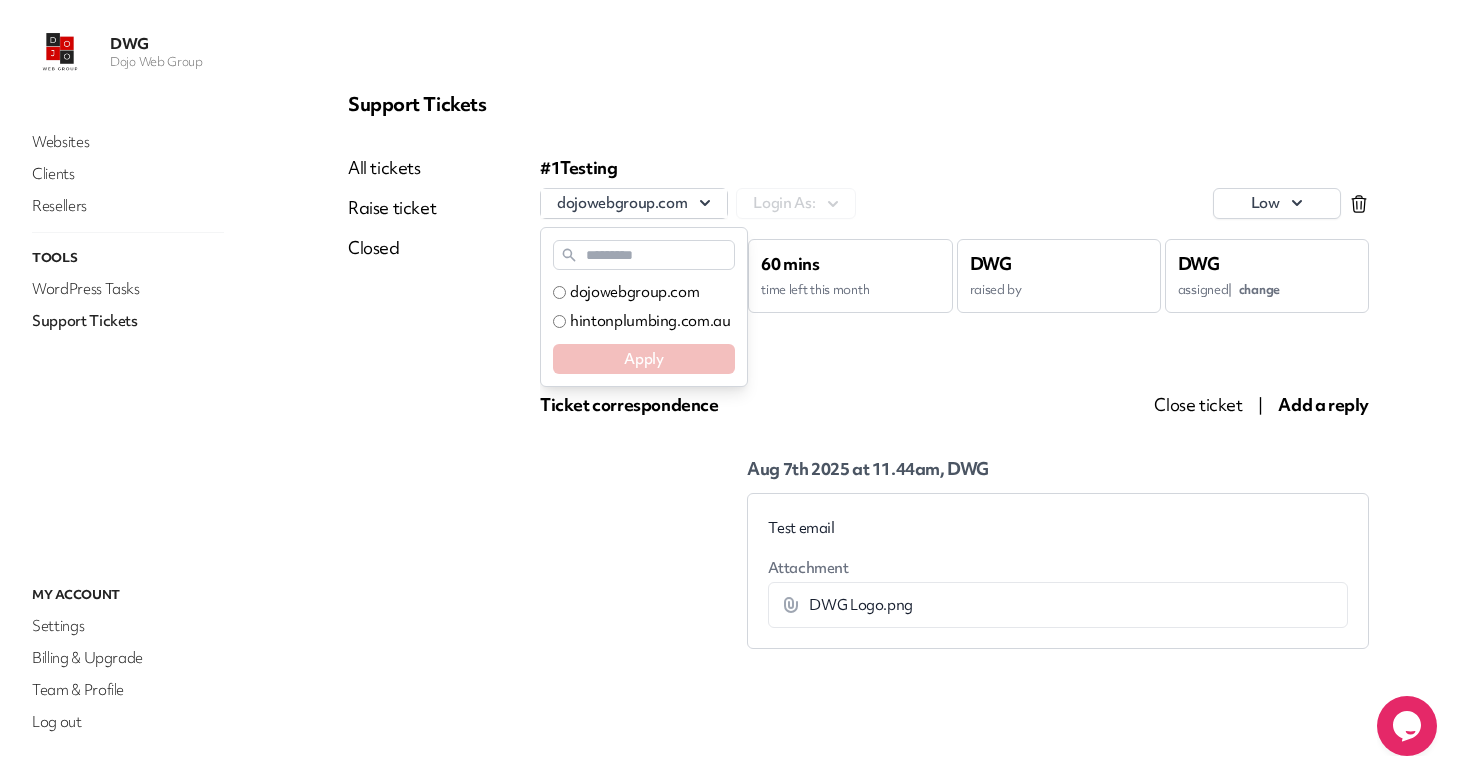 click on "Support Tickets
All tickets
Raise ticket
Closed
#1  Testing
example.com
Login As:
example.com
hintonplumbing.com.au
Apply
low
0 mins   time spent on this   60 mins   time left this month   DWG   raised by   DWG   assigned
|
change
Ticket correspondence   Close ticket     |   Add a reply
Aug 7th 2025 at 11.44am, DWG
Test email   Attachment     DWG Logo.png   Download" at bounding box center (858, 370) 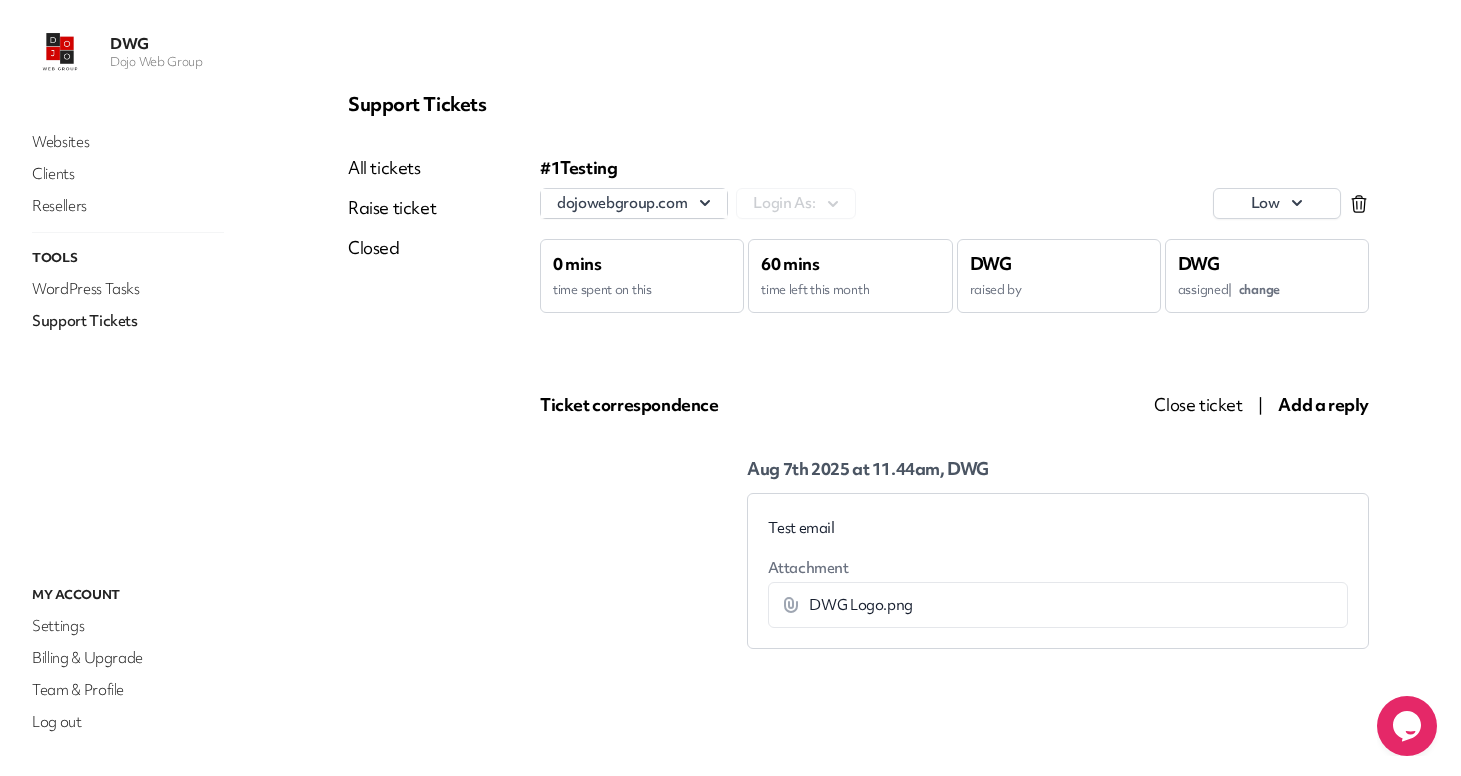 click on "change" at bounding box center [1259, 289] 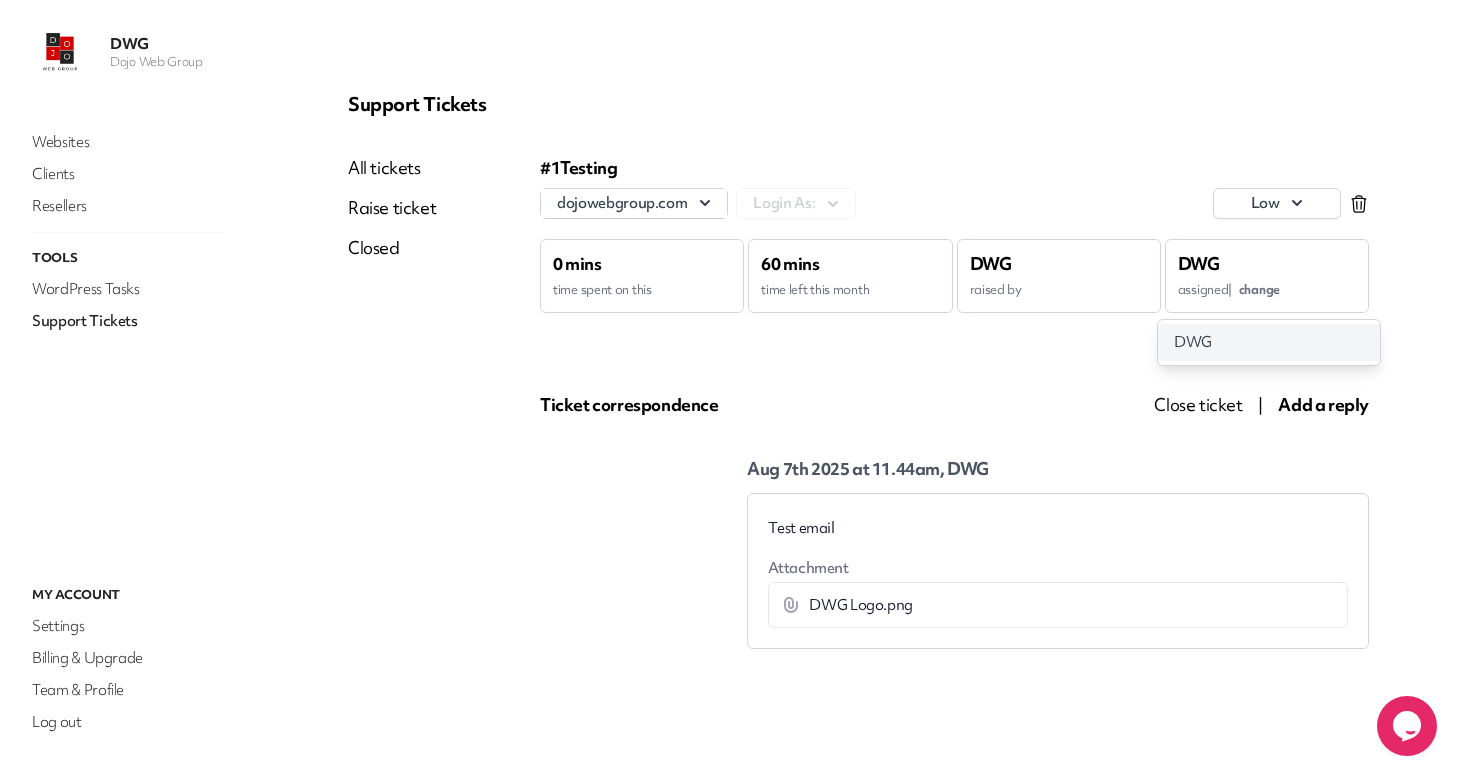 click on "DWG" at bounding box center [1269, 342] 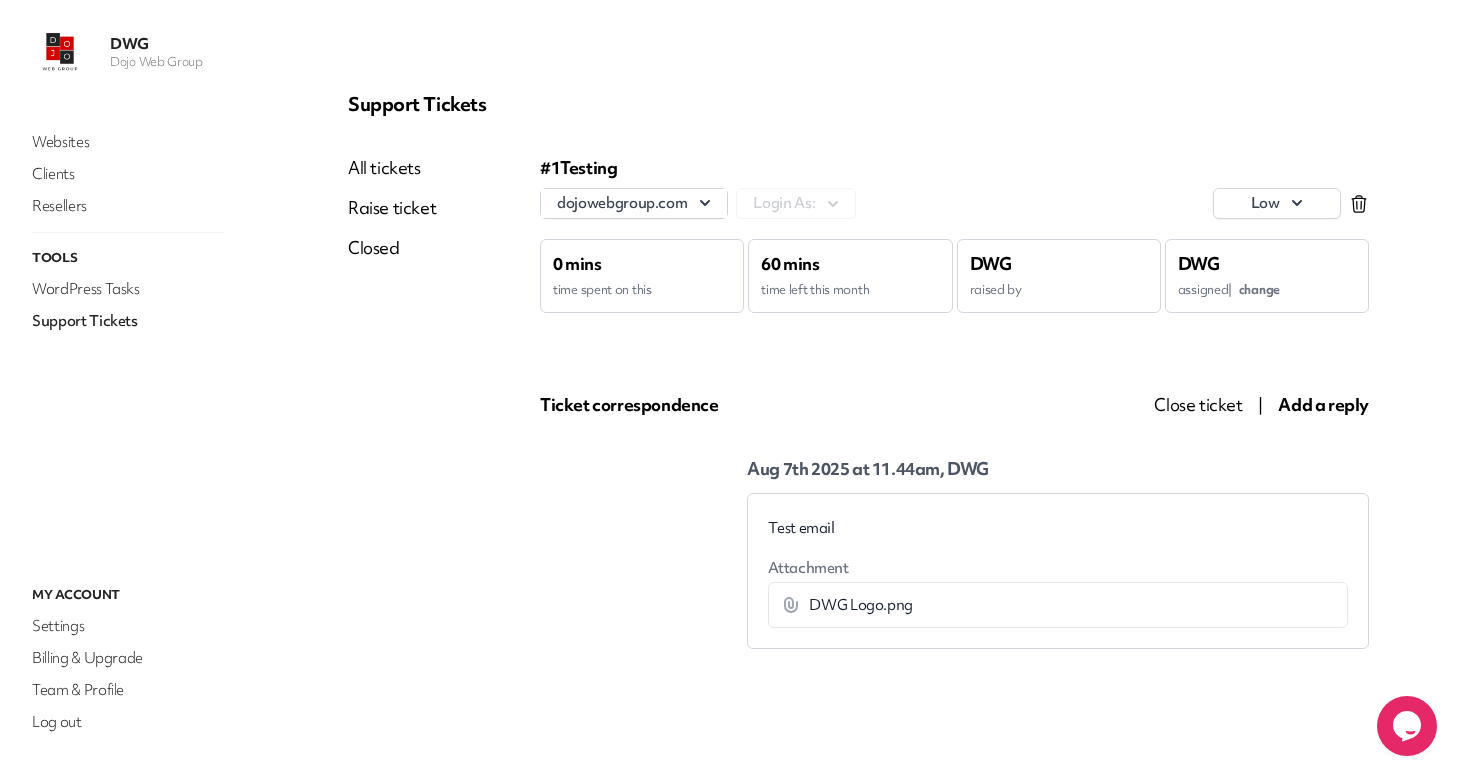 scroll, scrollTop: 0, scrollLeft: 0, axis: both 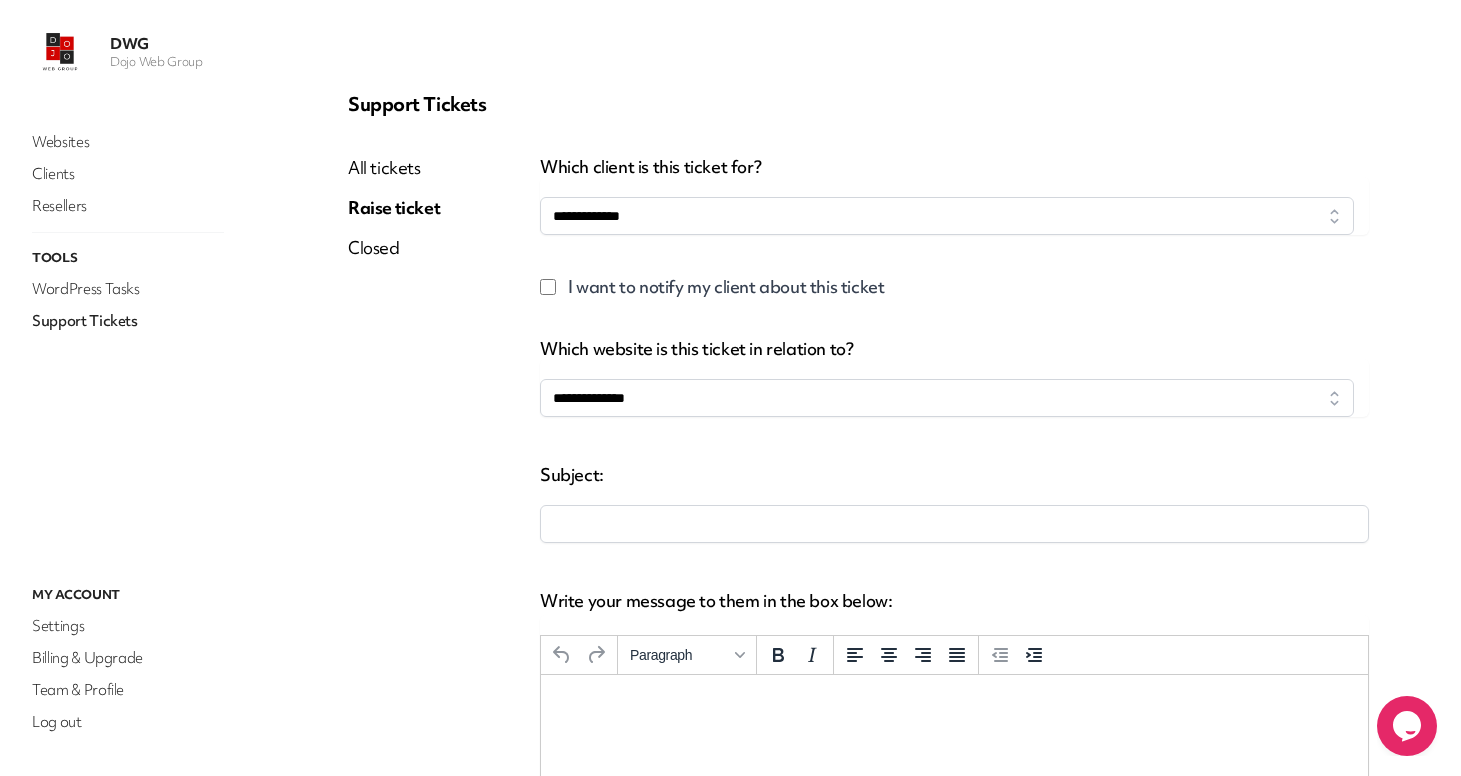 click on "I want to notify my client about this ticket" at bounding box center [726, 287] 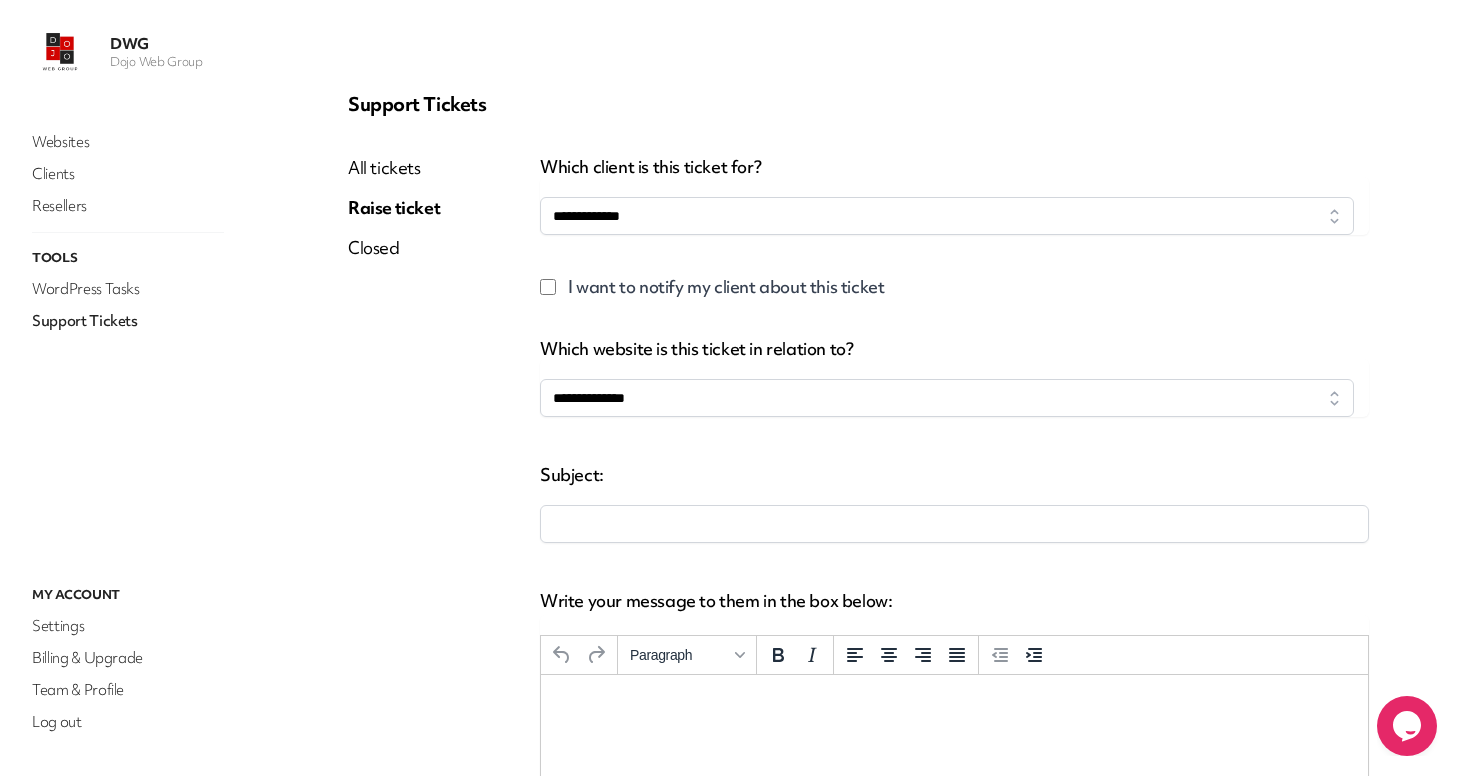select 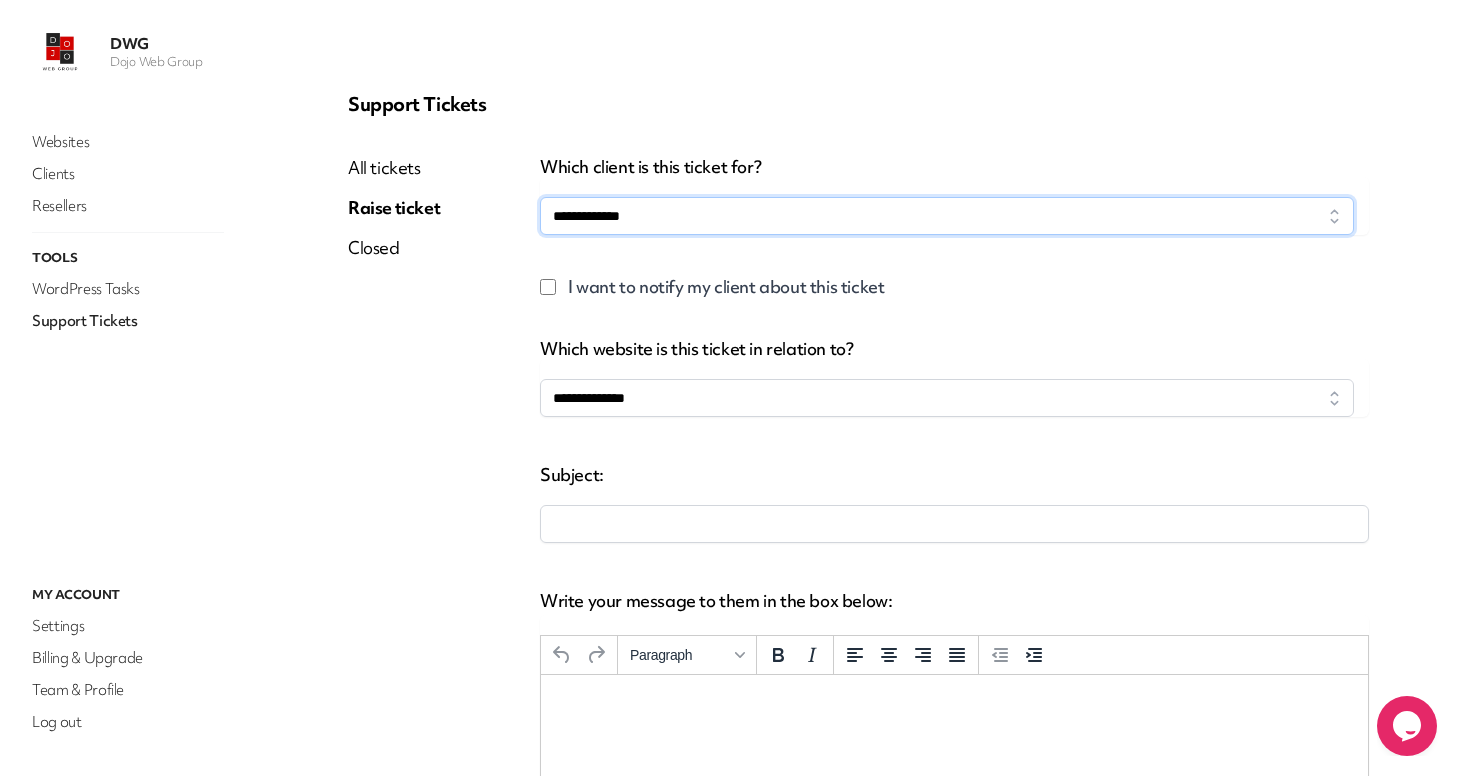 click on "**********" at bounding box center (947, 216) 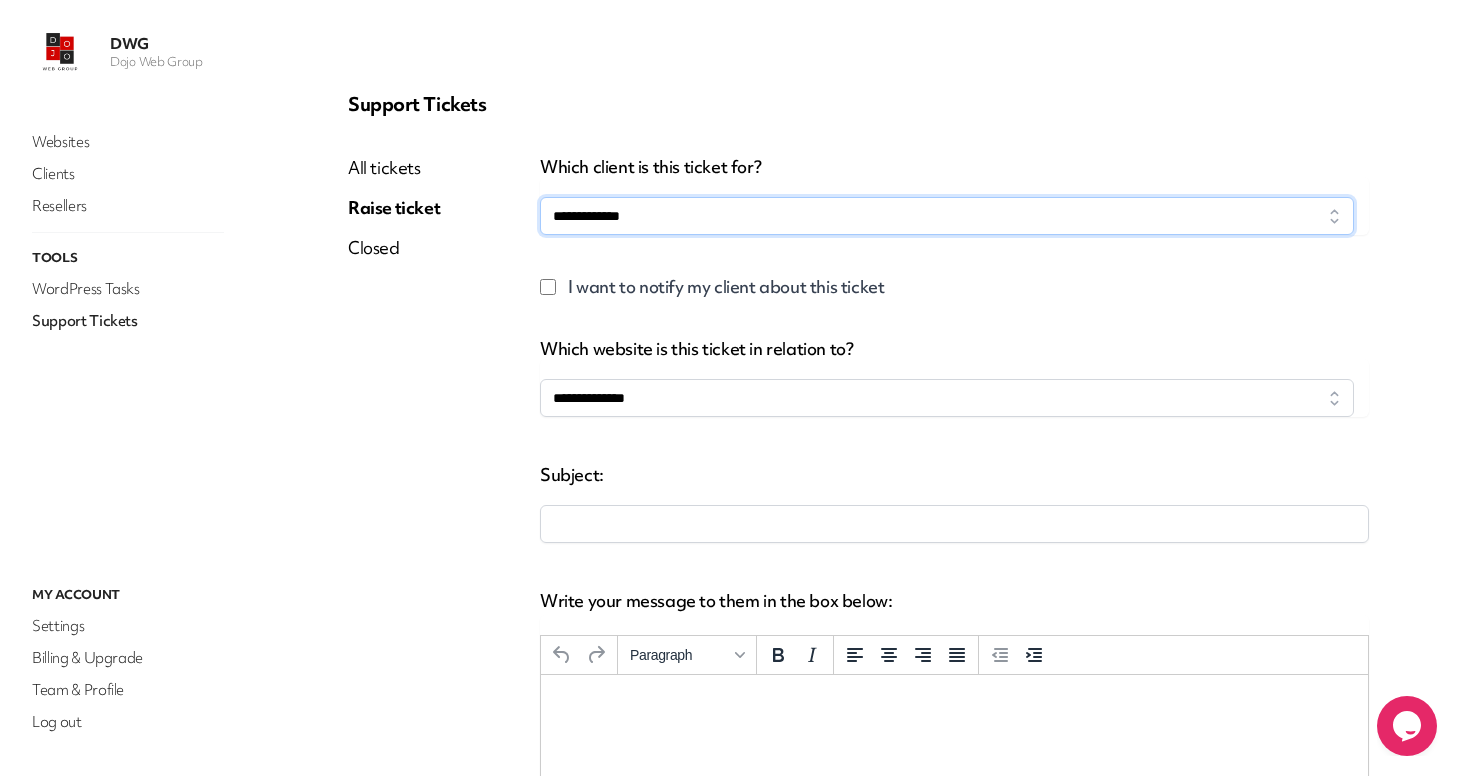 select on "****" 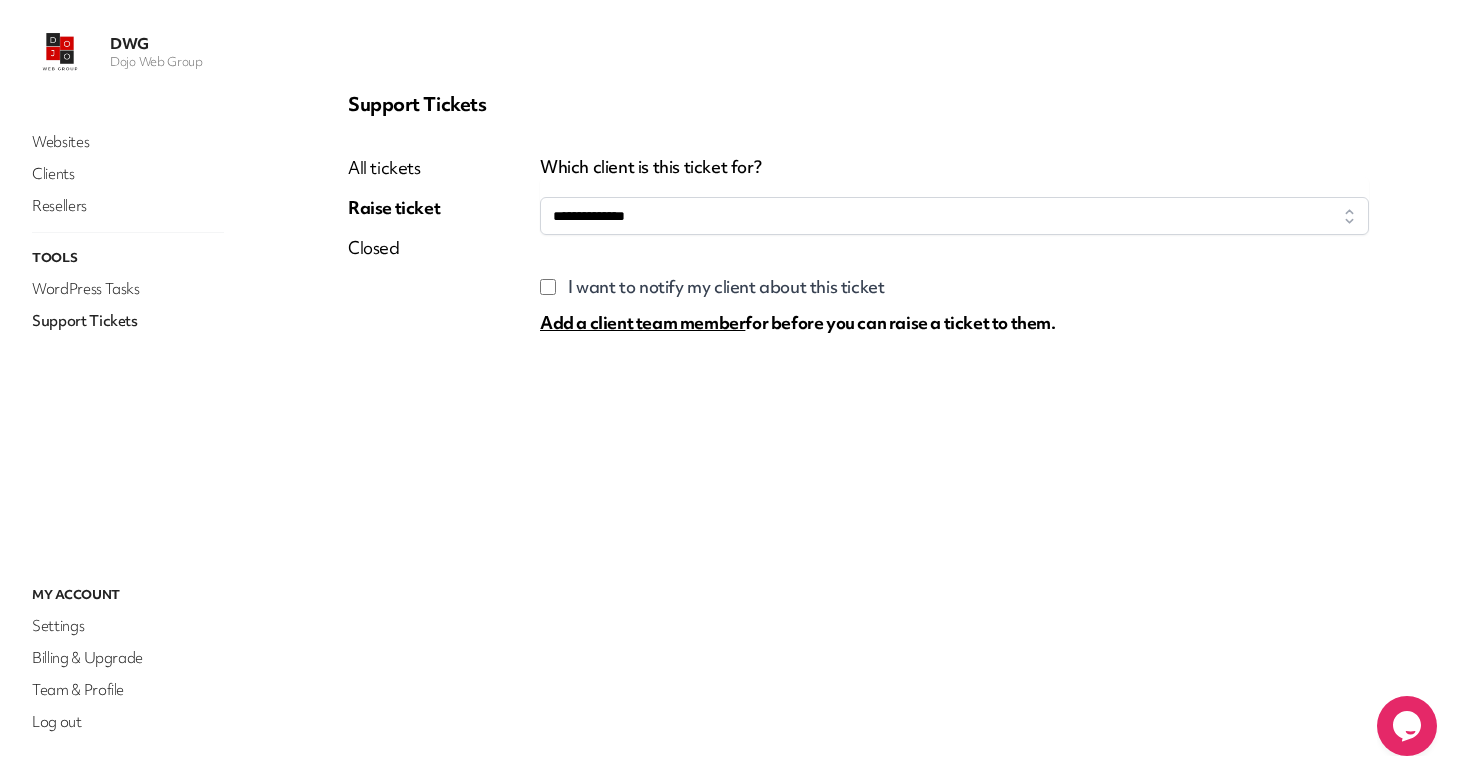 click on "Add a client team member" at bounding box center [642, 322] 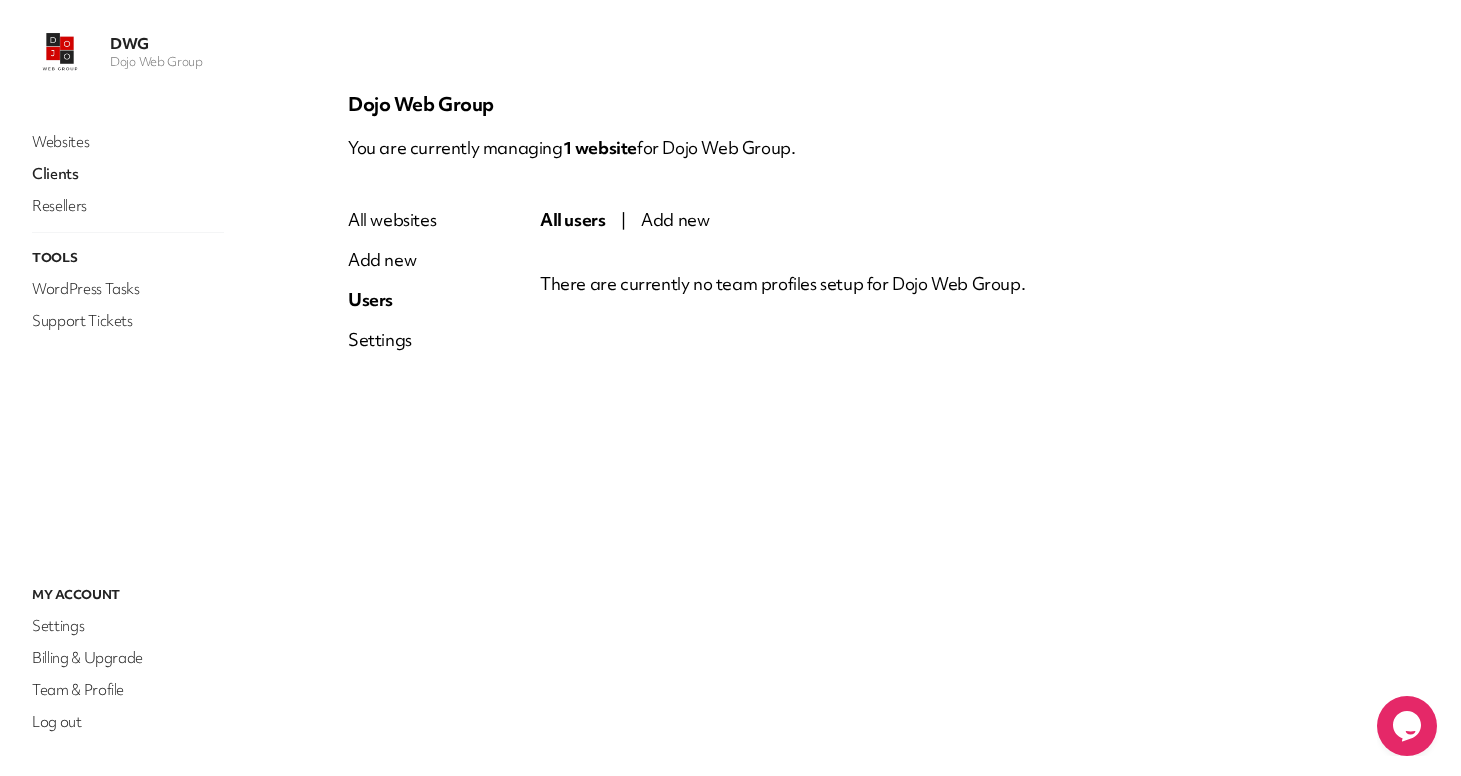 click on "Add new" at bounding box center (675, 219) 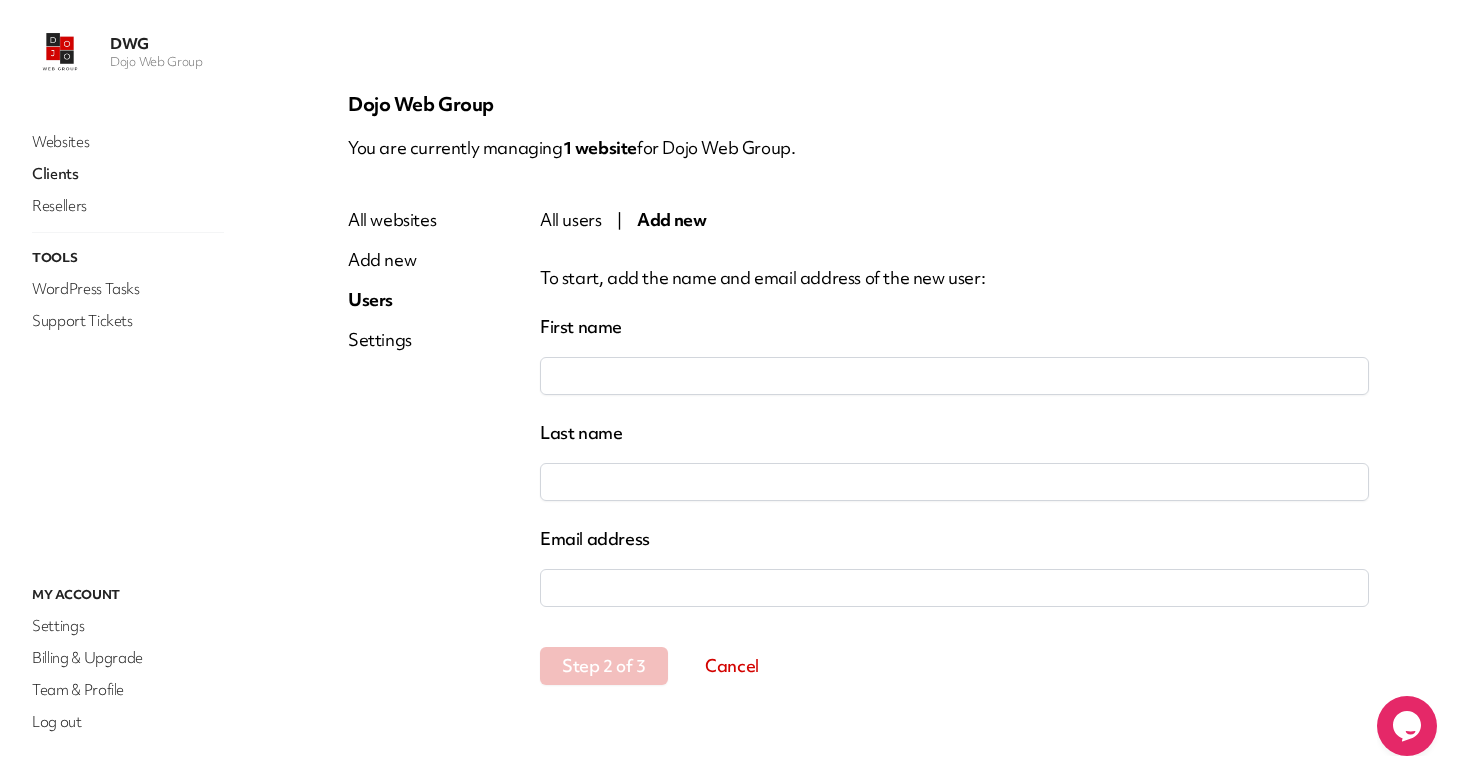 click on "First name" at bounding box center [954, 376] 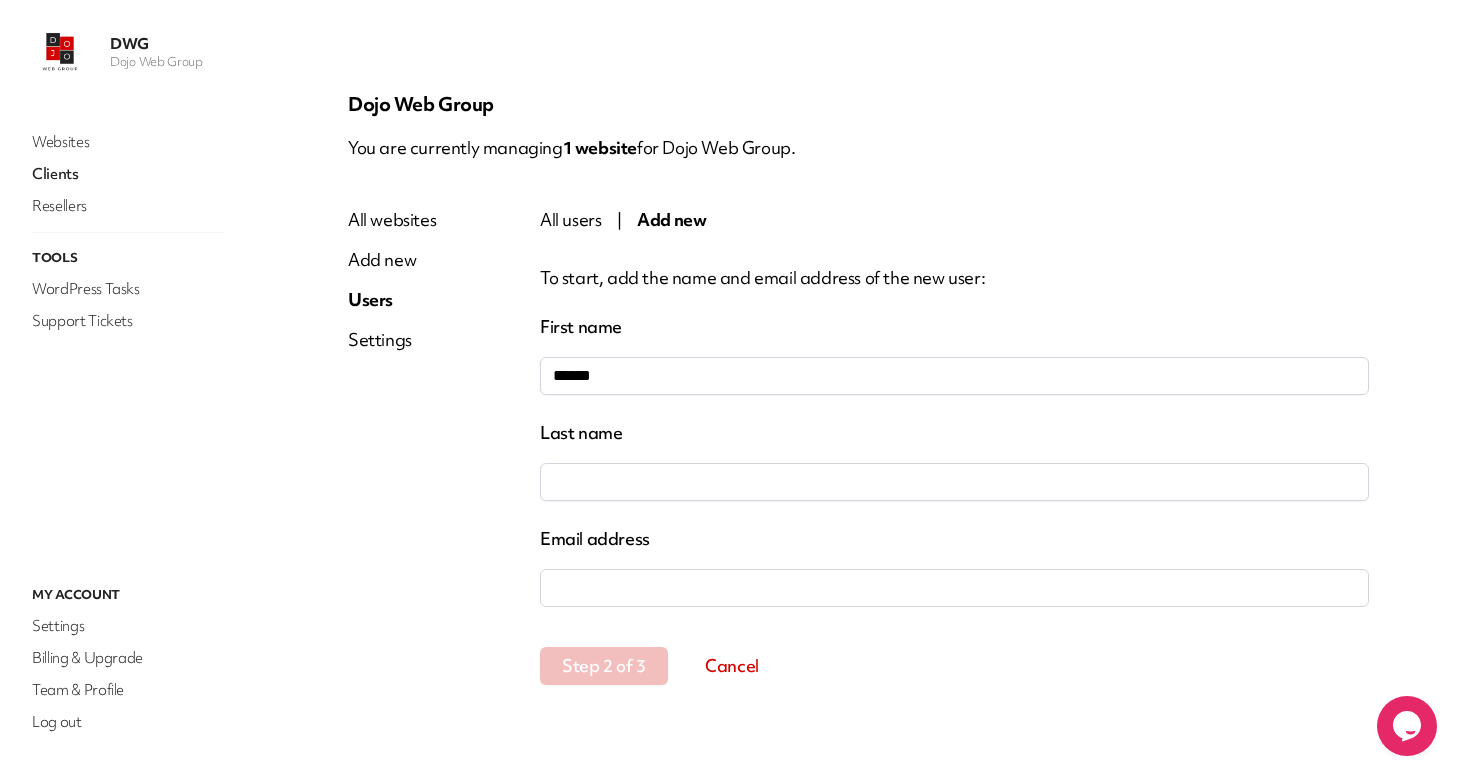 type on "*****" 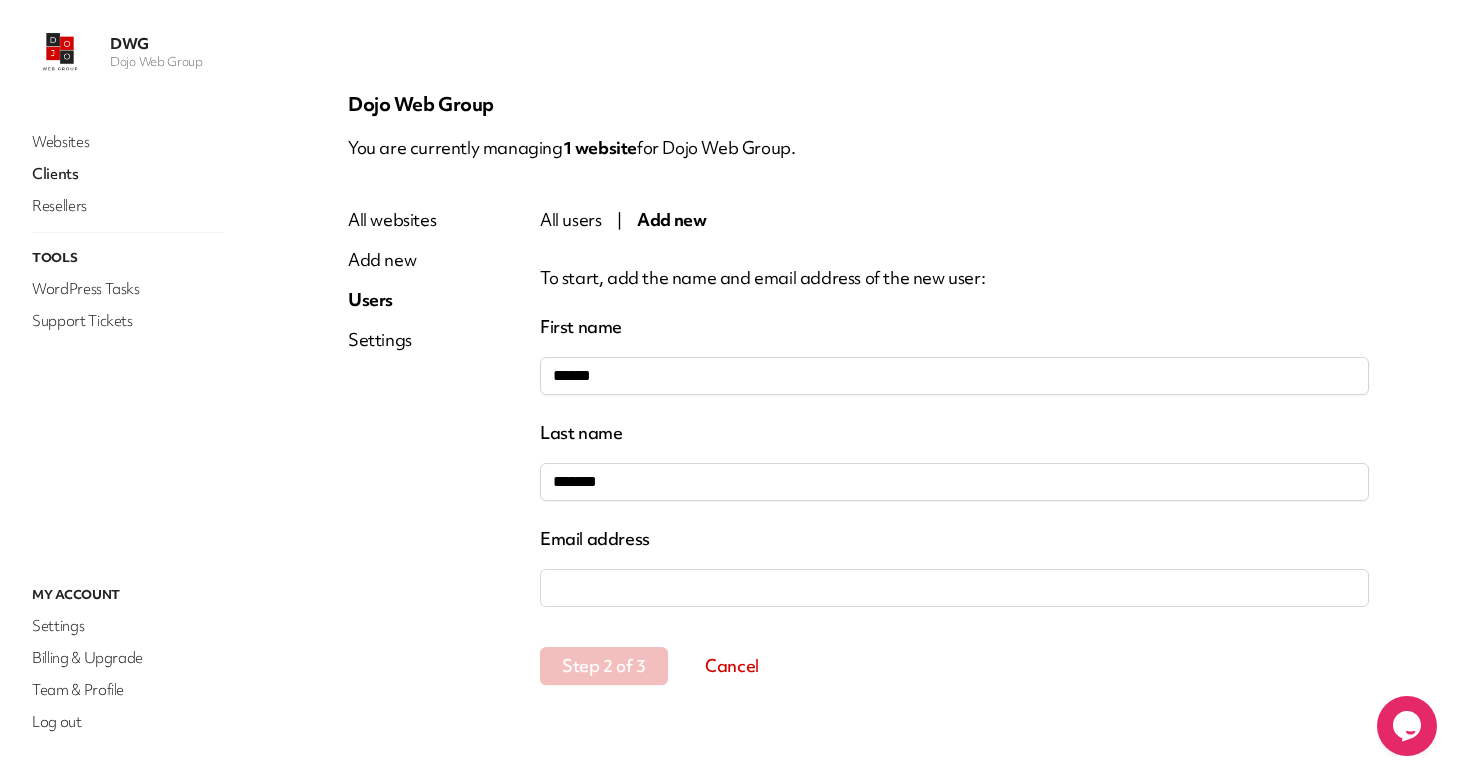 type on "*******" 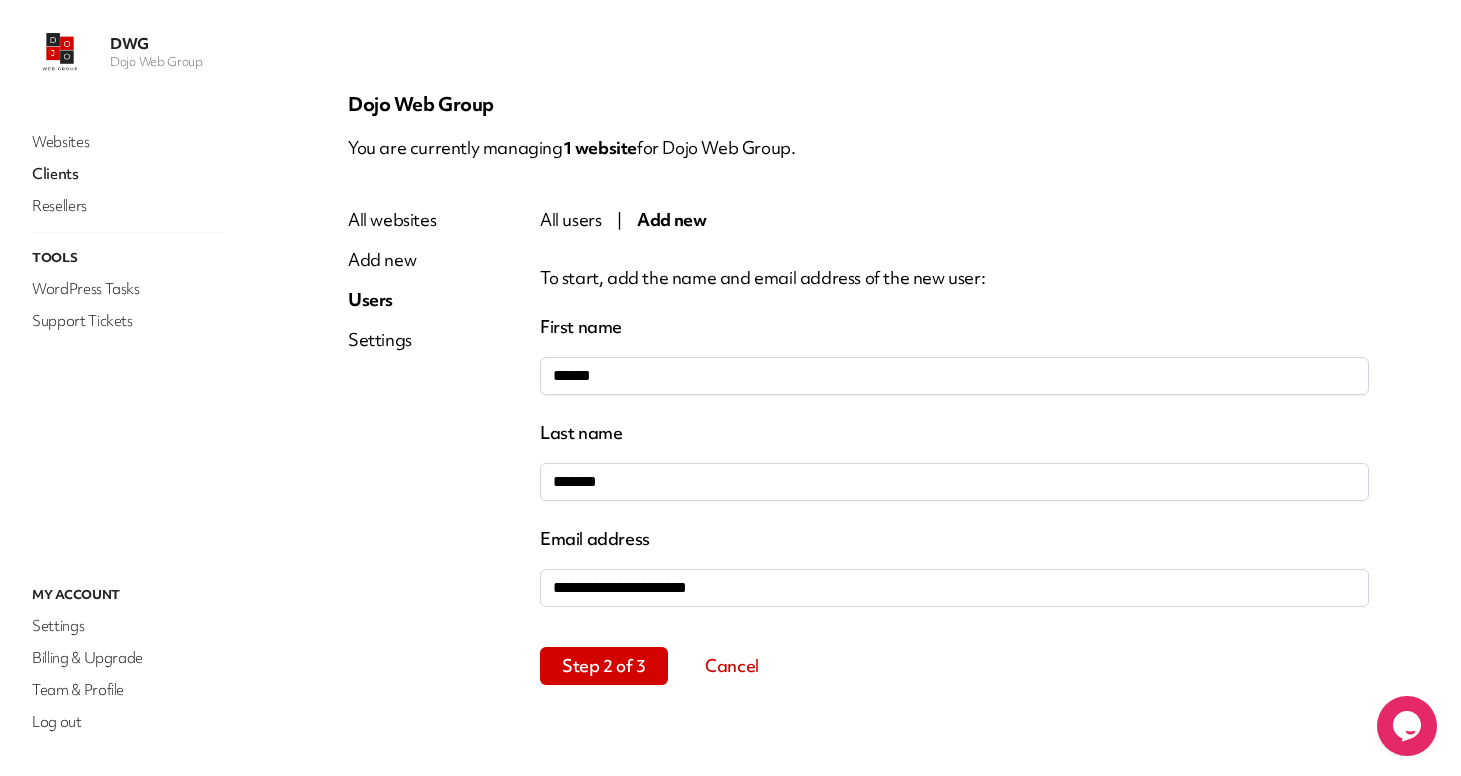 type on "**********" 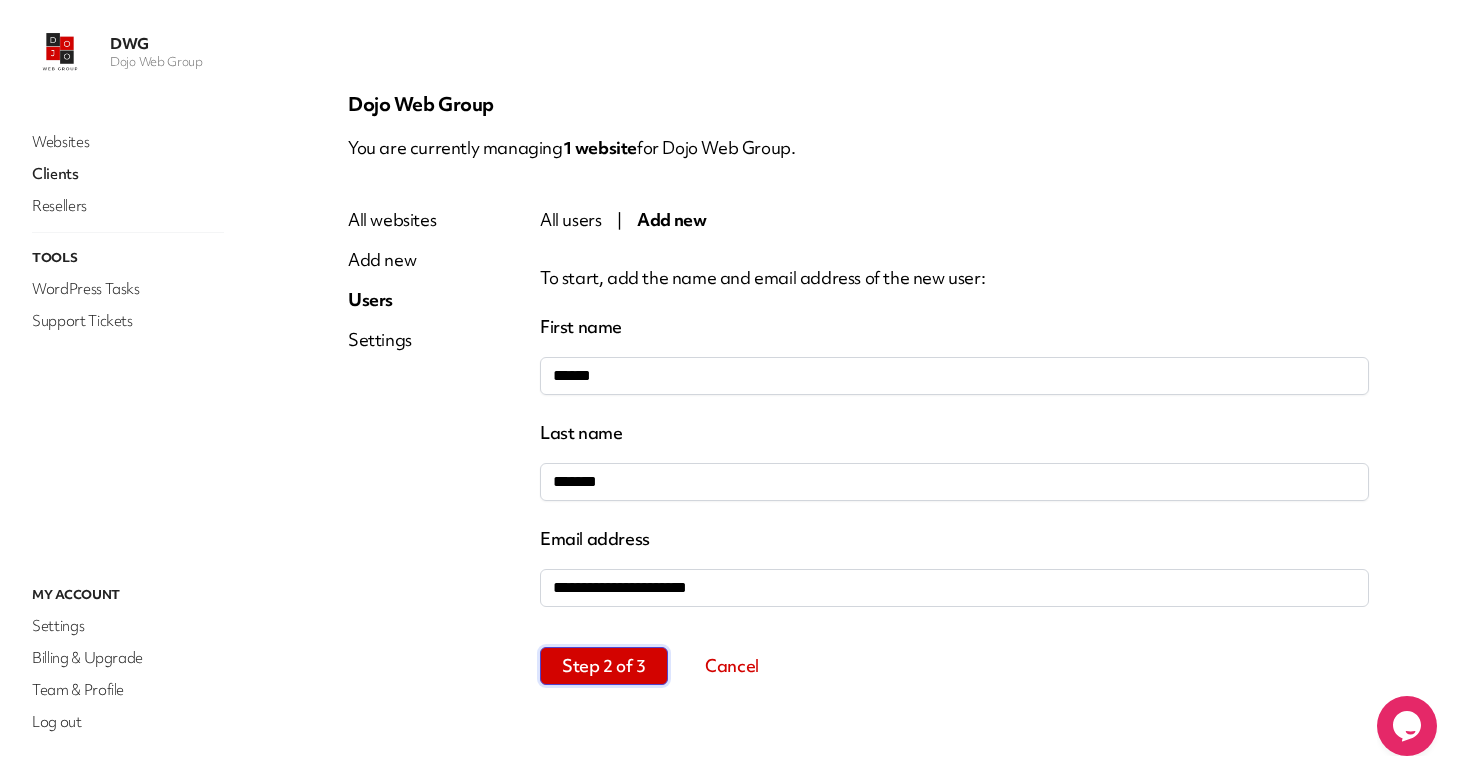 click on "Step 2 of 3" at bounding box center (604, 666) 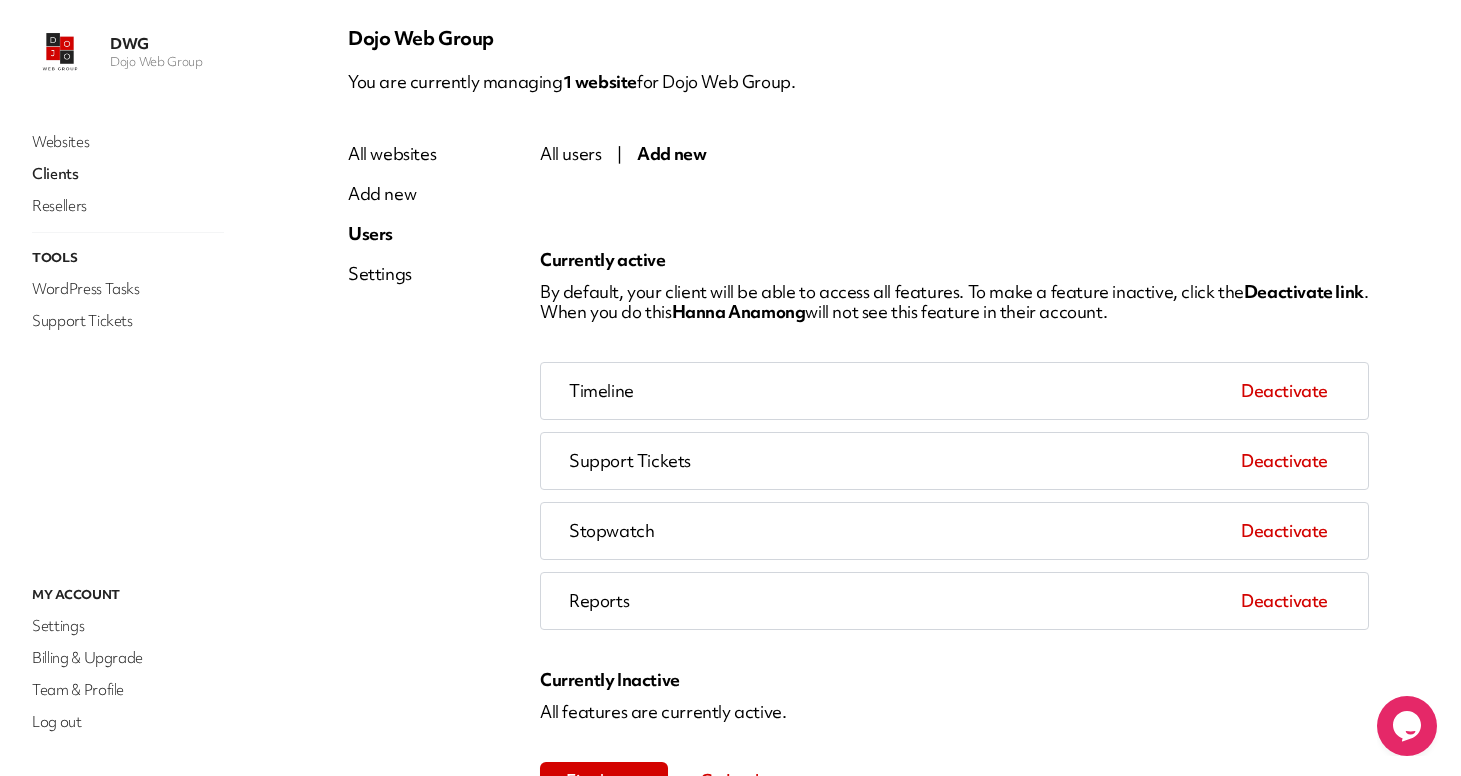 scroll, scrollTop: 182, scrollLeft: 0, axis: vertical 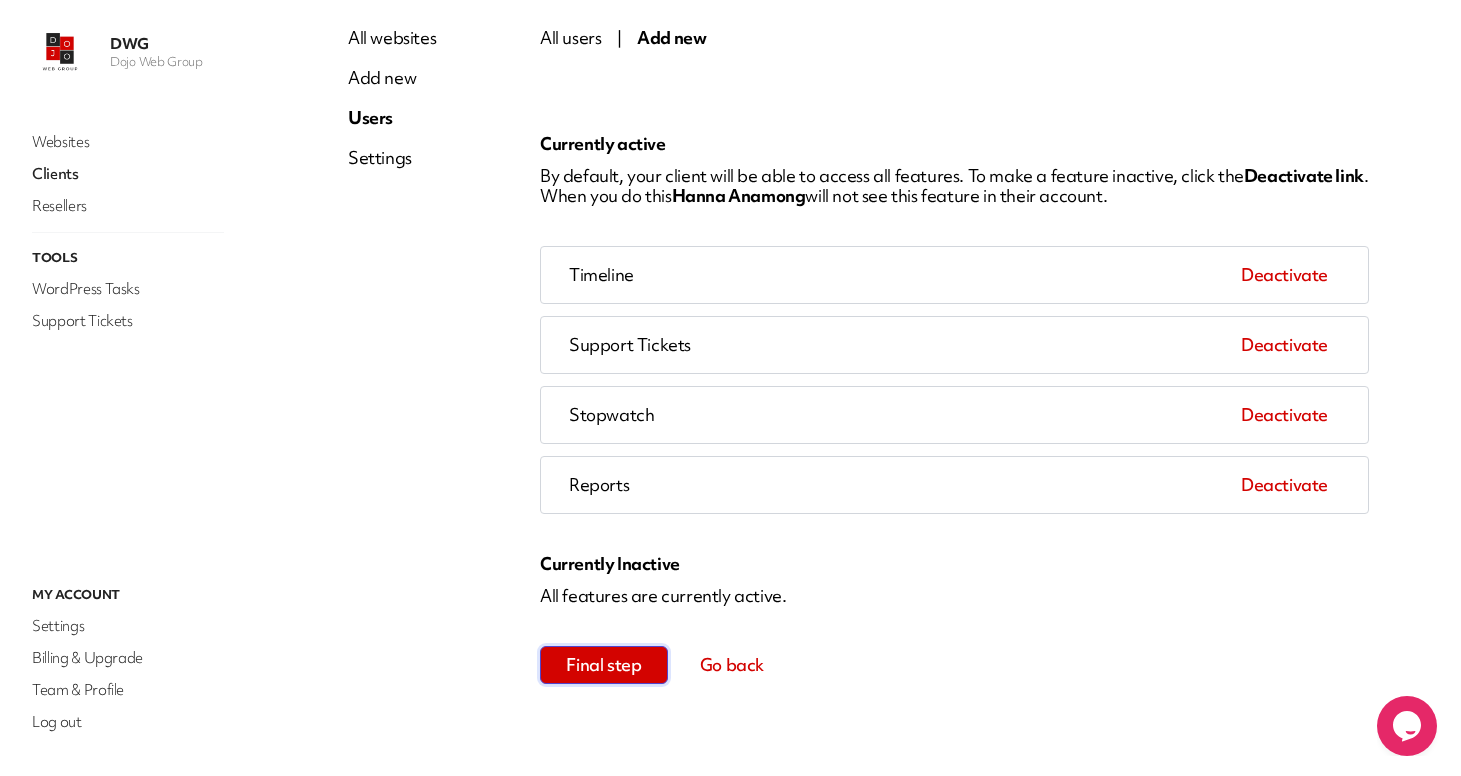 click on "Final step" at bounding box center [604, 665] 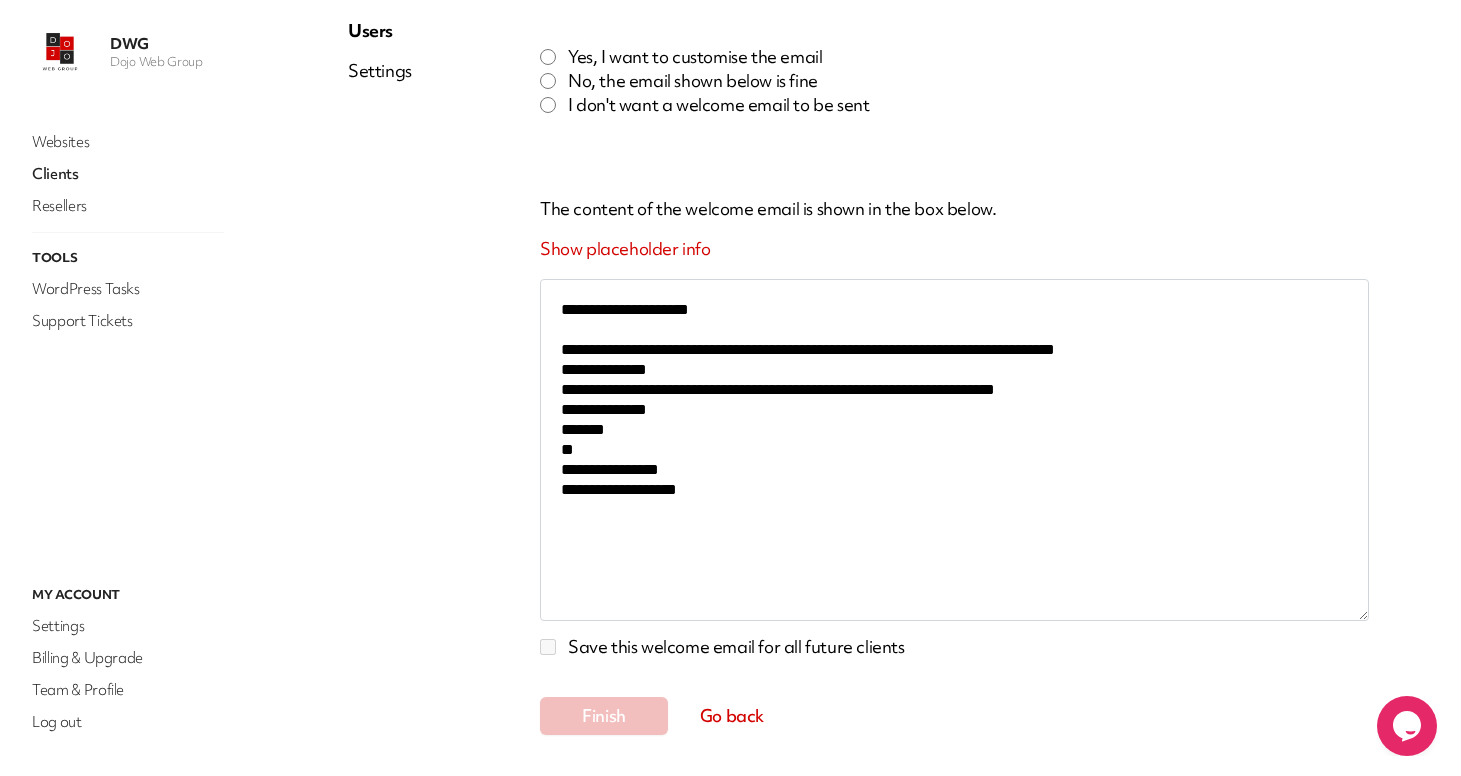 scroll, scrollTop: 216, scrollLeft: 0, axis: vertical 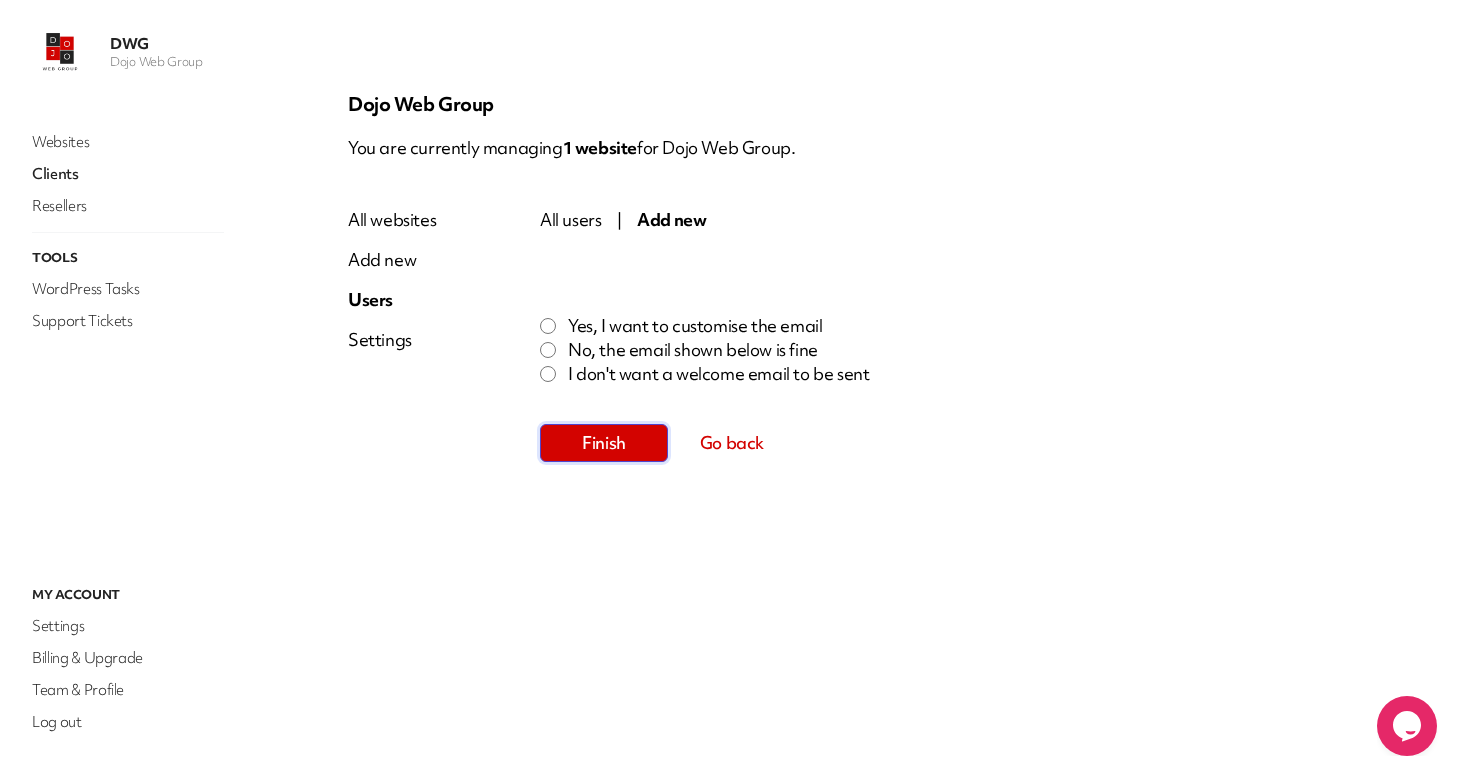 click on "Finish" at bounding box center (604, 443) 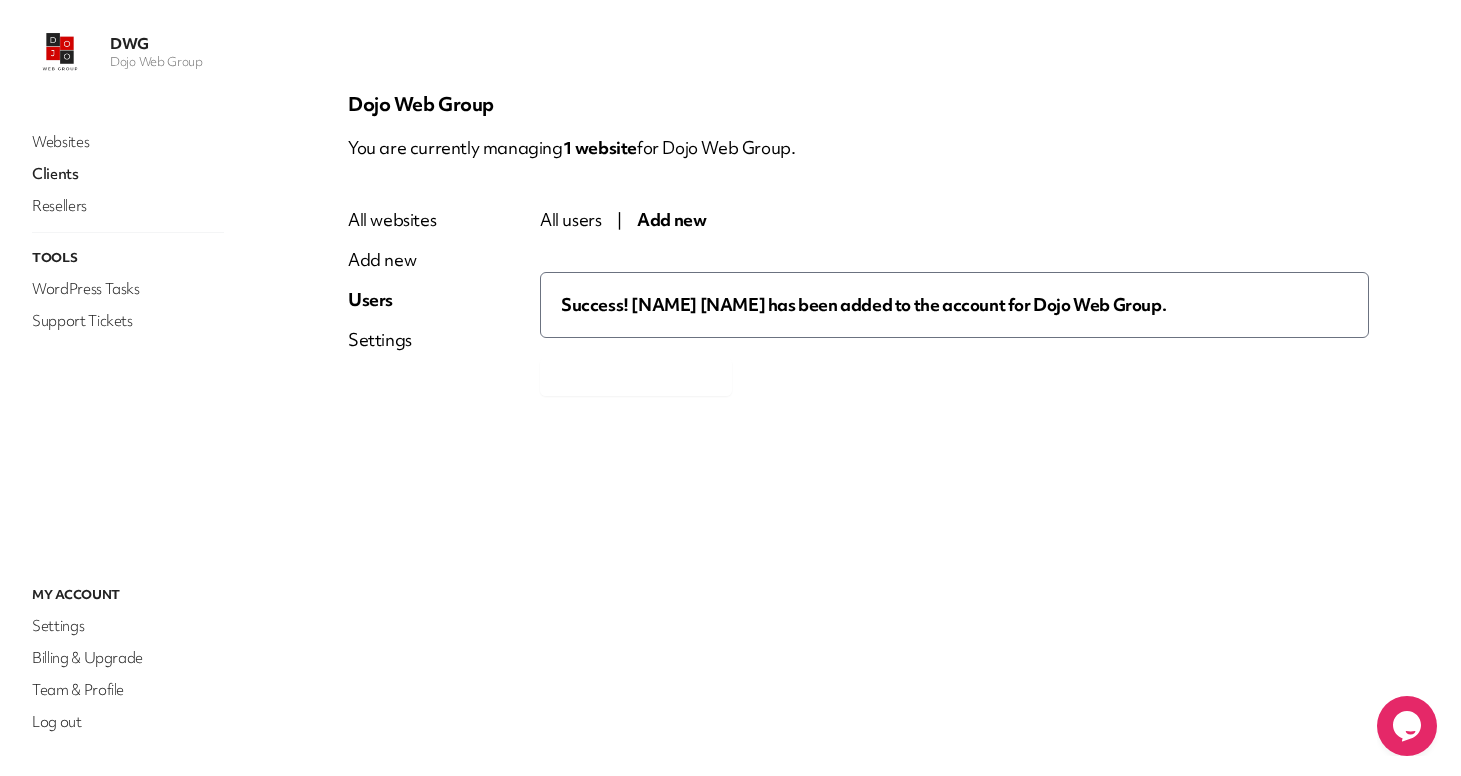 click on "Settings" at bounding box center [392, 340] 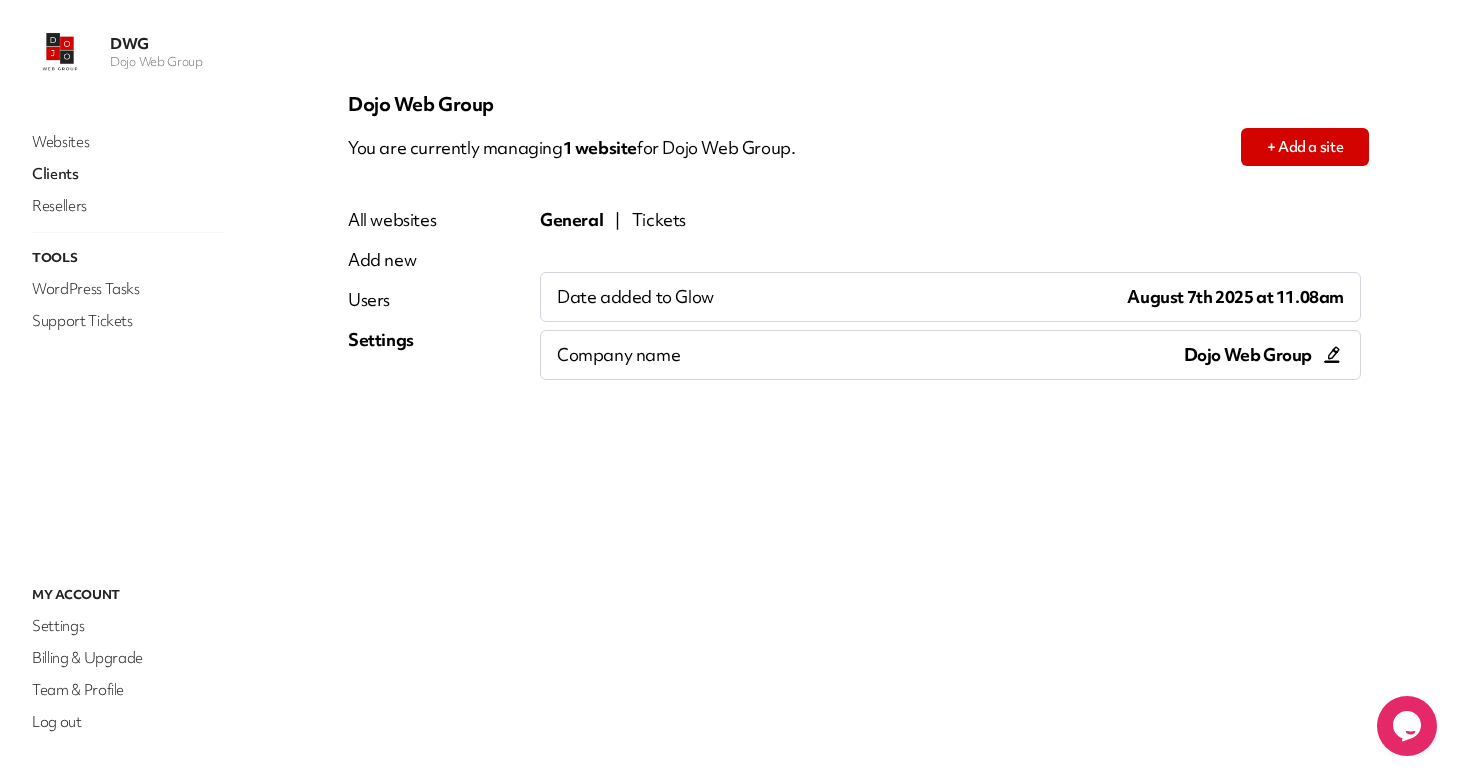 click on "All websites" at bounding box center (392, 220) 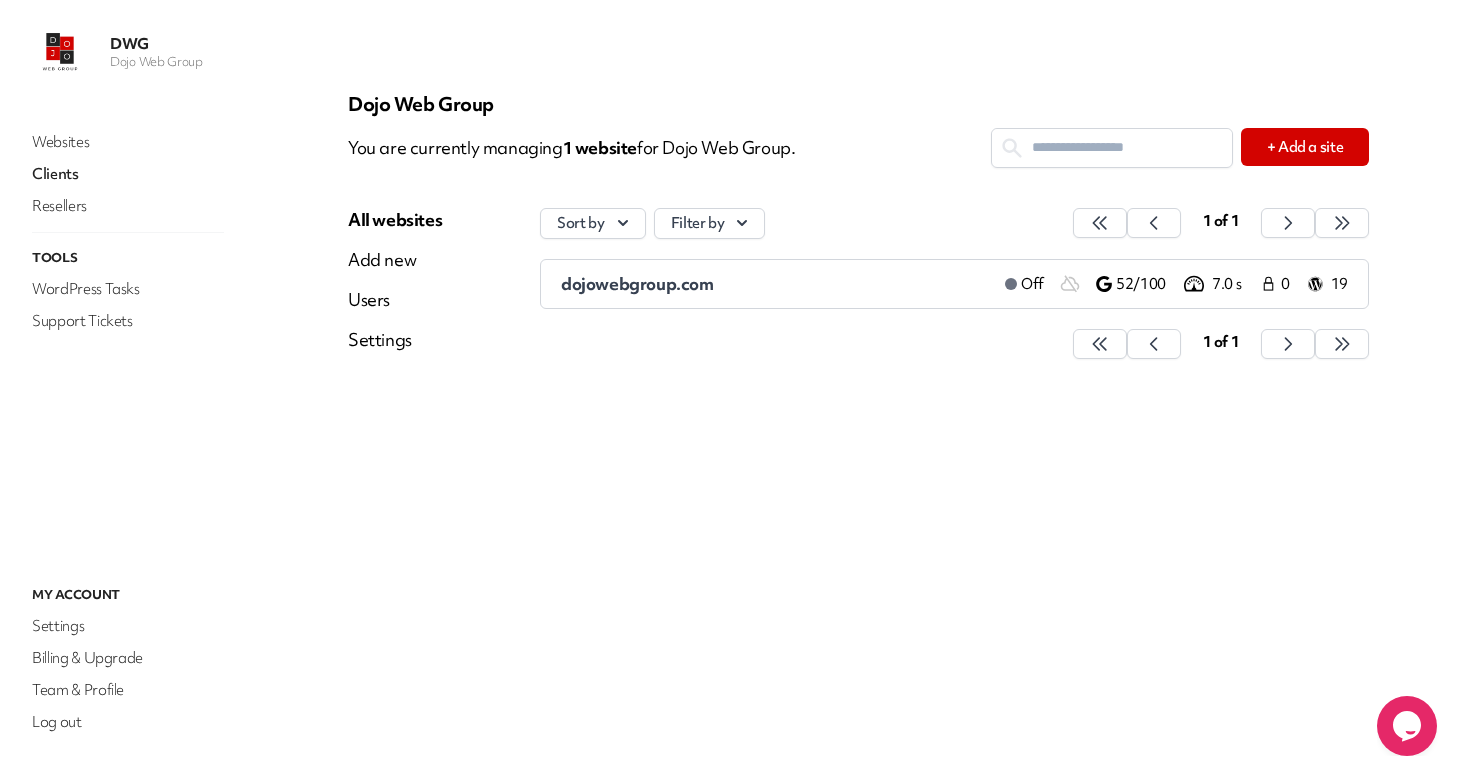 click on "dojowebgroup.com" at bounding box center (637, 283) 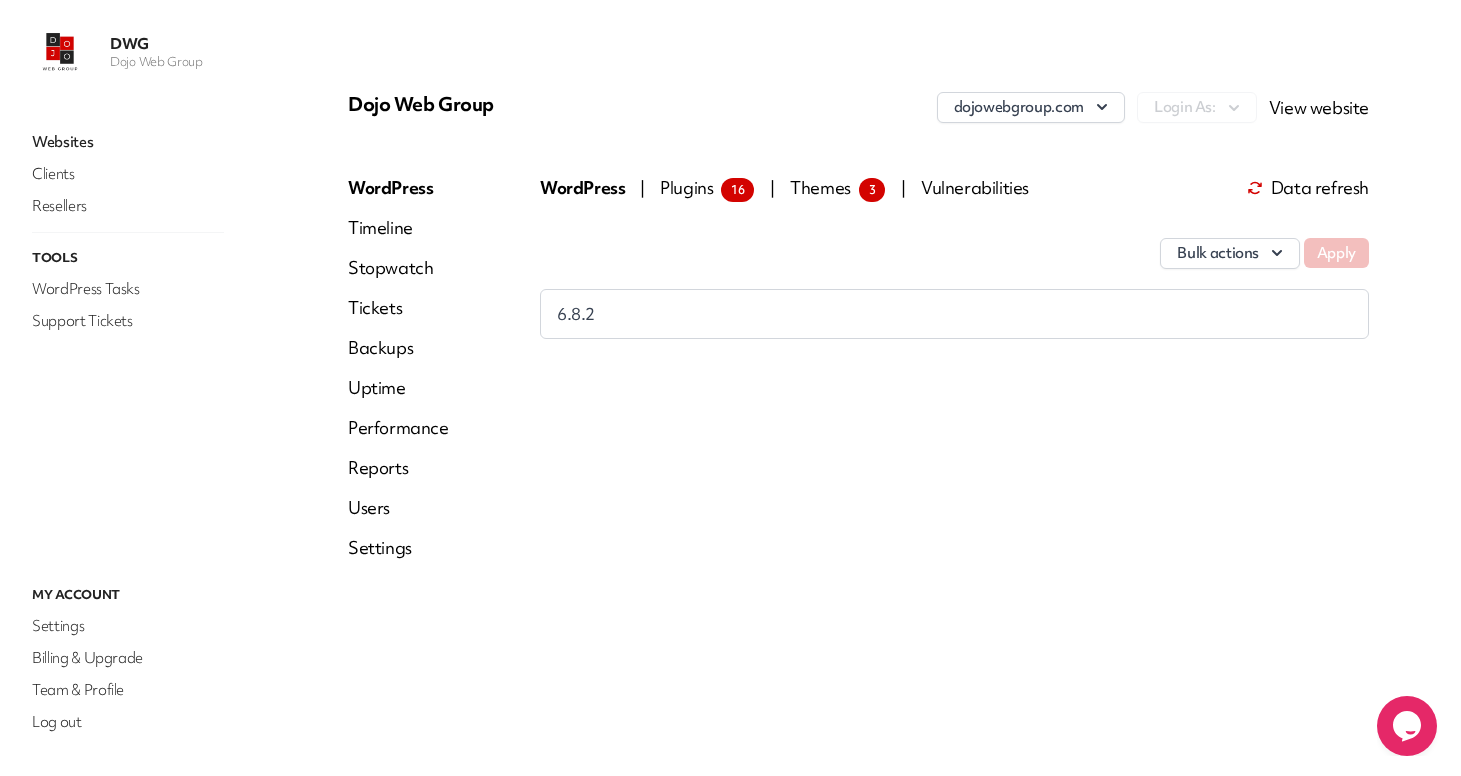 click on "Stopwatch" at bounding box center [398, 268] 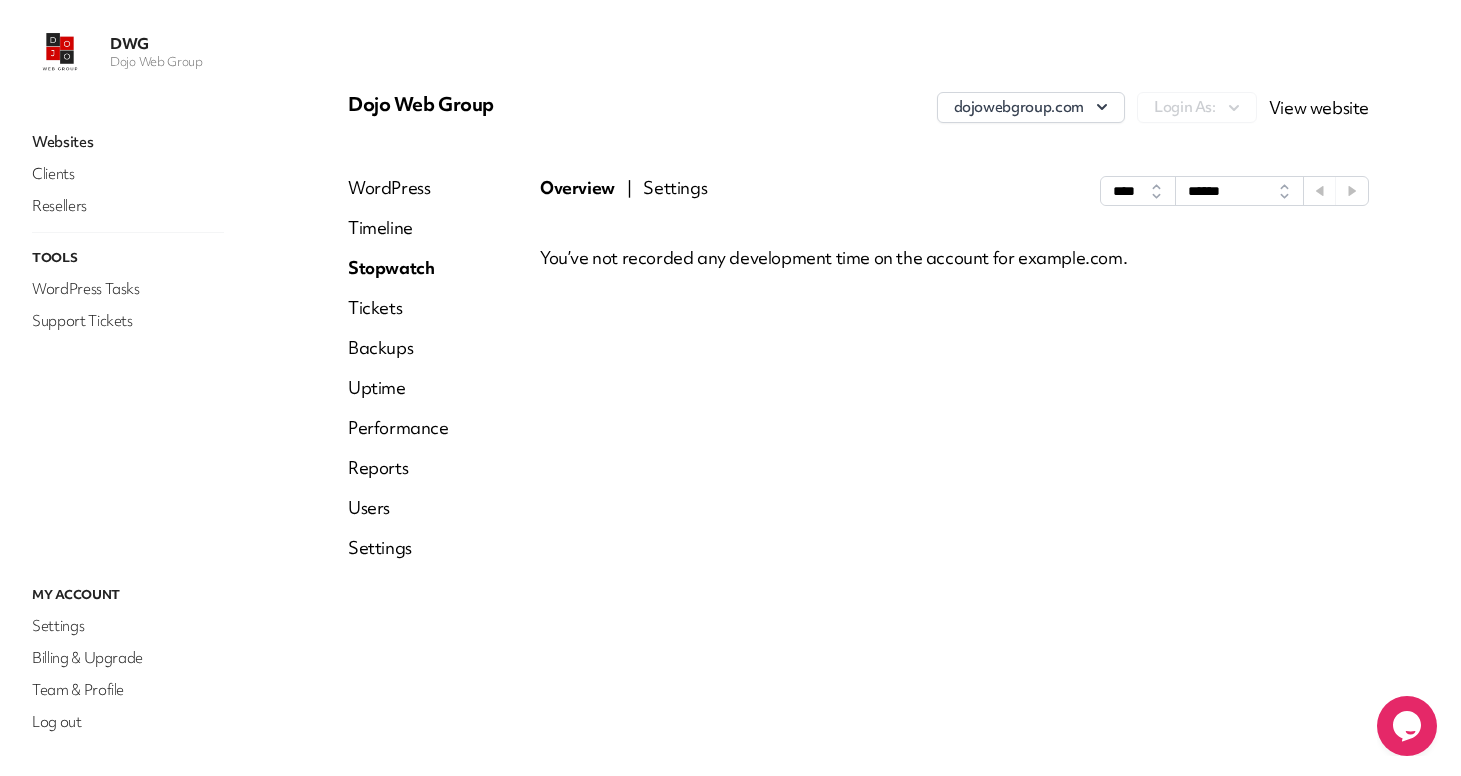 click on "Tickets" at bounding box center (398, 308) 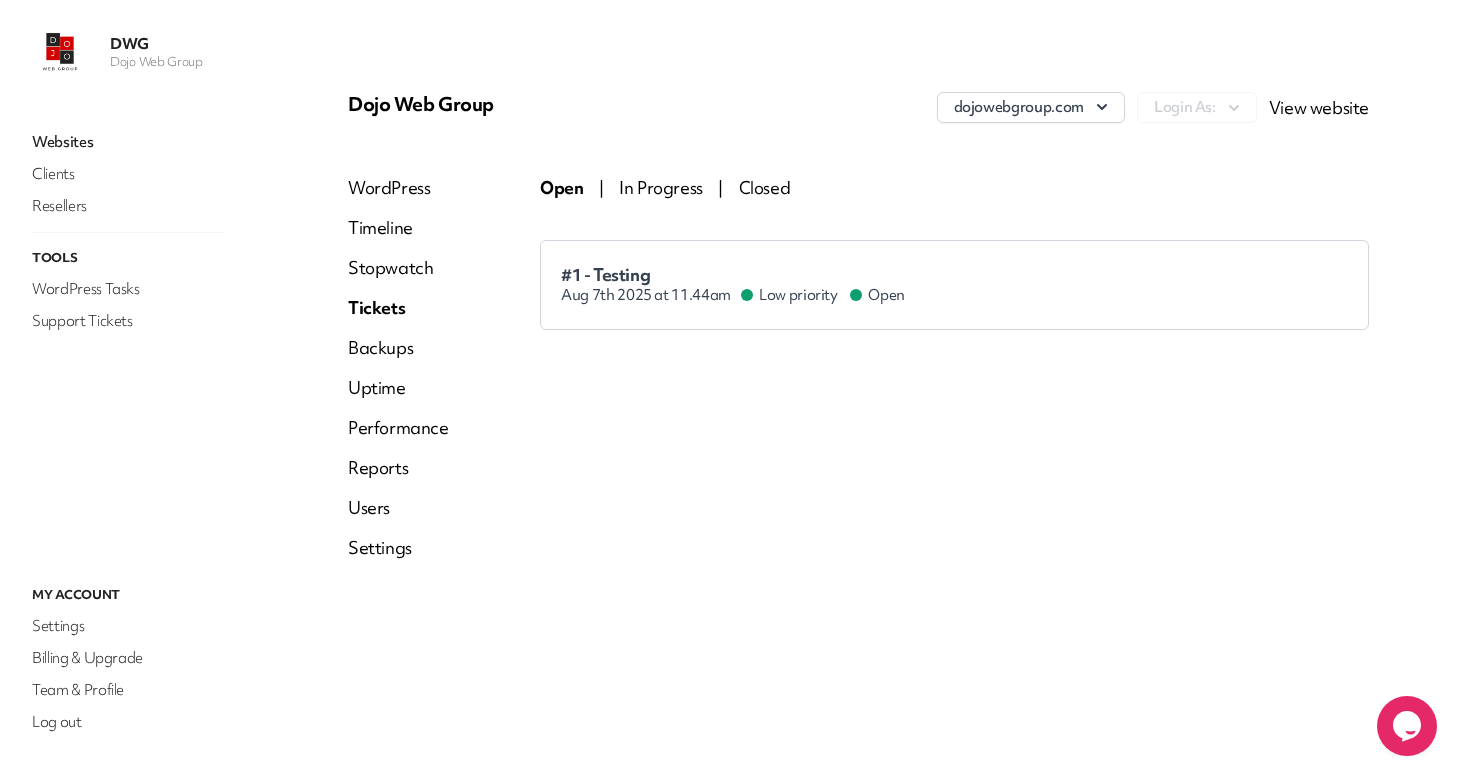 click on "Timeline" at bounding box center [398, 228] 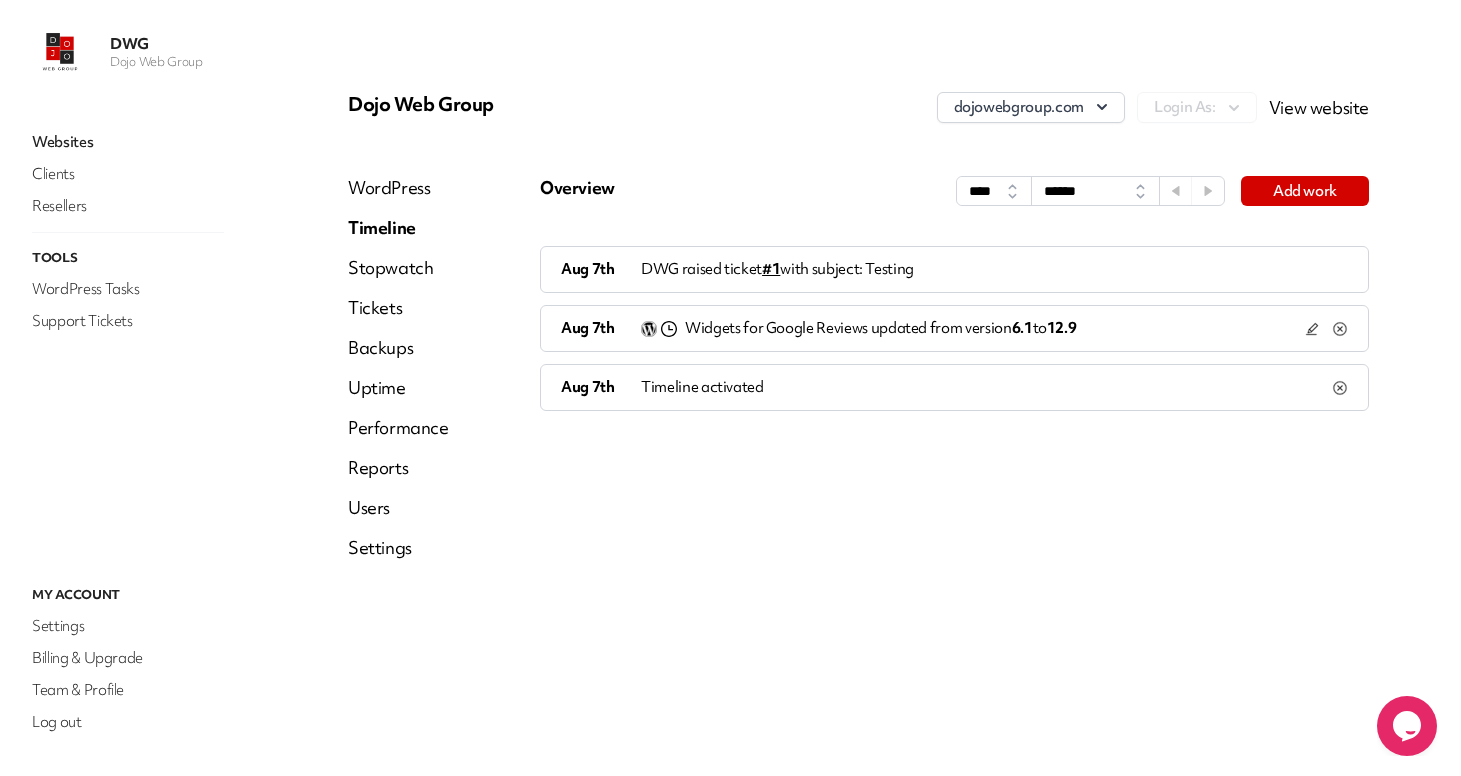 click on "Aug 7th       DWG raised ticket  #1  with subject: Testing" at bounding box center [954, 269] 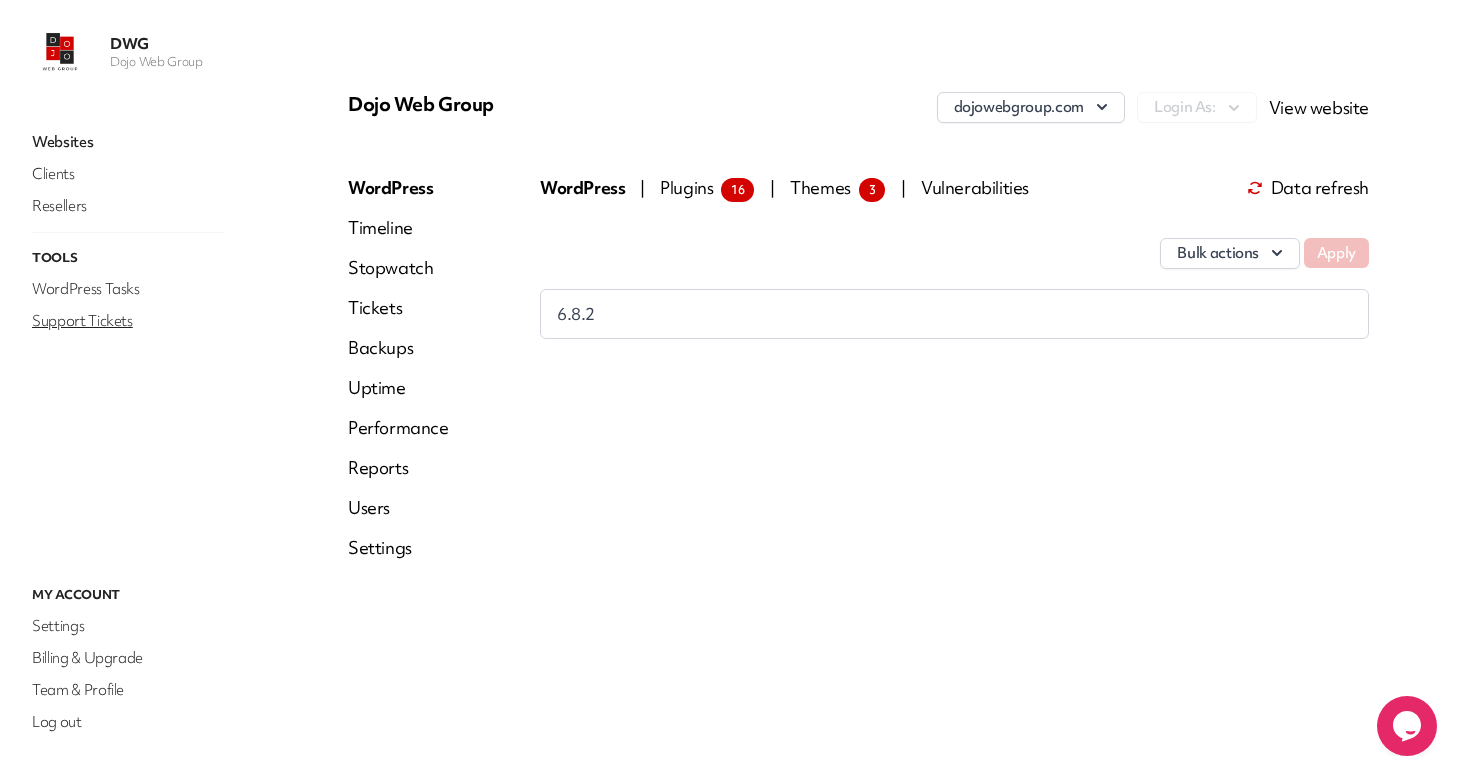 click on "Support Tickets" at bounding box center [128, 321] 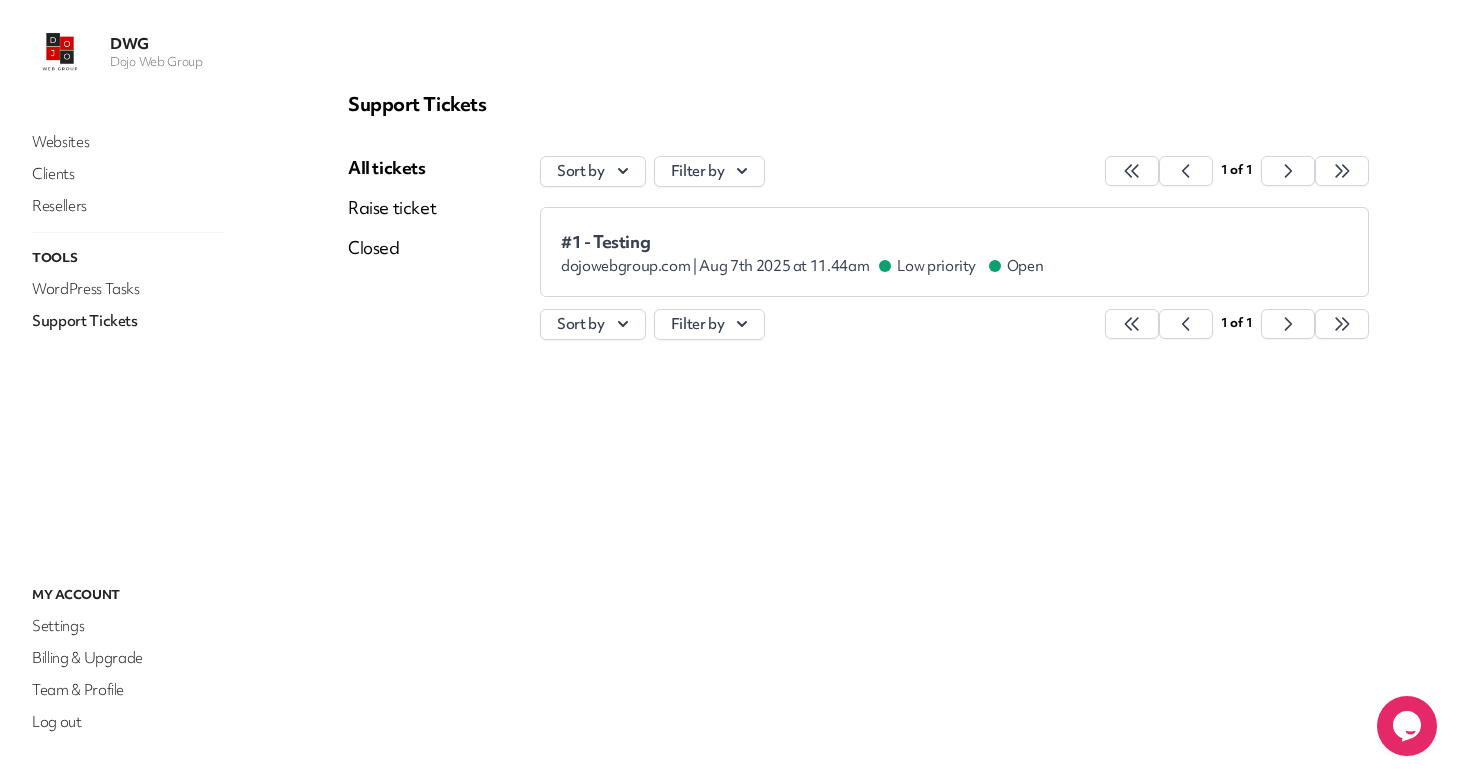 click on "#1 - Testing   dojowebgroup.com |
Aug 7th 2025 at 11.44am
Low priority
Open" at bounding box center [954, 252] 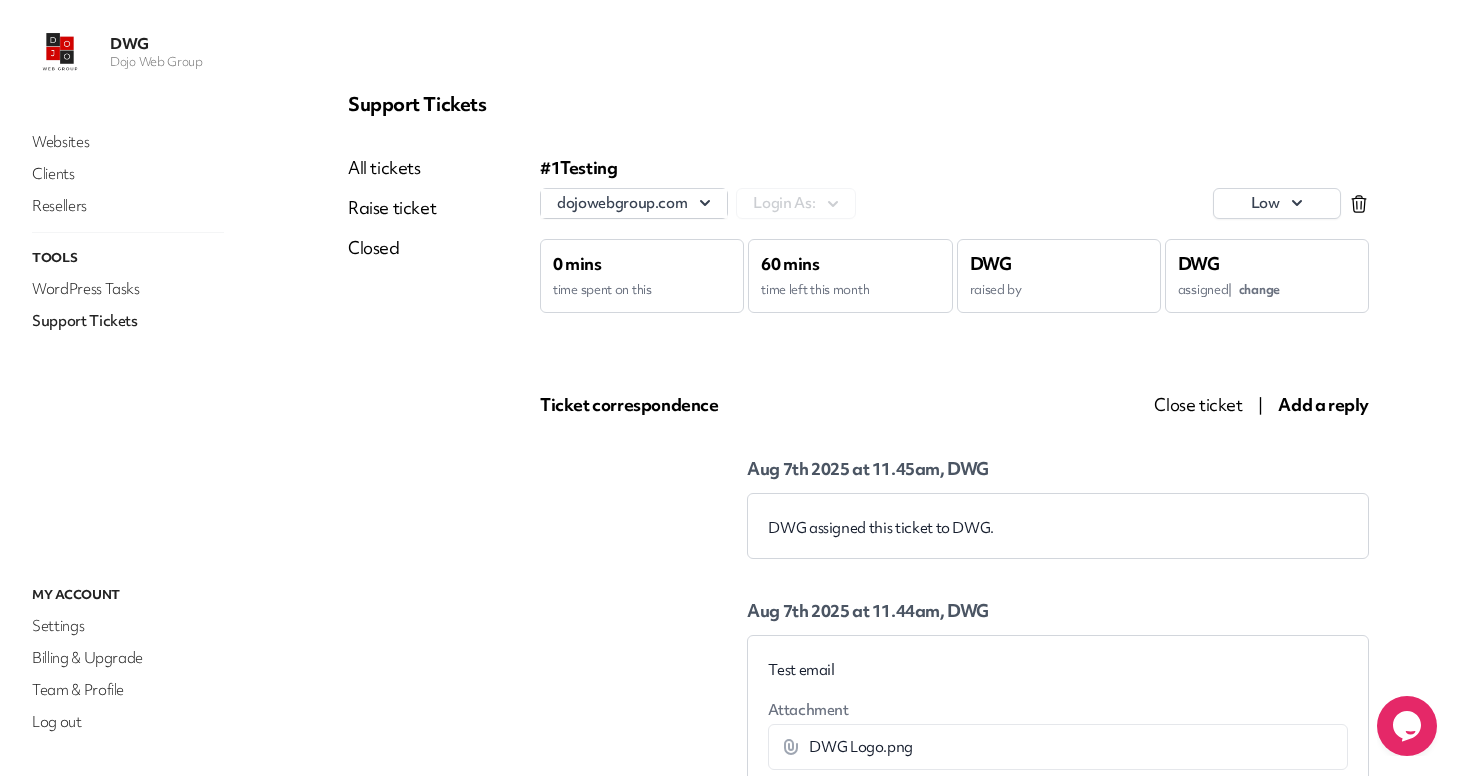 click on "Close ticket" at bounding box center (1198, 404) 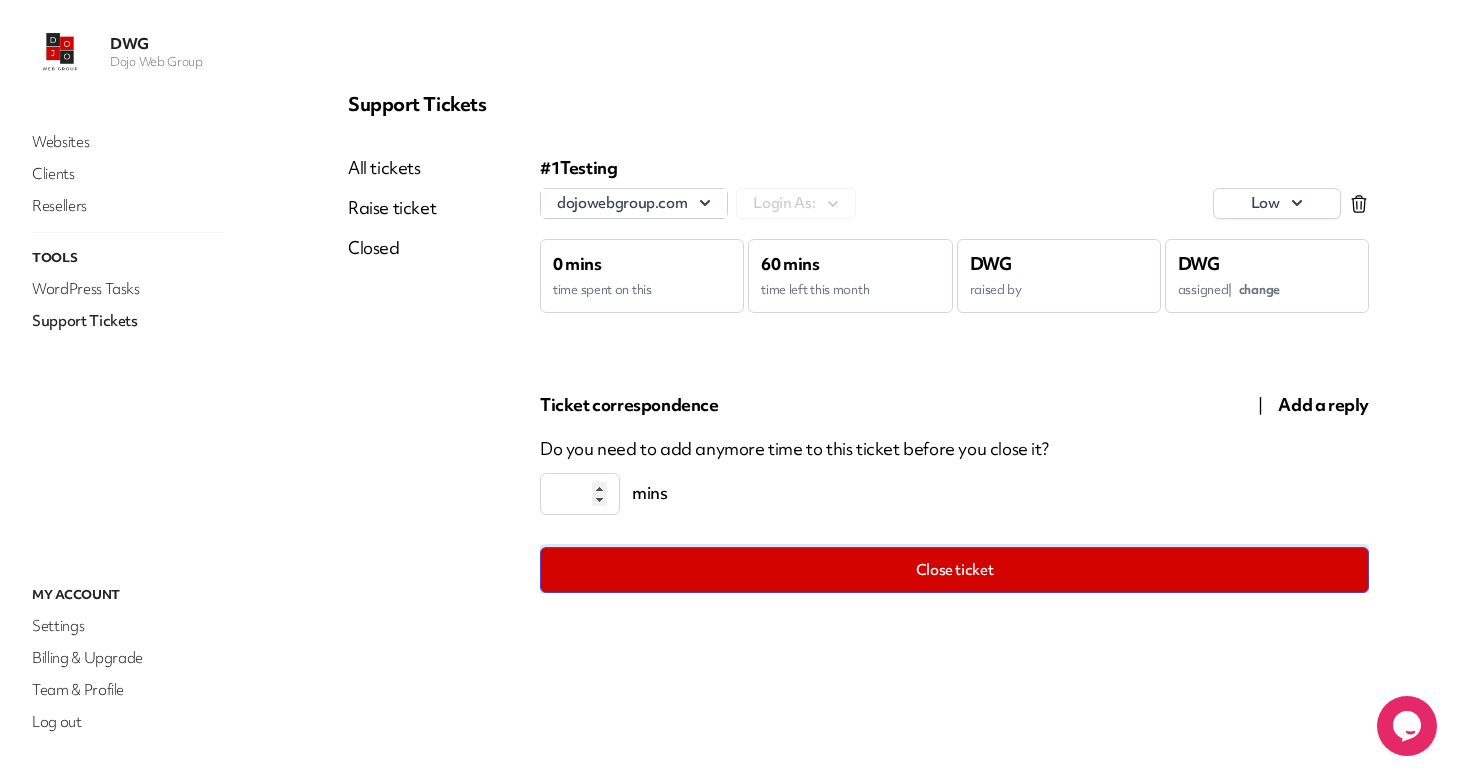 click on "Close ticket" at bounding box center (954, 570) 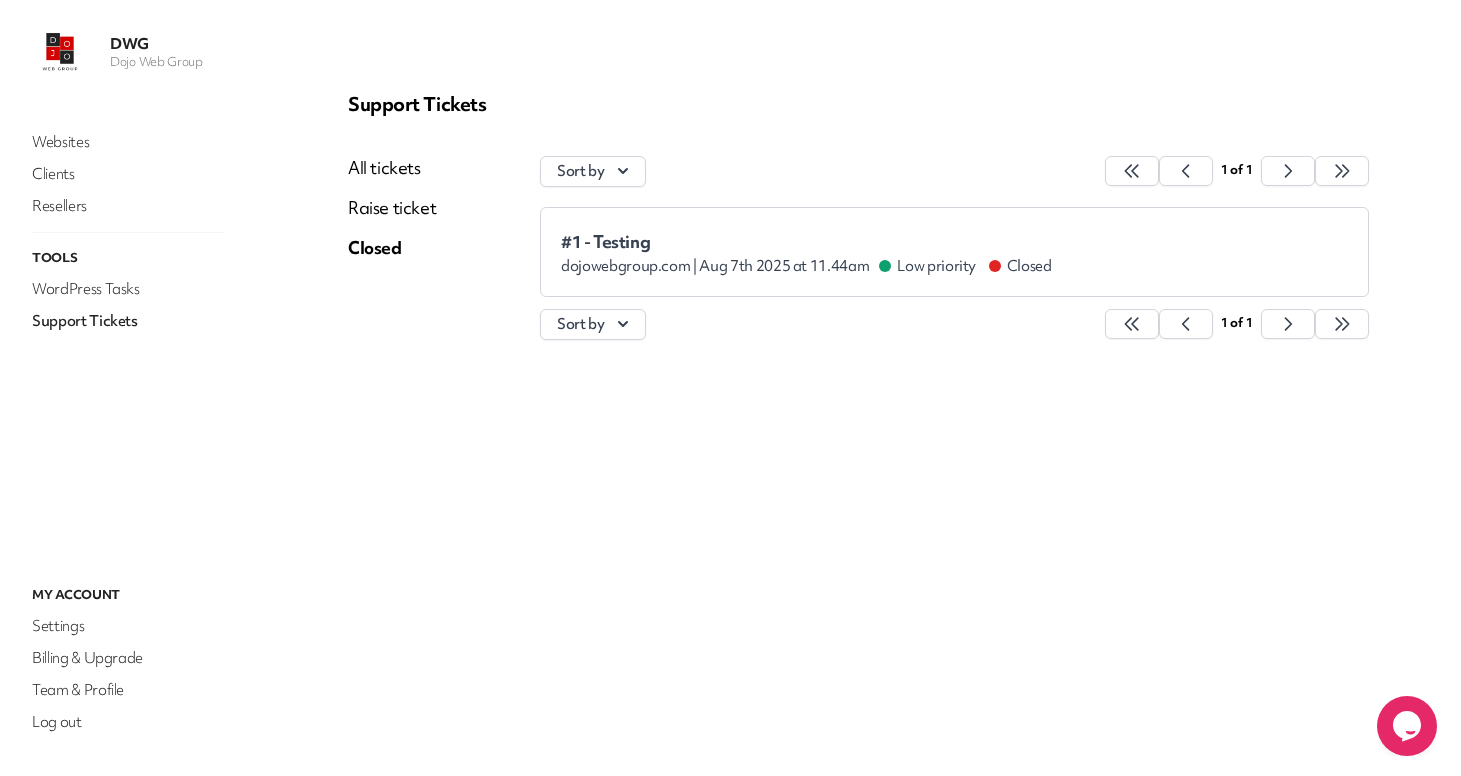click on "Raise ticket" at bounding box center (392, 208) 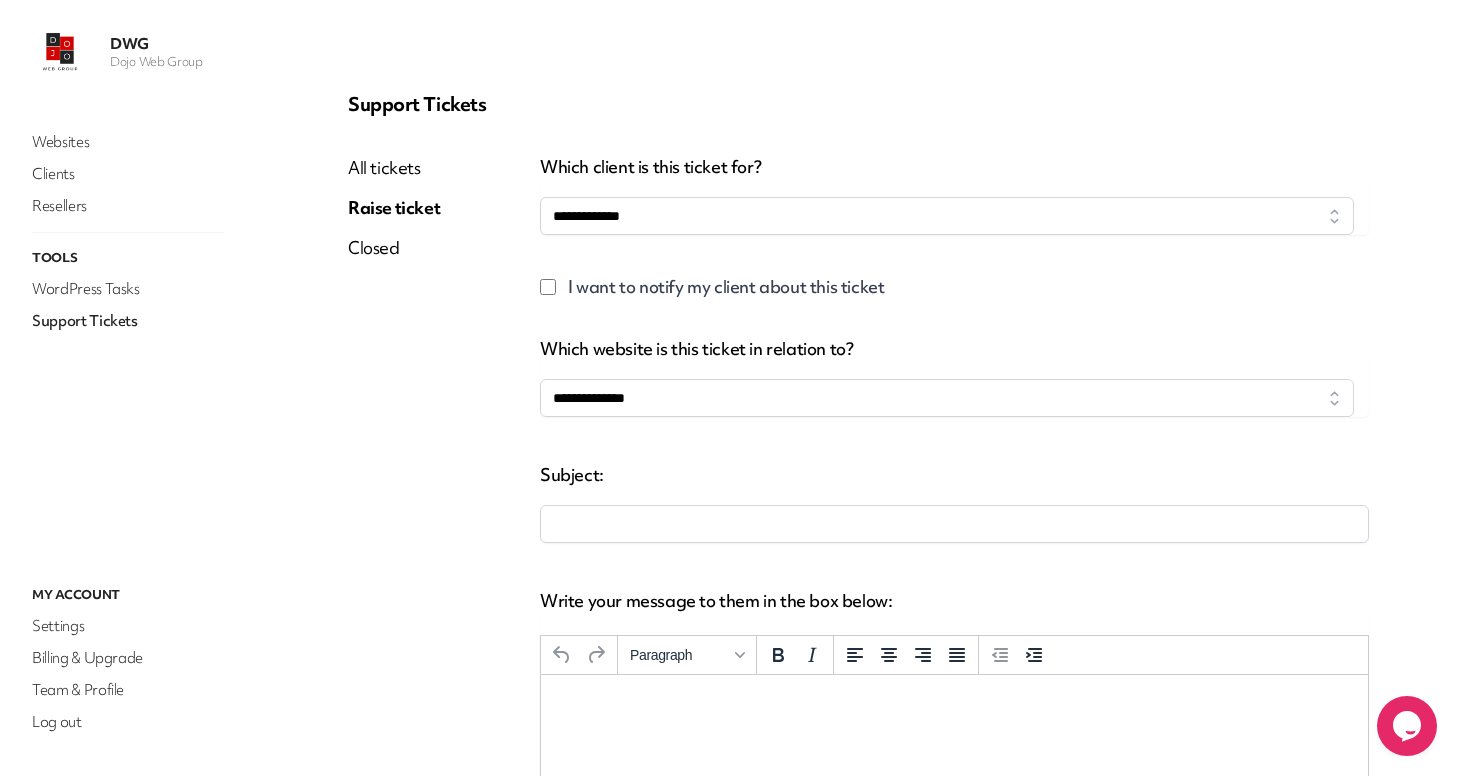scroll, scrollTop: 0, scrollLeft: 0, axis: both 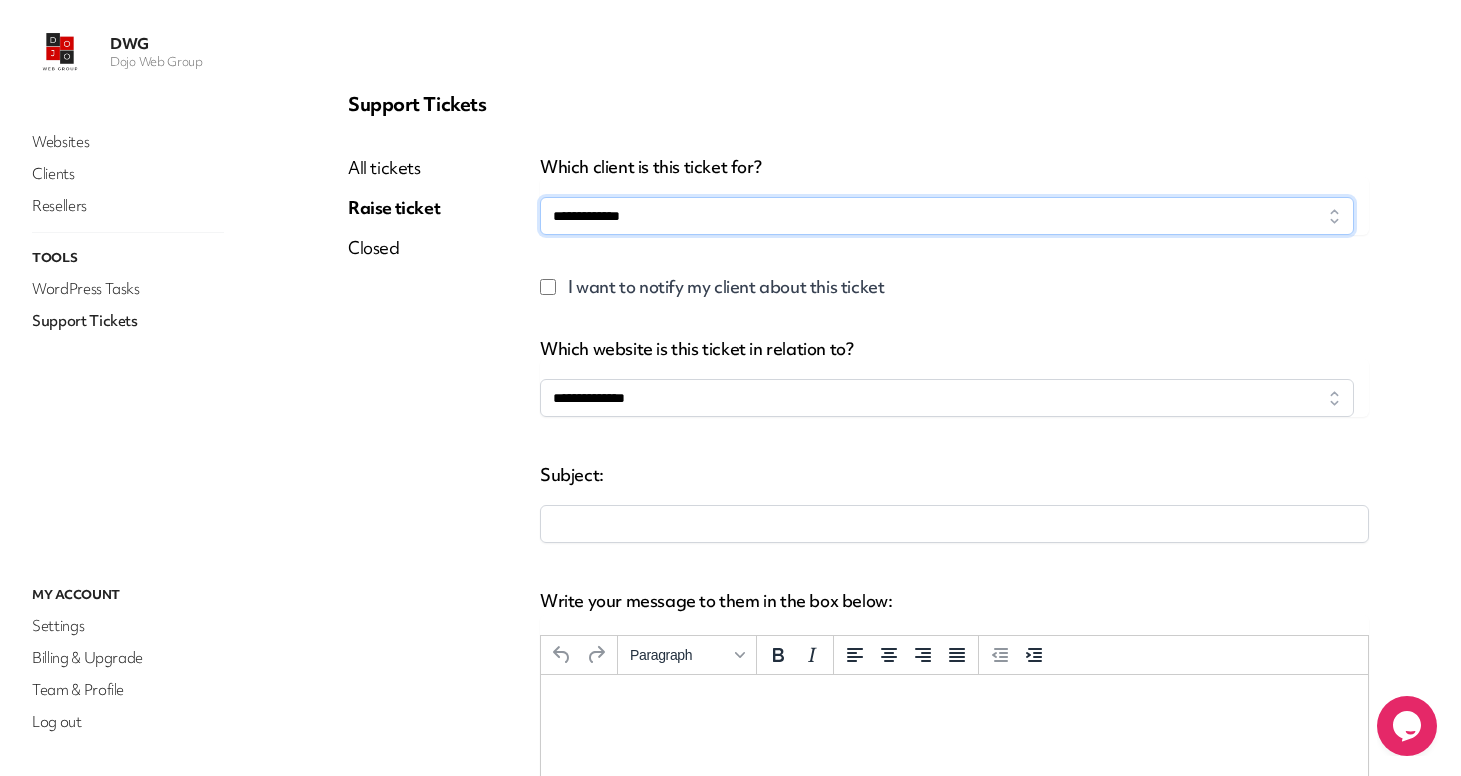 click on "**********" at bounding box center [947, 216] 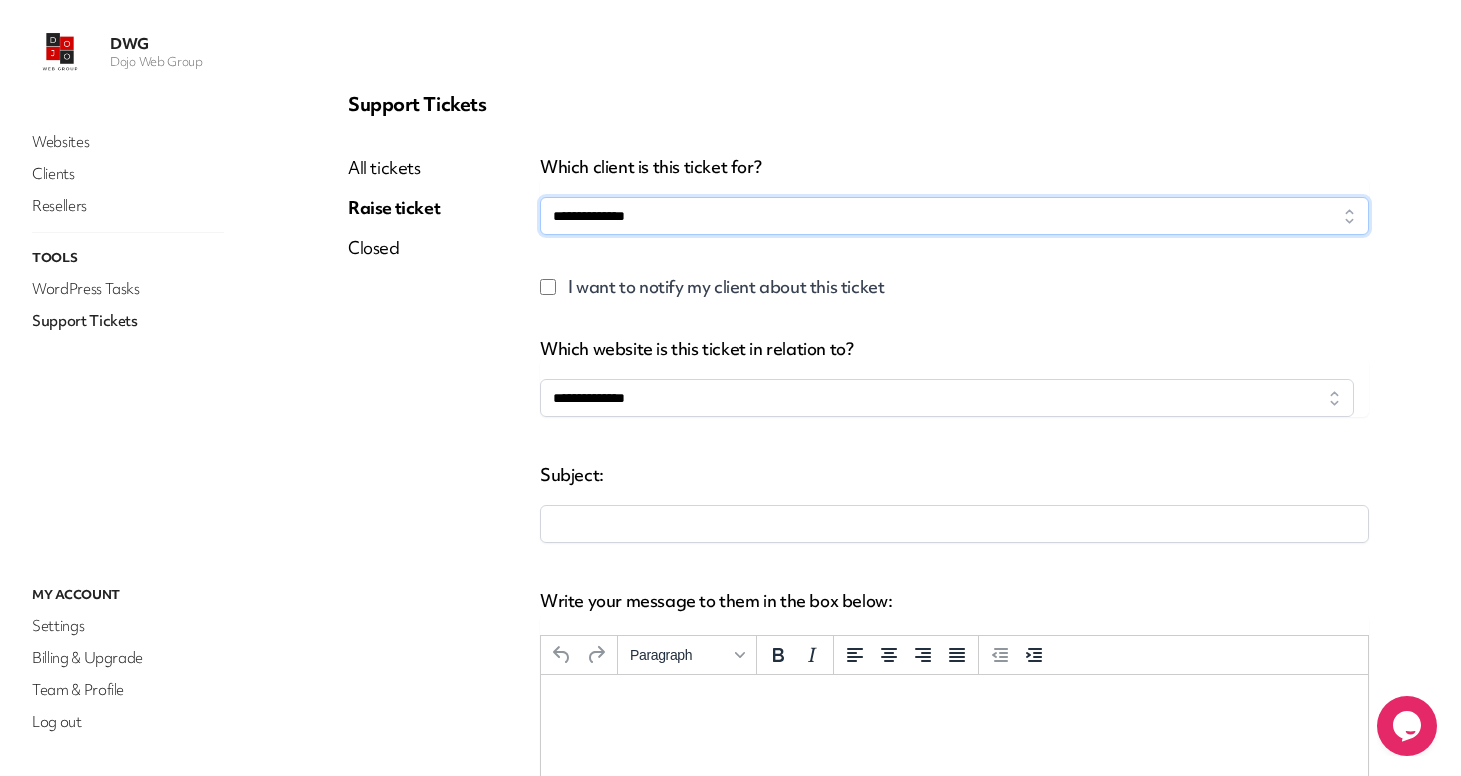 scroll, scrollTop: 0, scrollLeft: 0, axis: both 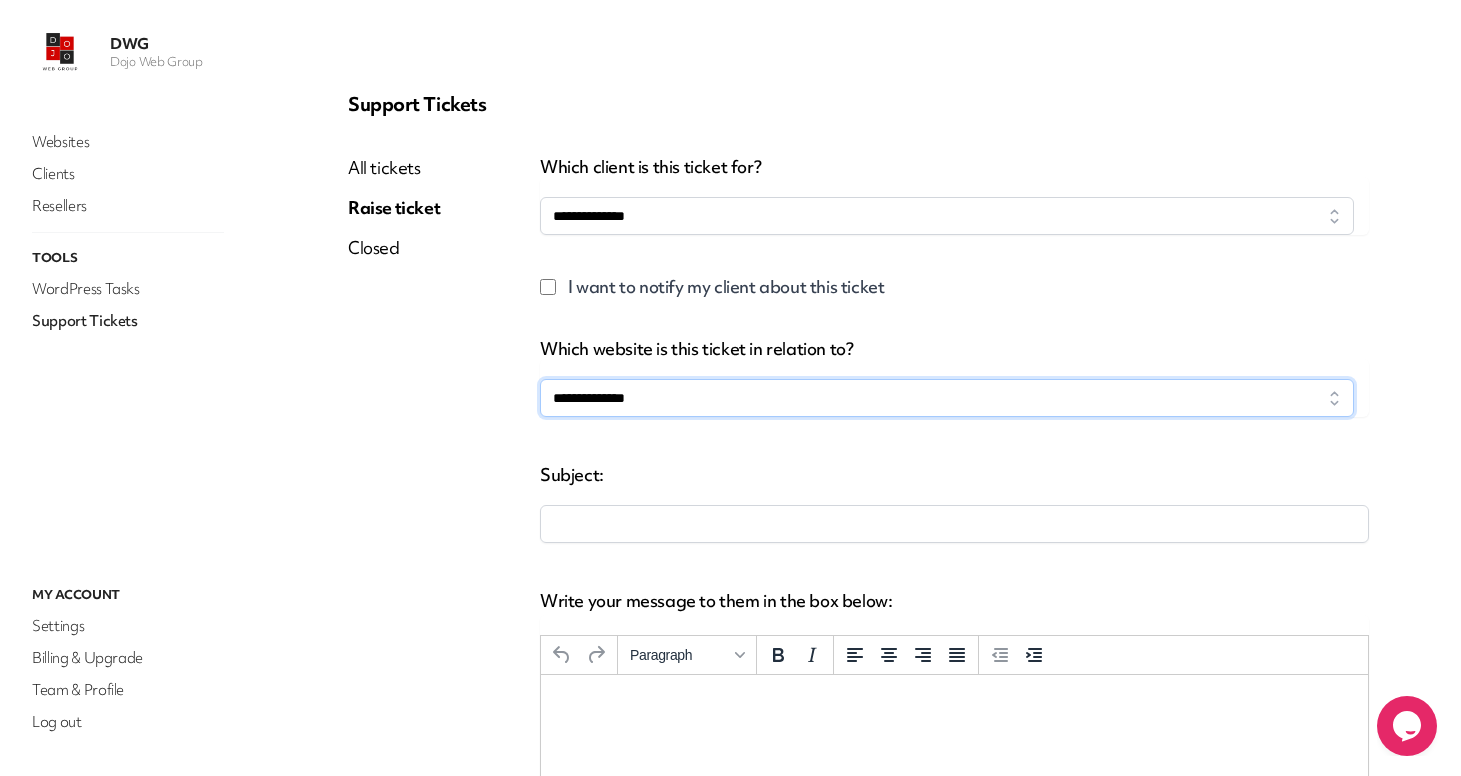 click on "**********" at bounding box center (947, 398) 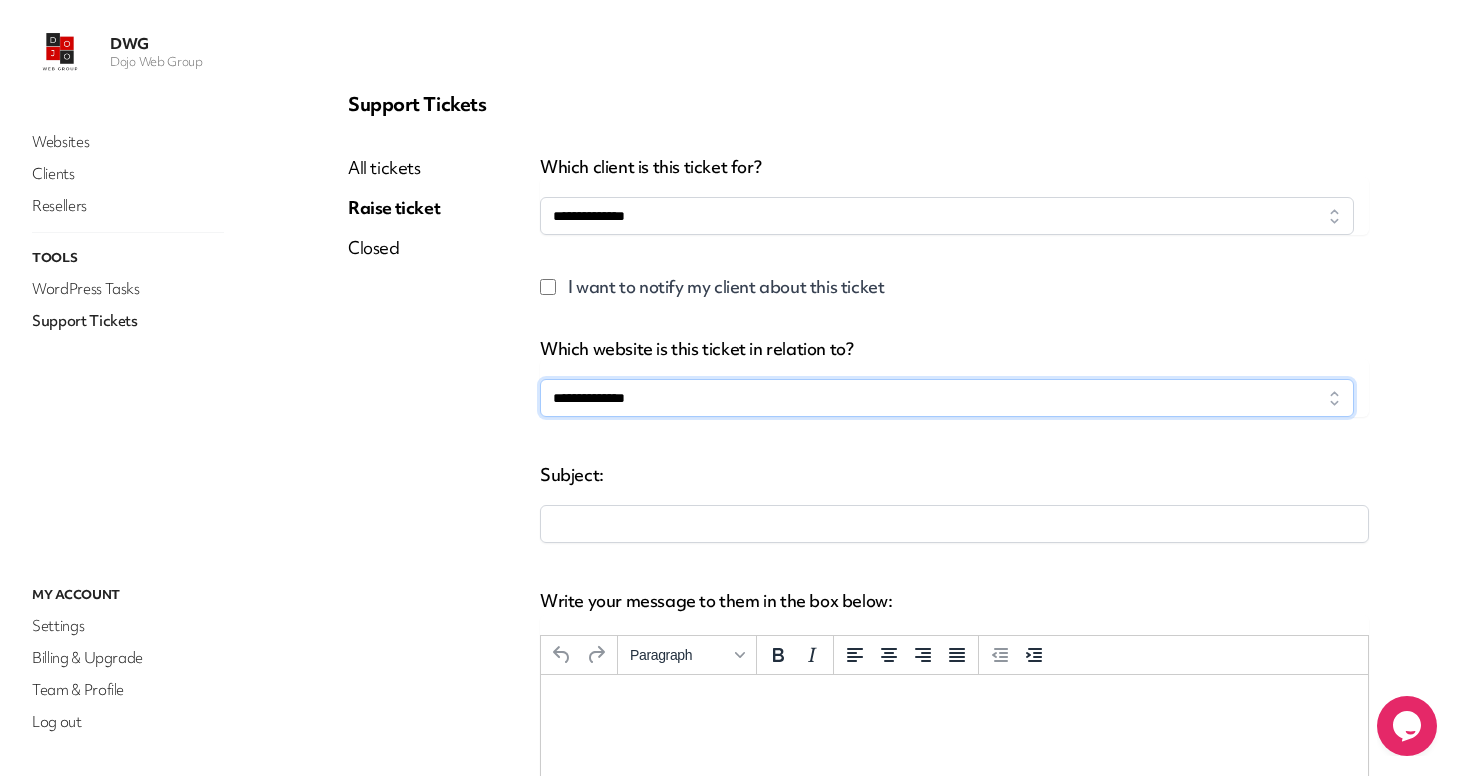 select on "**********" 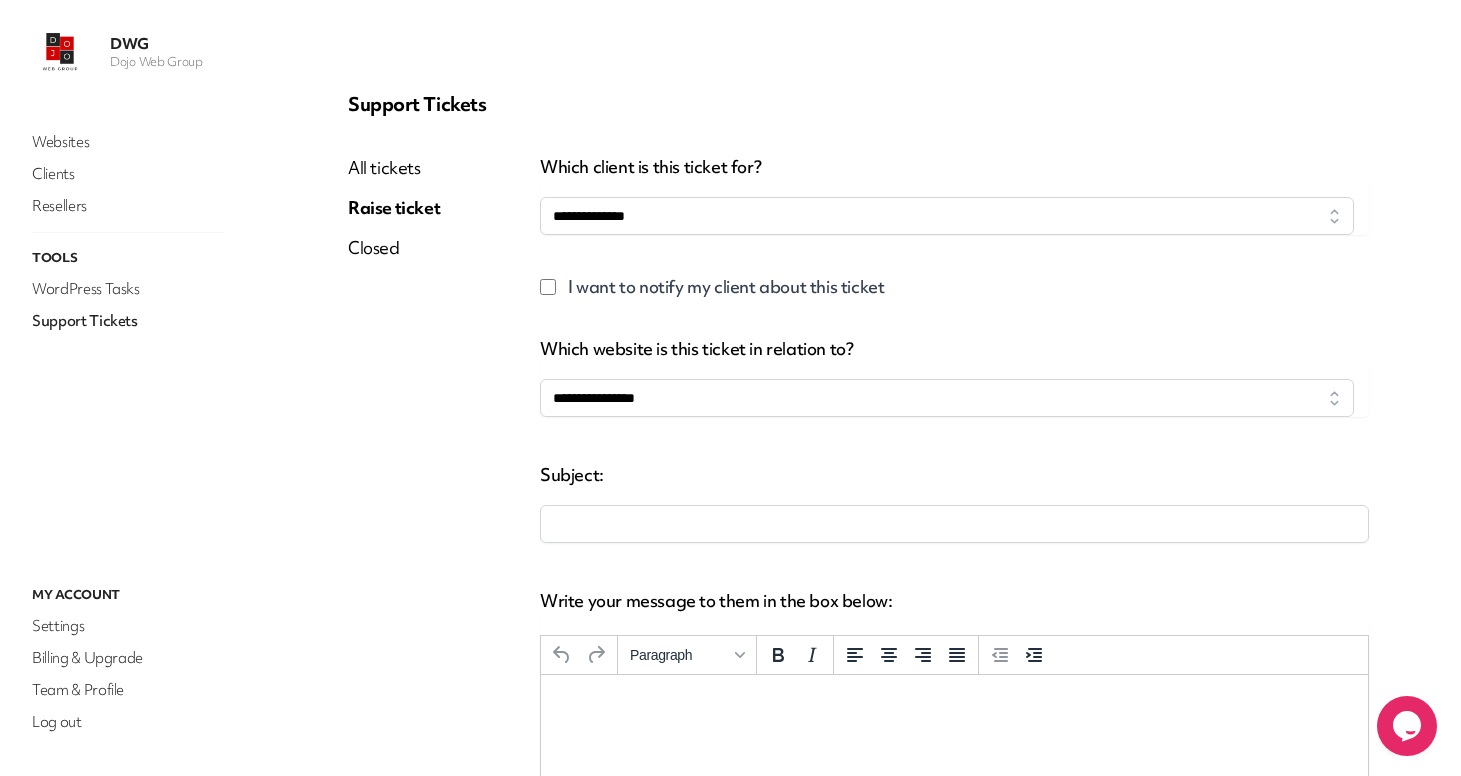 click on "Subject:" at bounding box center (954, 500) 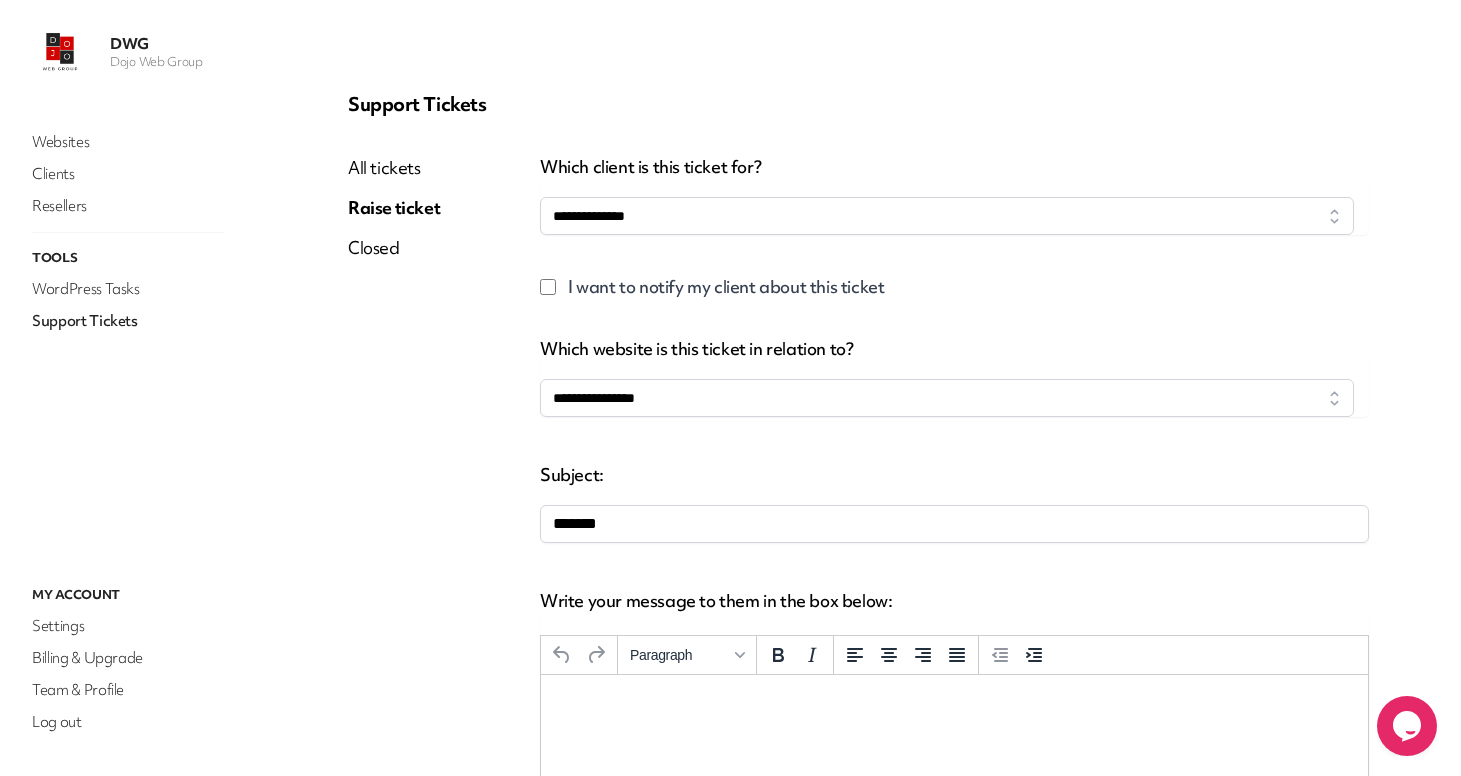 scroll, scrollTop: 230, scrollLeft: 0, axis: vertical 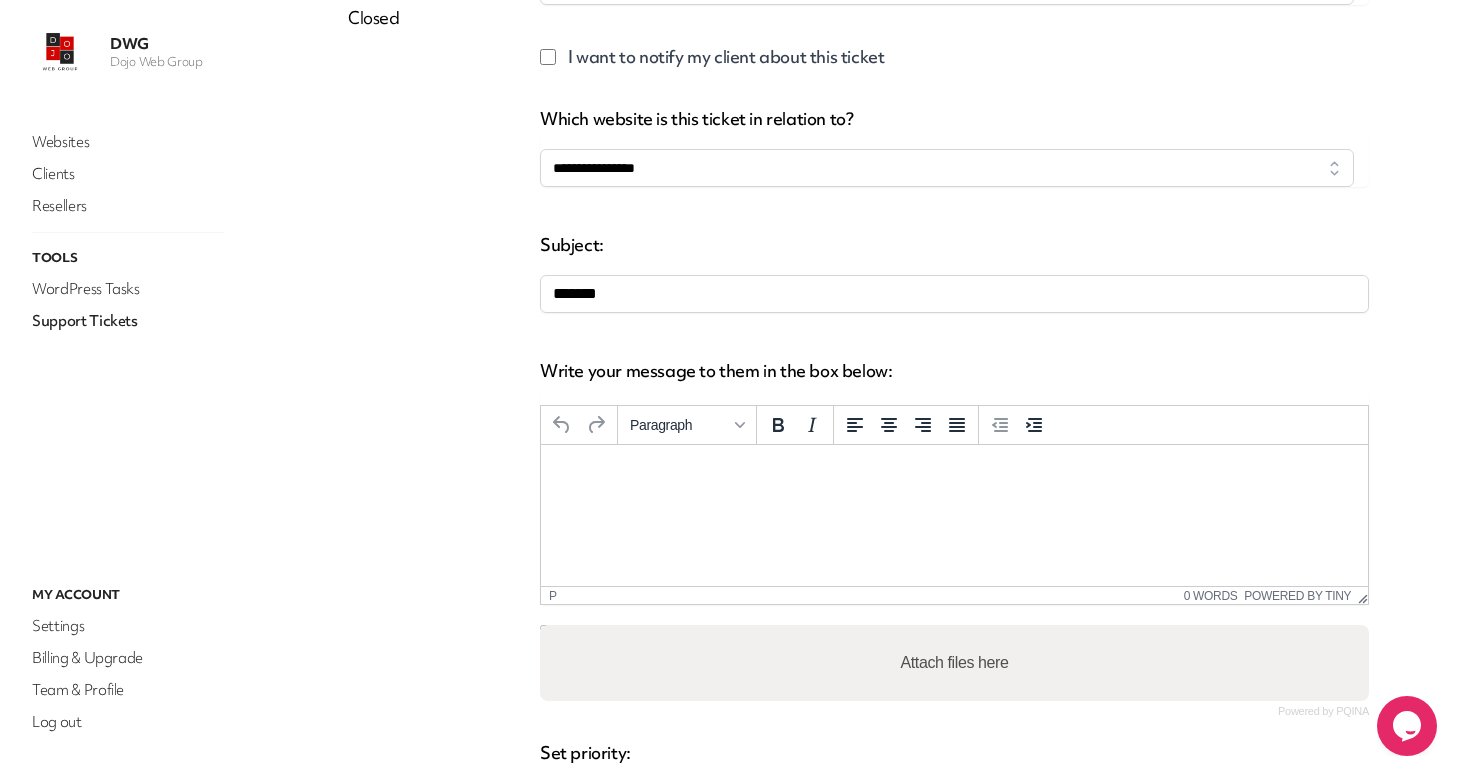 click at bounding box center [954, 472] 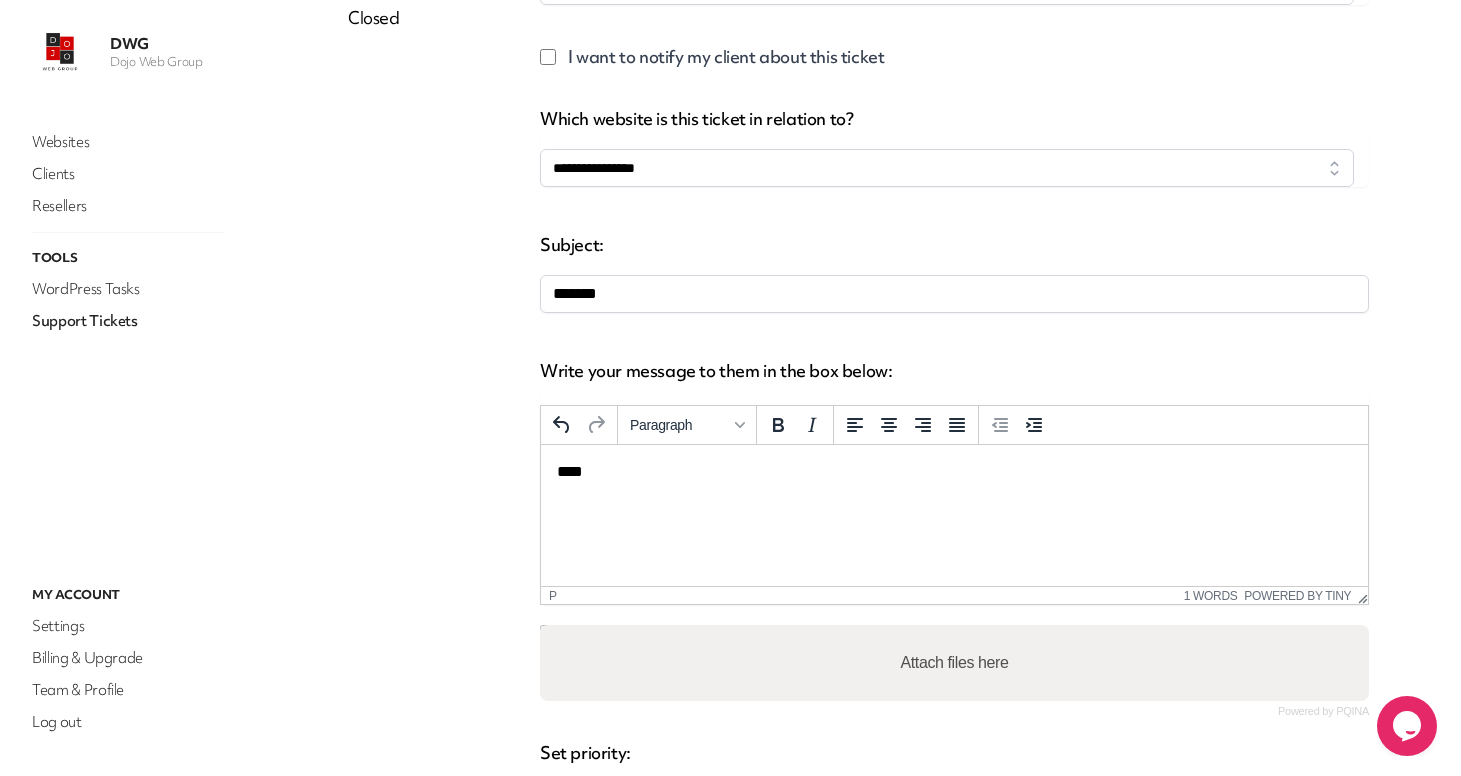 click on "Attach files here" at bounding box center [954, 663] 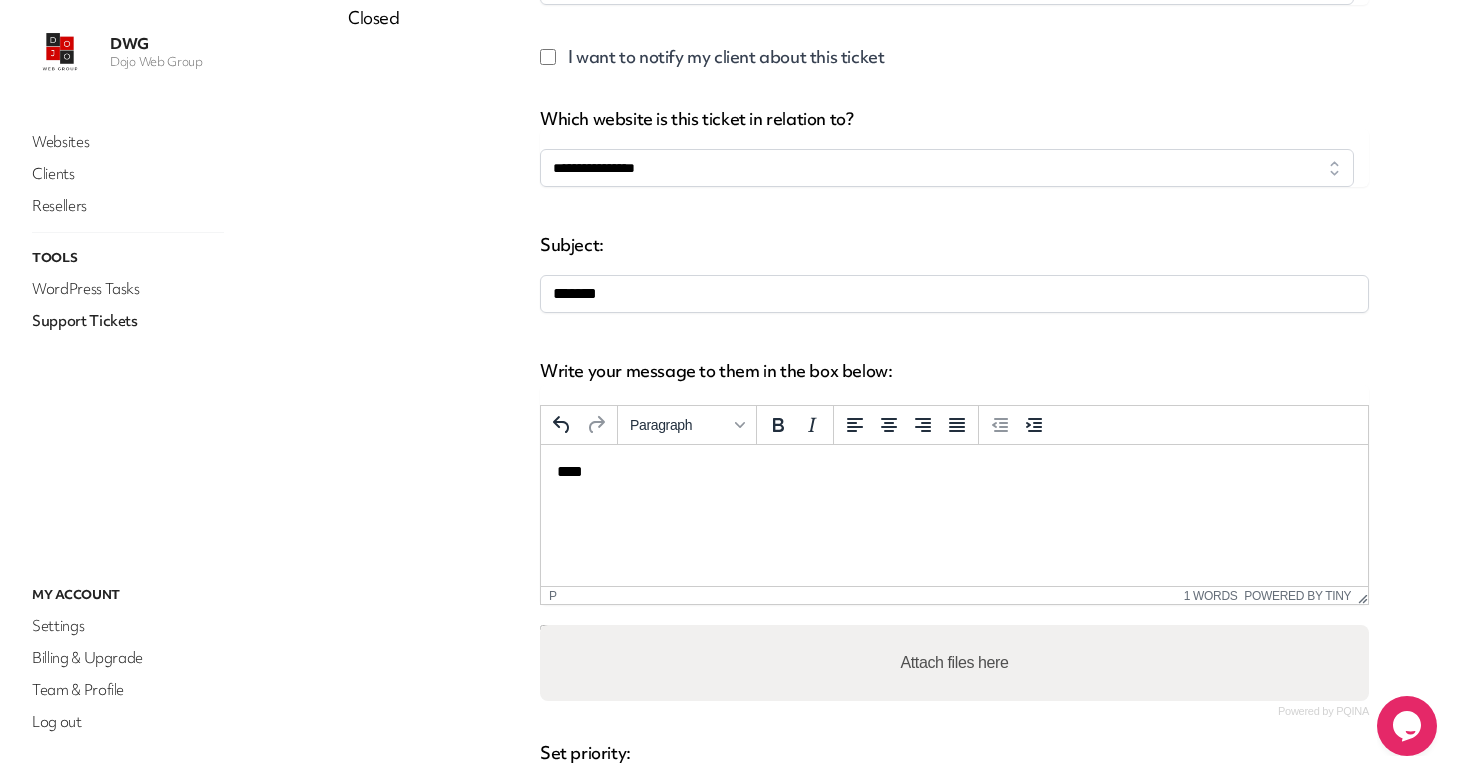 click on "Attach files here" at bounding box center (954, 628) 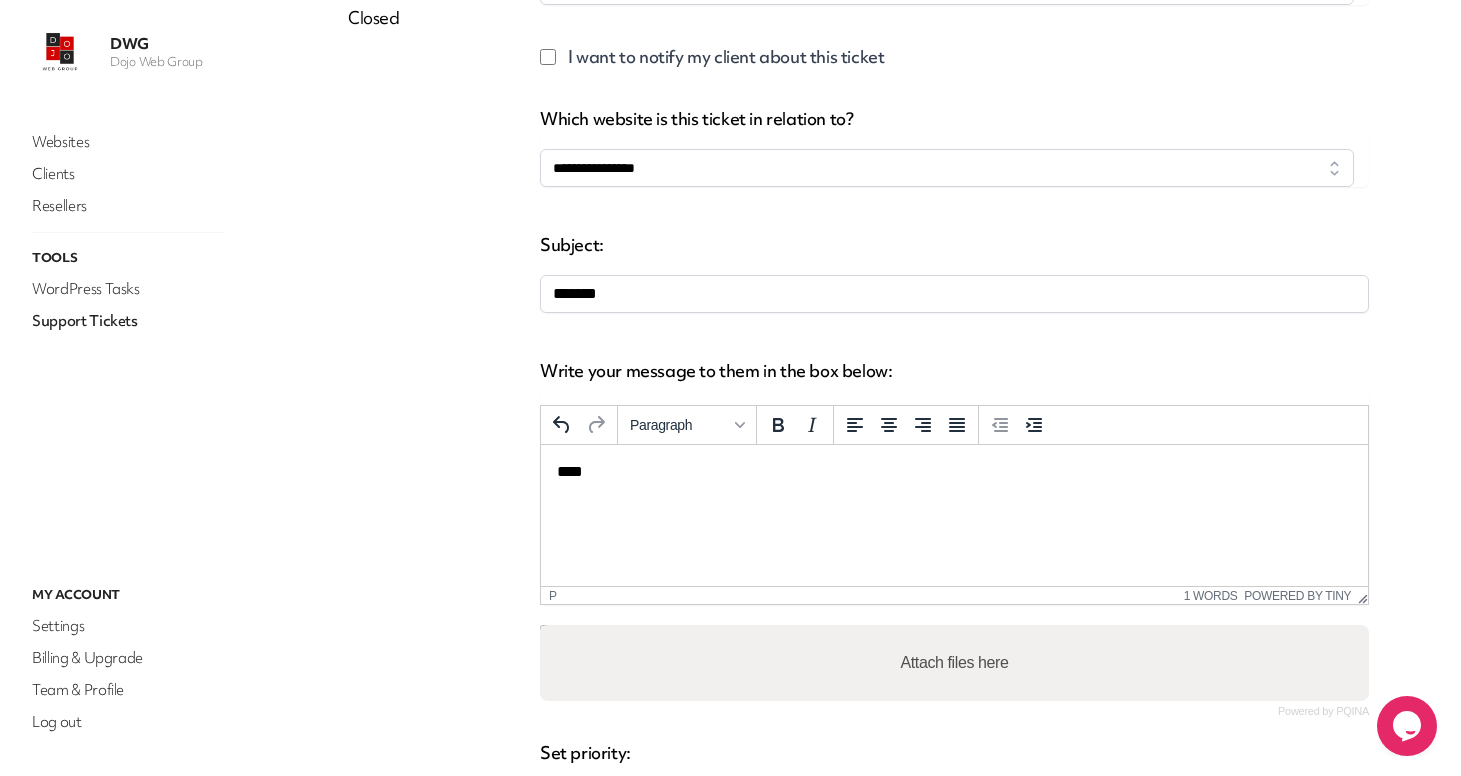 type on "**********" 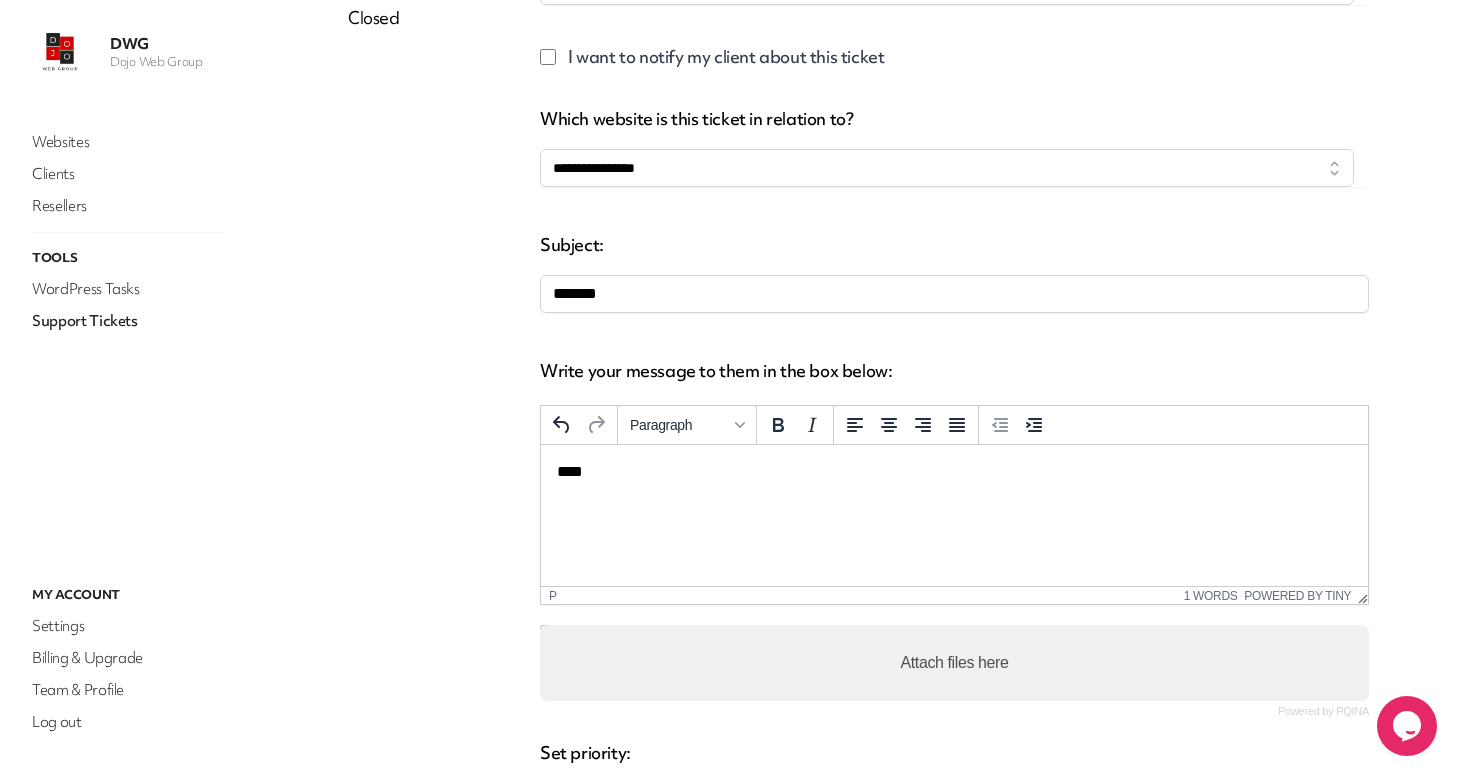 type 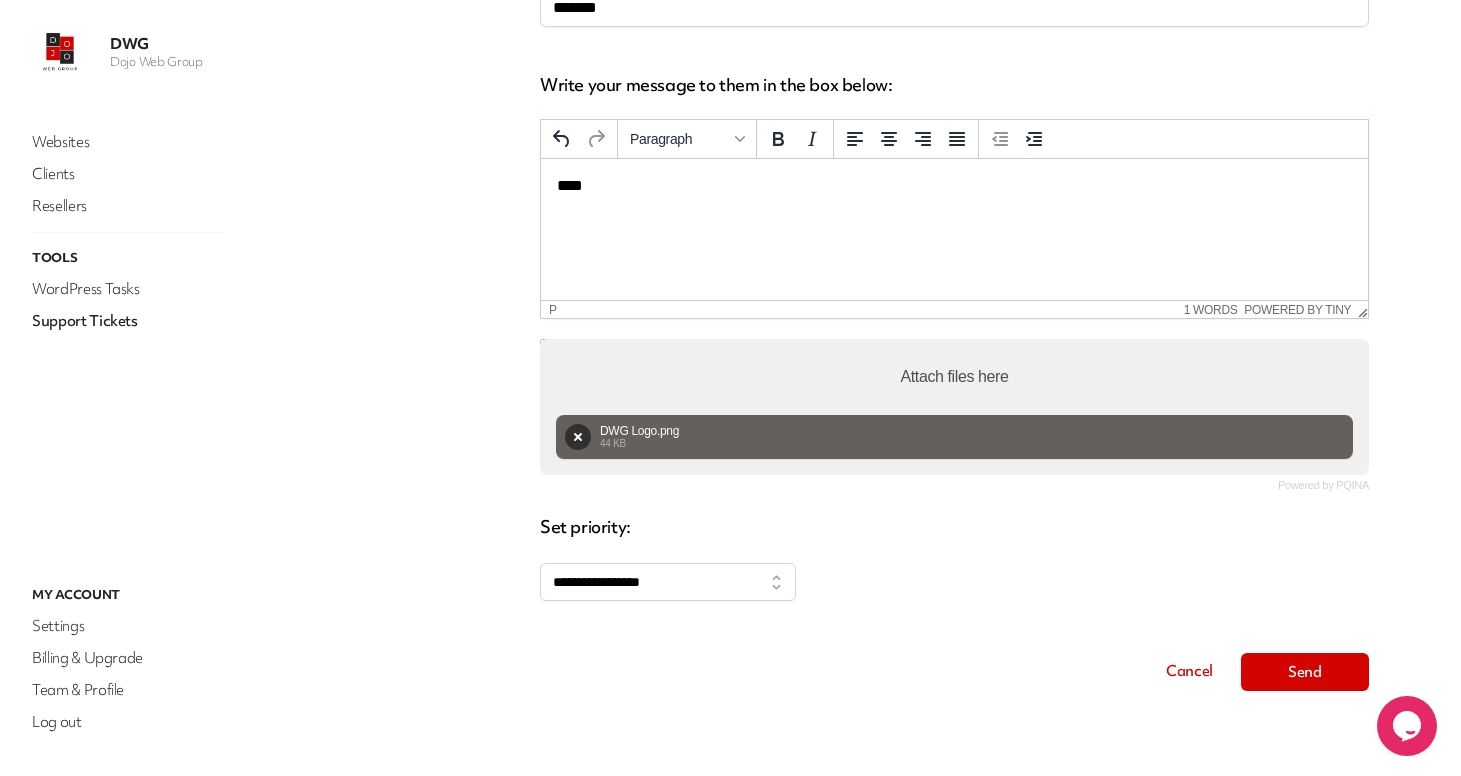 scroll, scrollTop: 523, scrollLeft: 0, axis: vertical 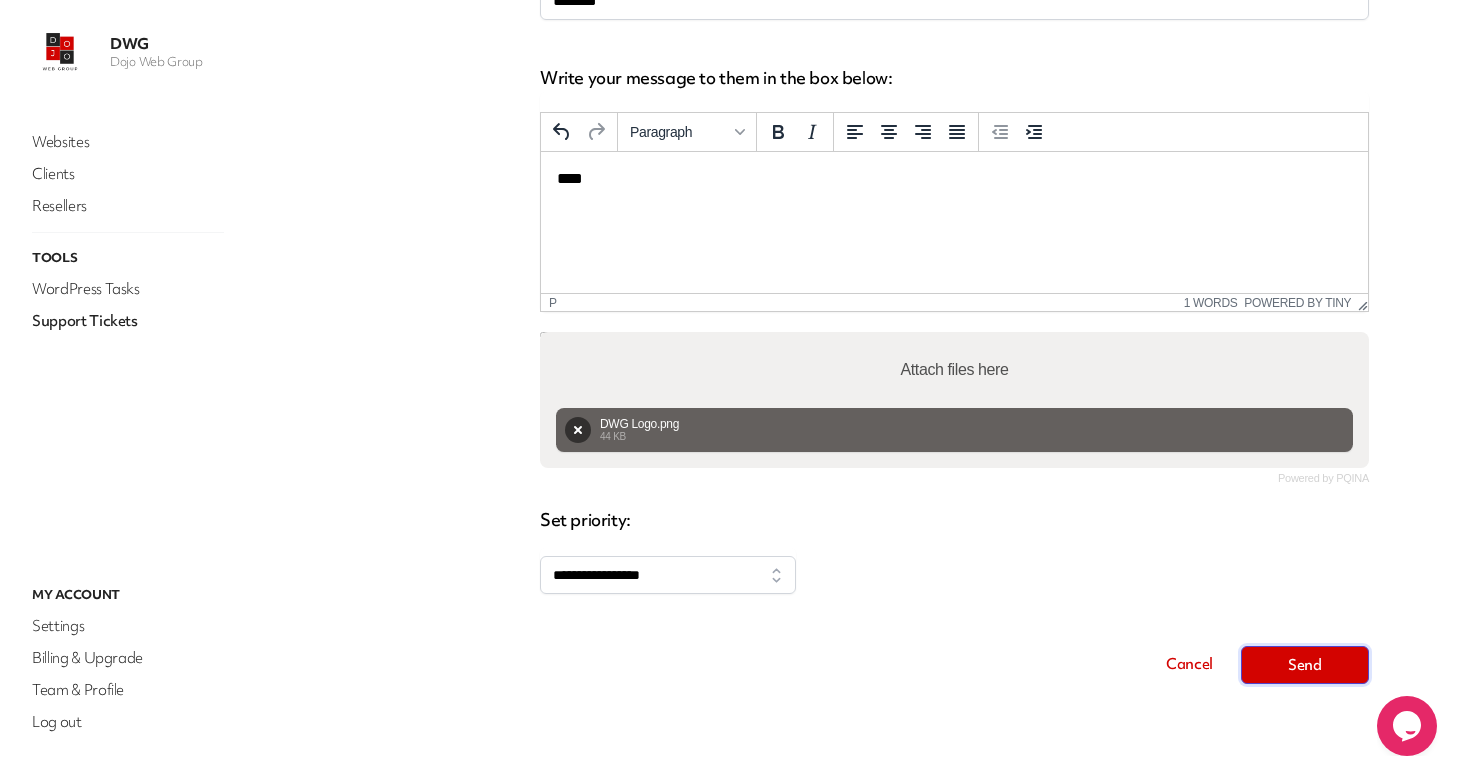 click on "Send" at bounding box center [1305, 665] 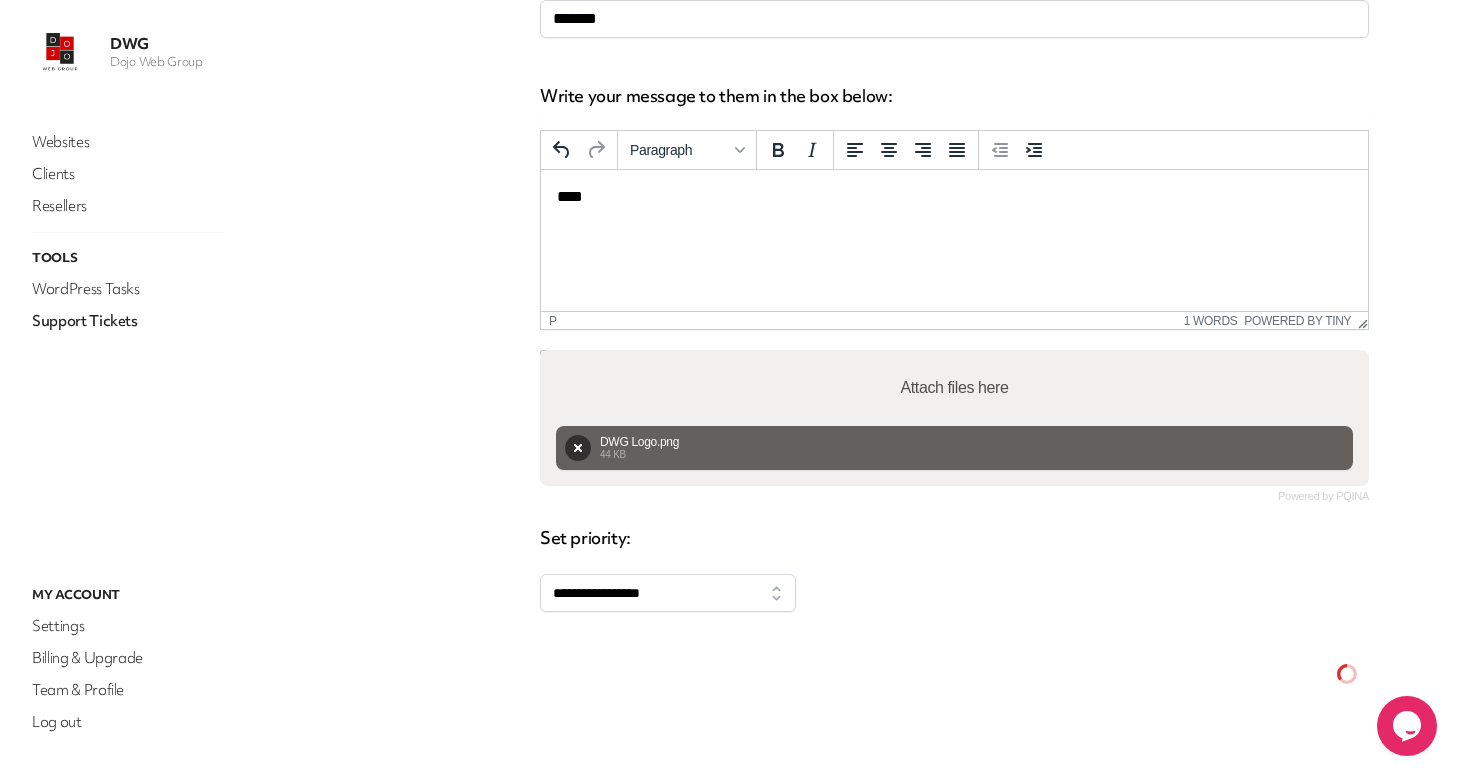 scroll, scrollTop: 0, scrollLeft: 0, axis: both 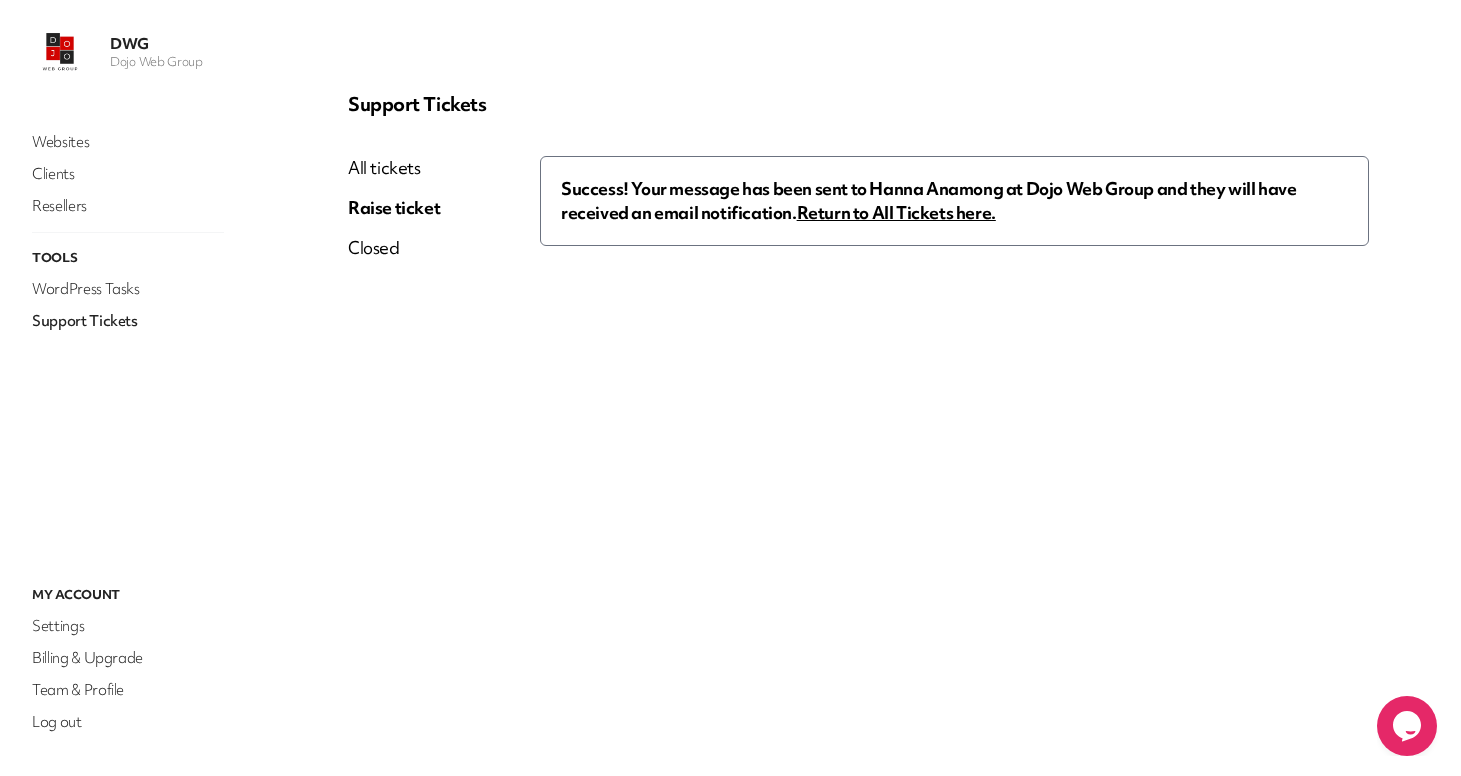 click on "Return to All Tickets here." at bounding box center (896, 212) 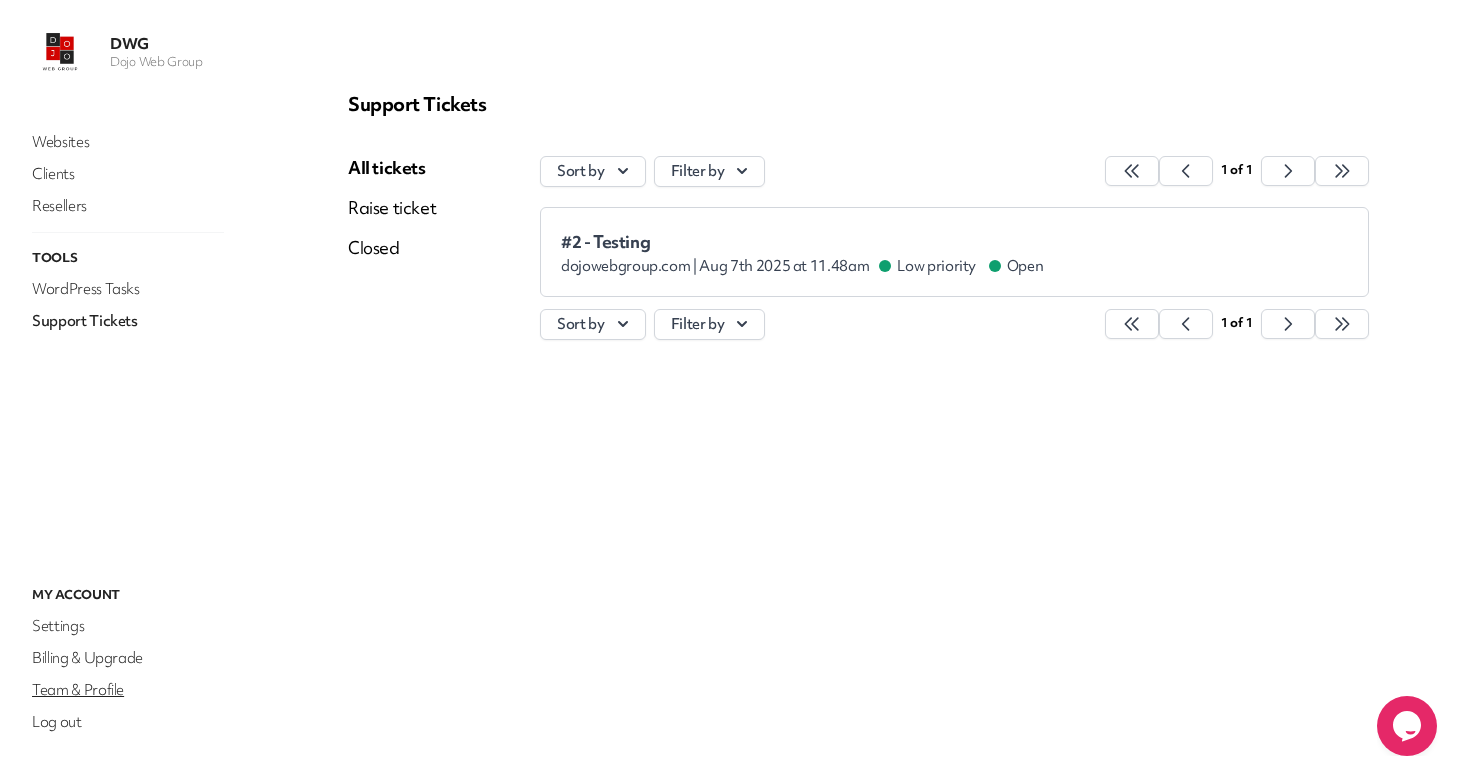 click on "Team & Profile" at bounding box center (128, 690) 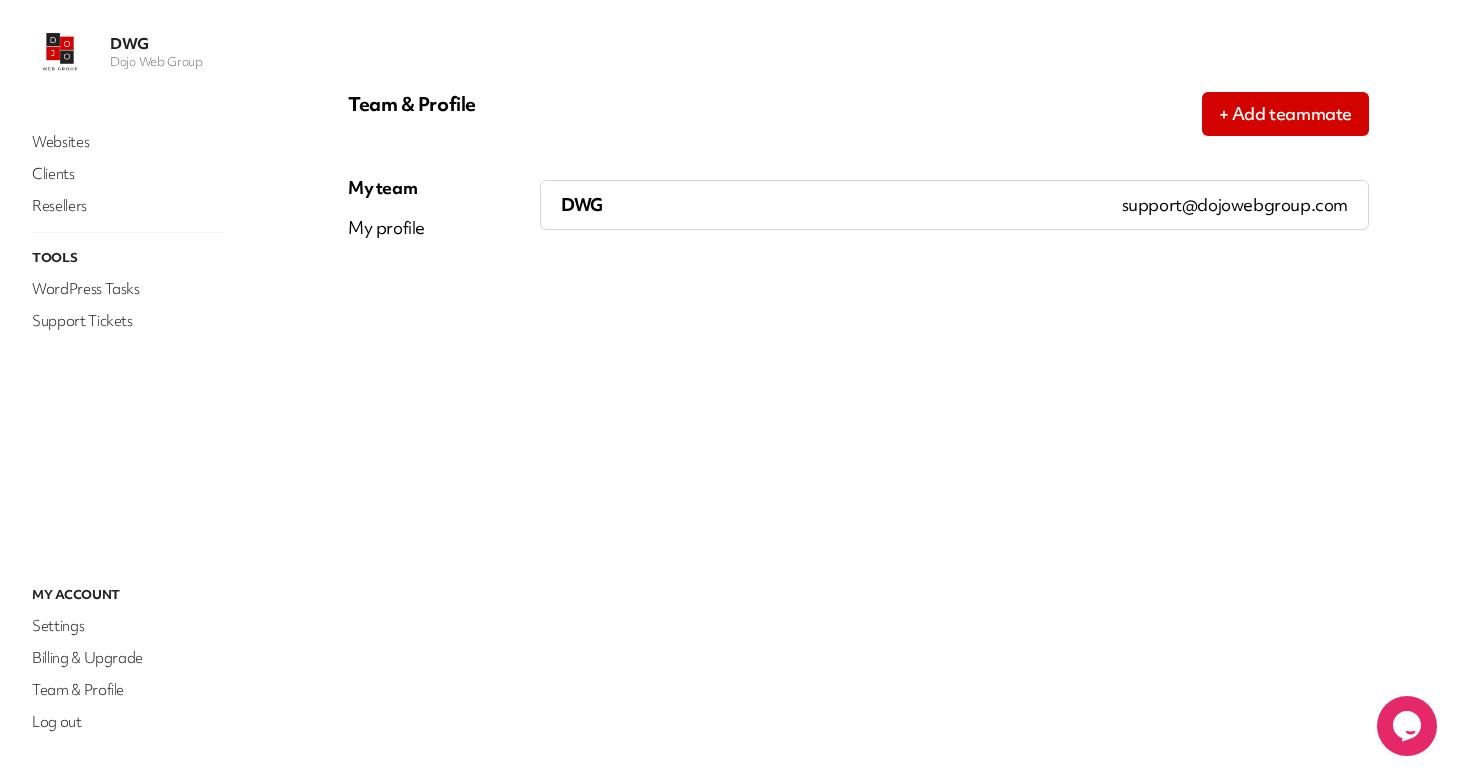 click on "My profile" at bounding box center [386, 228] 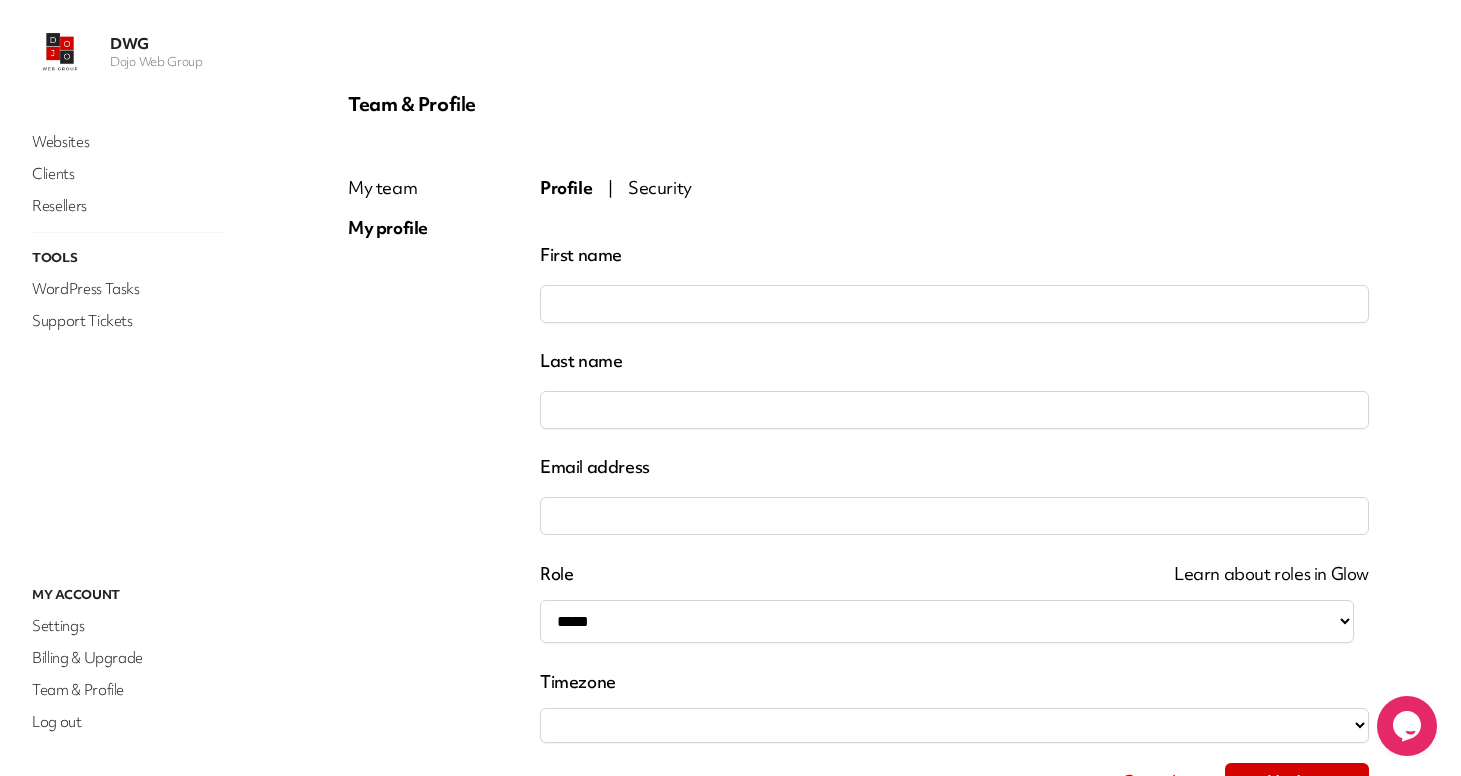 type on "***" 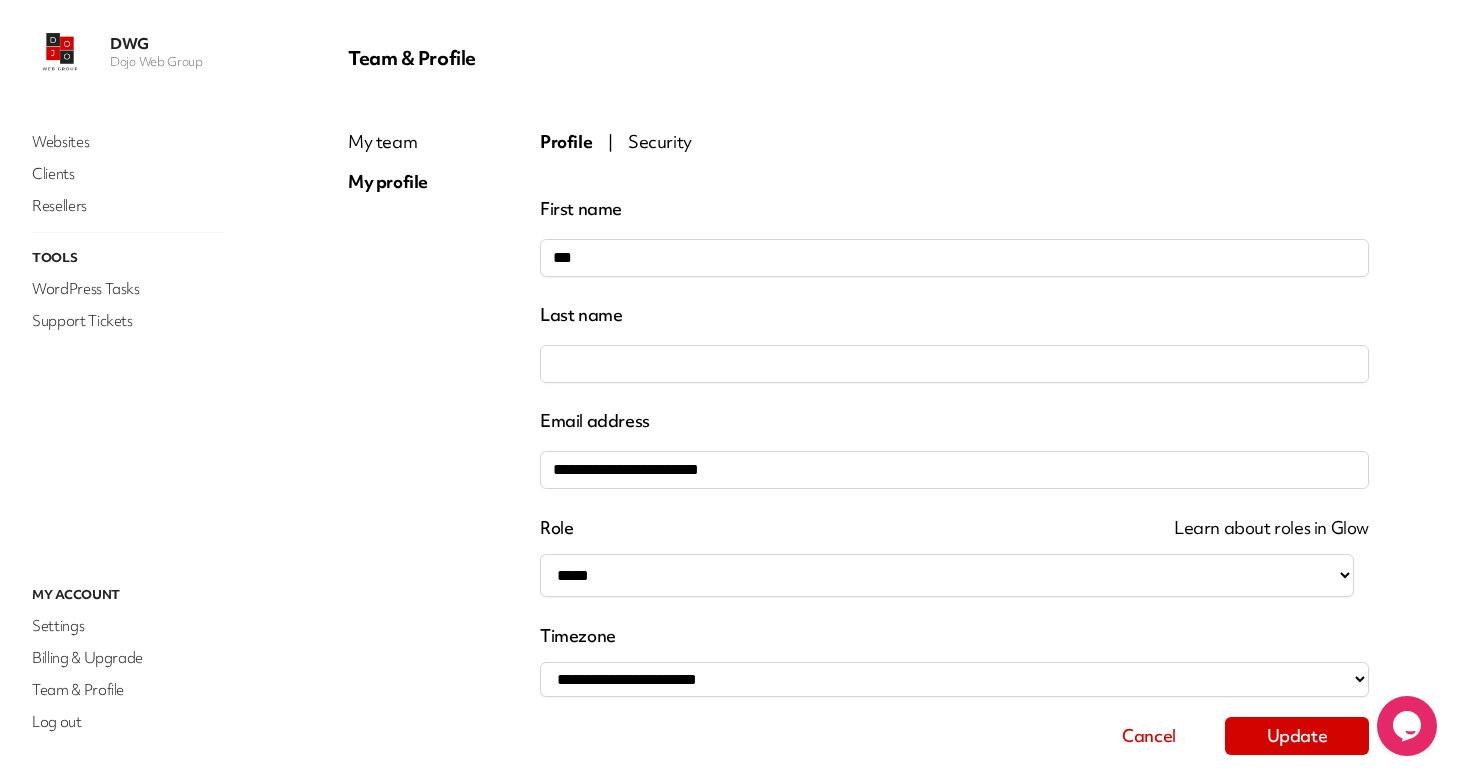 scroll, scrollTop: 81, scrollLeft: 0, axis: vertical 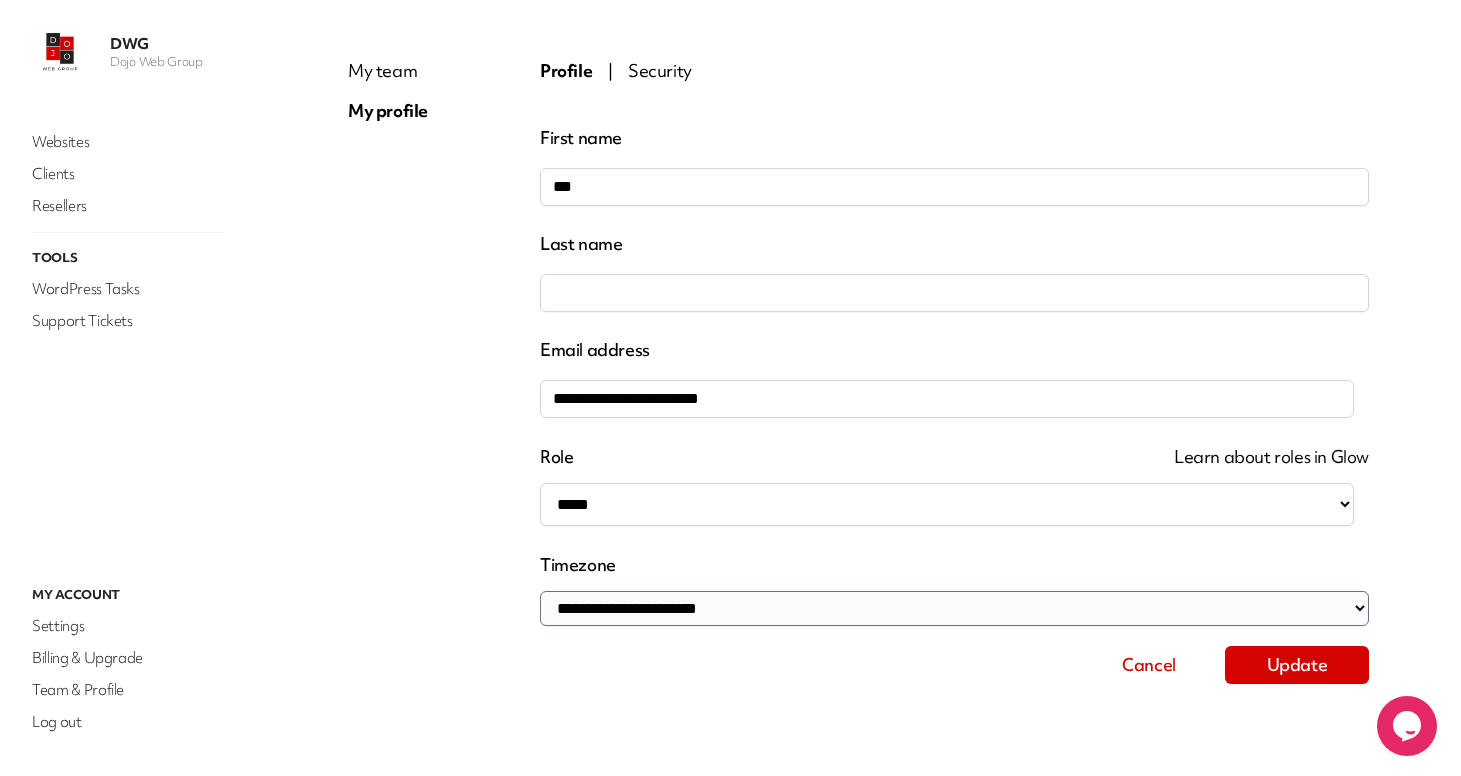 click on "**********" at bounding box center (954, 608) 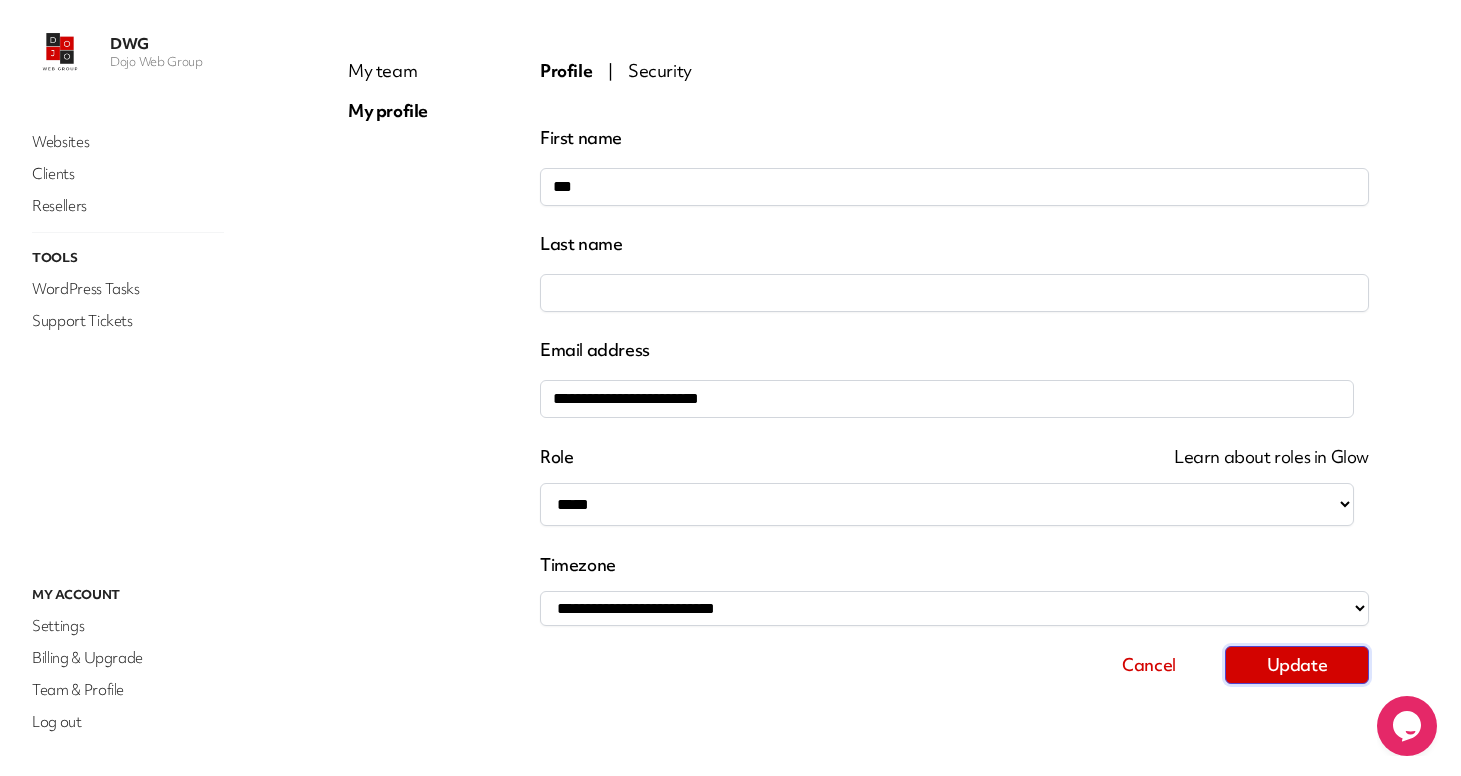 click on "Update" at bounding box center [1297, 665] 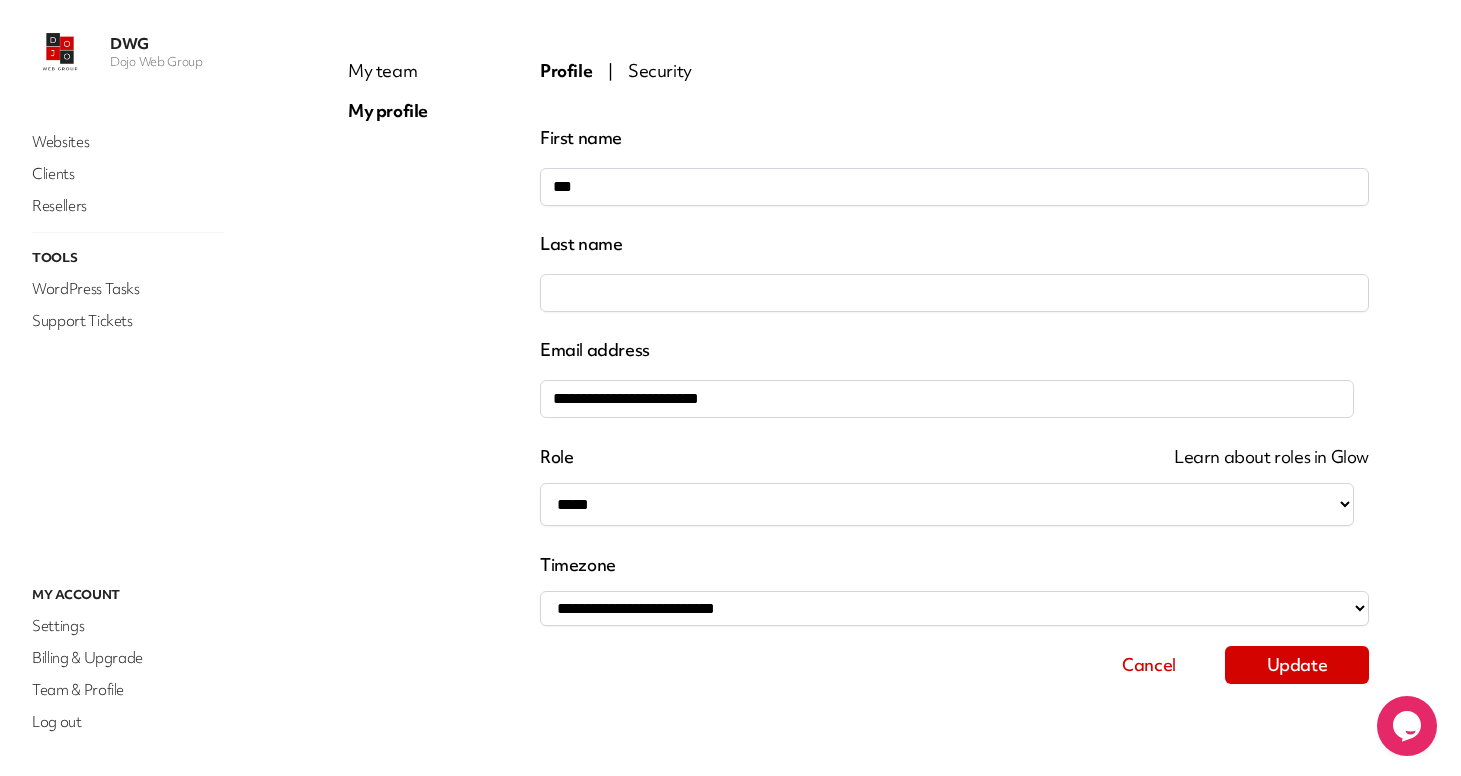 scroll, scrollTop: 0, scrollLeft: 0, axis: both 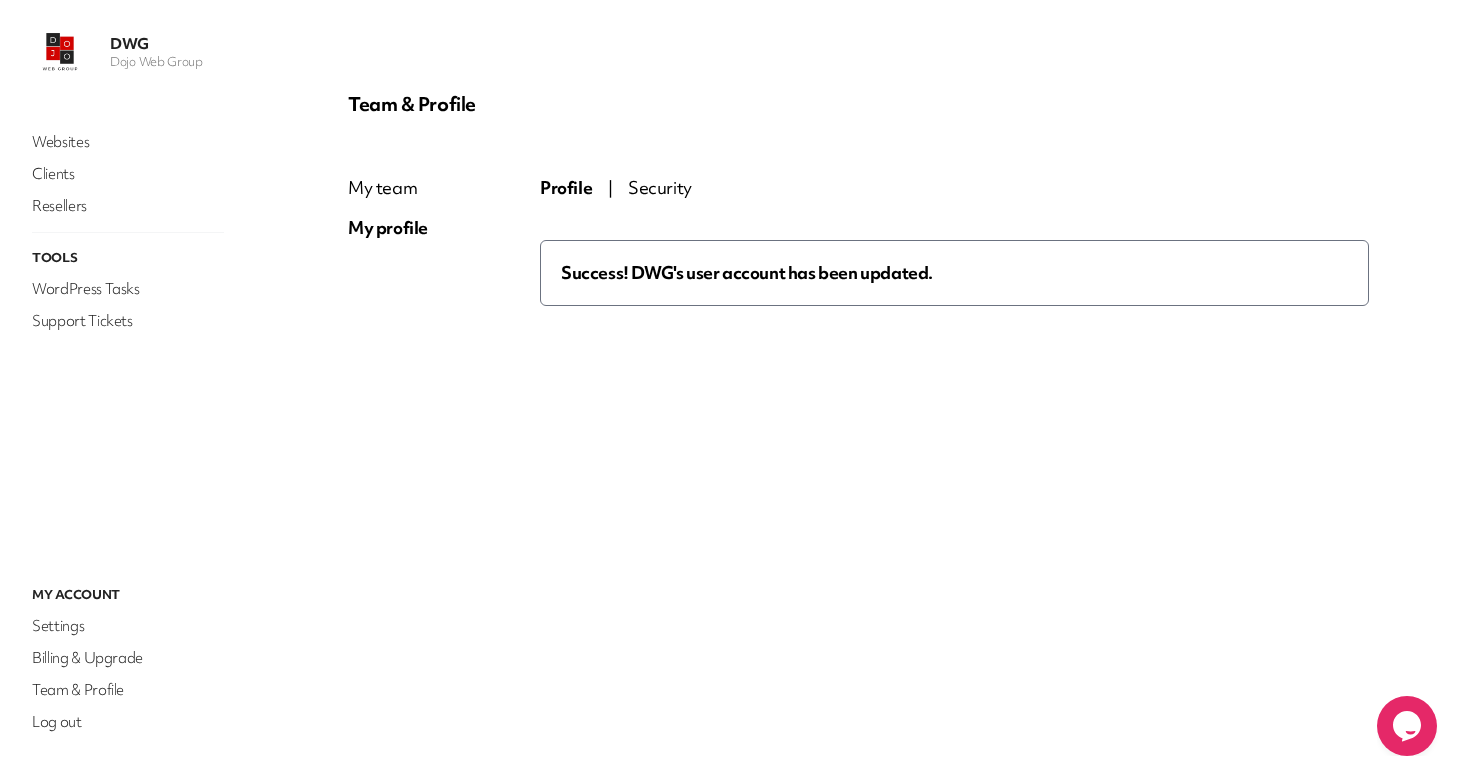 click on "Security" at bounding box center [660, 187] 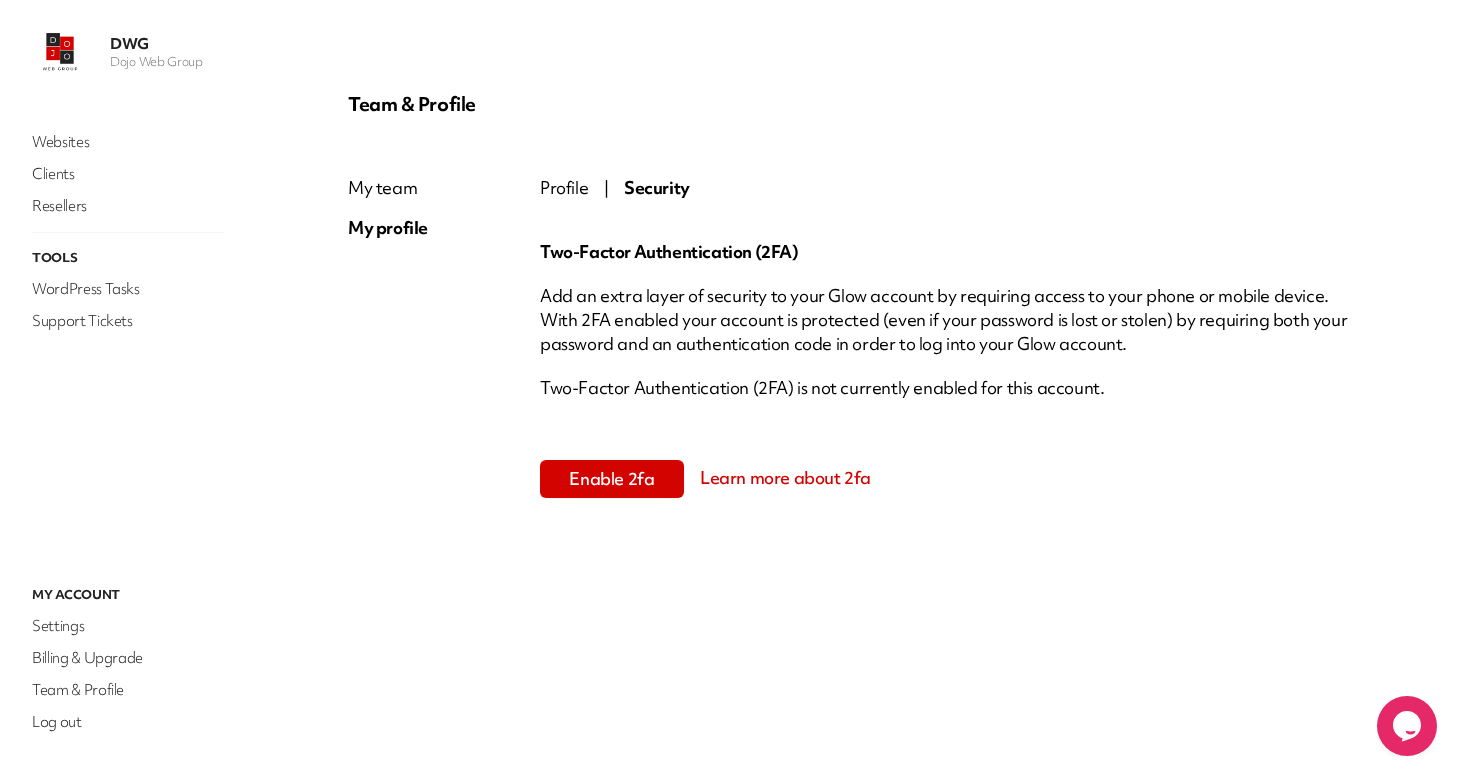 click on "My team" at bounding box center (388, 188) 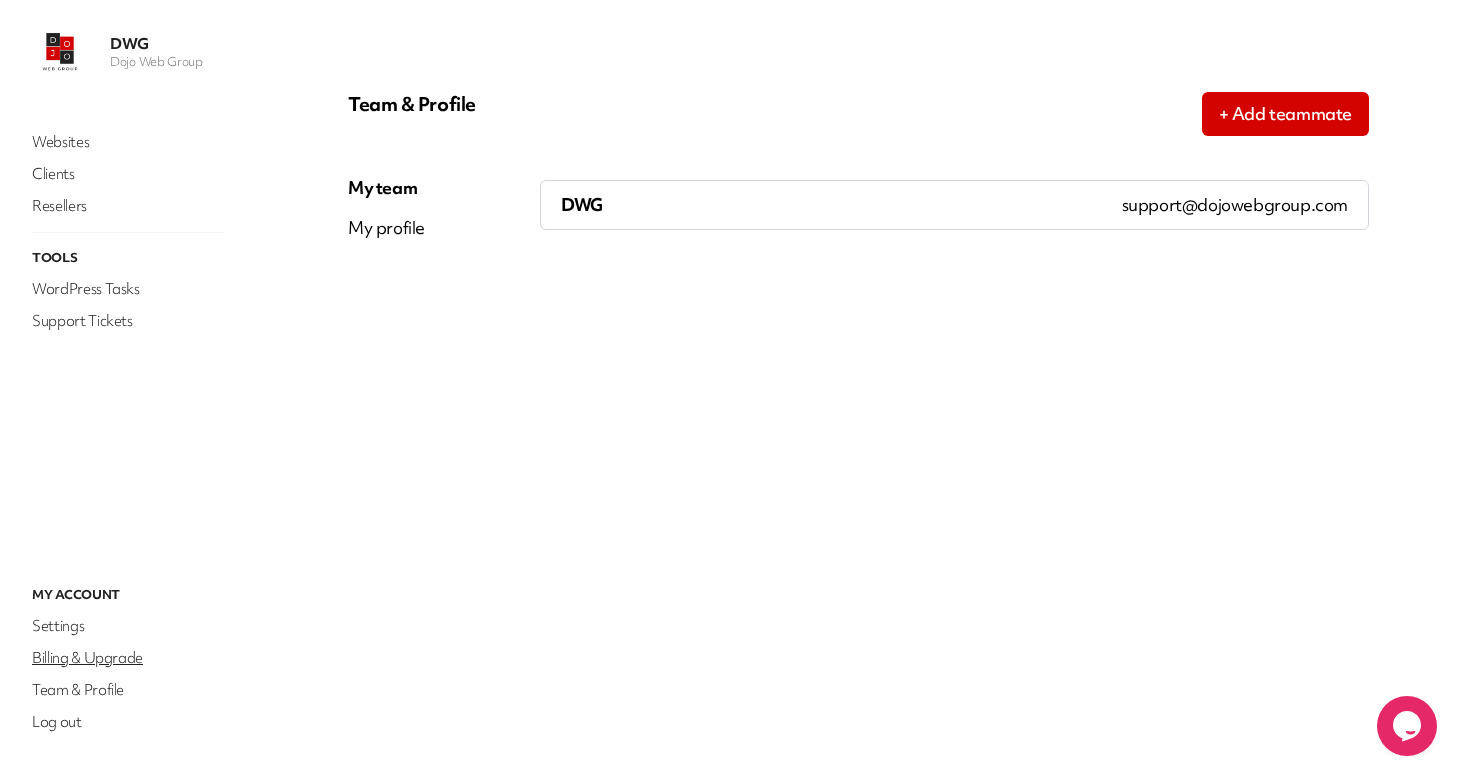 click on "Billing & Upgrade" at bounding box center (128, 658) 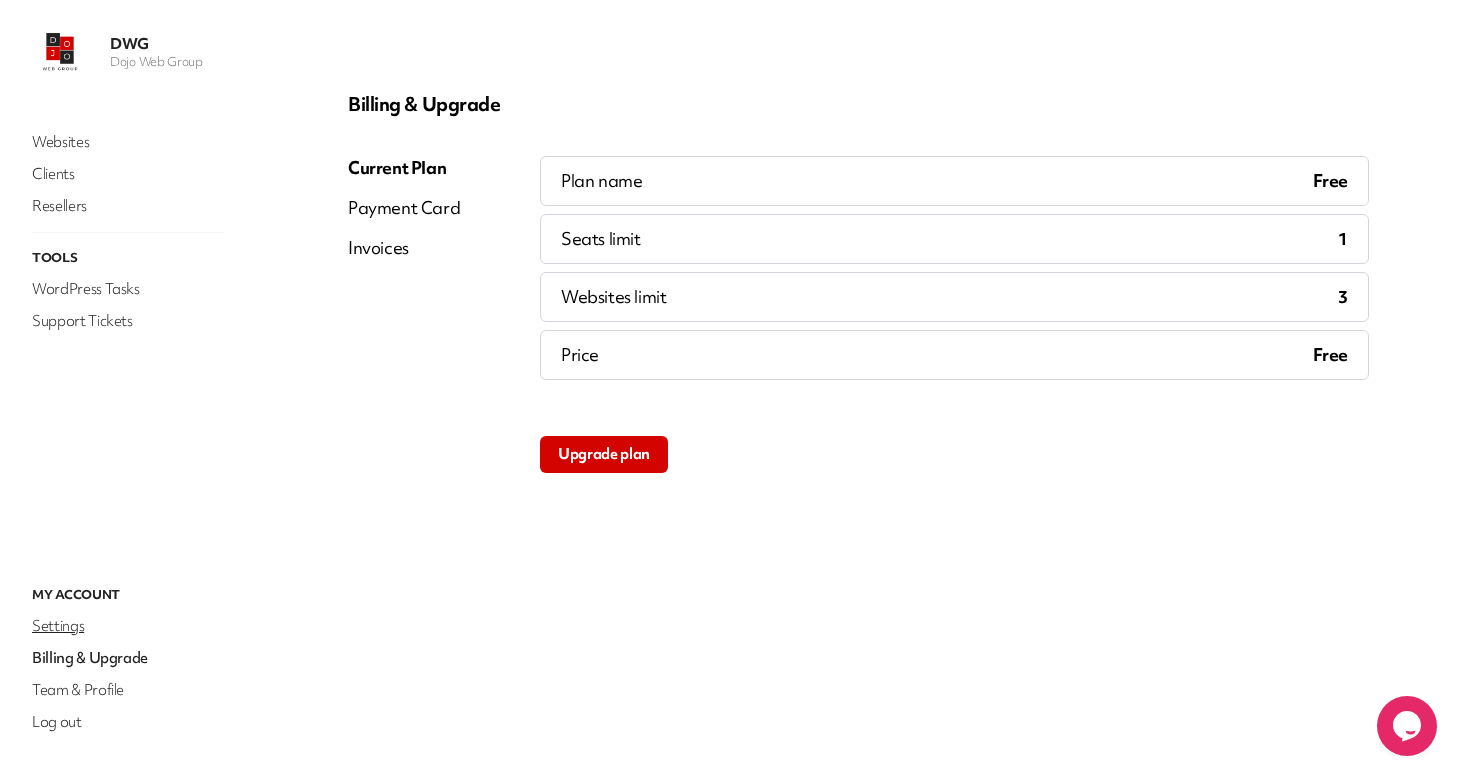 click on "Settings" at bounding box center (128, 626) 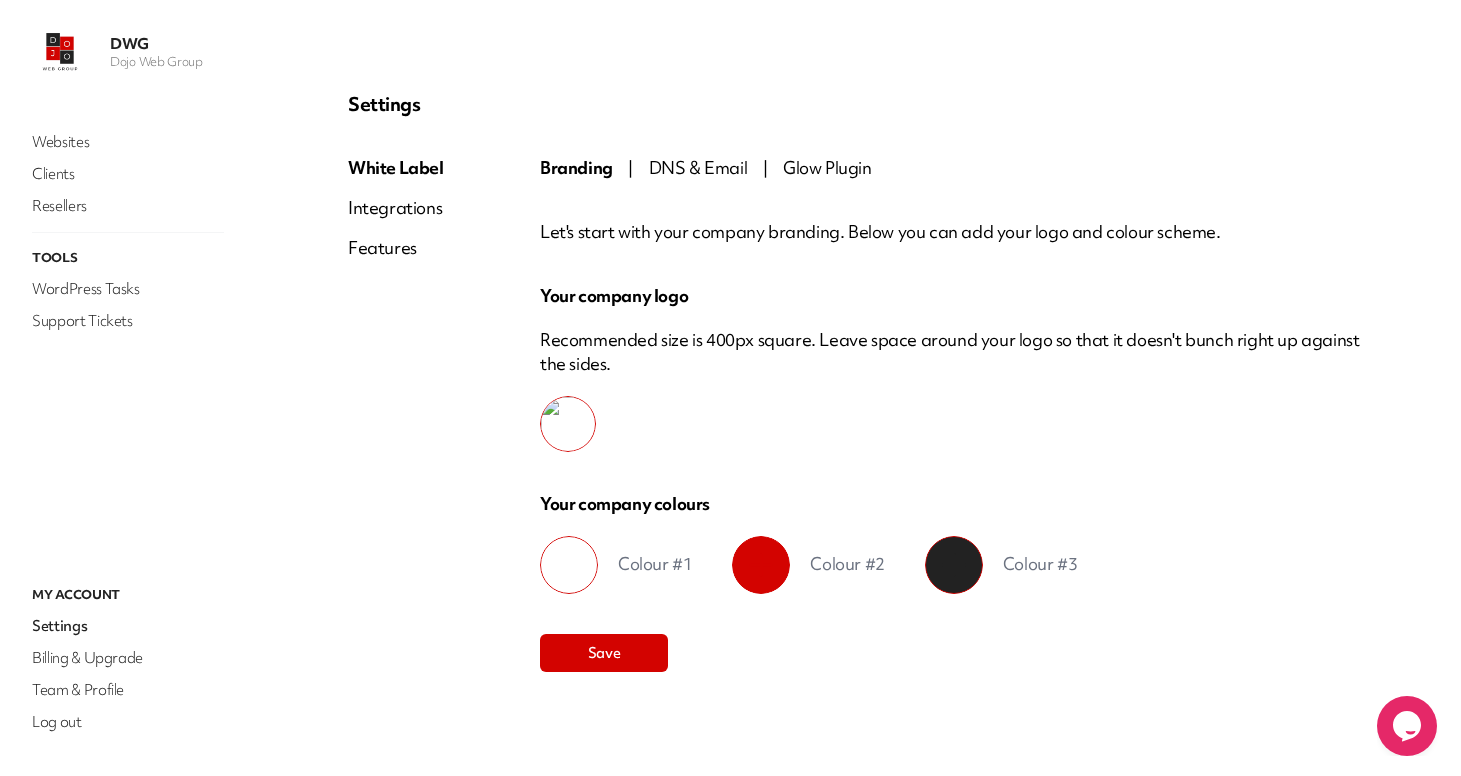 click on "DNS & Email" at bounding box center [698, 167] 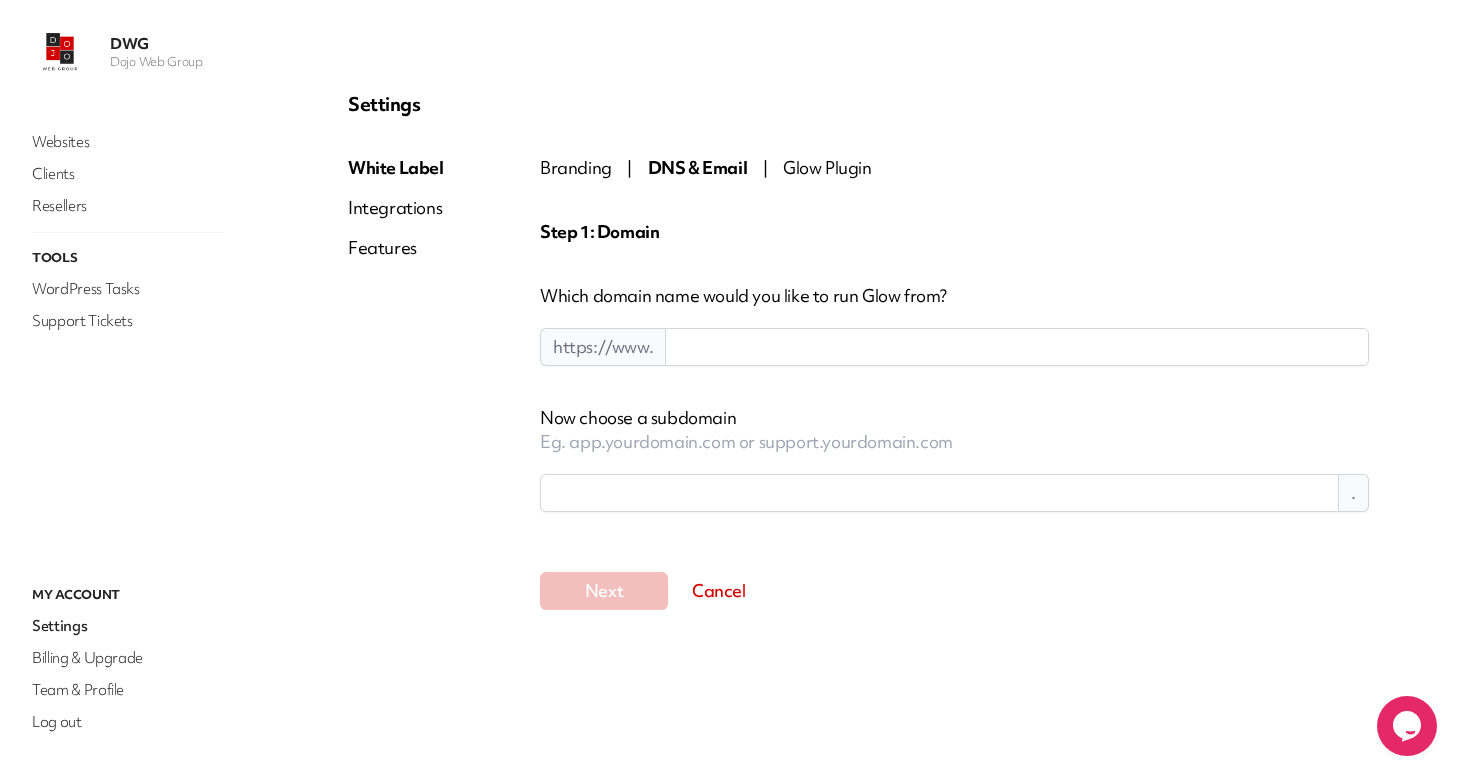 click on "Integrations" at bounding box center [396, 208] 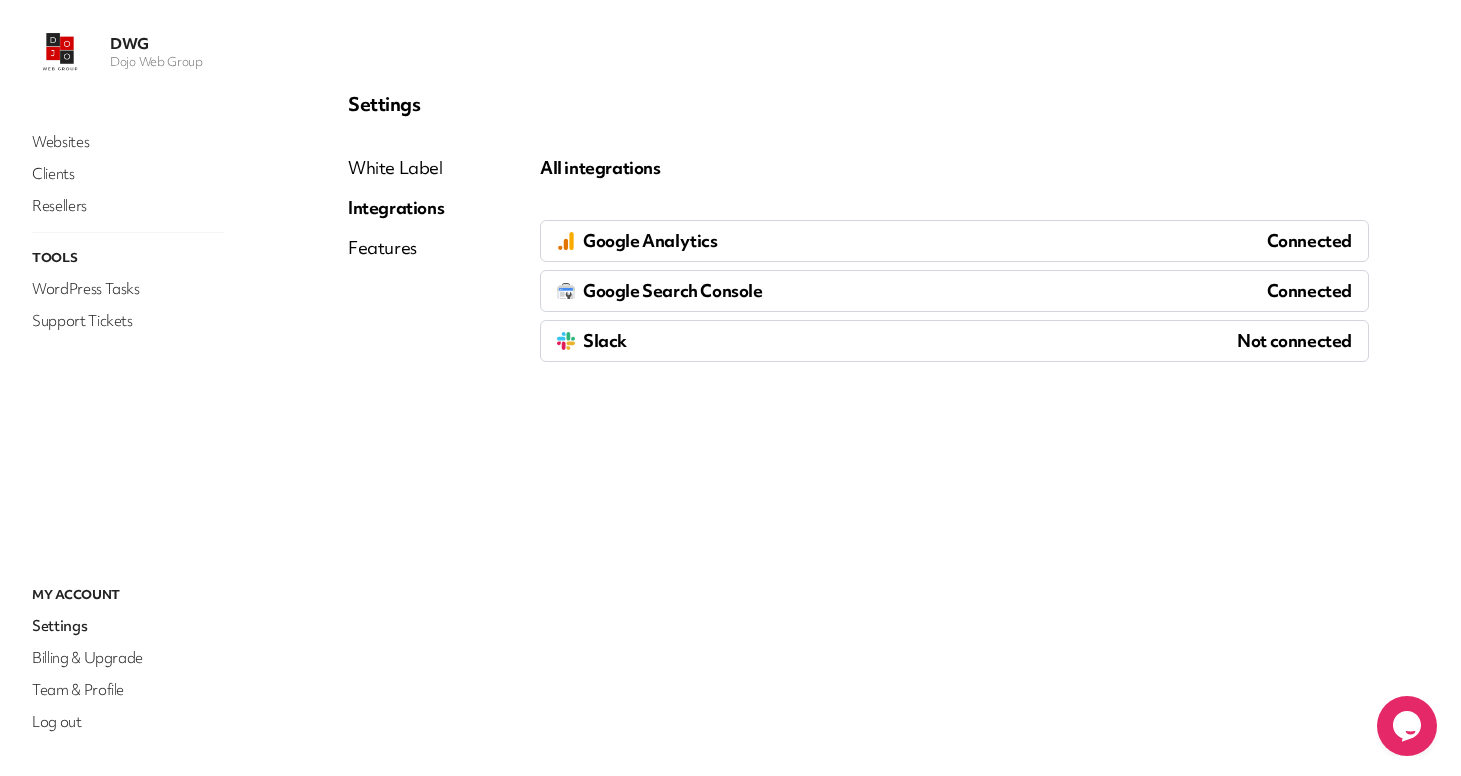 click on "Features" at bounding box center (396, 248) 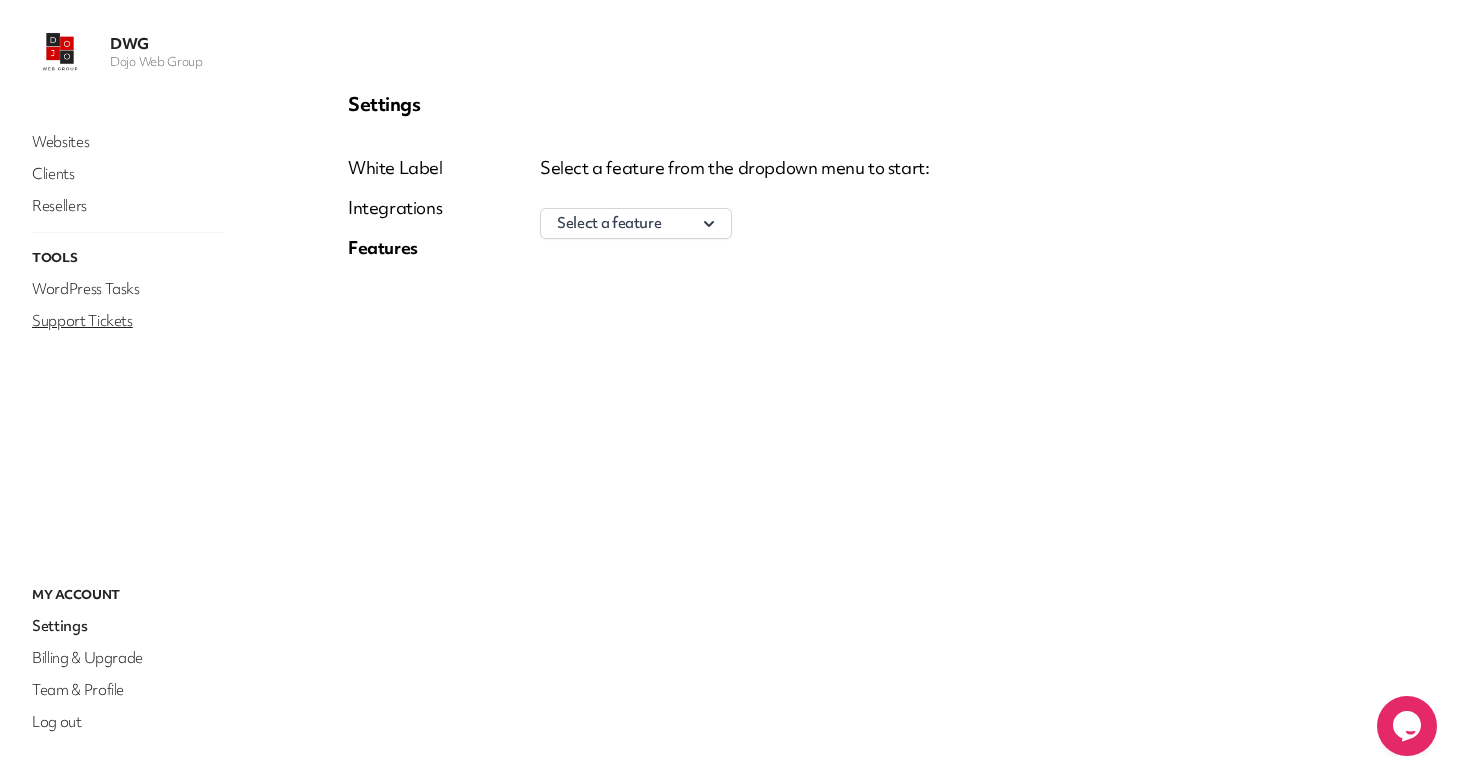 click on "Support Tickets" at bounding box center [128, 321] 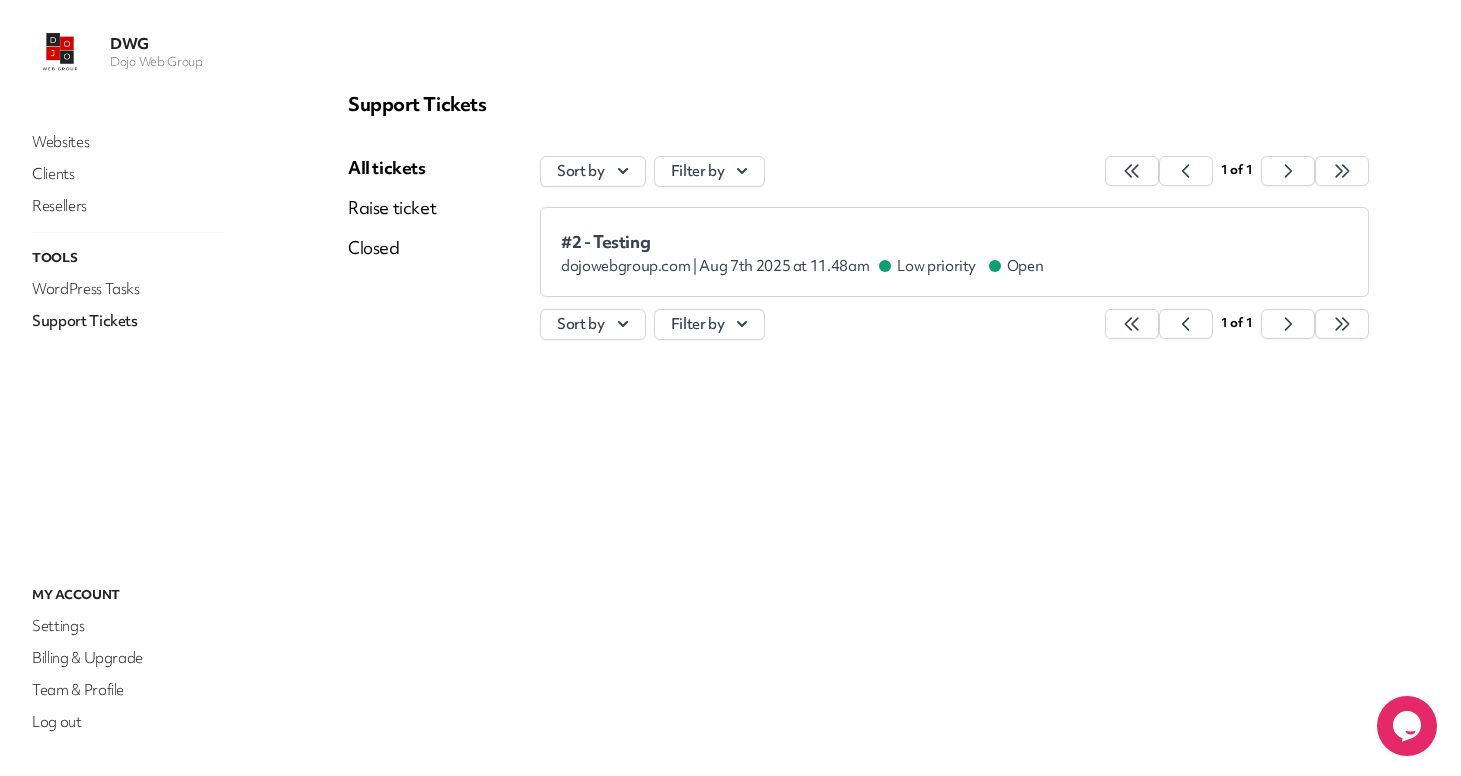 click on "dojowebgroup.com |
Aug 7th 2025 at 11.48am
Low priority
Open" at bounding box center (802, 266) 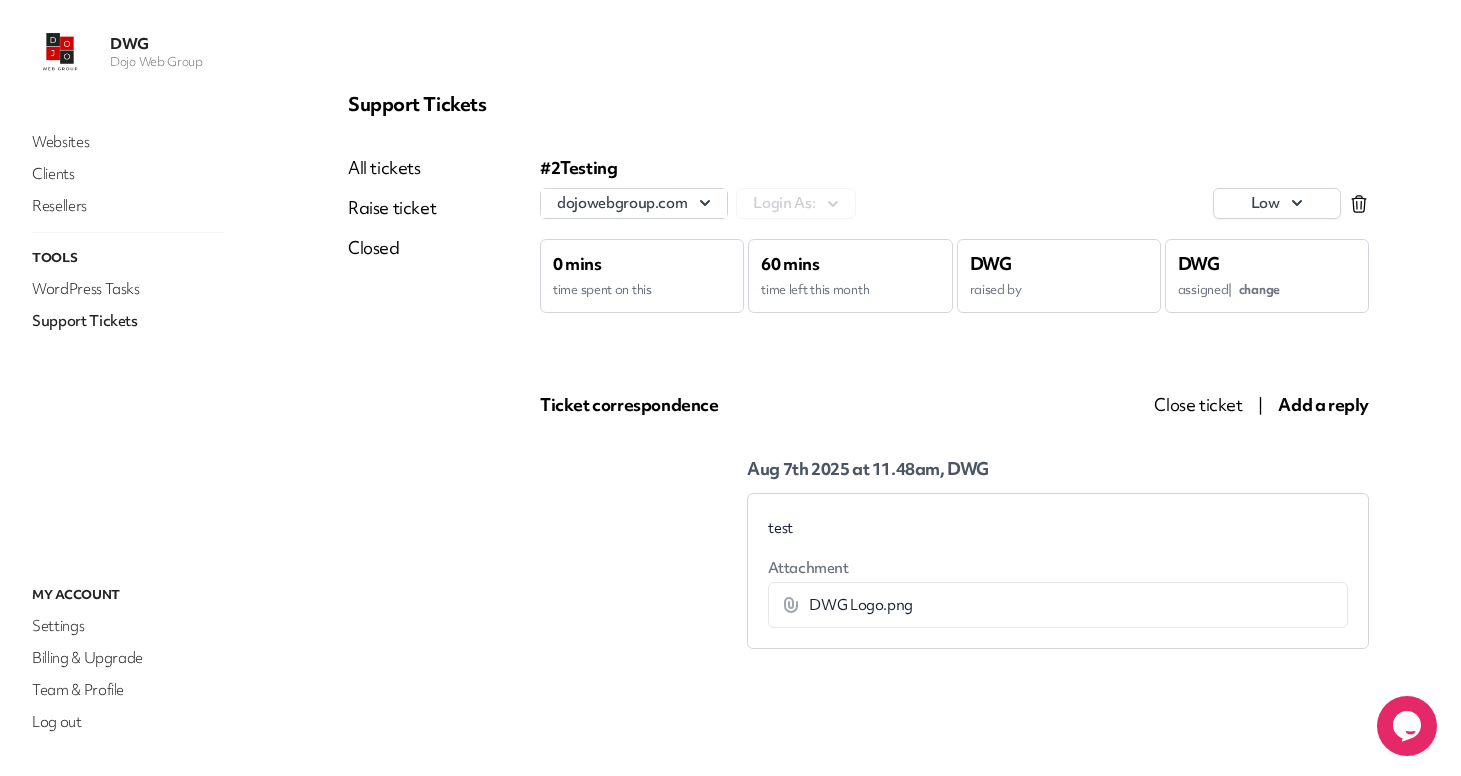 click on "test" at bounding box center (1058, 528) 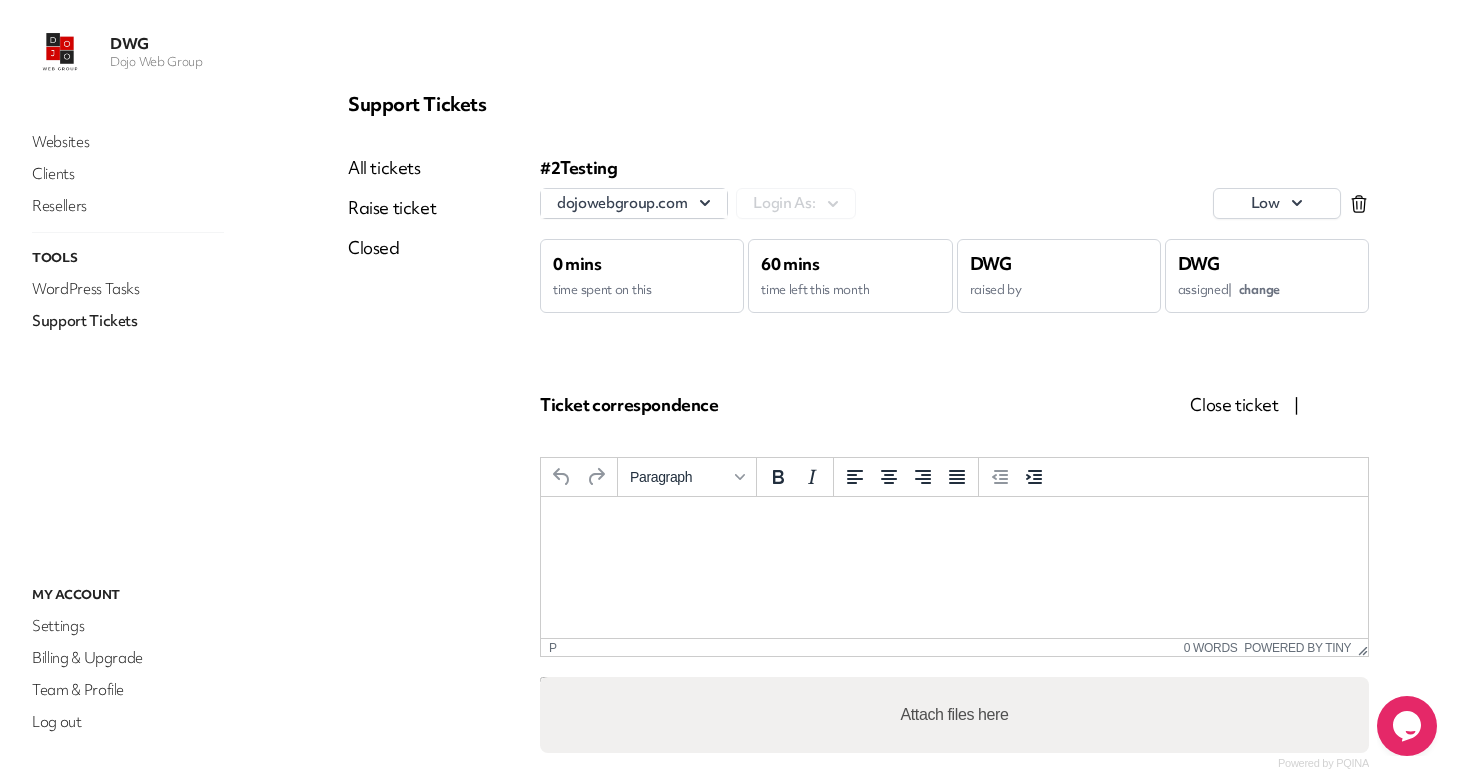 scroll, scrollTop: 0, scrollLeft: 0, axis: both 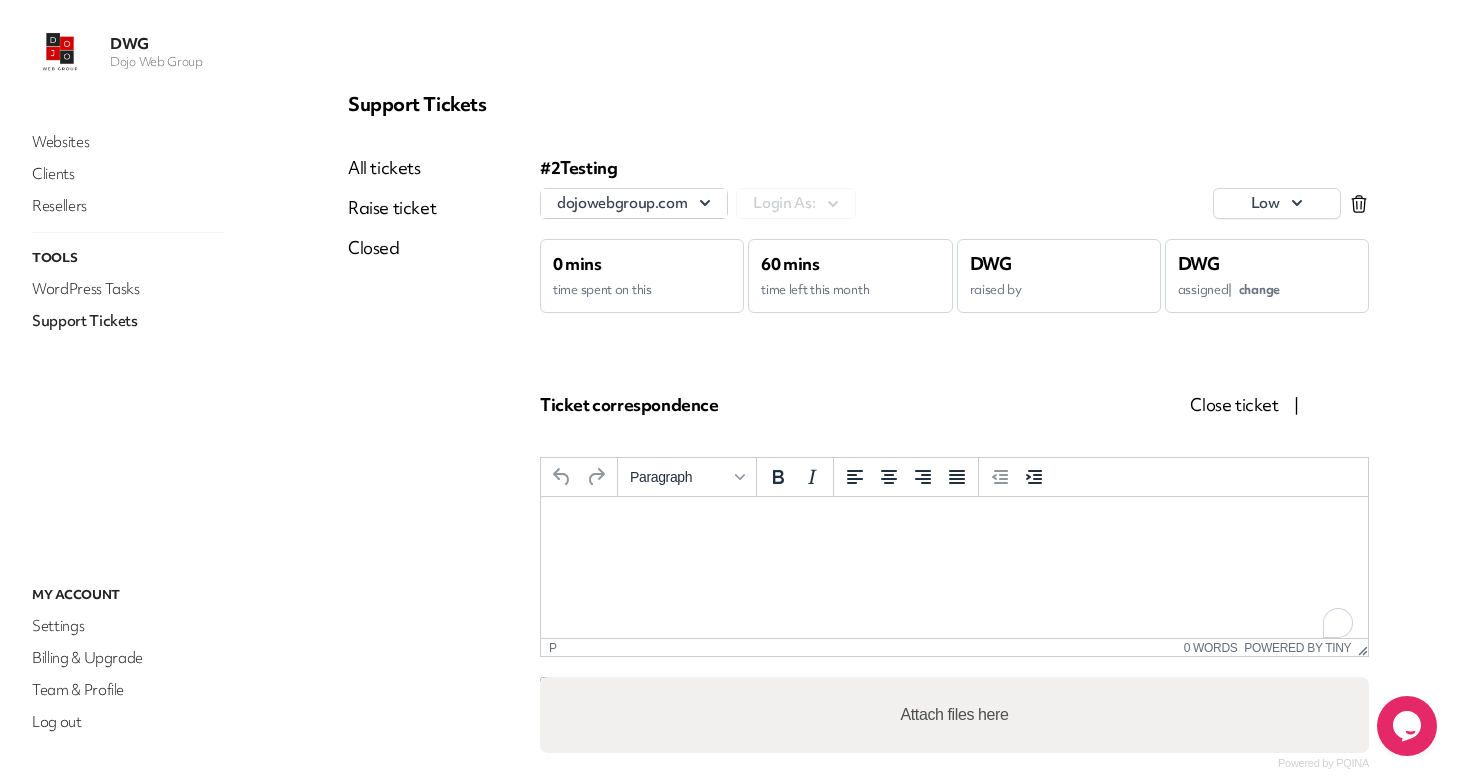 click at bounding box center [954, 524] 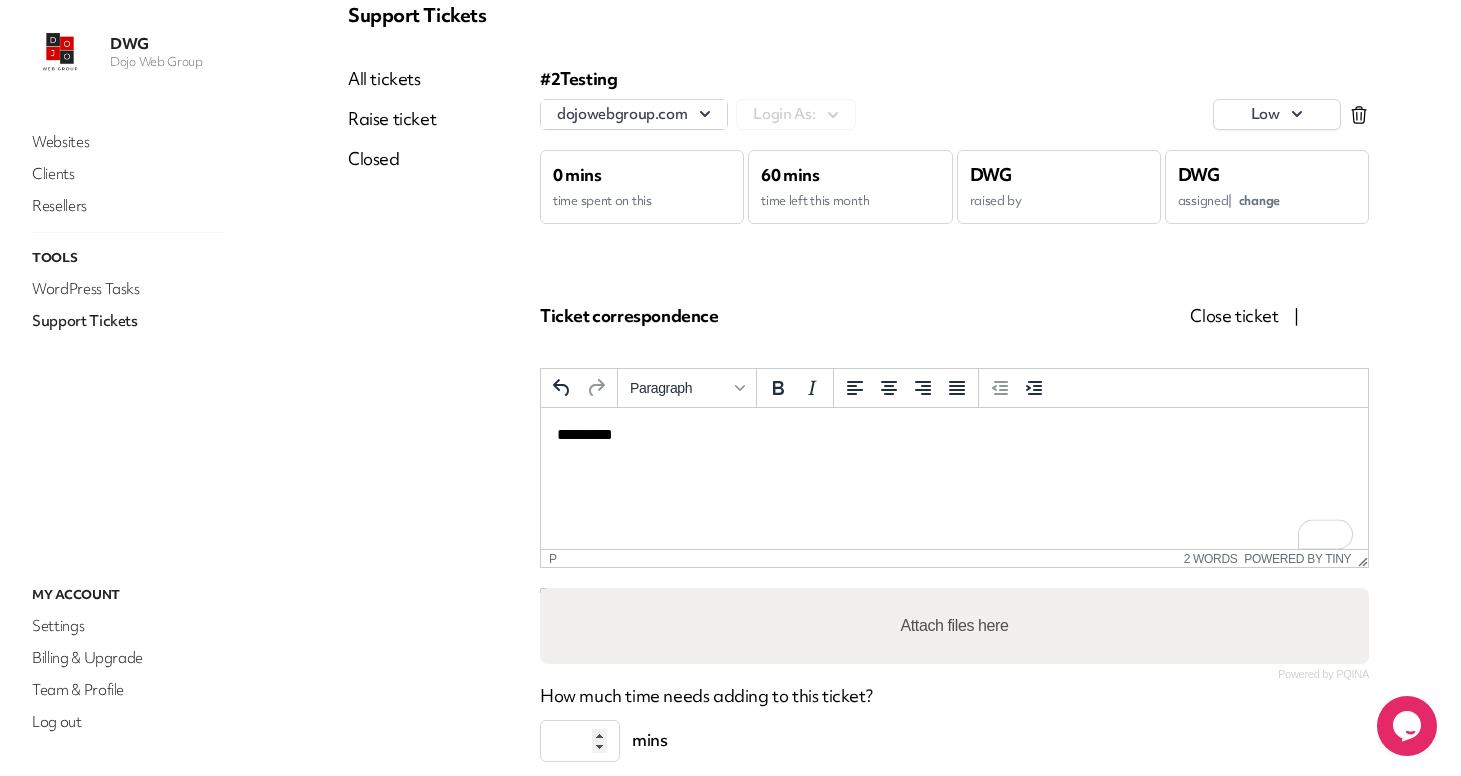scroll, scrollTop: 245, scrollLeft: 0, axis: vertical 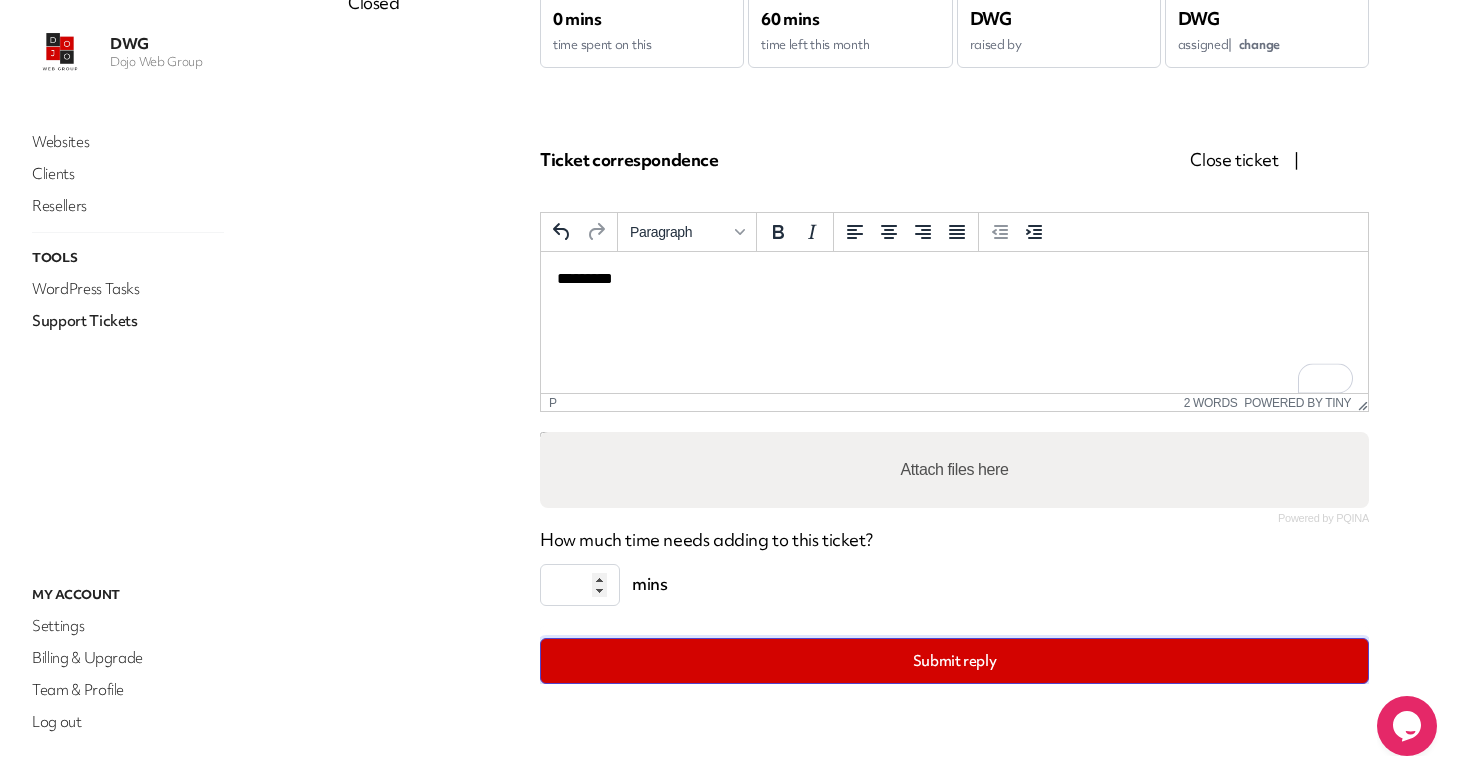 click on "Submit reply" at bounding box center (954, 661) 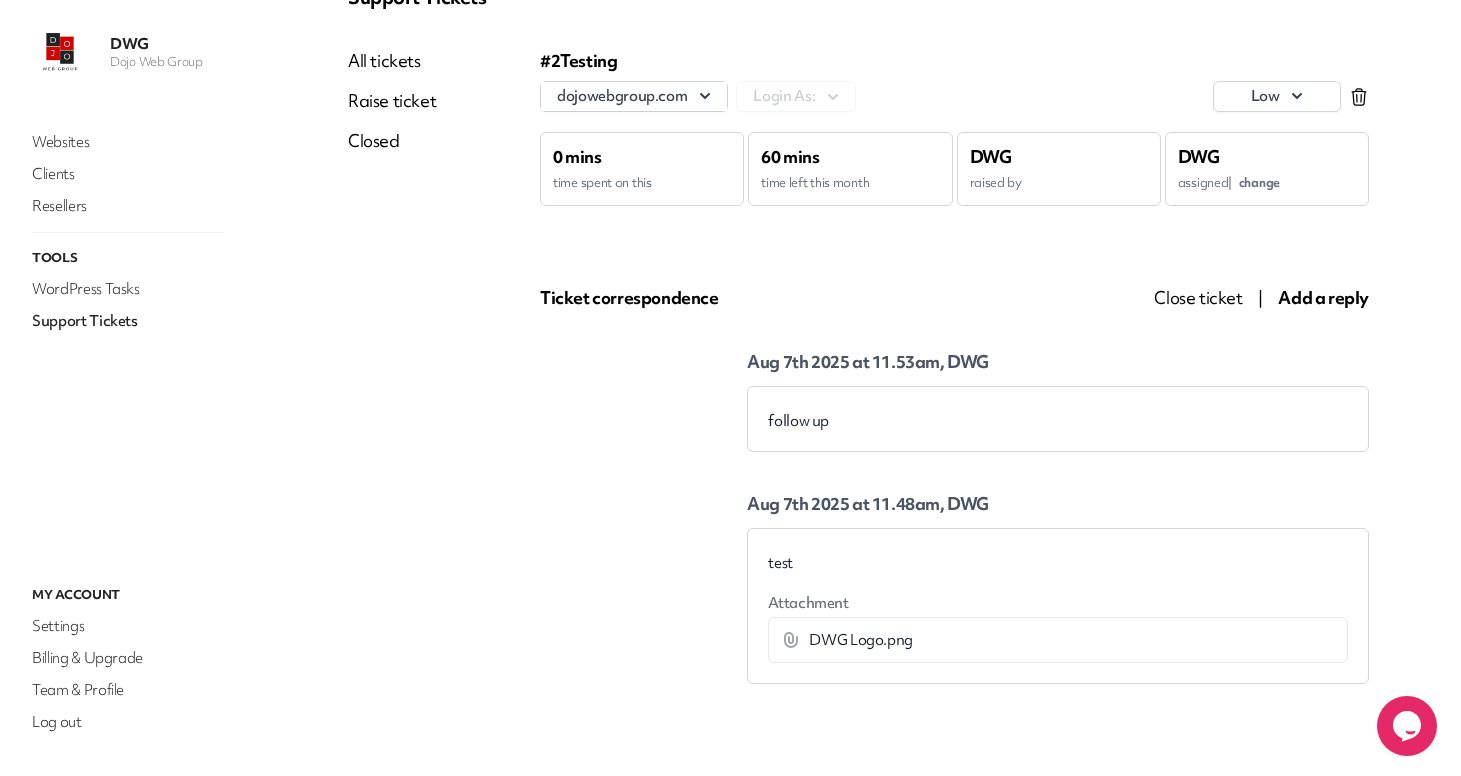 scroll, scrollTop: 0, scrollLeft: 0, axis: both 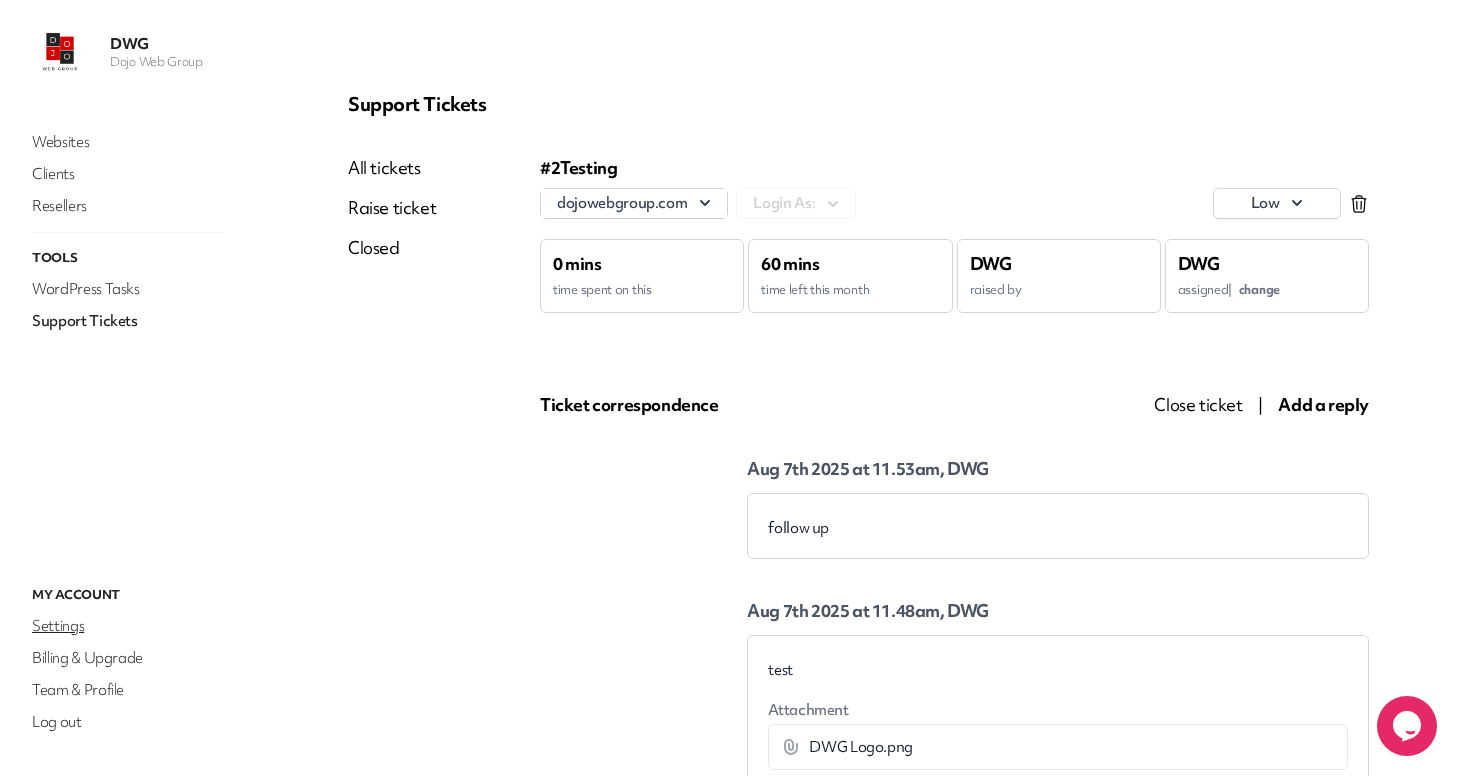 click on "Settings" at bounding box center (128, 626) 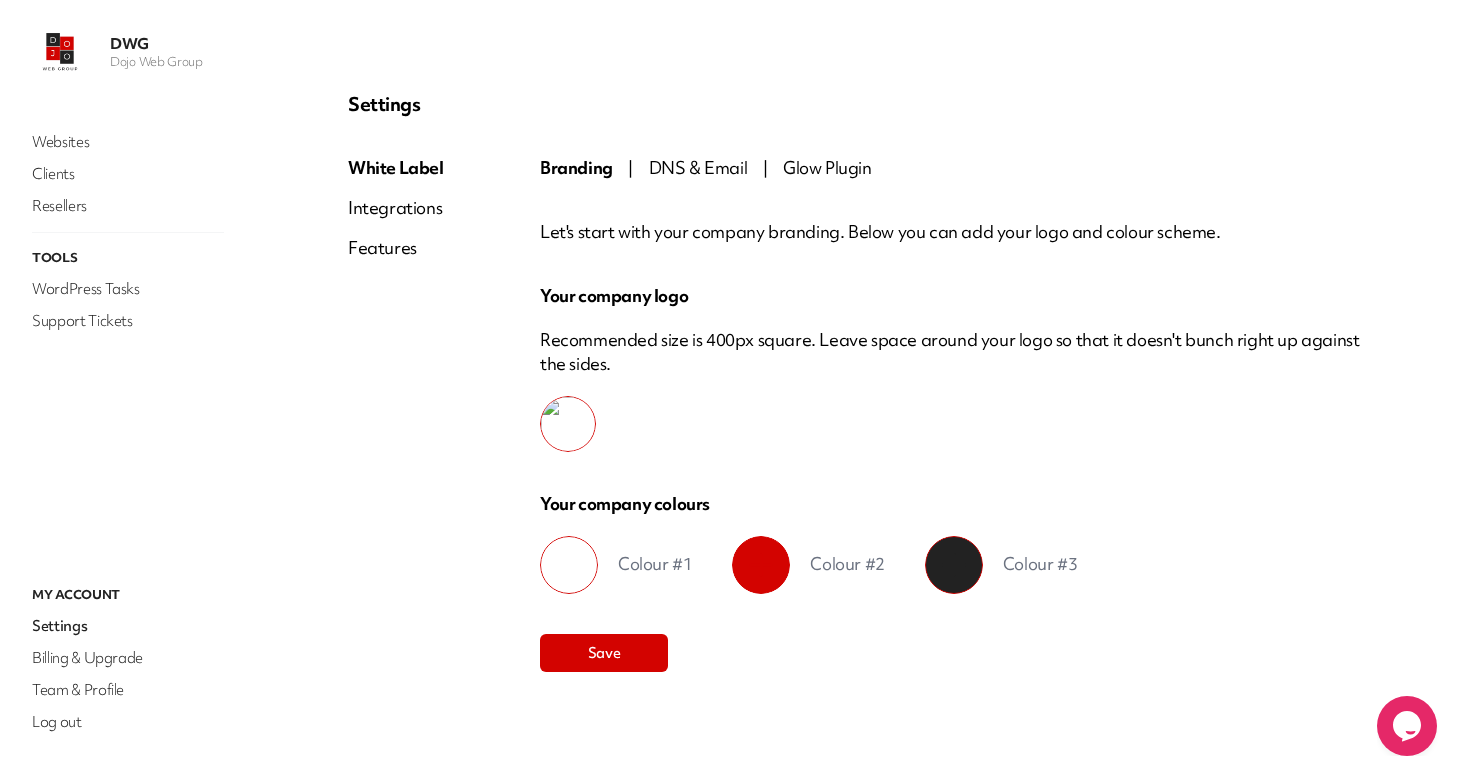 click on "DNS & Email" at bounding box center (698, 167) 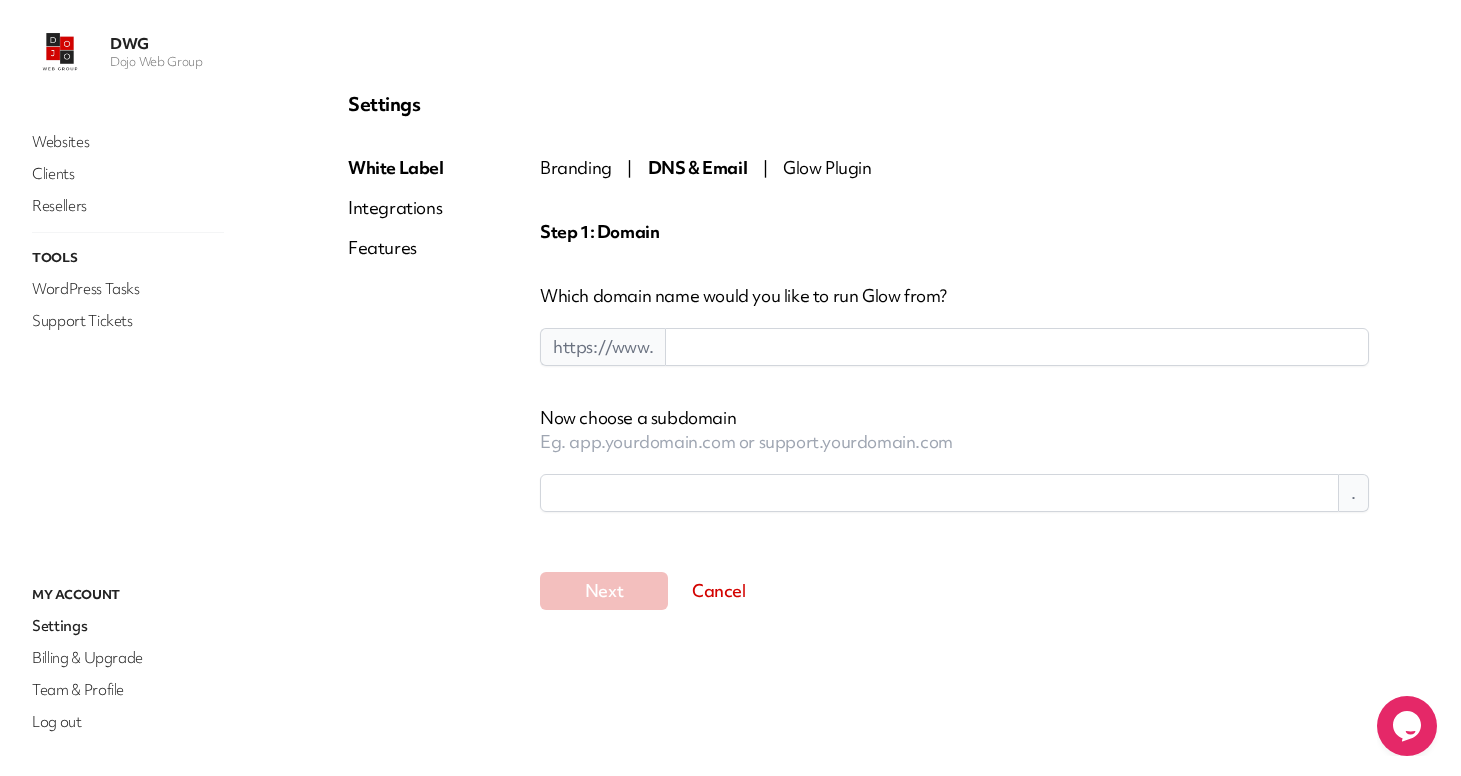 click at bounding box center (1017, 347) 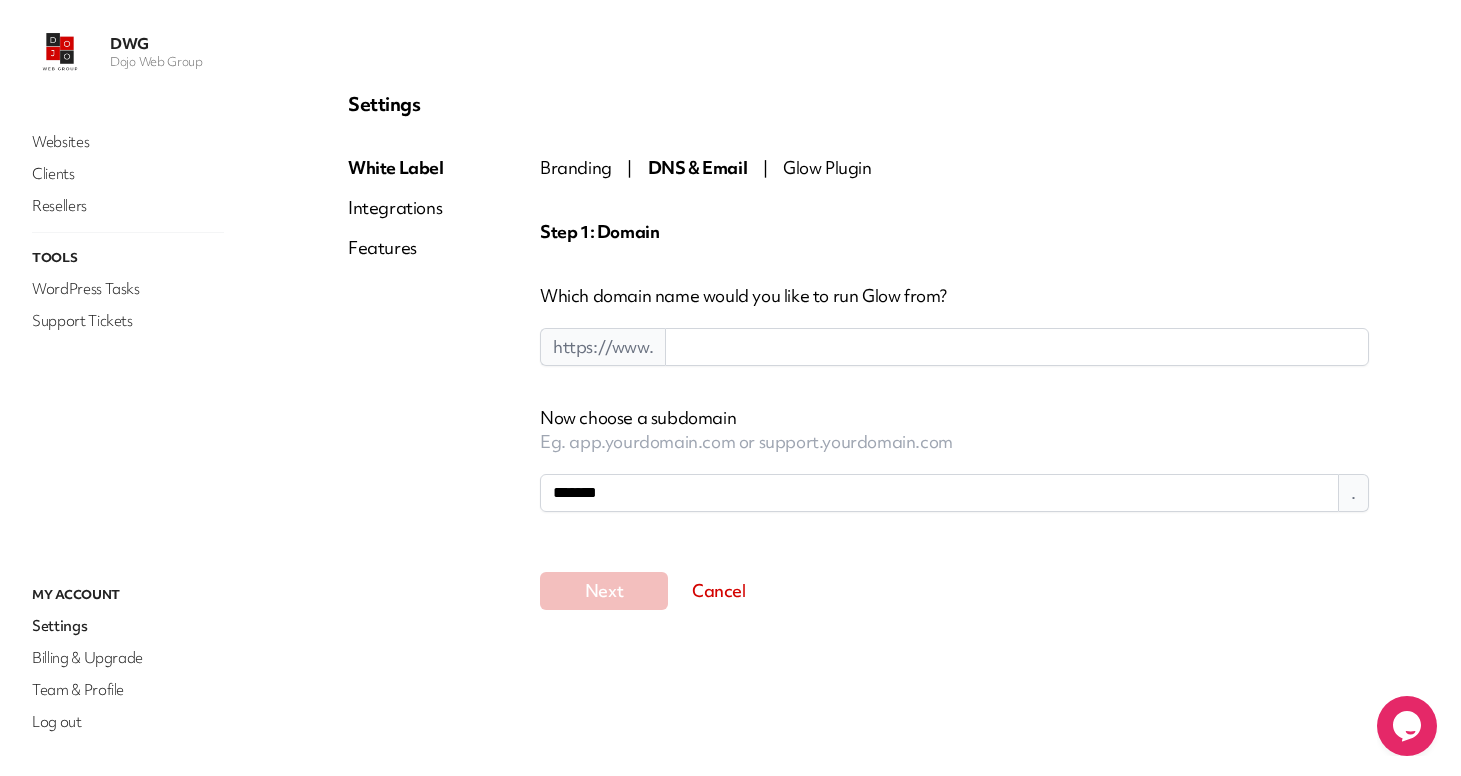 click on "Step 1: Domain   Which domain name would you like to run Glow from?     https://www.     Now choose a subdomain   Eg. app.yourdomain.com or support.yourdomain.com   *******   .       Next         Cancel" at bounding box center (954, 415) 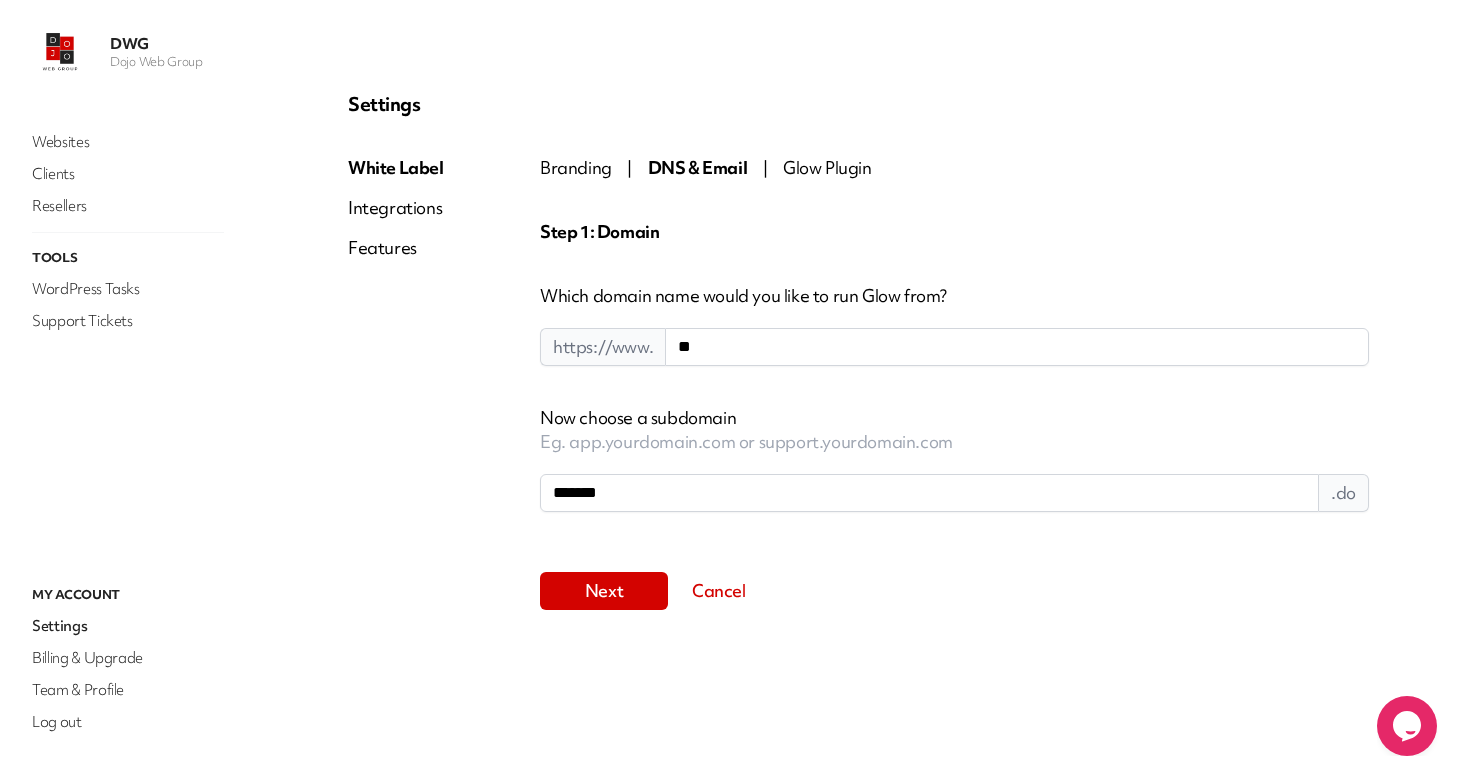 type on "**********" 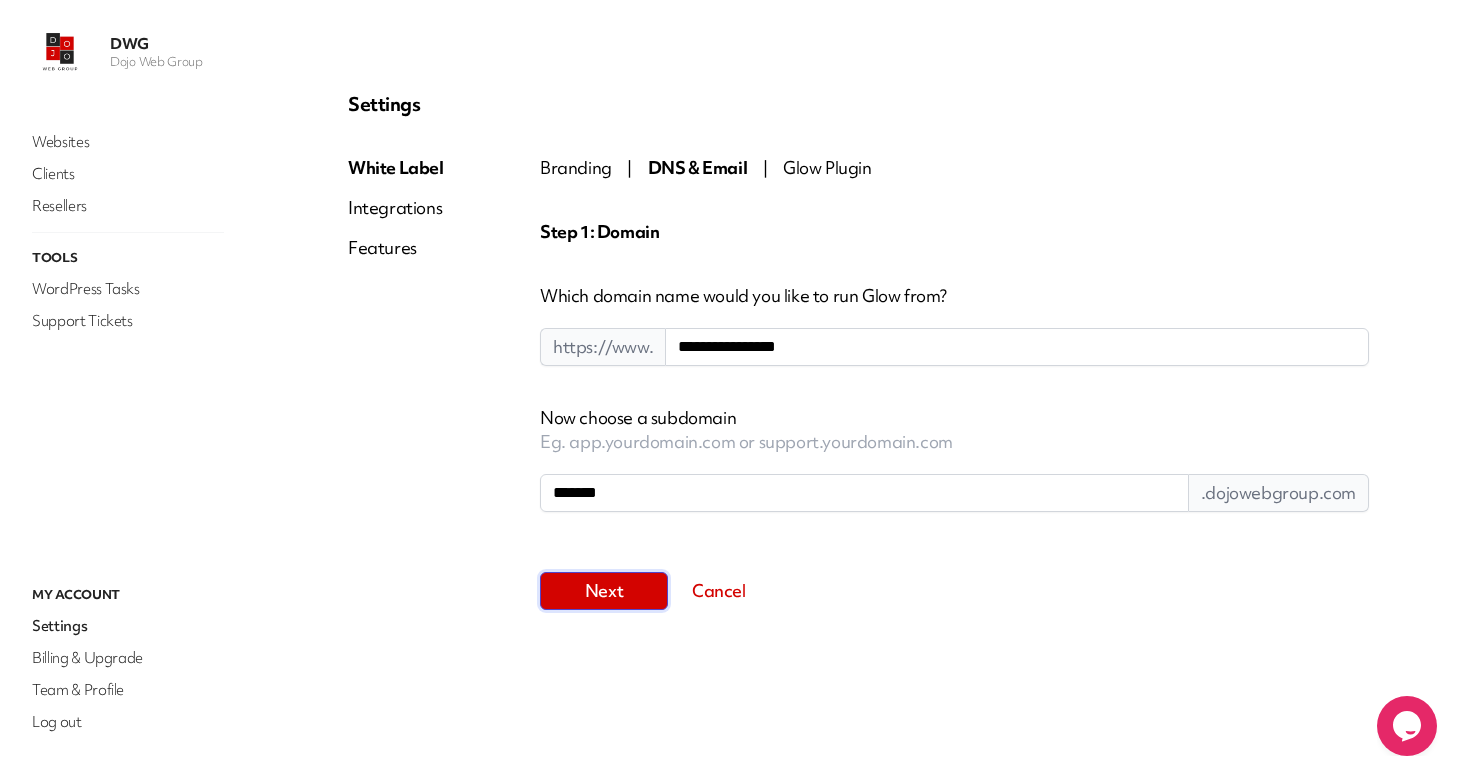 click on "Next" at bounding box center [604, 591] 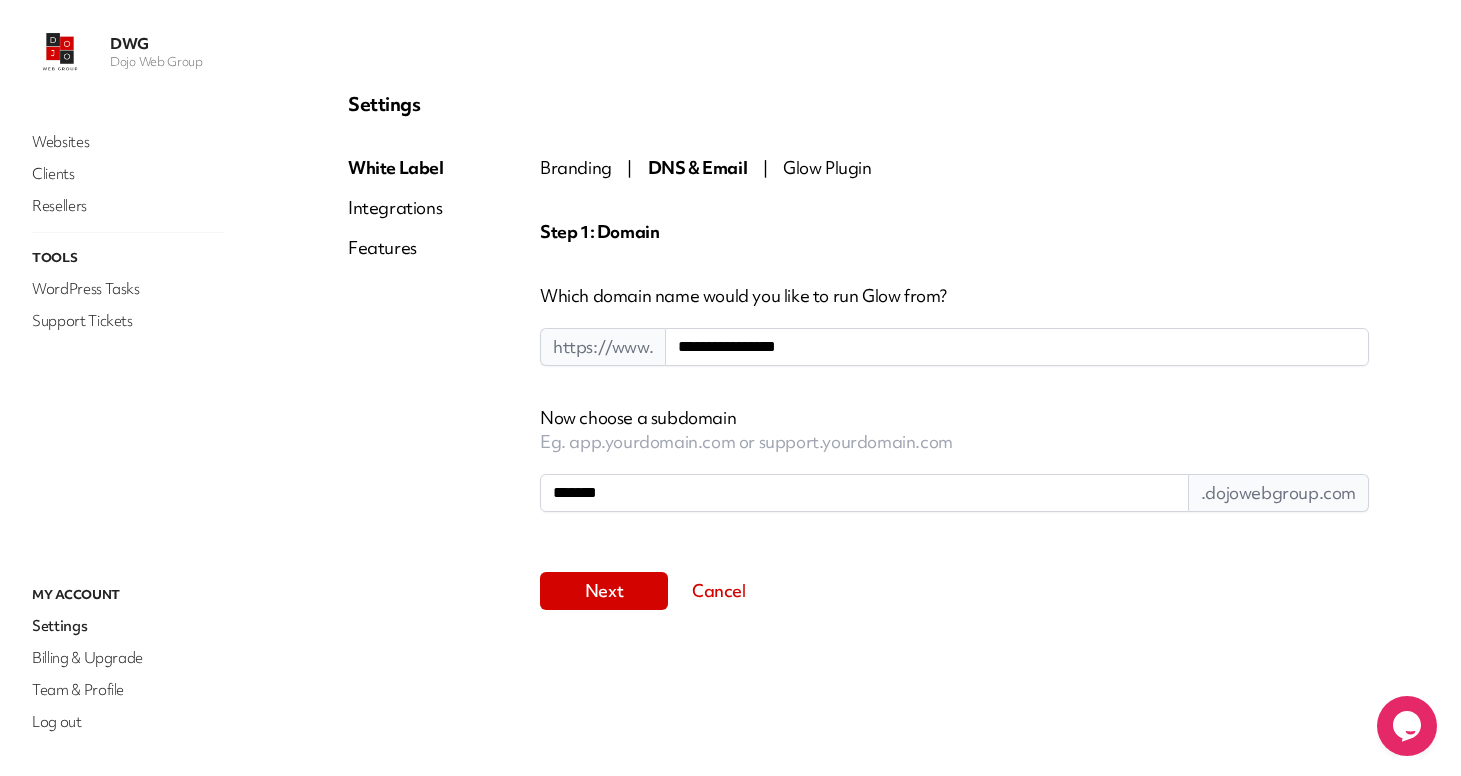 type 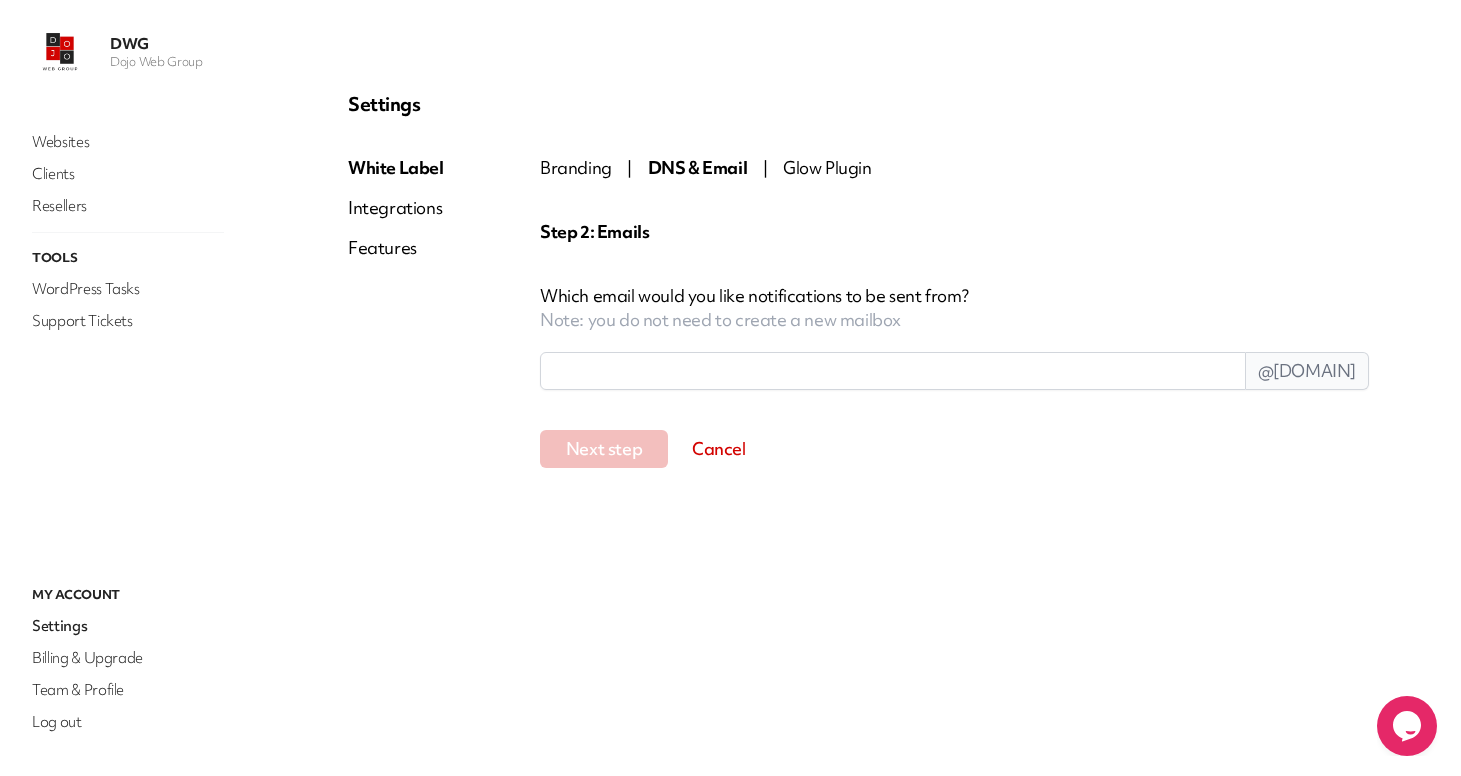 click at bounding box center (893, 371) 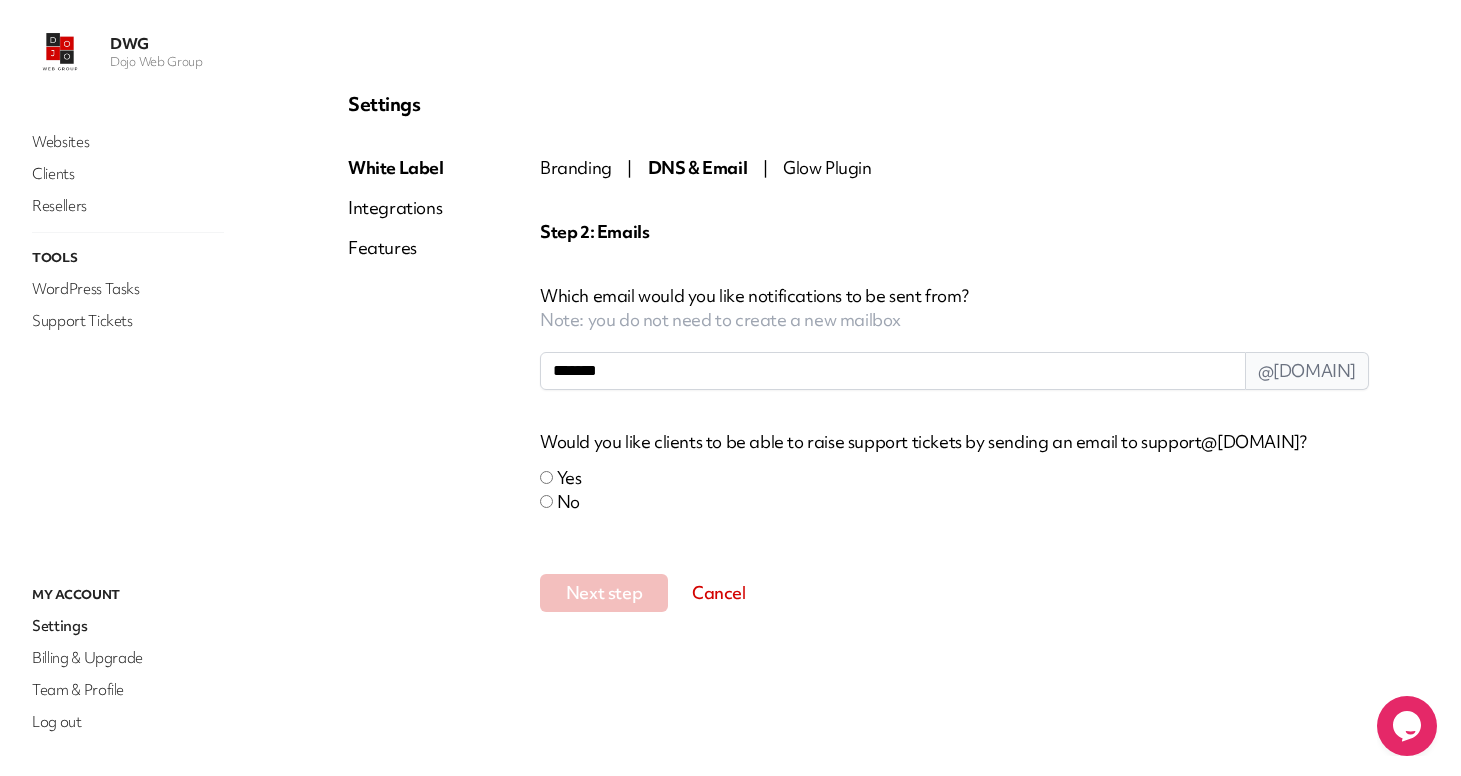 click on "Which email would you like notifications to be sent from?" at bounding box center (954, 296) 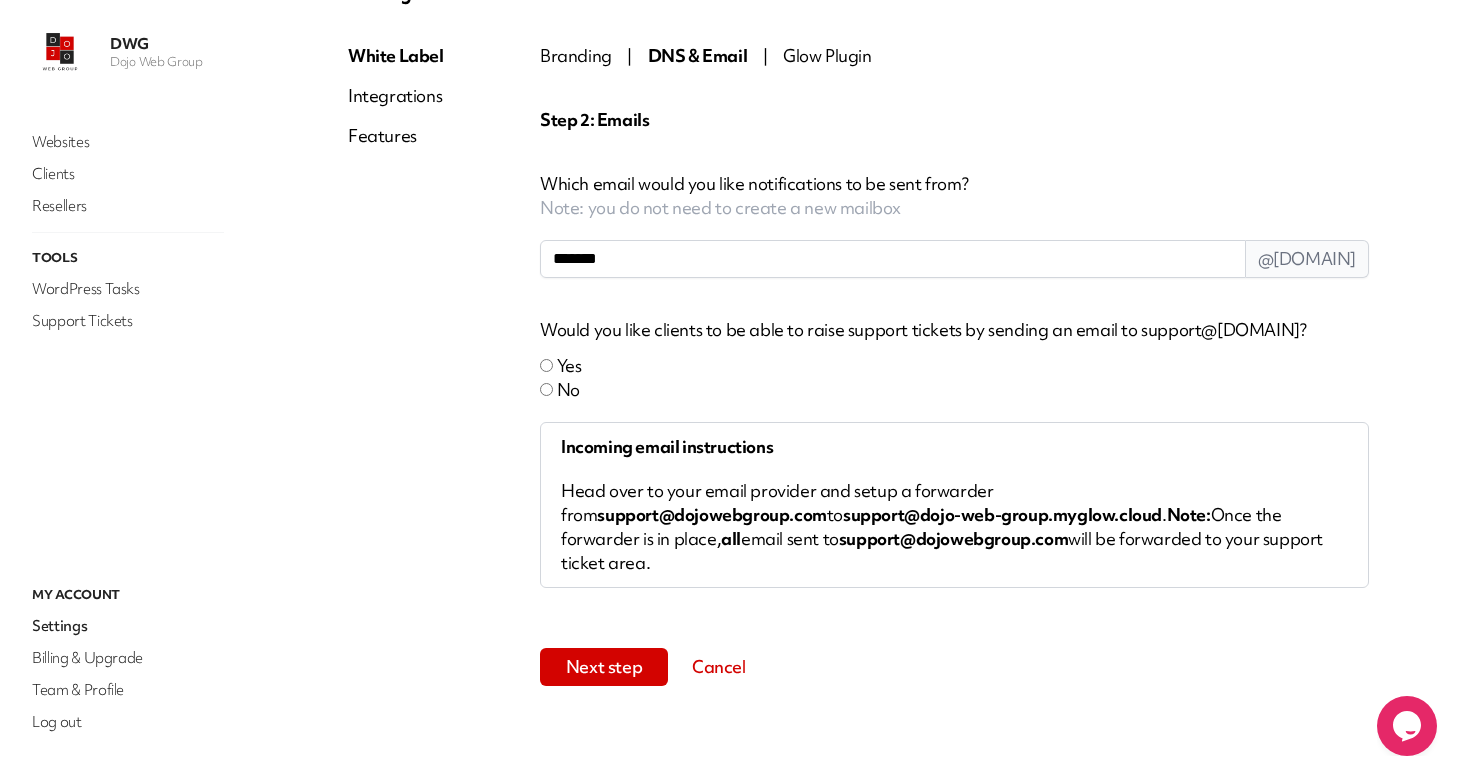 scroll, scrollTop: 114, scrollLeft: 0, axis: vertical 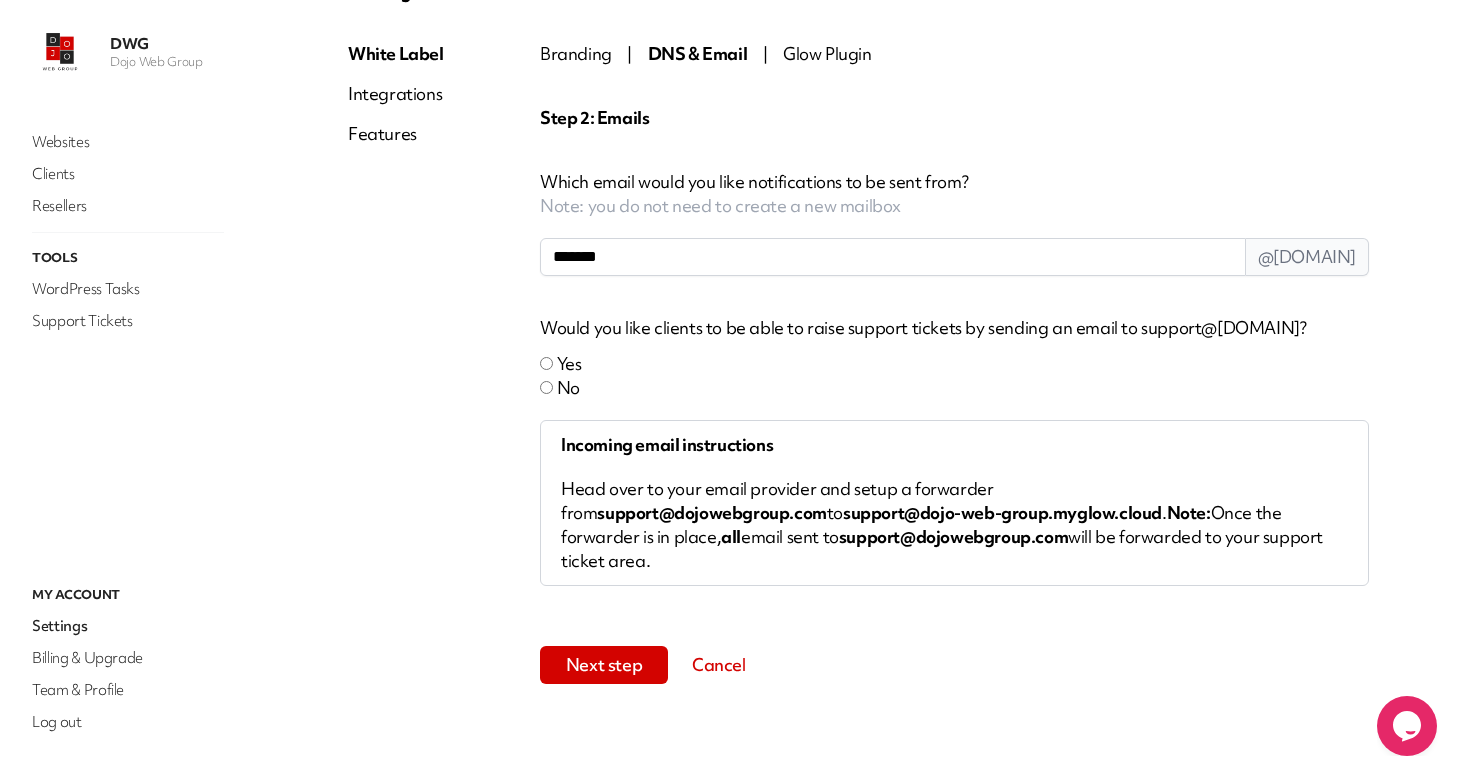 click on "*******" at bounding box center (893, 257) 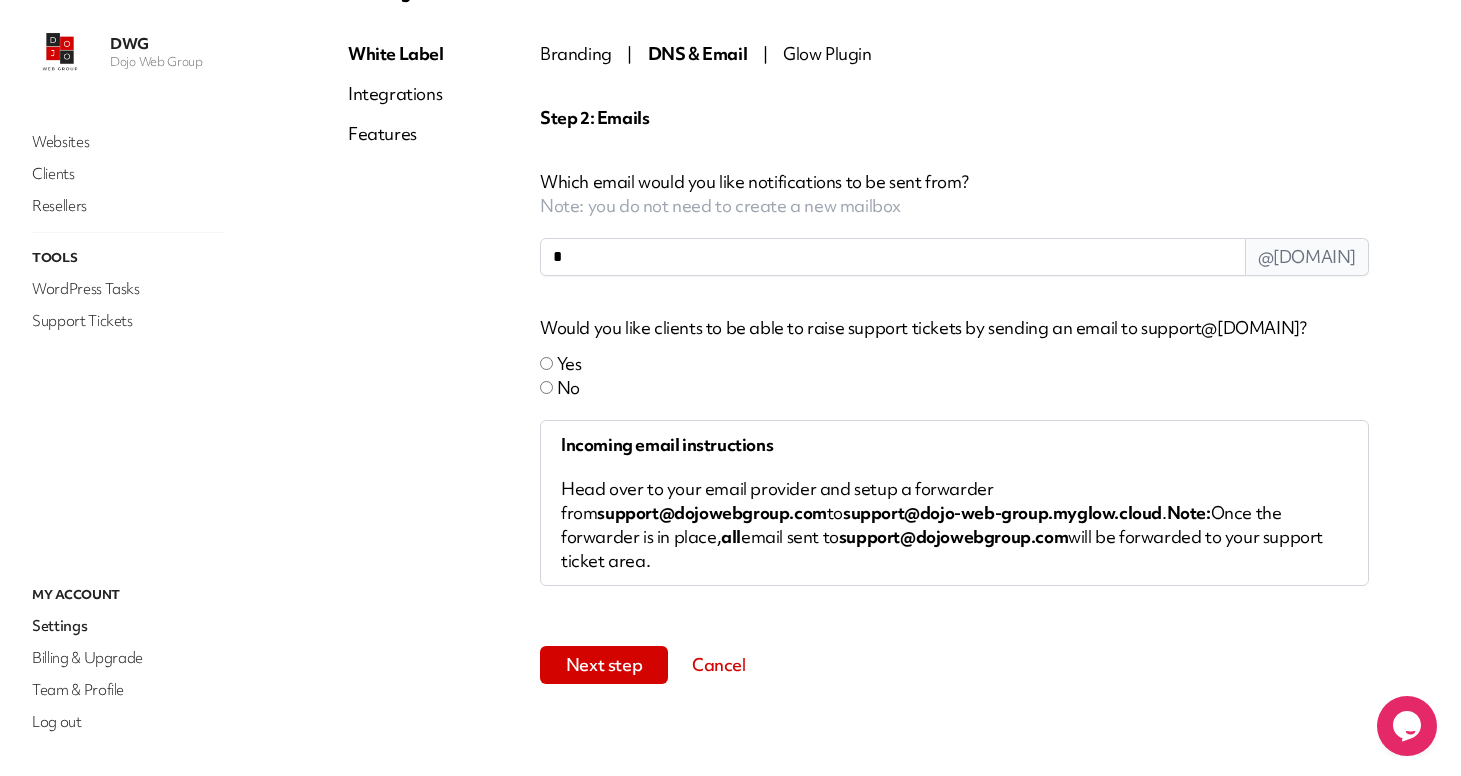 scroll, scrollTop: 90, scrollLeft: 0, axis: vertical 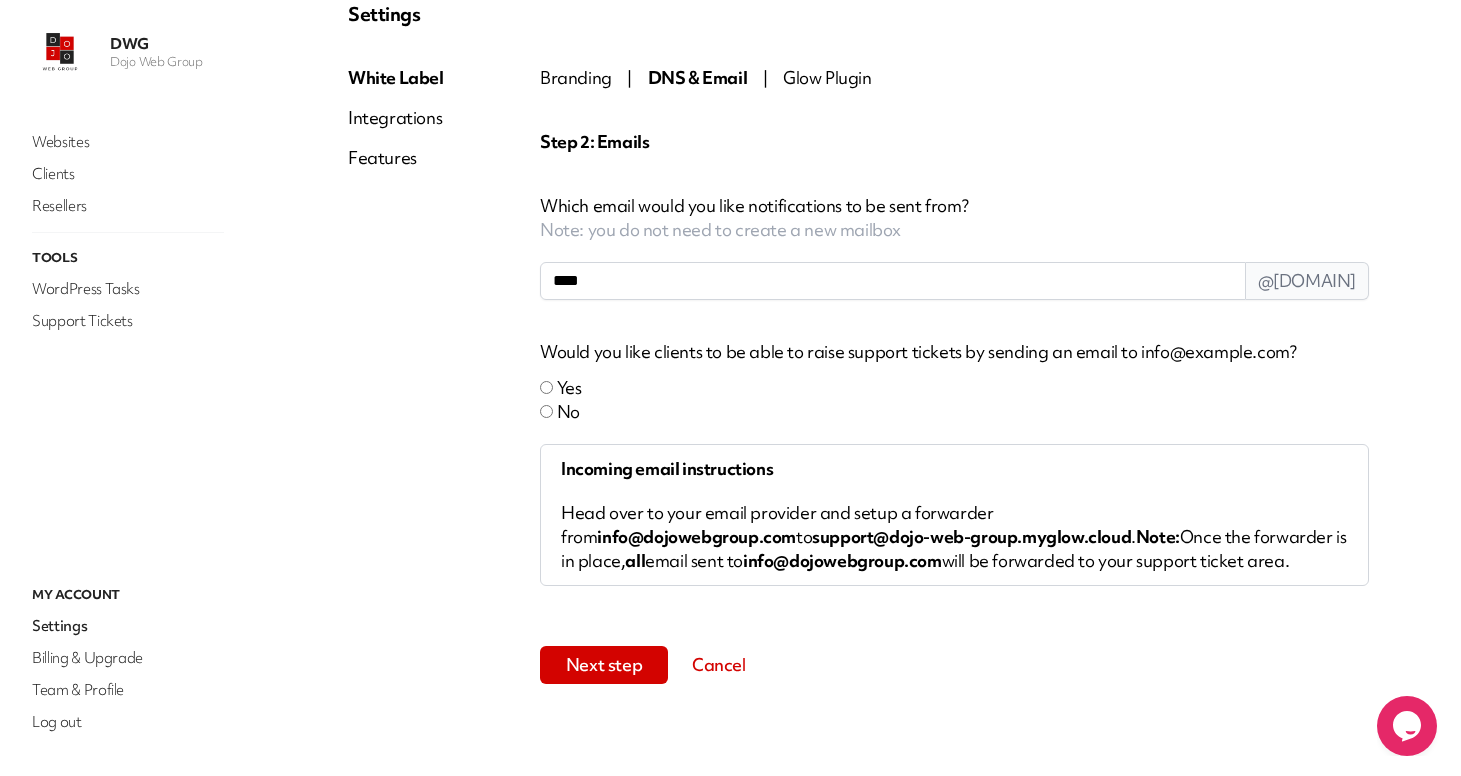 click on "****" at bounding box center (893, 281) 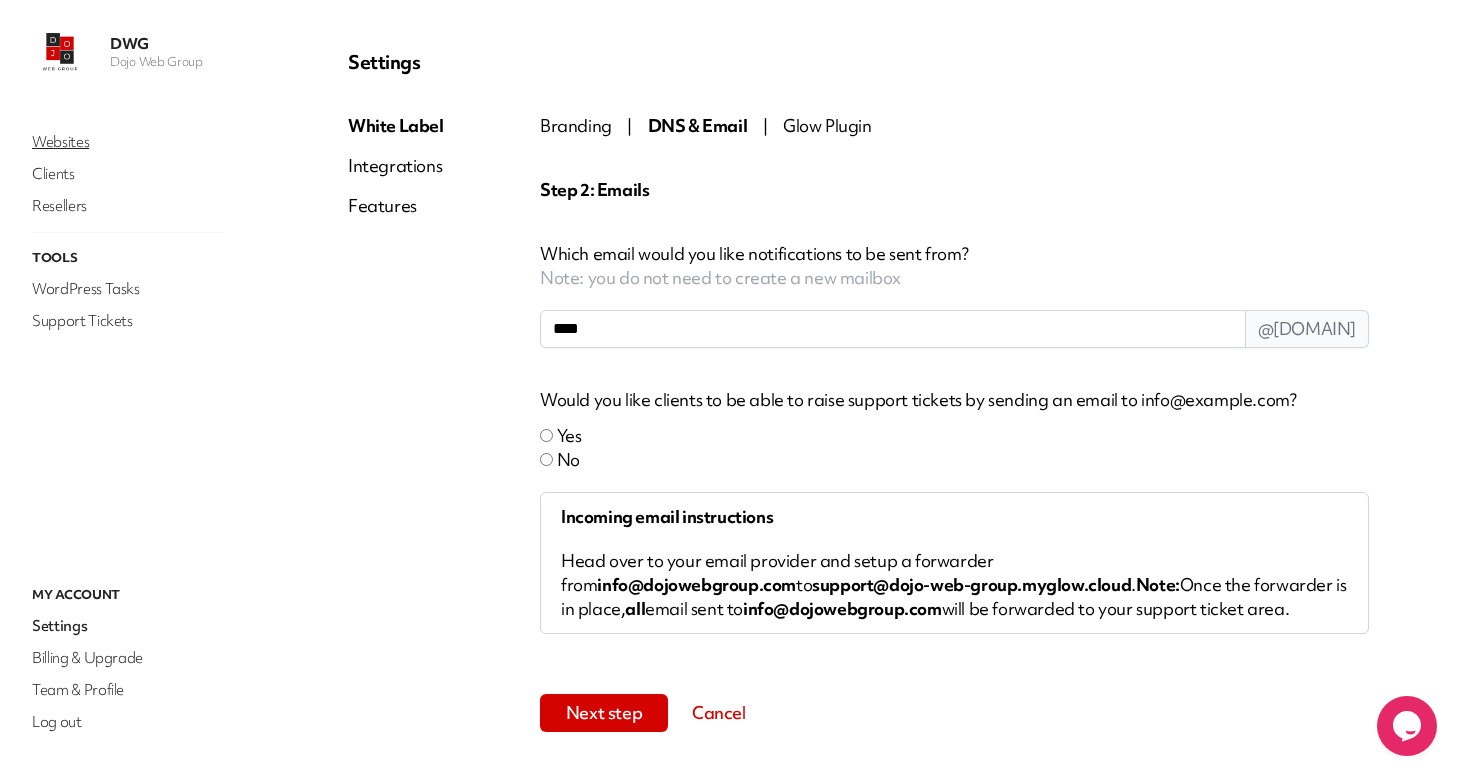 type on "****" 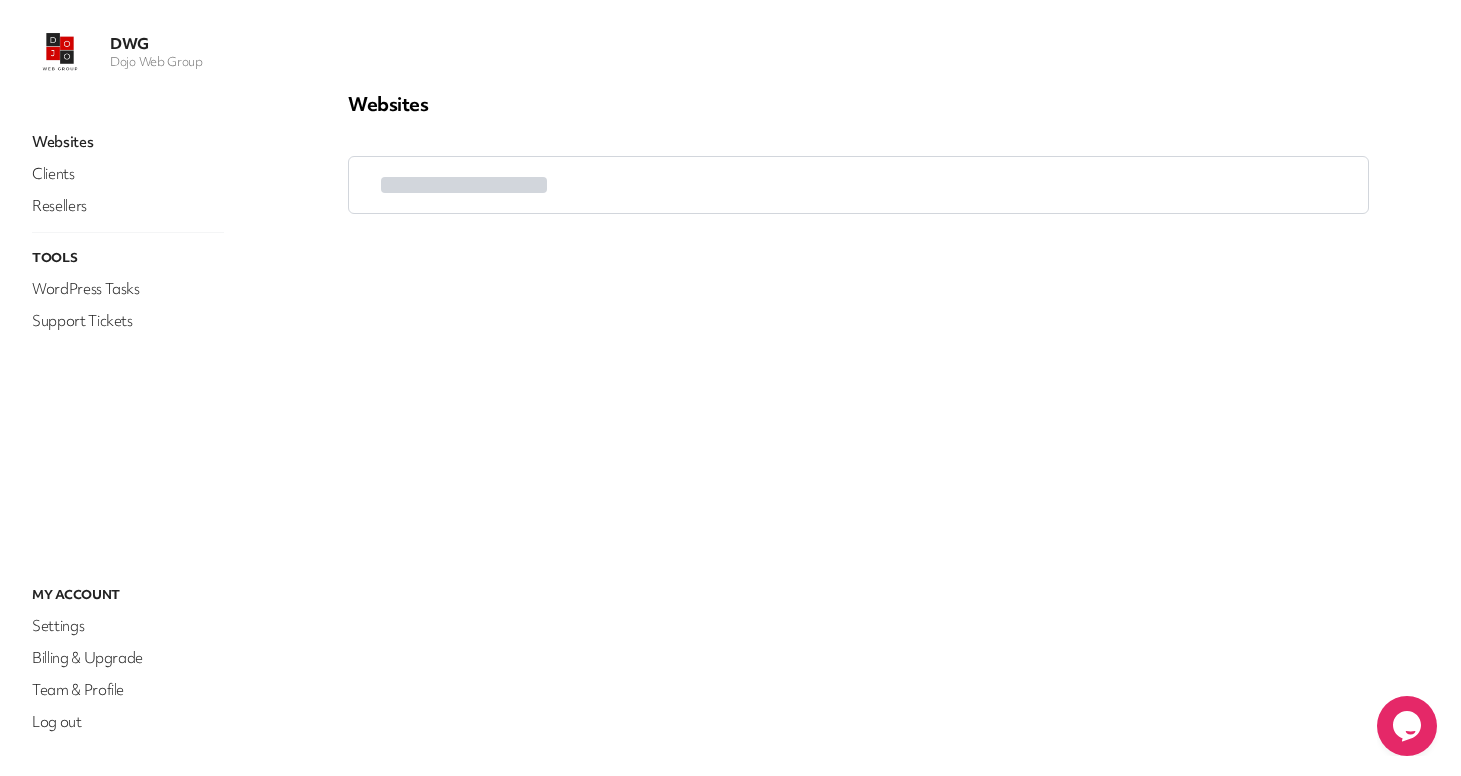 scroll, scrollTop: 0, scrollLeft: 0, axis: both 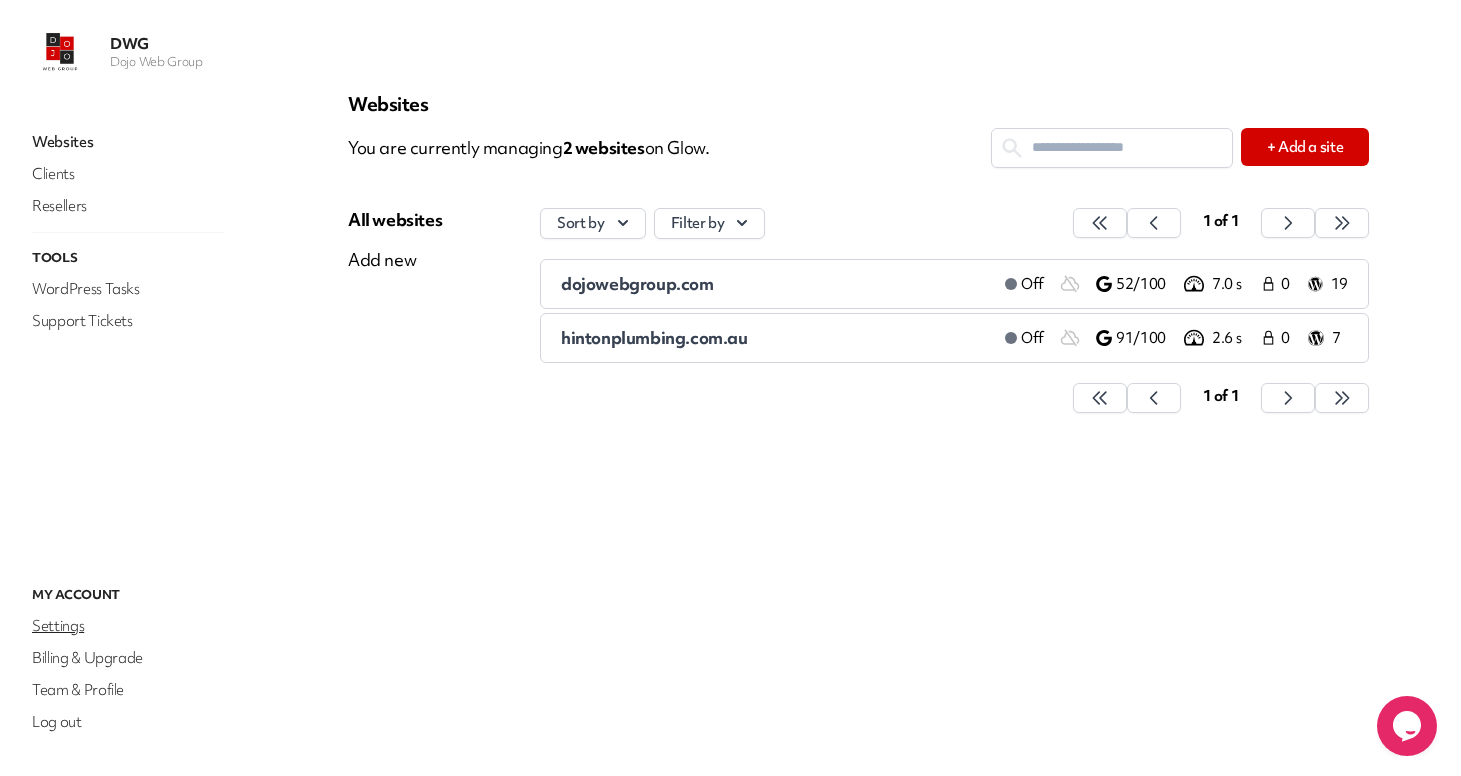 click on "Settings" at bounding box center (128, 626) 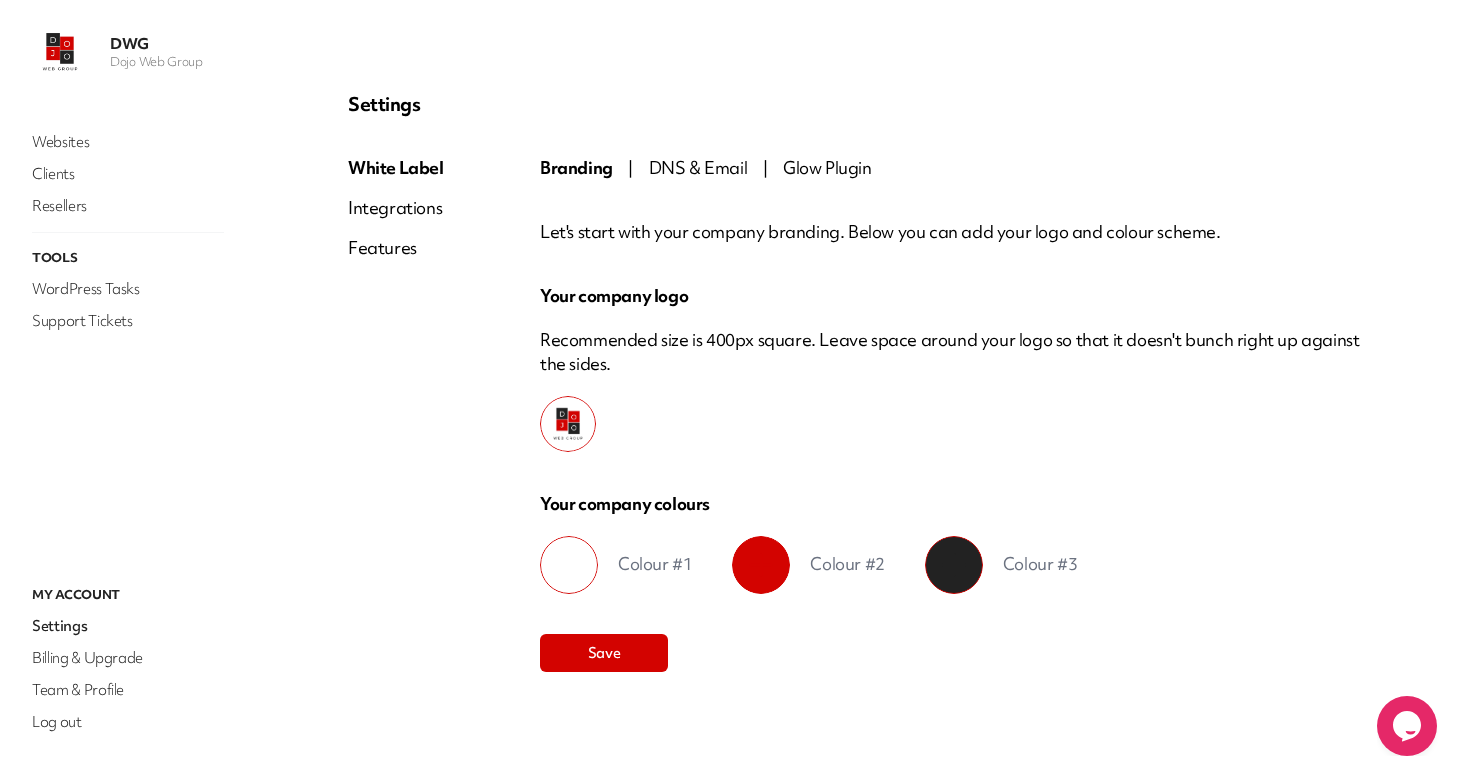 click on "DNS & Email" at bounding box center [698, 167] 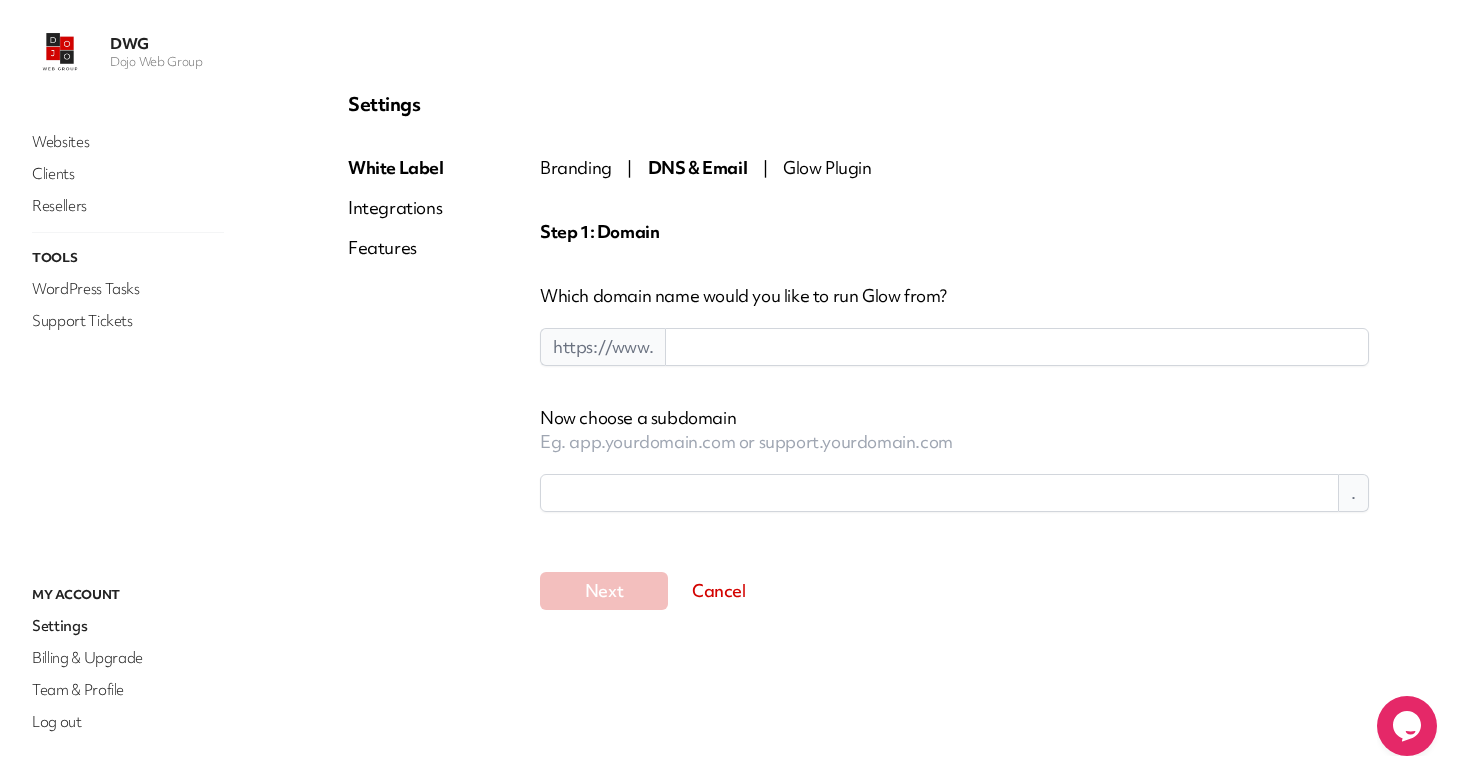 click at bounding box center [1017, 347] 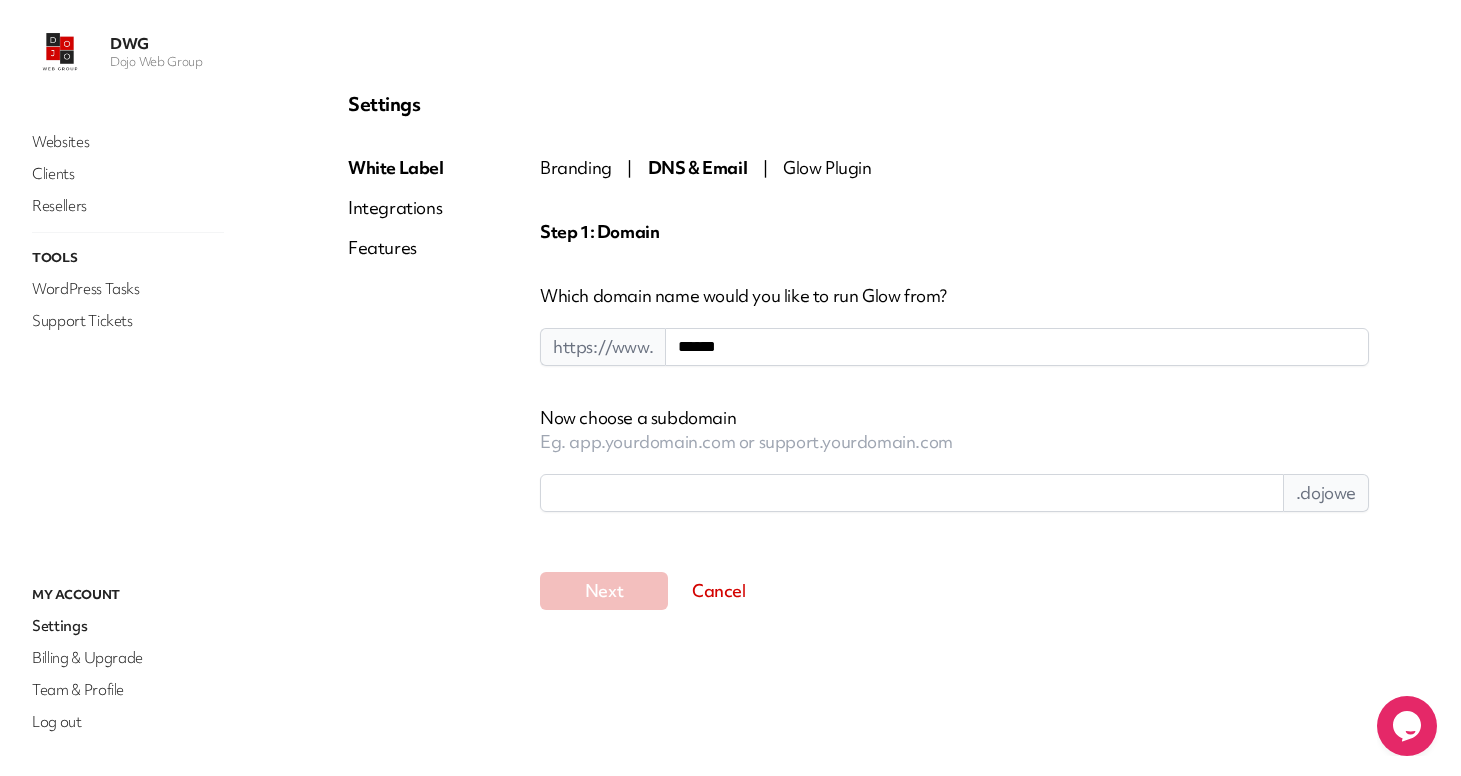 type on "**********" 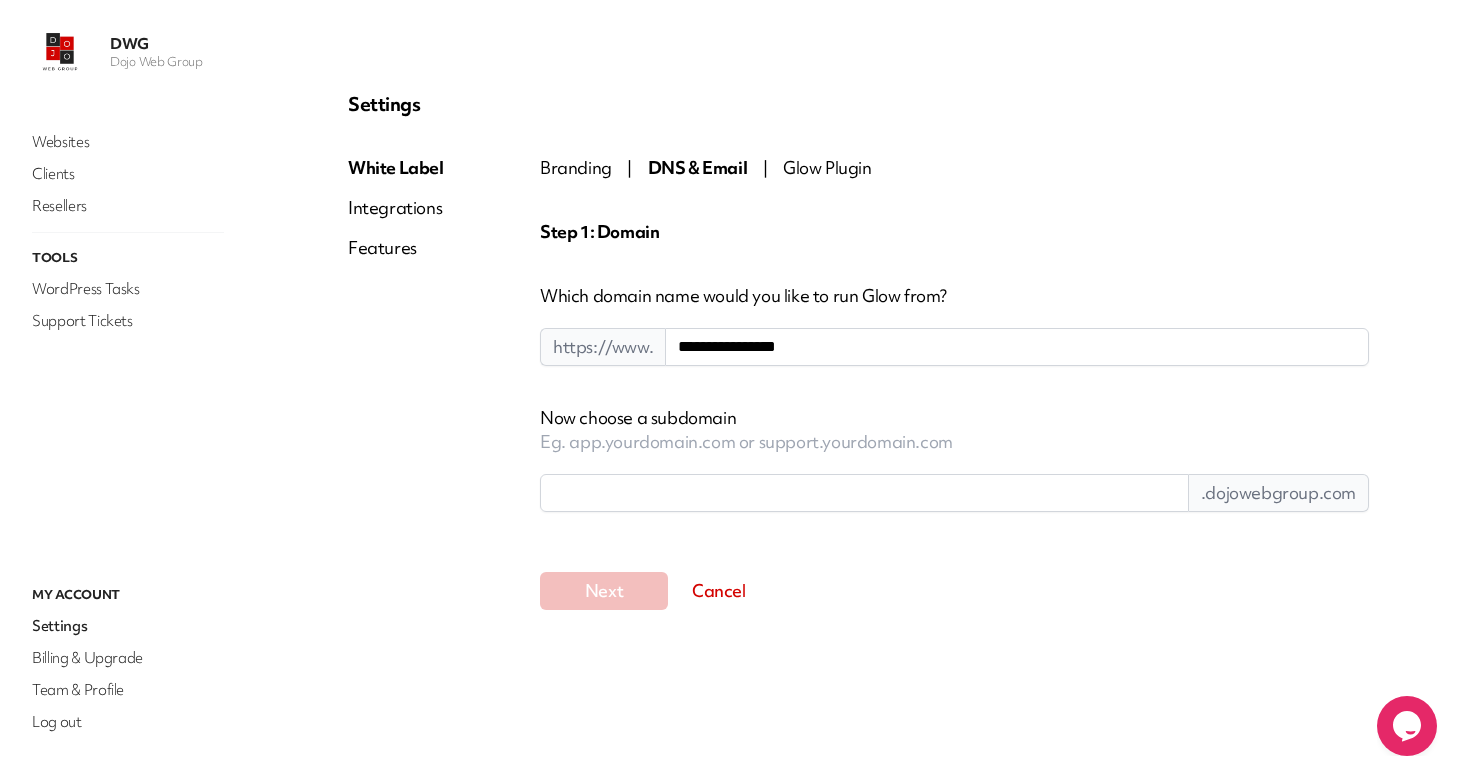 click at bounding box center [864, 493] 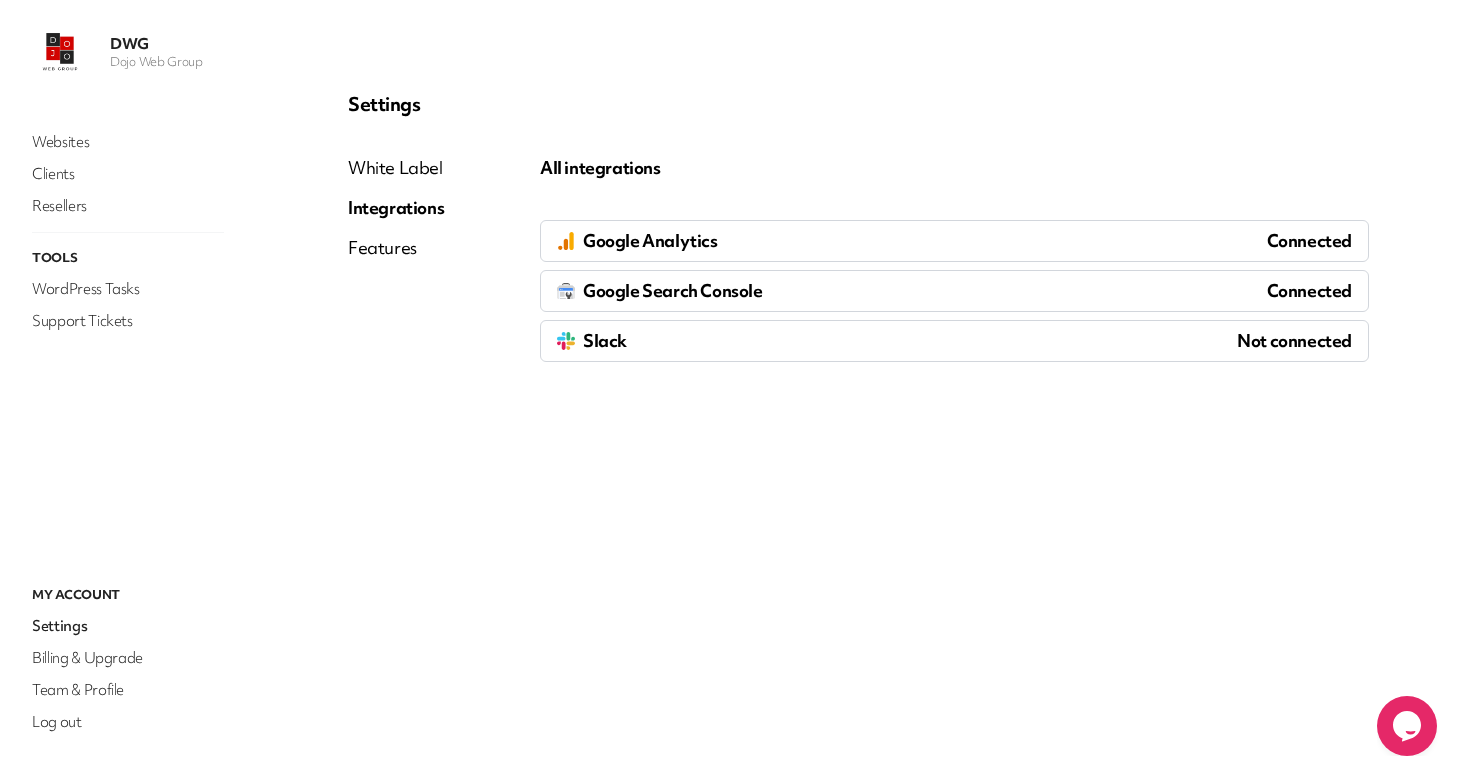 click on "Features" at bounding box center [396, 248] 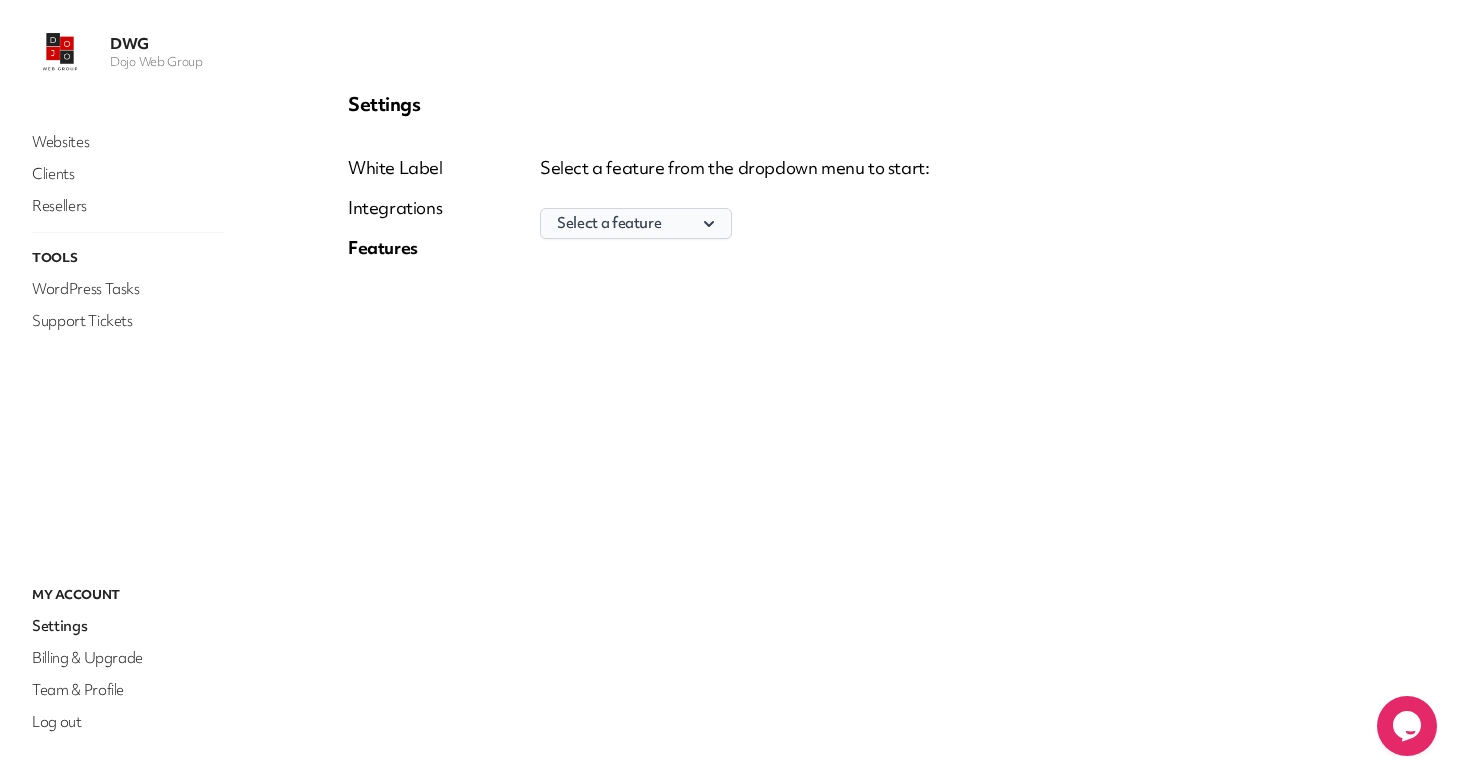 click on "Select a feature" at bounding box center [636, 223] 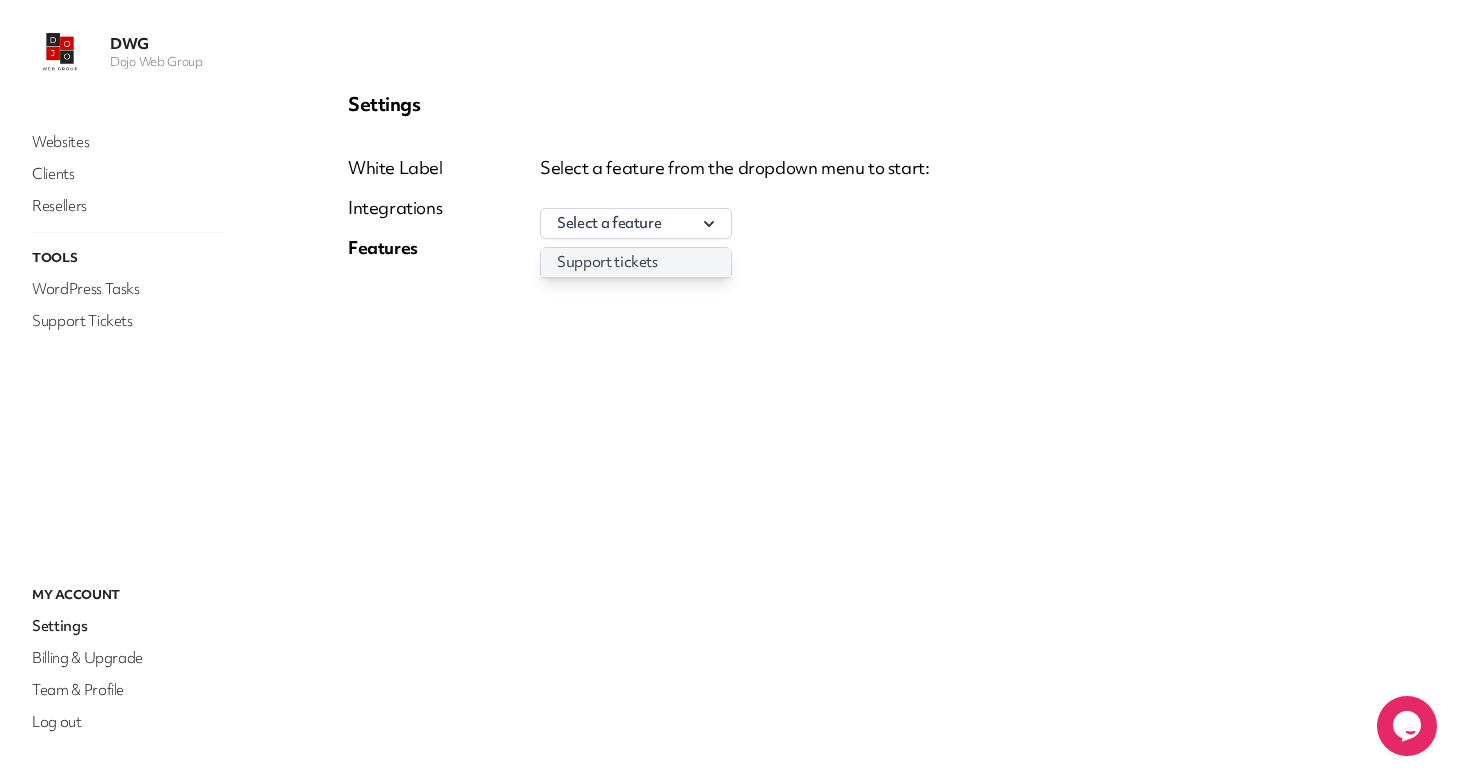 click on "Support tickets" at bounding box center [636, 262] 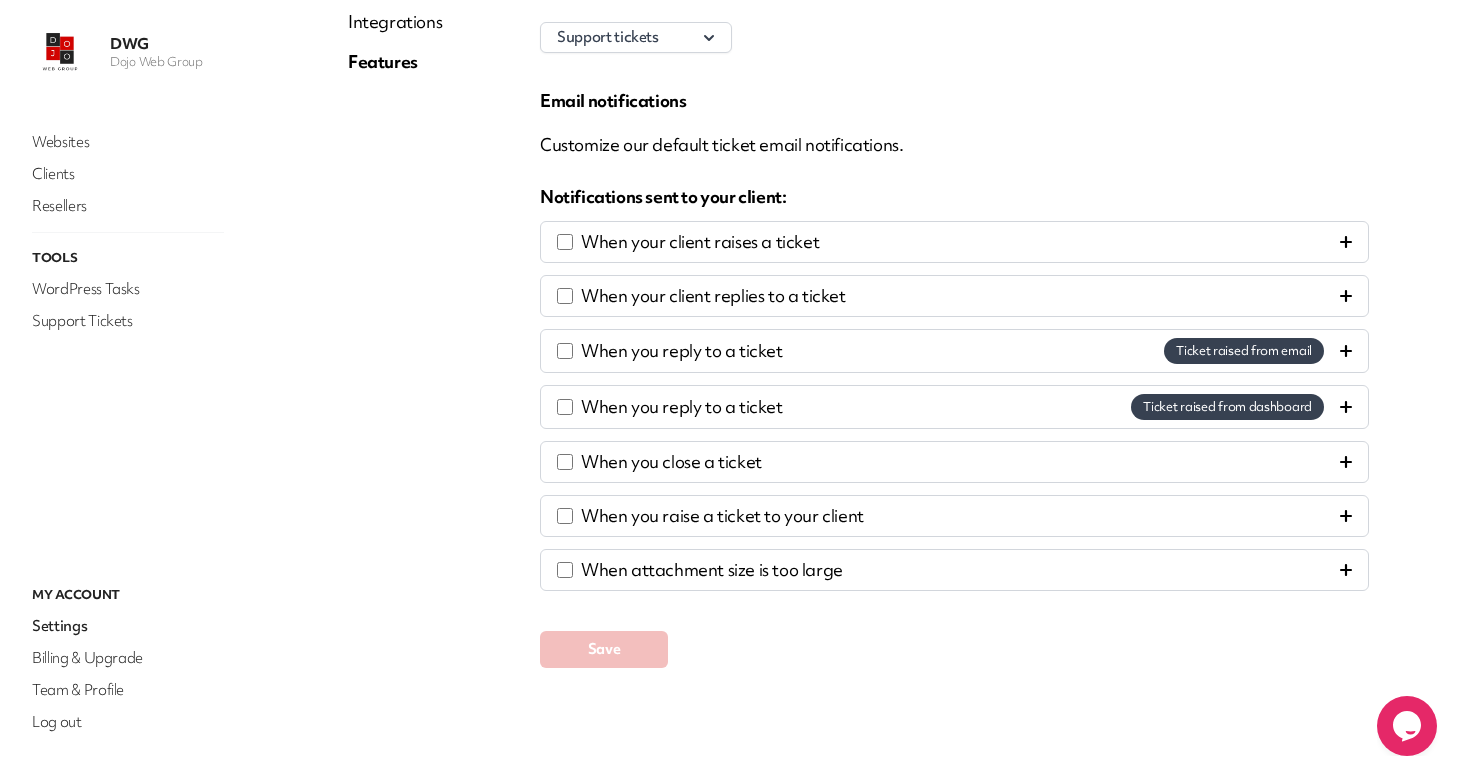 scroll, scrollTop: 0, scrollLeft: 0, axis: both 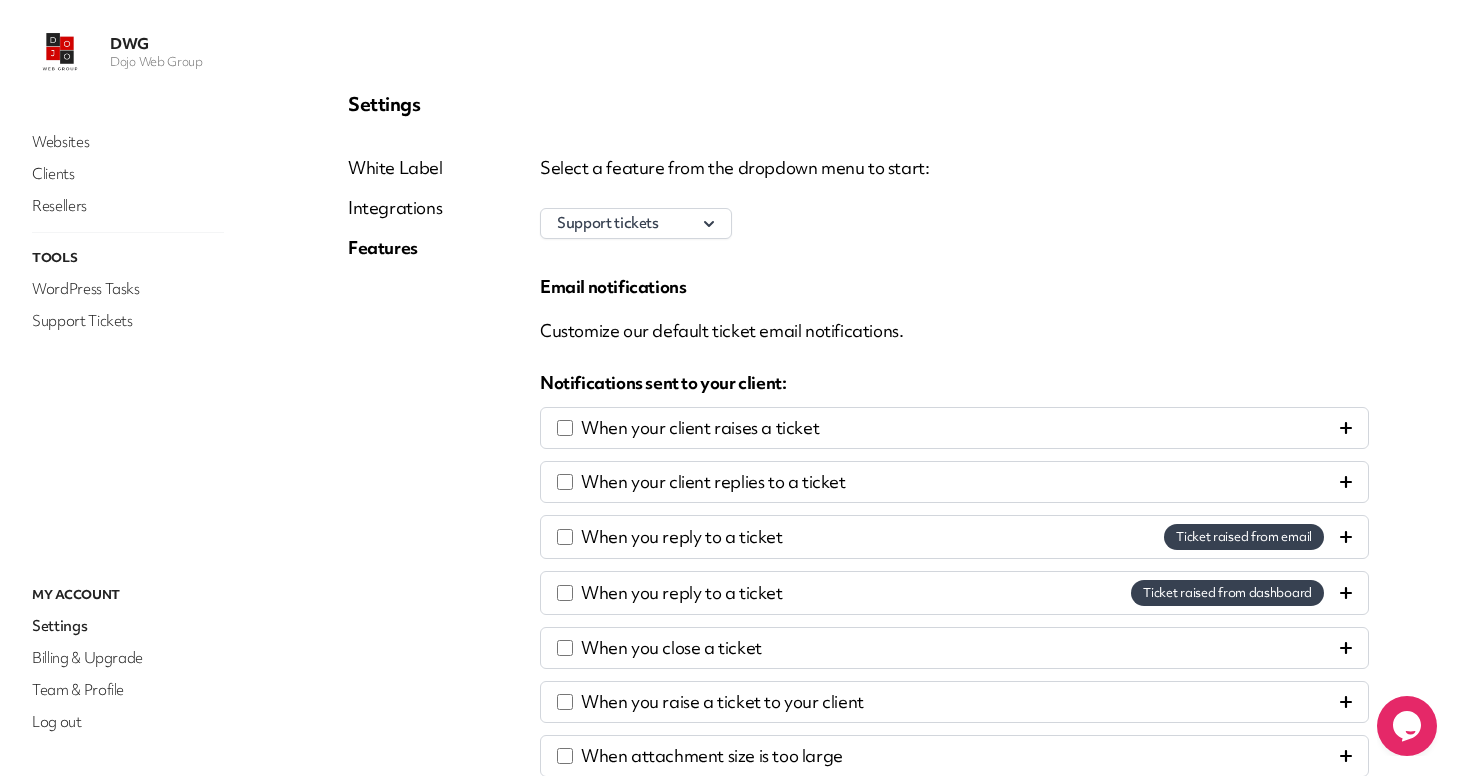 click on "White Label" at bounding box center (395, 168) 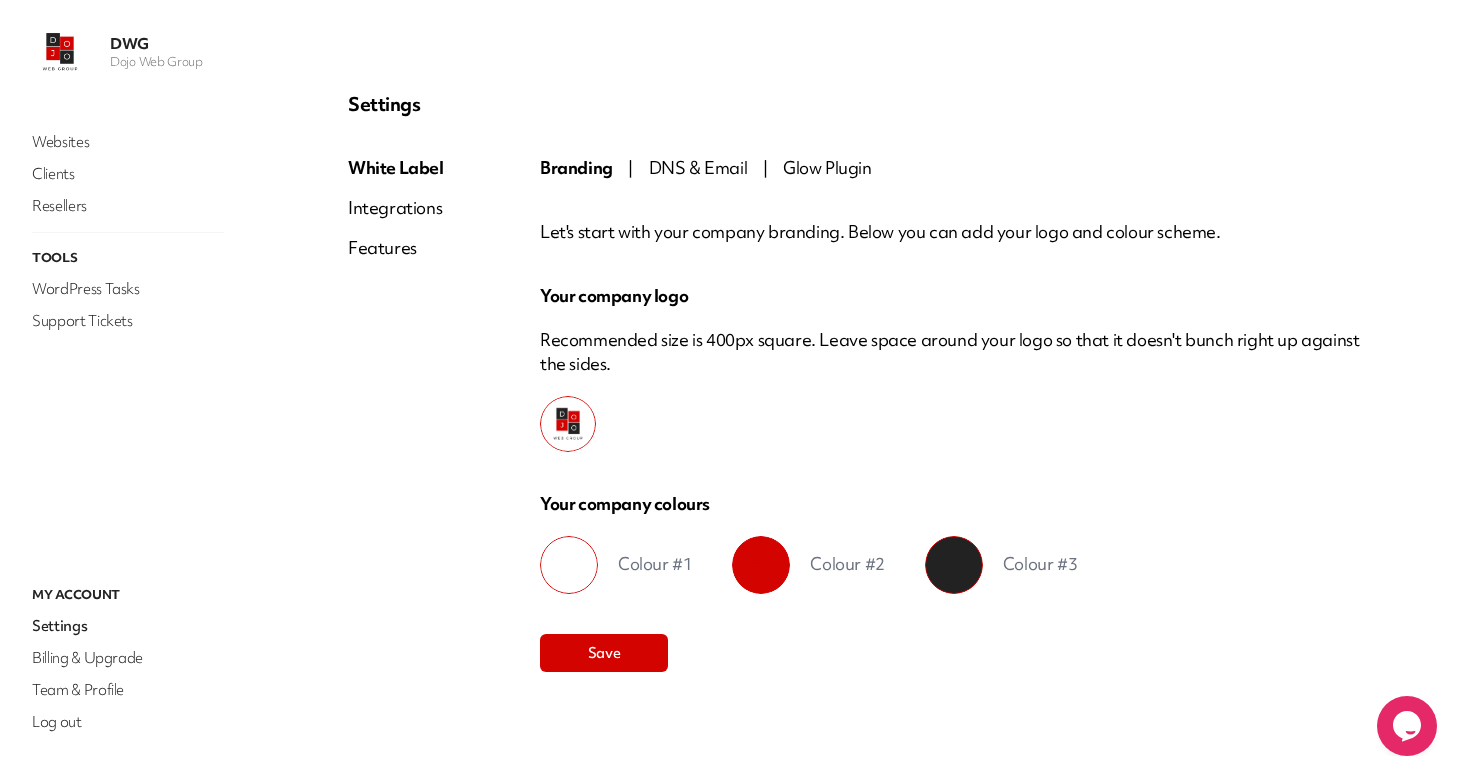 click on "DNS & Email" at bounding box center (698, 167) 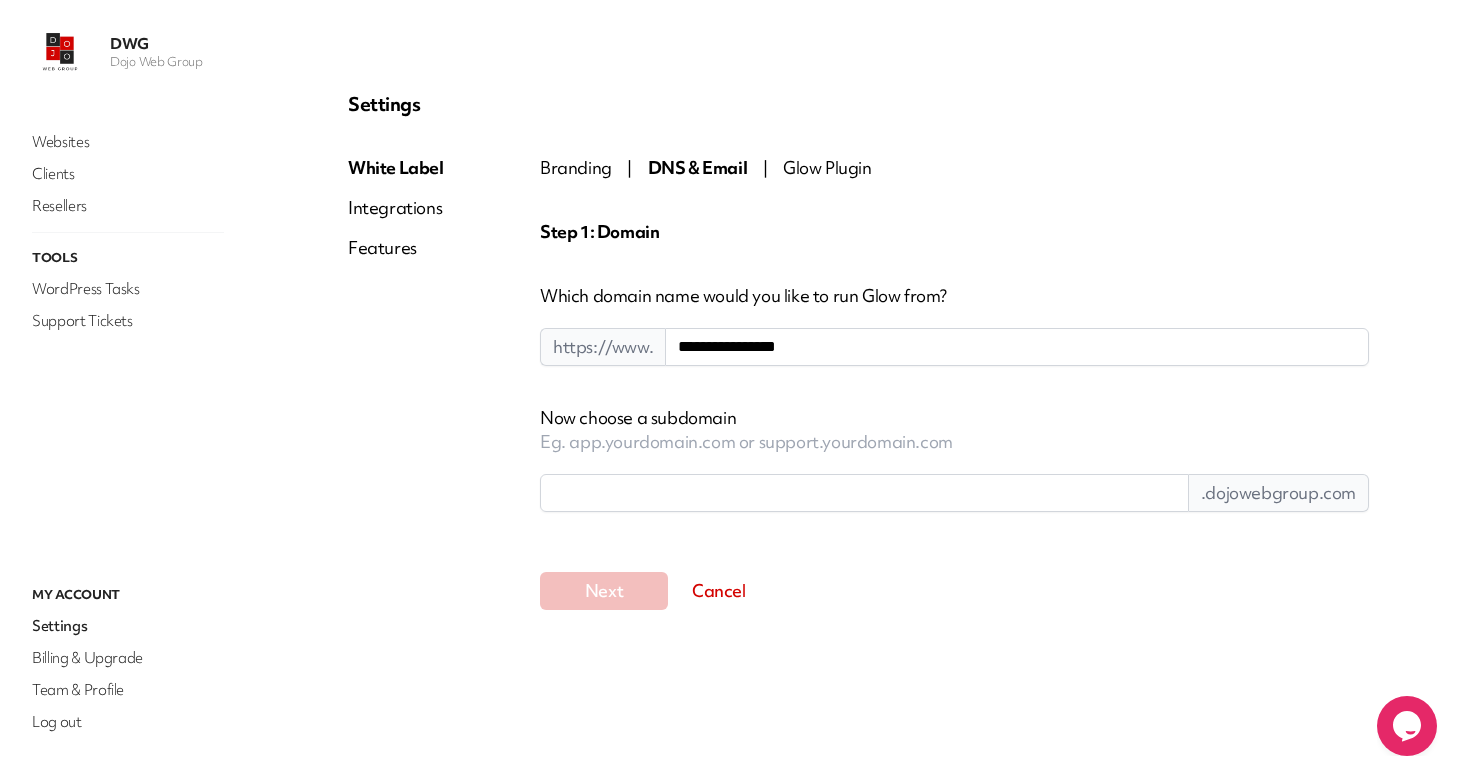 click at bounding box center (864, 493) 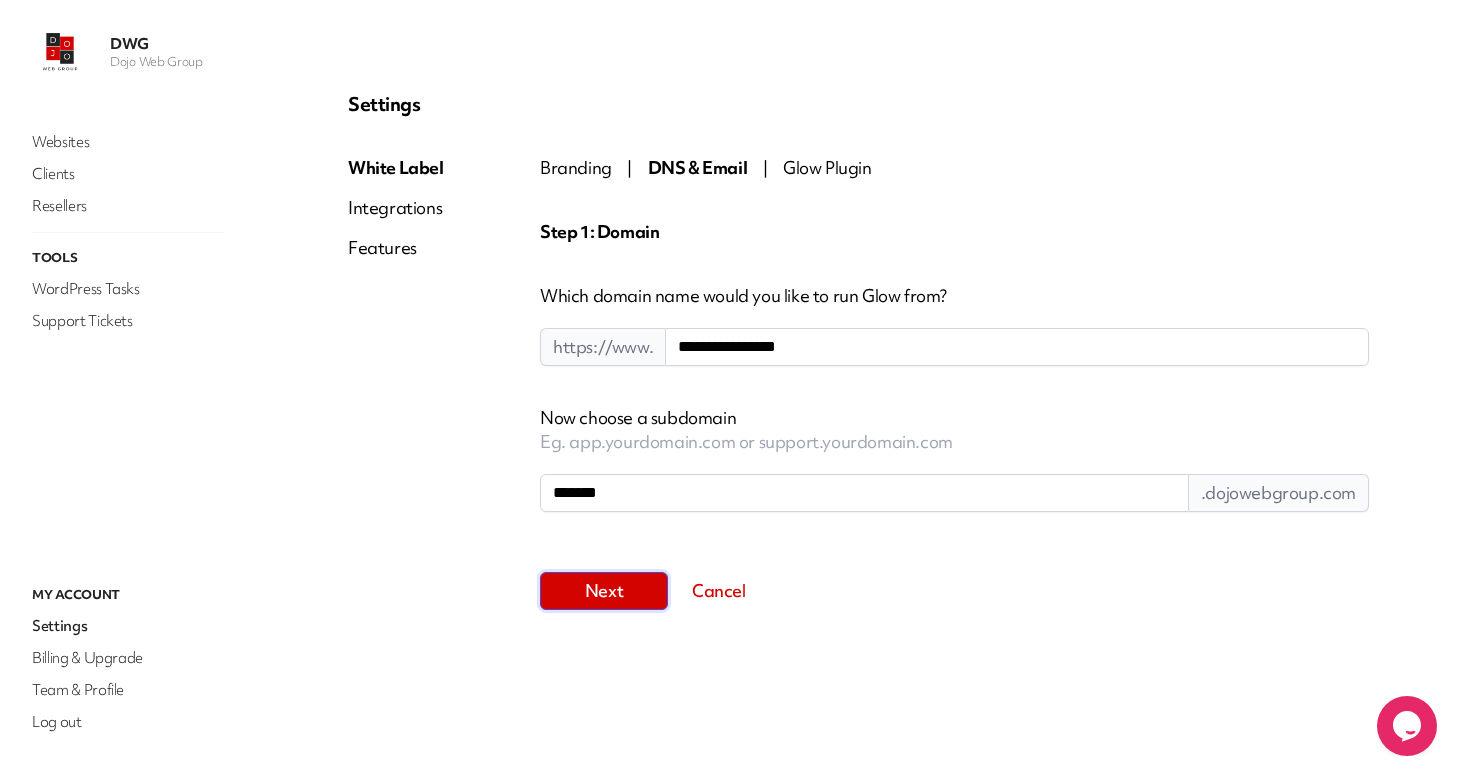 click on "Next" at bounding box center (604, 591) 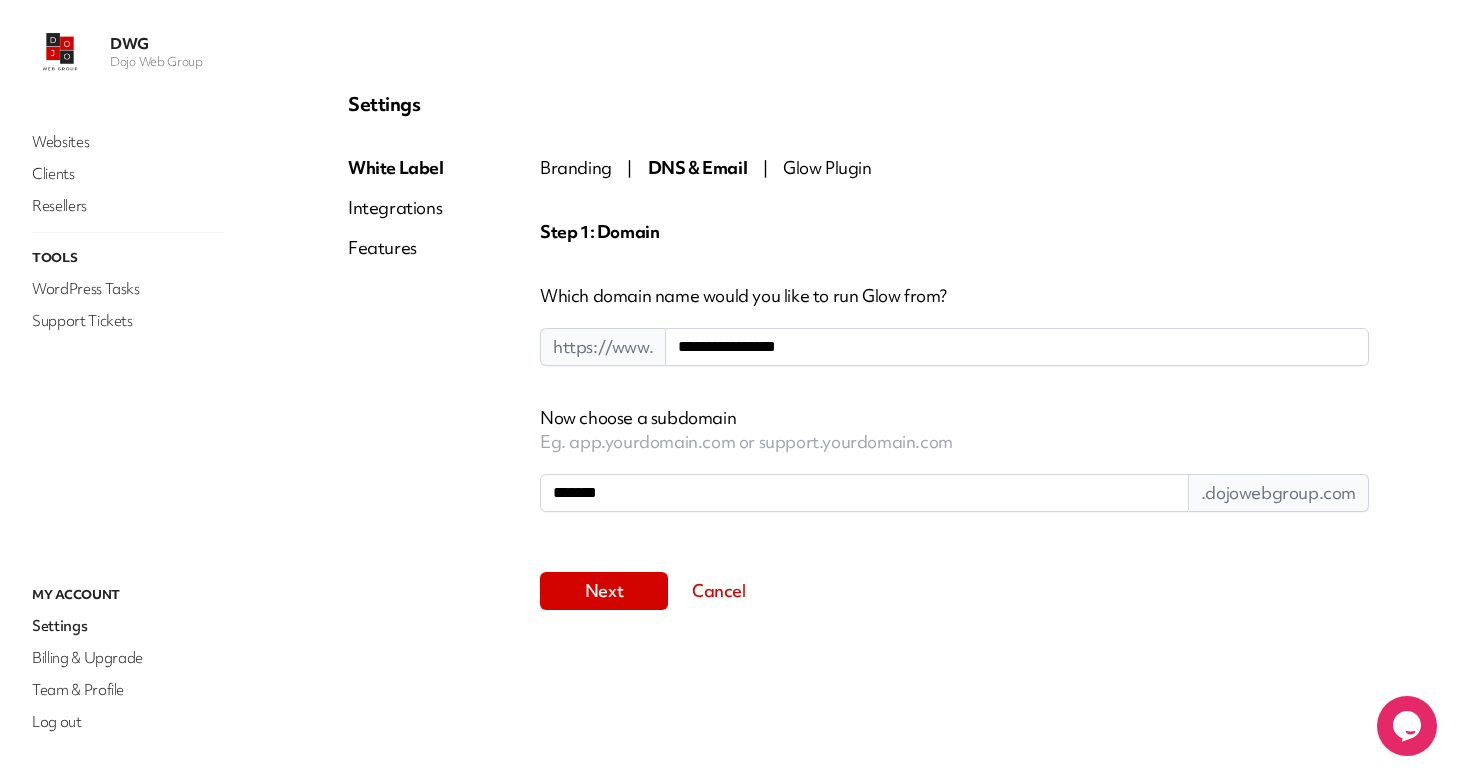 type 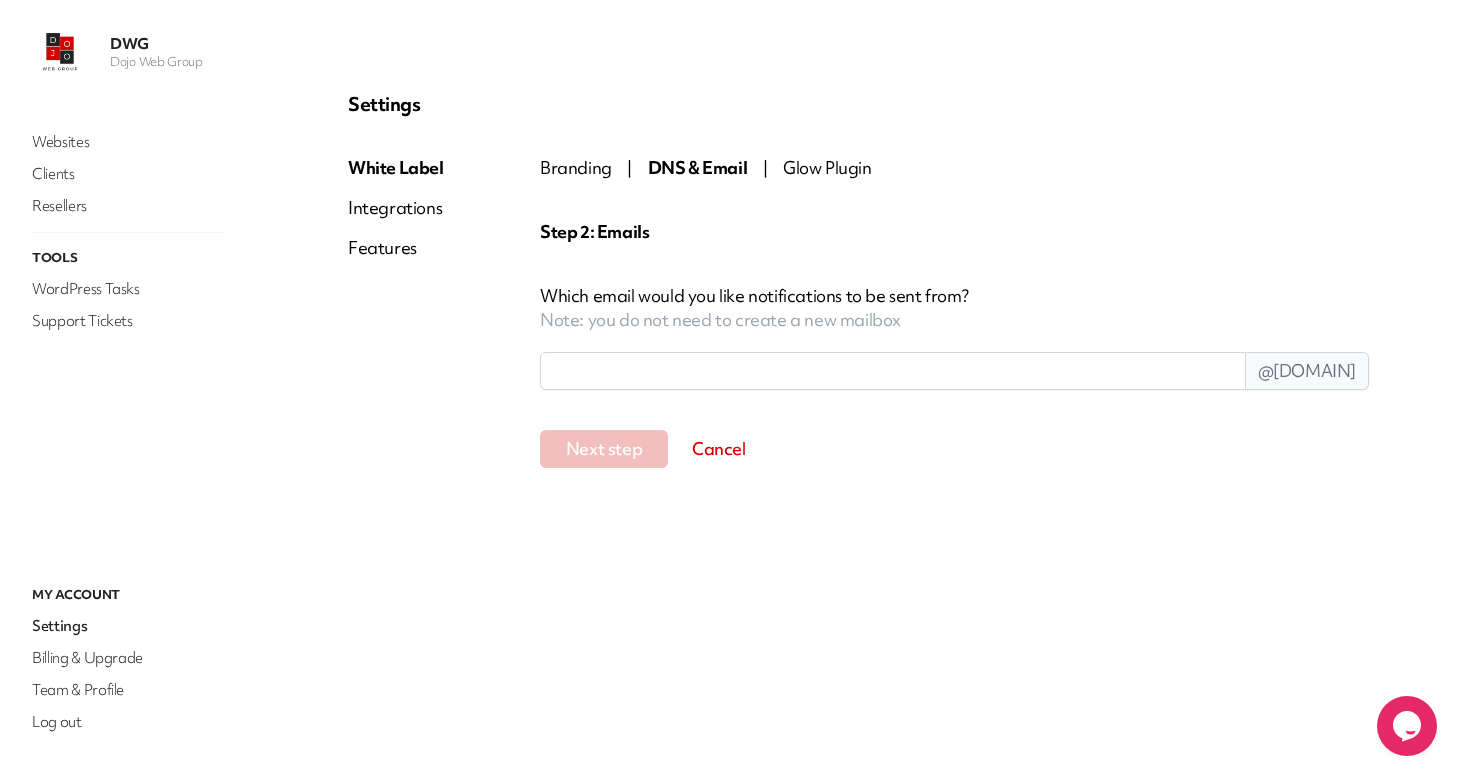 click at bounding box center [893, 371] 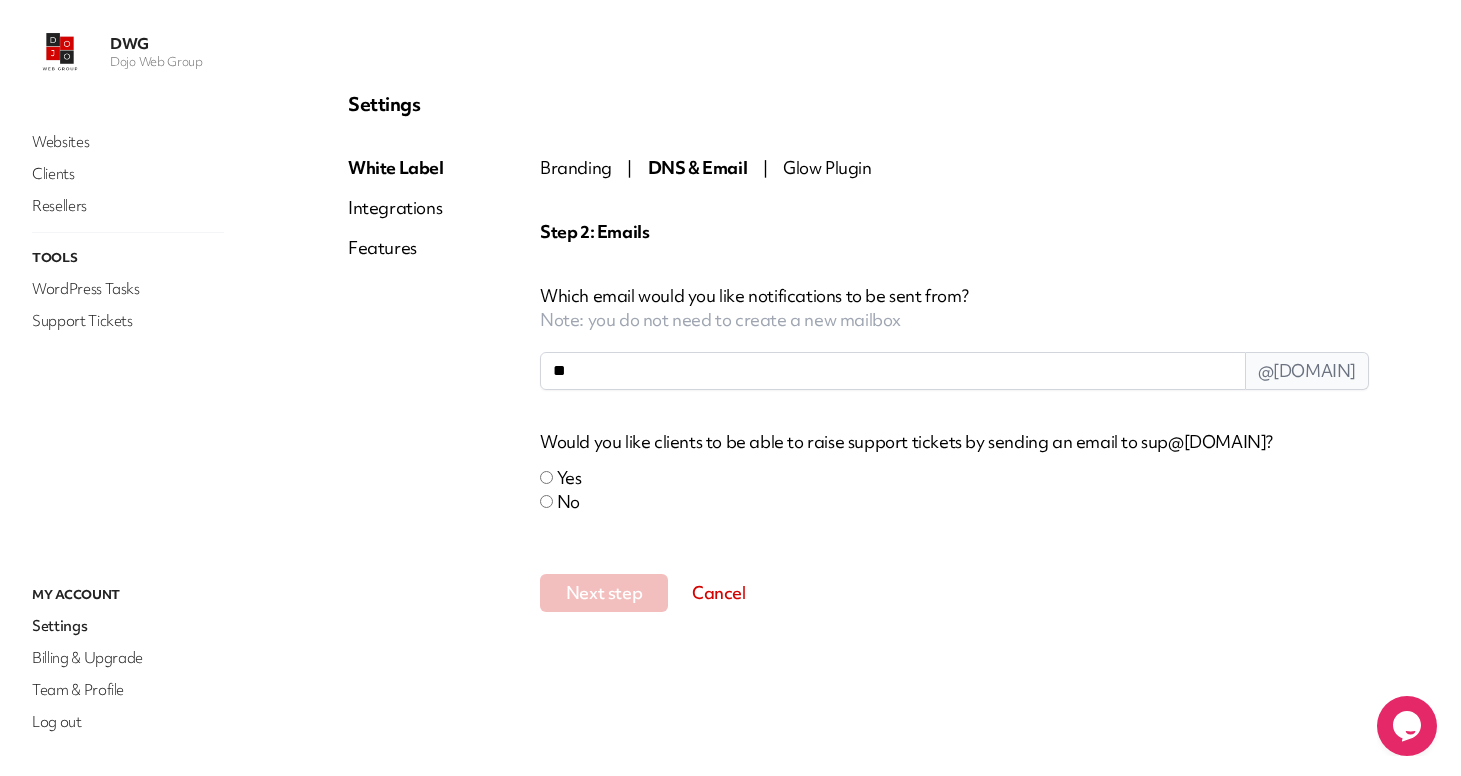 type on "*" 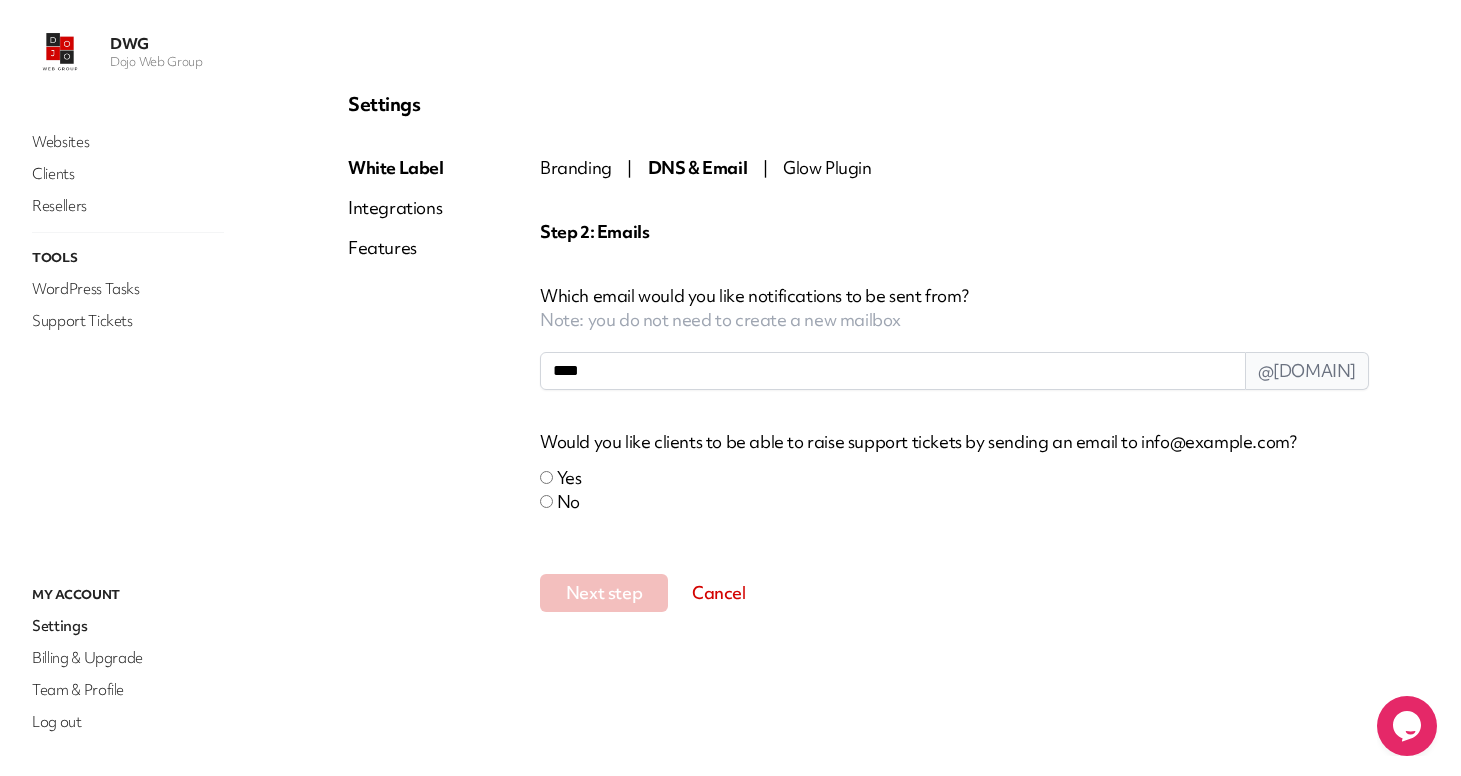 type on "****" 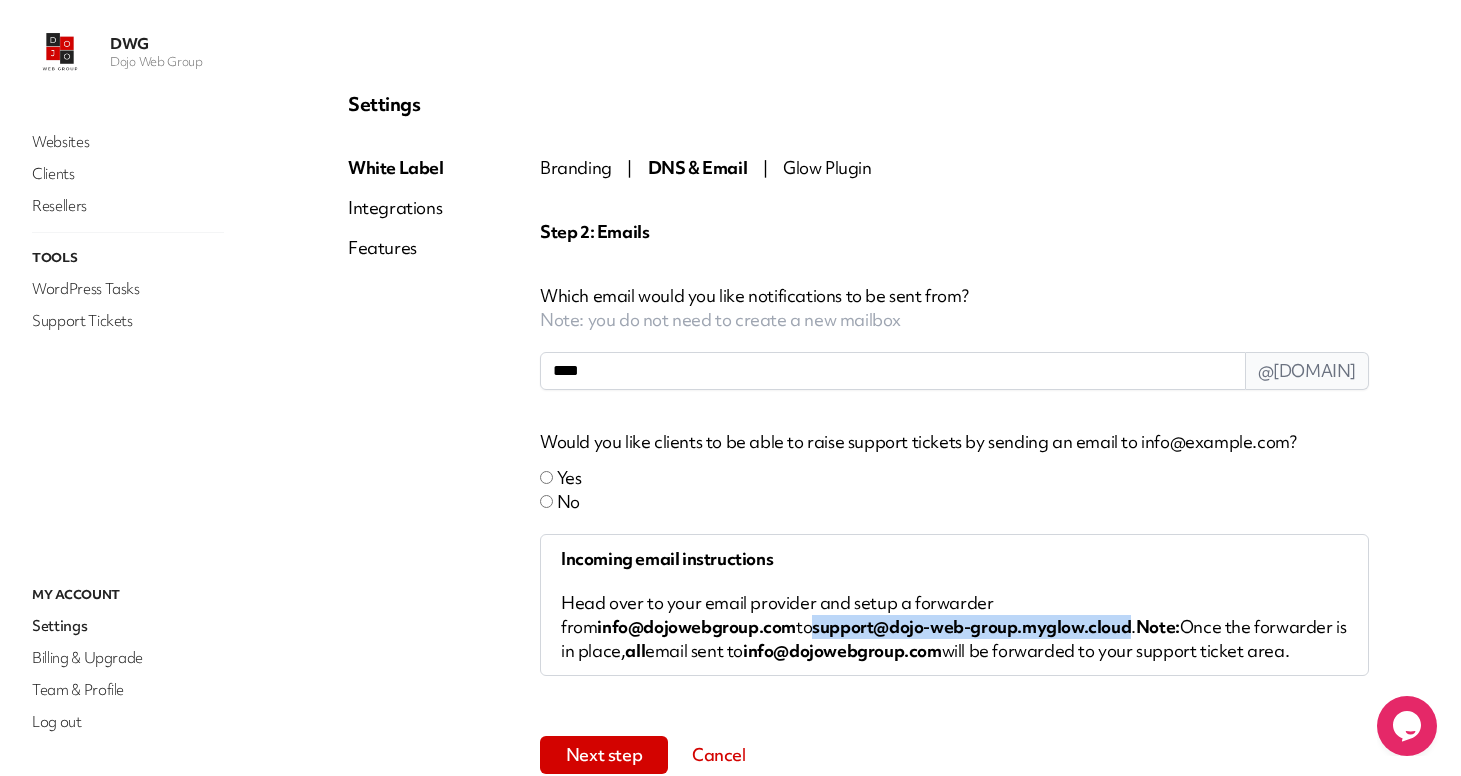 drag, startPoint x: 561, startPoint y: 631, endPoint x: 870, endPoint y: 631, distance: 309 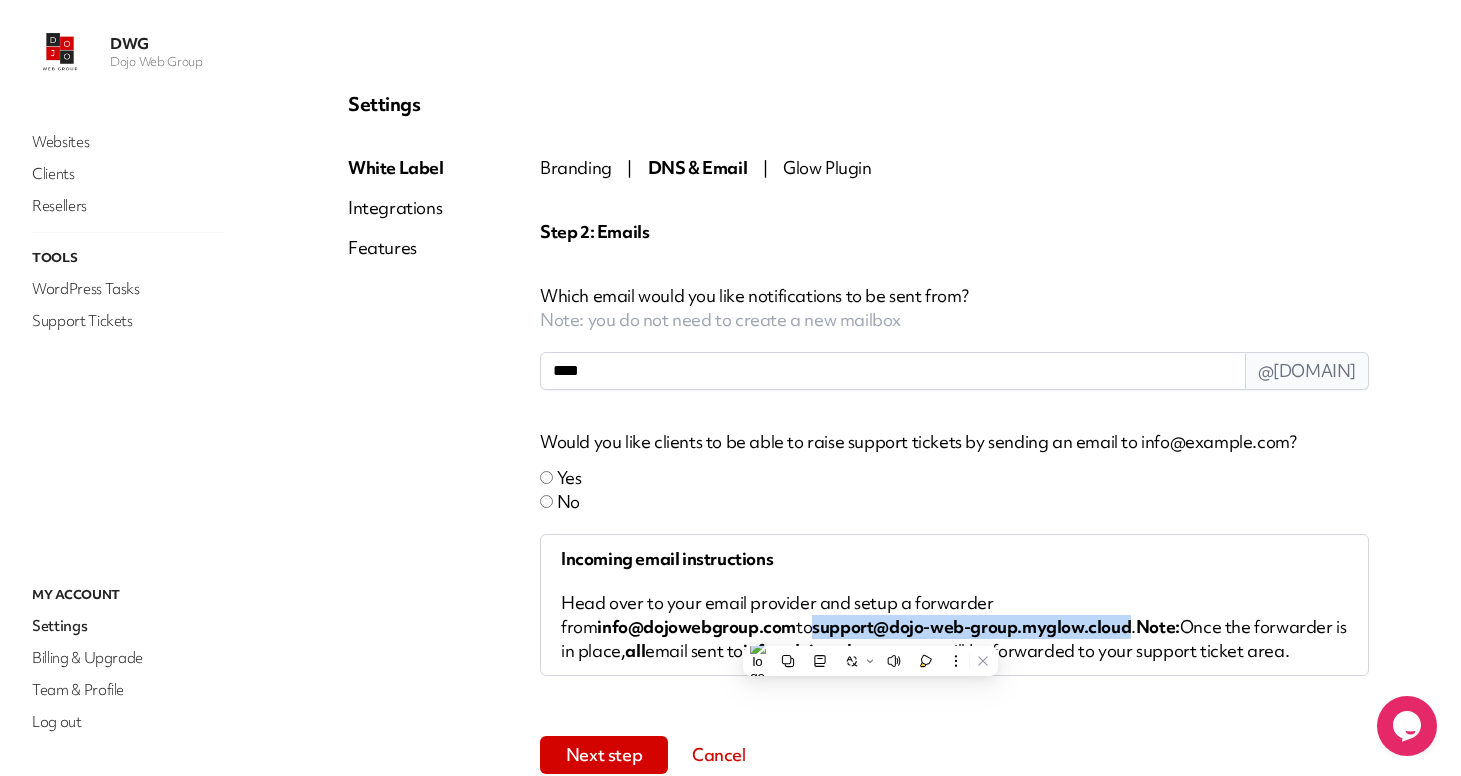 copy on "support@dojo-web-group.myglow.cloud" 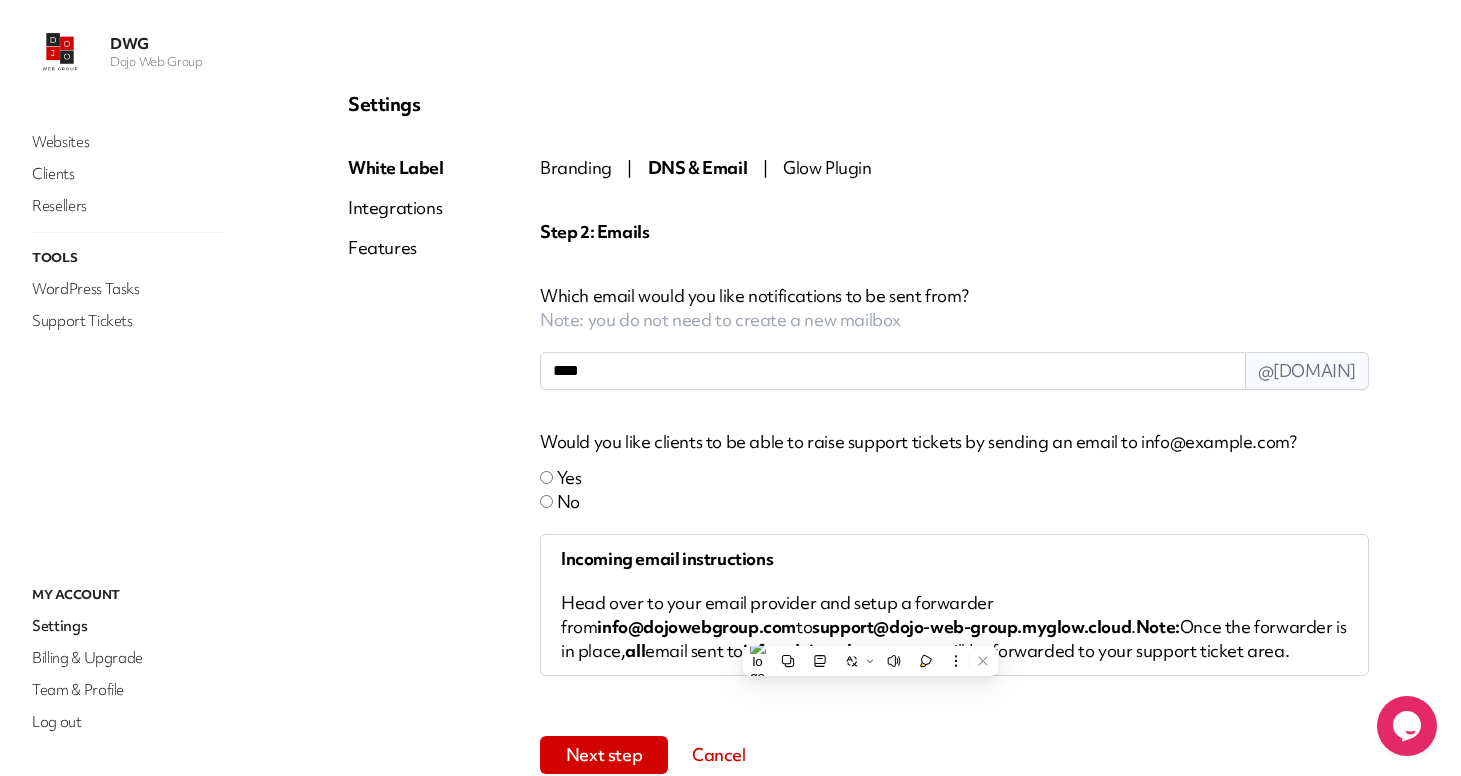 click on "Step 2: Emails   Which email would you like notifications to be sent from?   Note: you do not need to create a new mailbox   [NUM]   @[DOMAIN]   Would you like clients to be able to raise support tickets by sending an email to info@[DOMAIN]?     Yes     No   Incoming email instructions   Head over to your email provider and setup a forwarder from  info@[DOMAIN]  to  support@[GLOW_DOMAIN].  Note:  Once the forwarder is in place,  all  email sent to  info@[DOMAIN]  will be forwarded to your support ticket area.            Next step   Cancel" at bounding box center [954, 497] 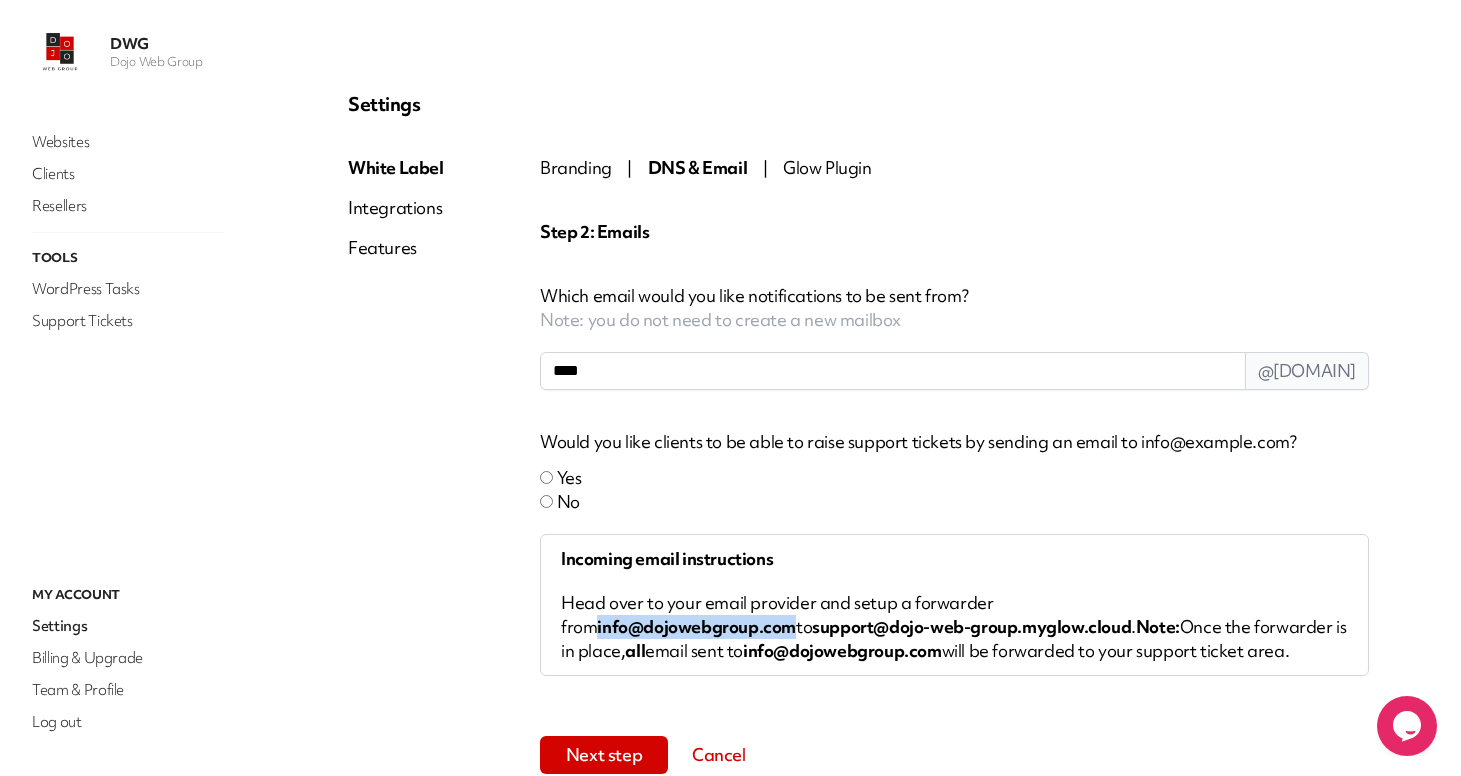 drag, startPoint x: 1020, startPoint y: 602, endPoint x: 1212, endPoint y: 610, distance: 192.1666 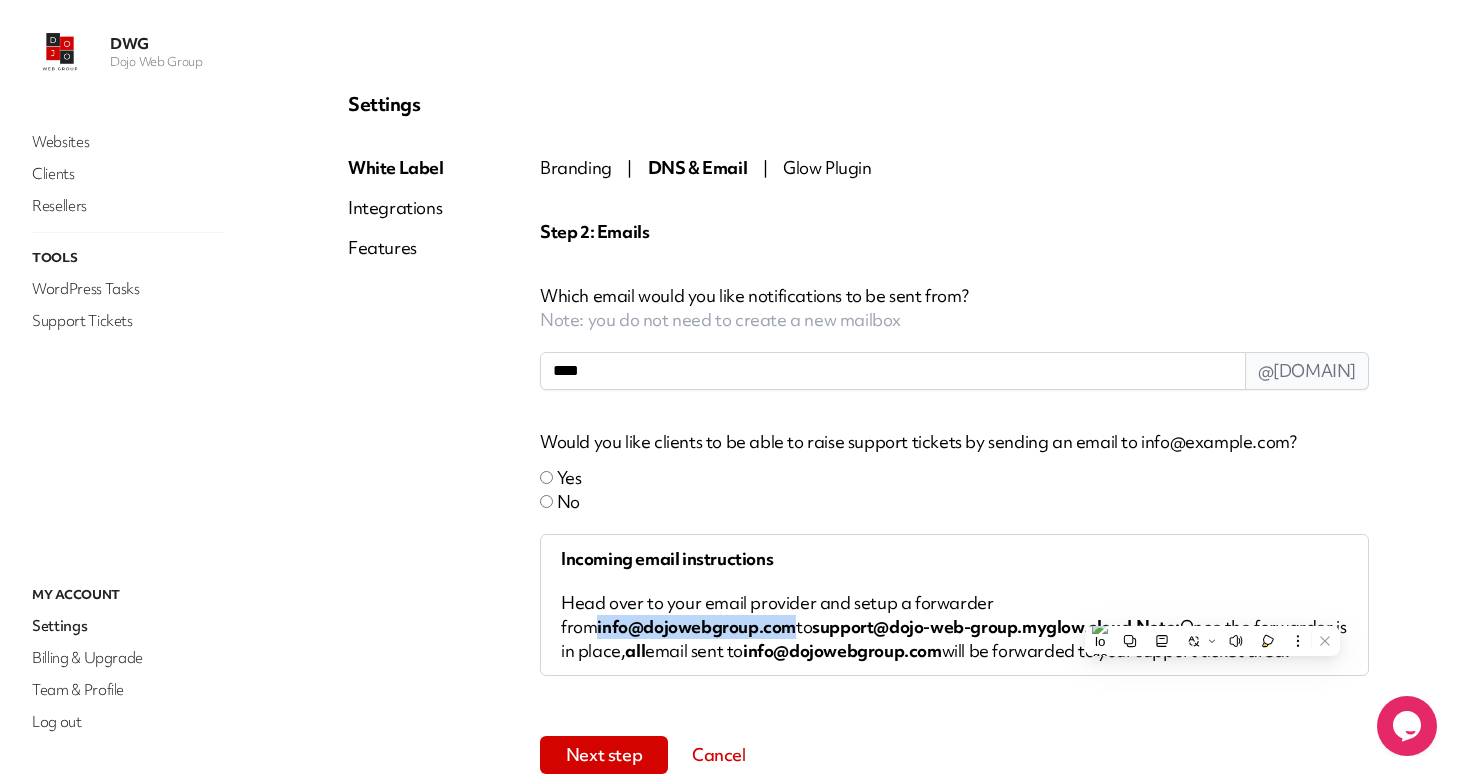 copy on "info@dojowebgroup.com" 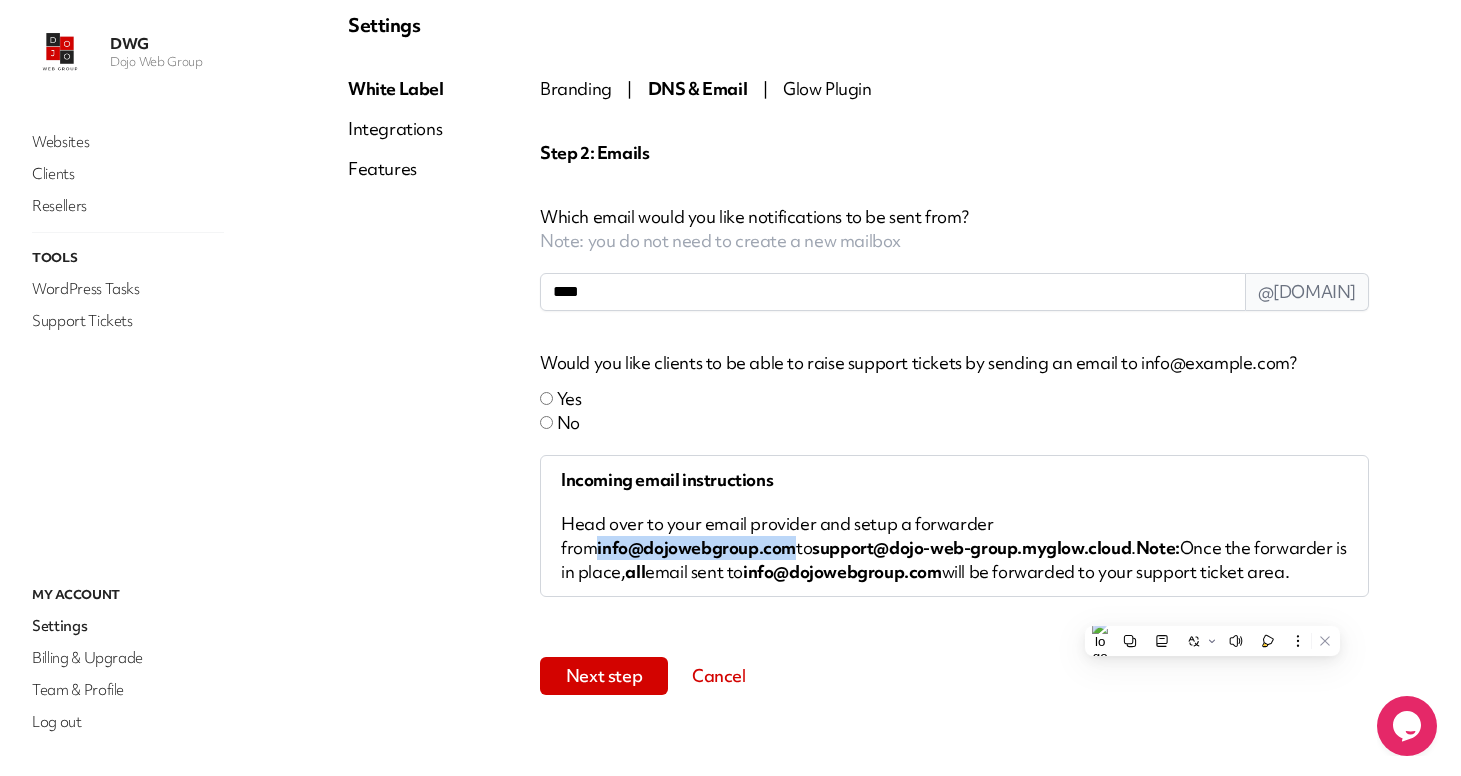 scroll, scrollTop: 90, scrollLeft: 0, axis: vertical 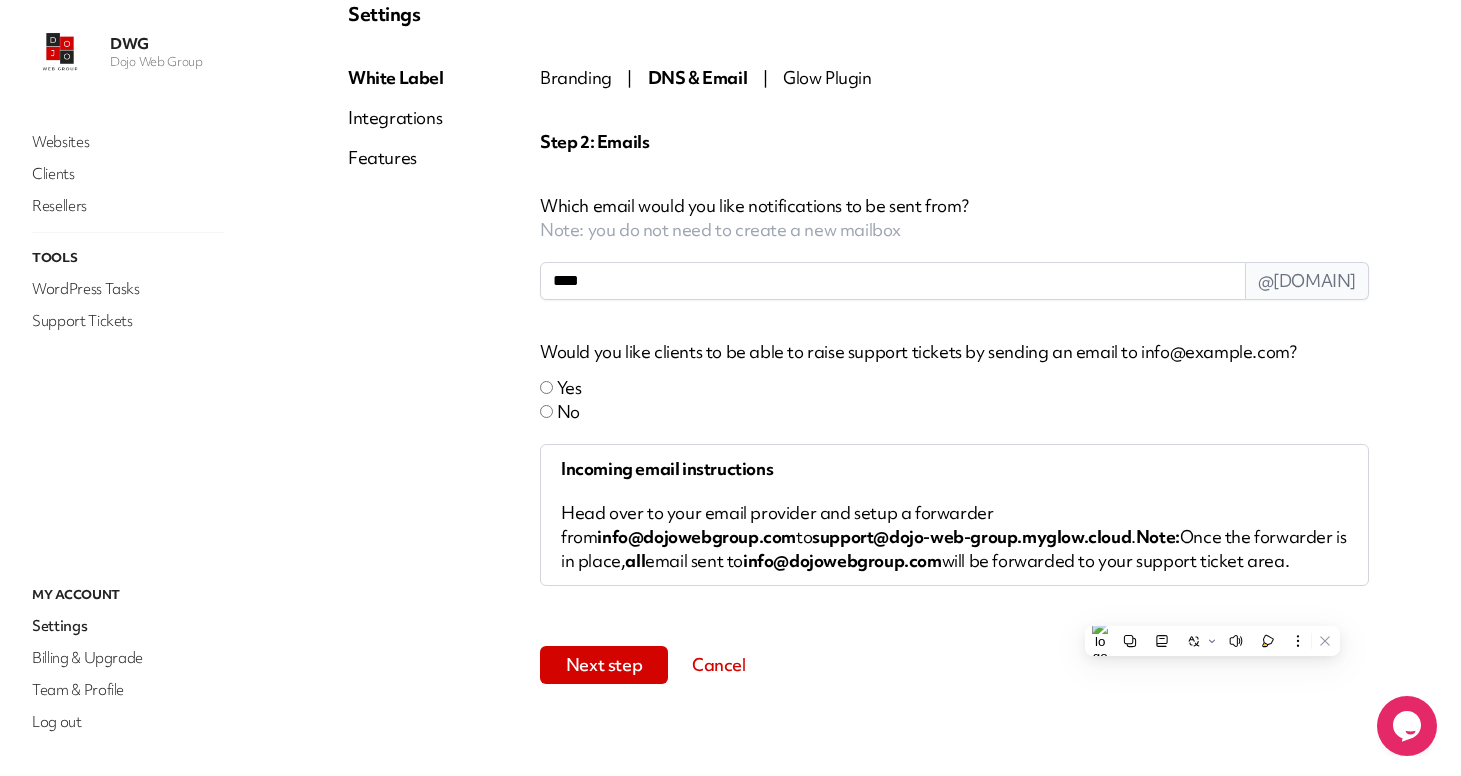 click on "Step 2: Emails   Which email would you like notifications to be sent from?   Note: you do not need to create a new mailbox   [NUM]   @[DOMAIN]   Would you like clients to be able to raise support tickets by sending an email to info@[DOMAIN]?     Yes     No   Incoming email instructions   Head over to your email provider and setup a forwarder from  info@[DOMAIN]  to  support@[GLOW_DOMAIN].  Note:  Once the forwarder is in place,  all  email sent to  info@[DOMAIN]  will be forwarded to your support ticket area.            Next step   Cancel" at bounding box center [954, 407] 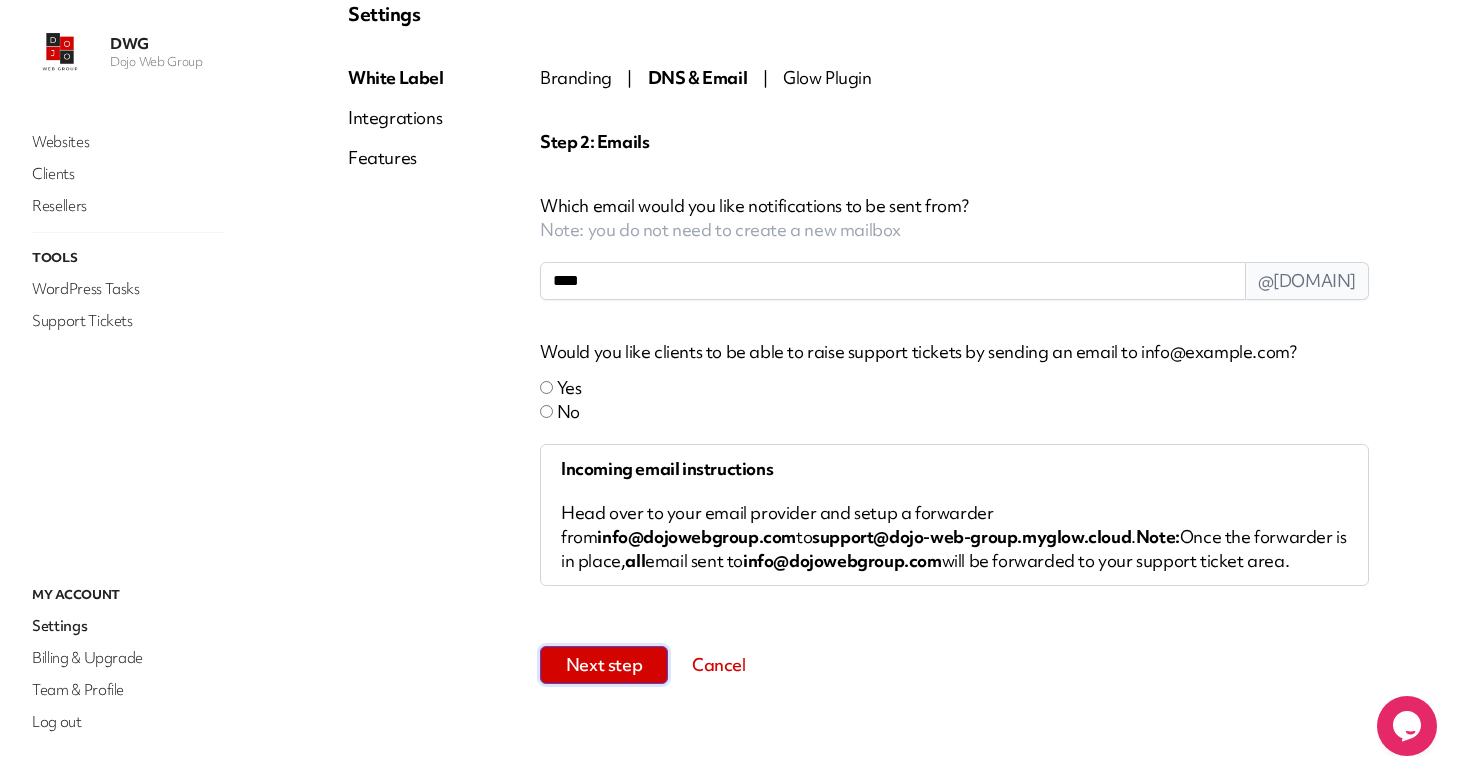 click on "Next step" at bounding box center [604, 665] 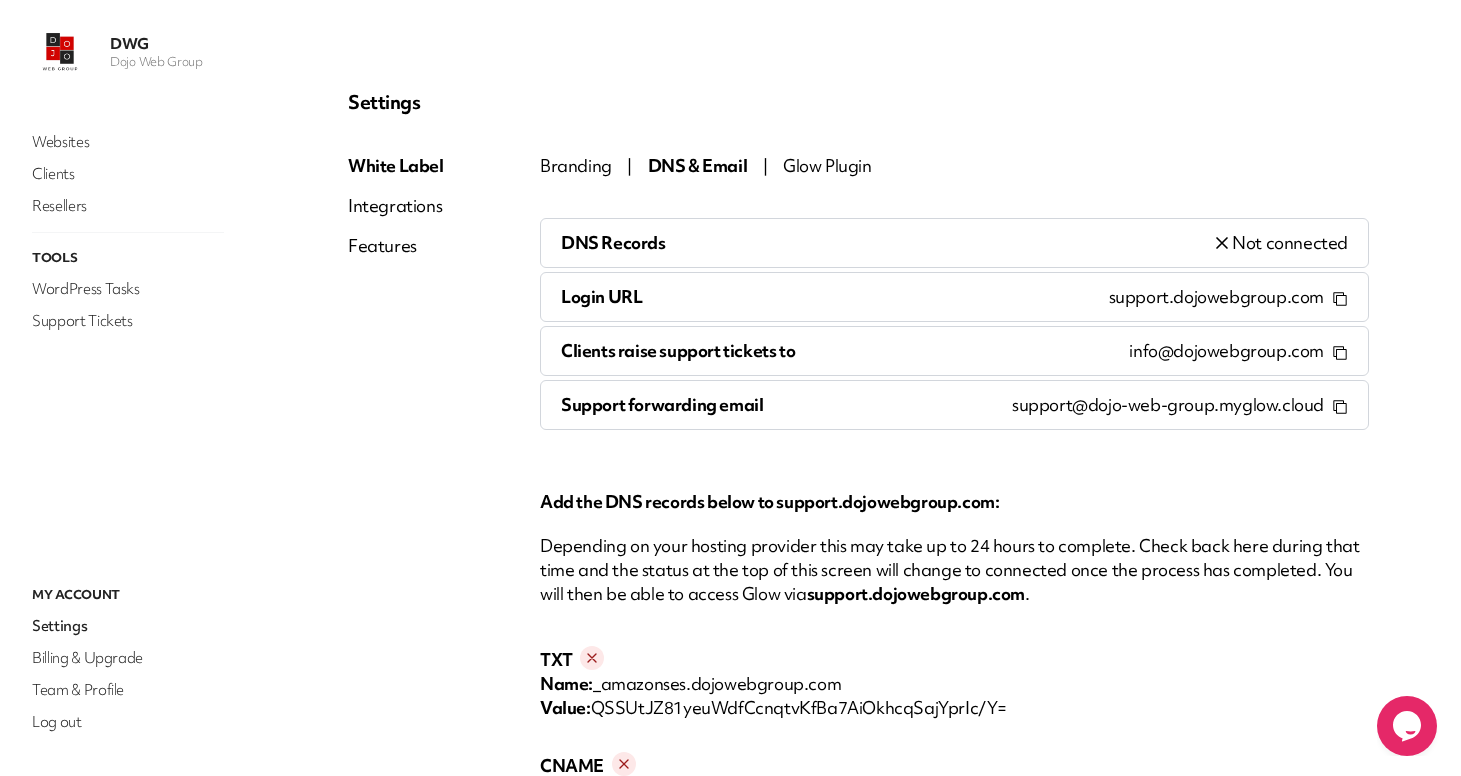 scroll, scrollTop: 0, scrollLeft: 0, axis: both 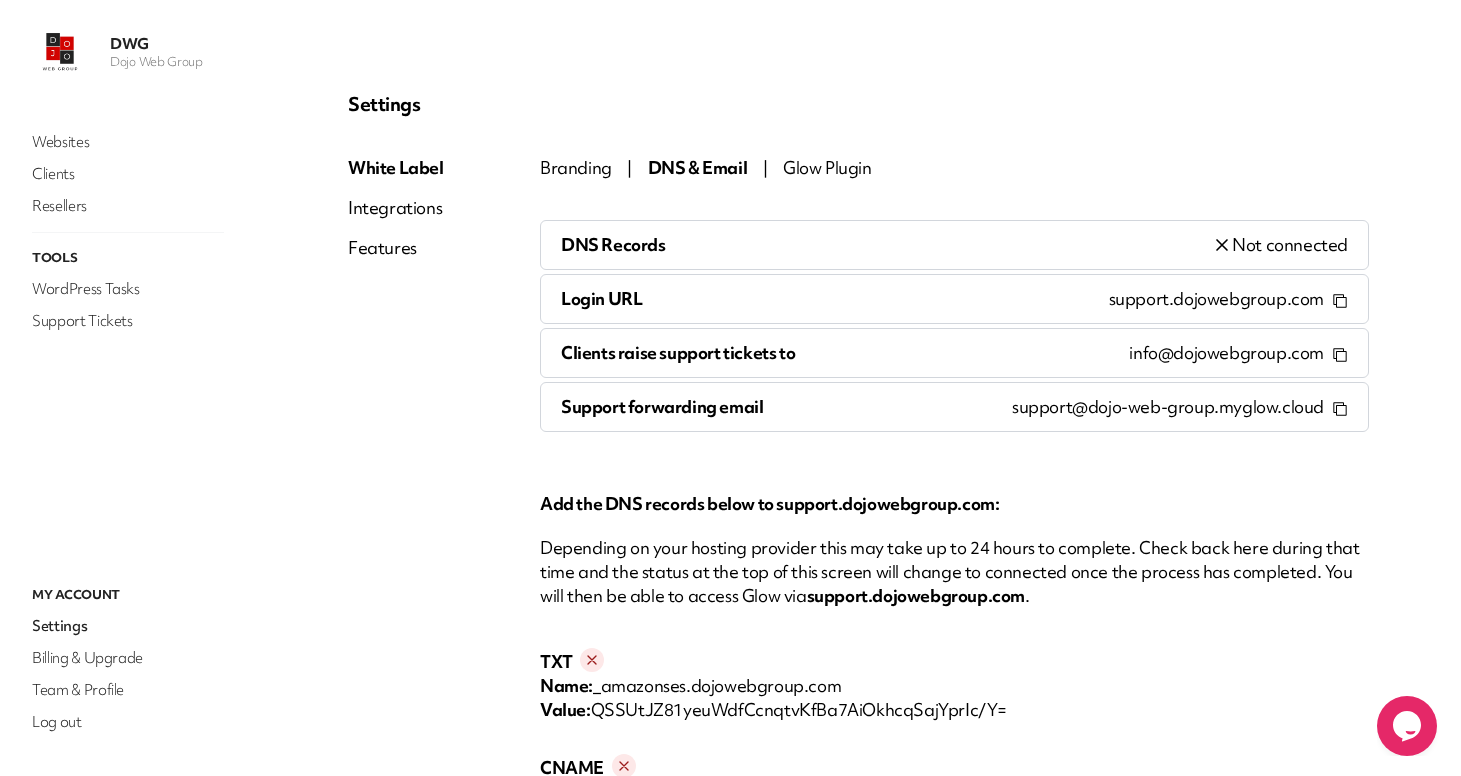 click 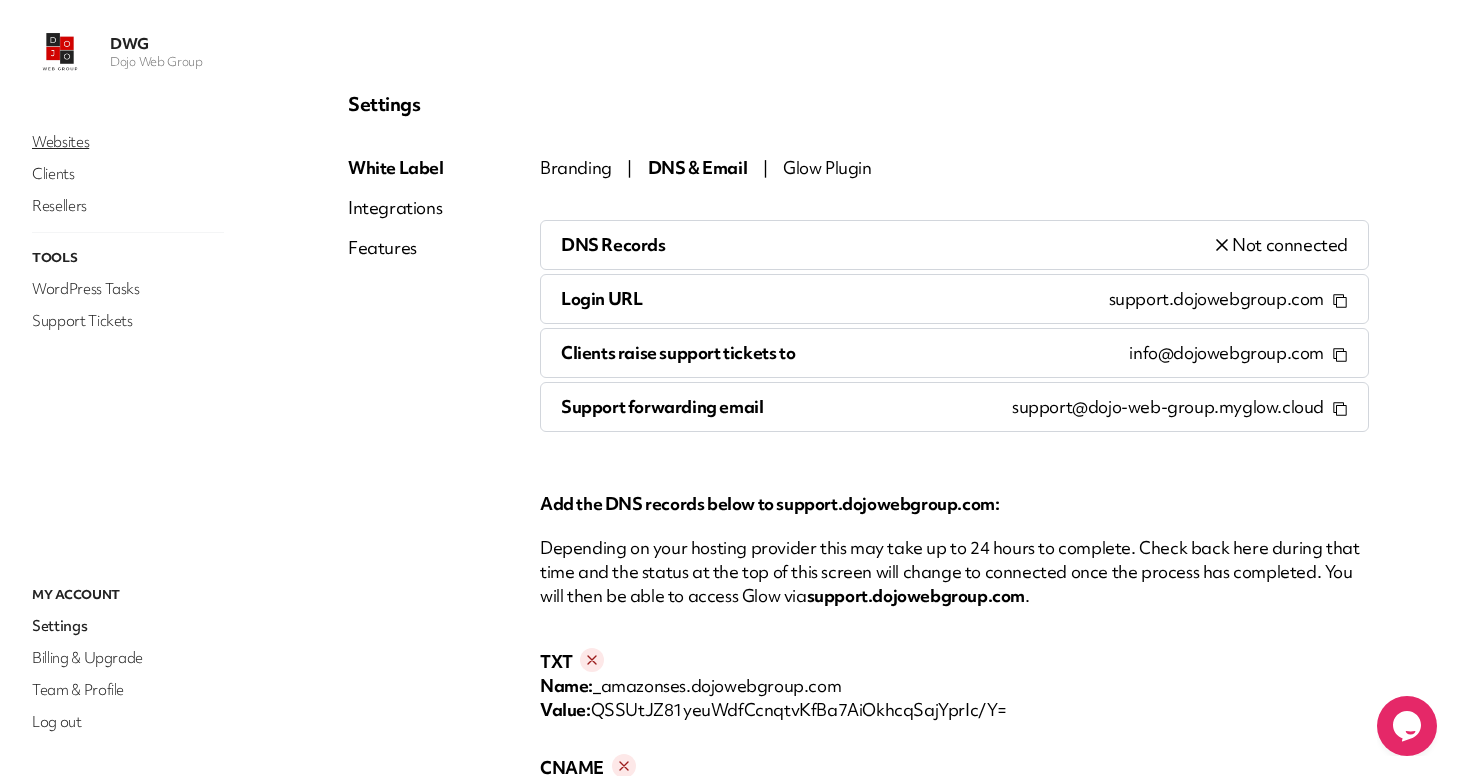 click on "Websites" at bounding box center [128, 142] 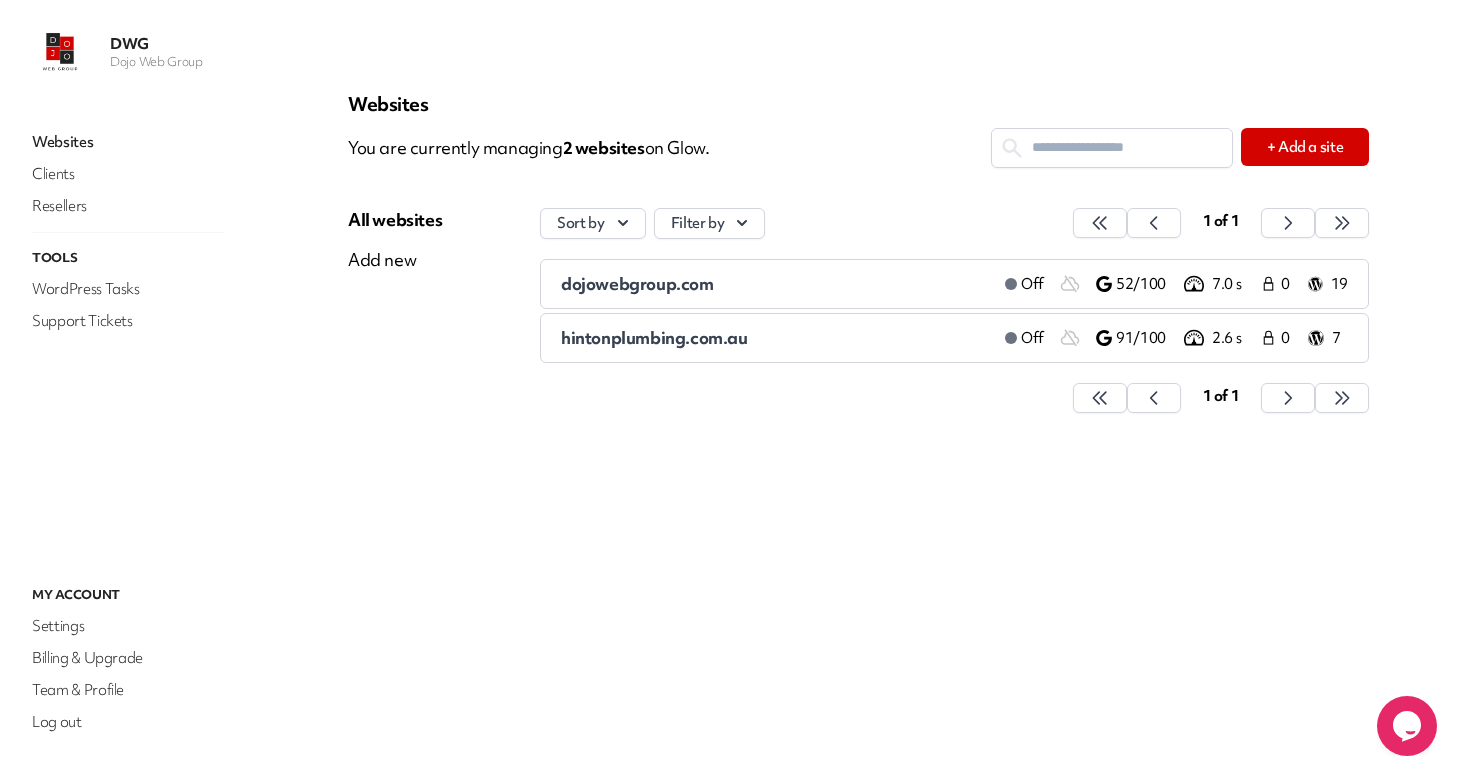click on "dojowebgroup.com" at bounding box center (775, 284) 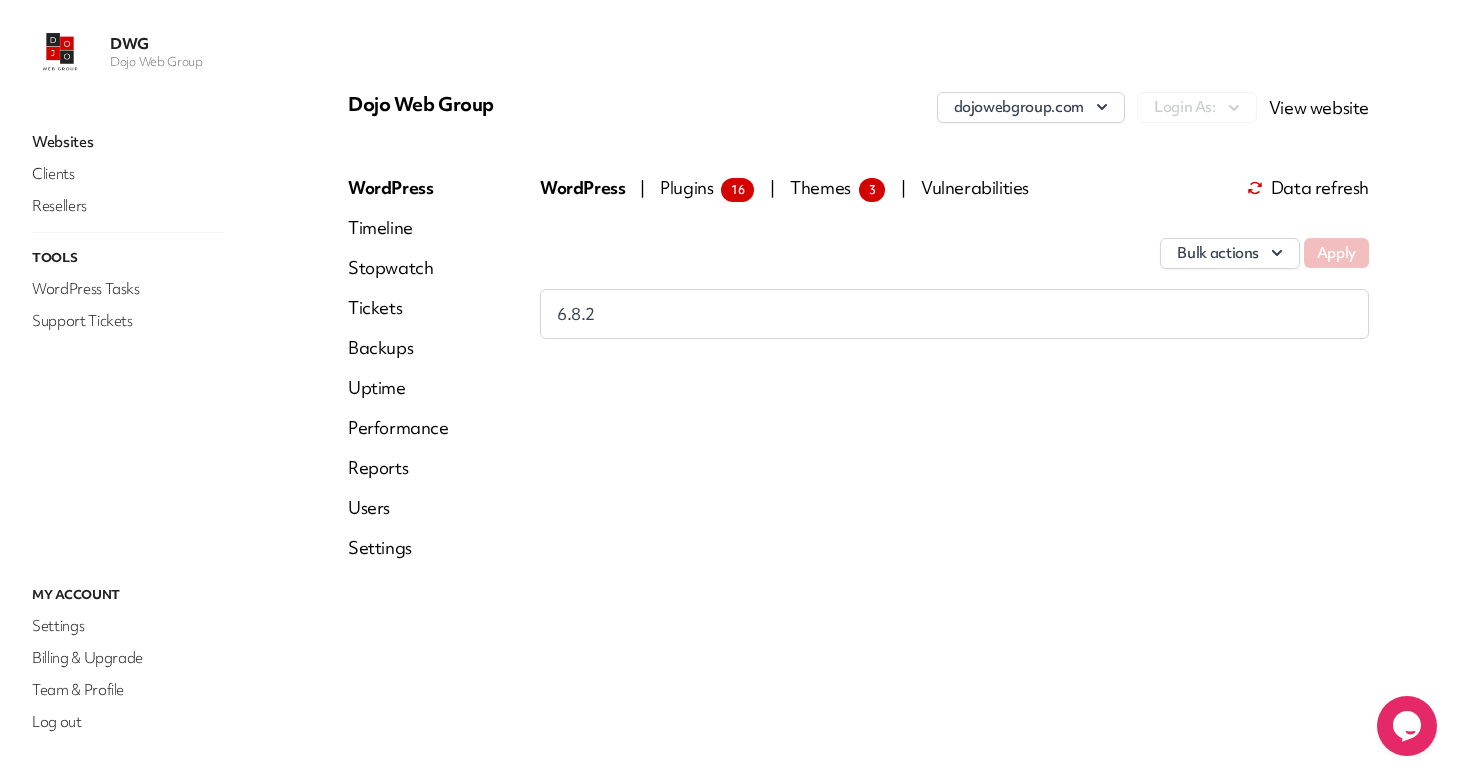 click on "Plugins
16" at bounding box center (707, 187) 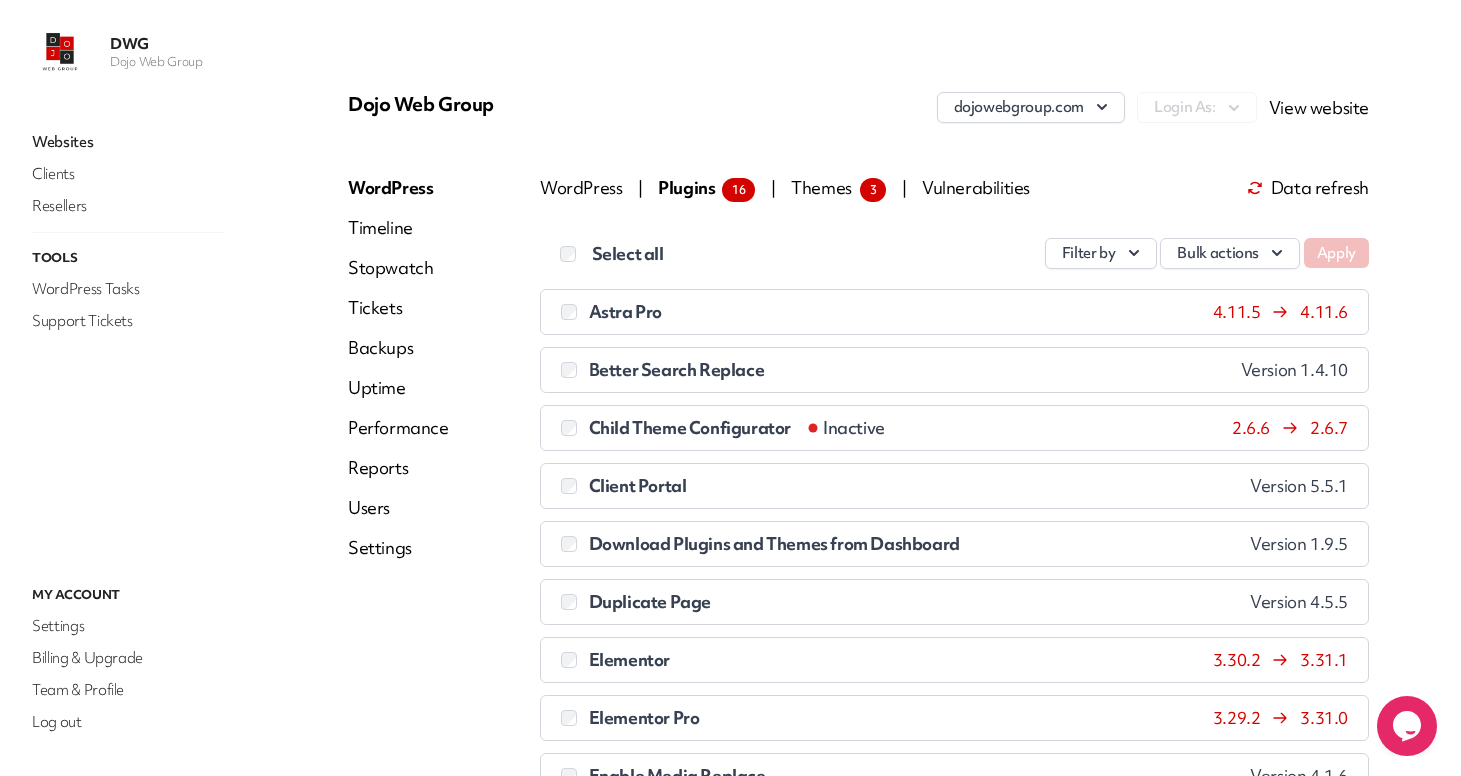 click on "Timeline" at bounding box center [398, 228] 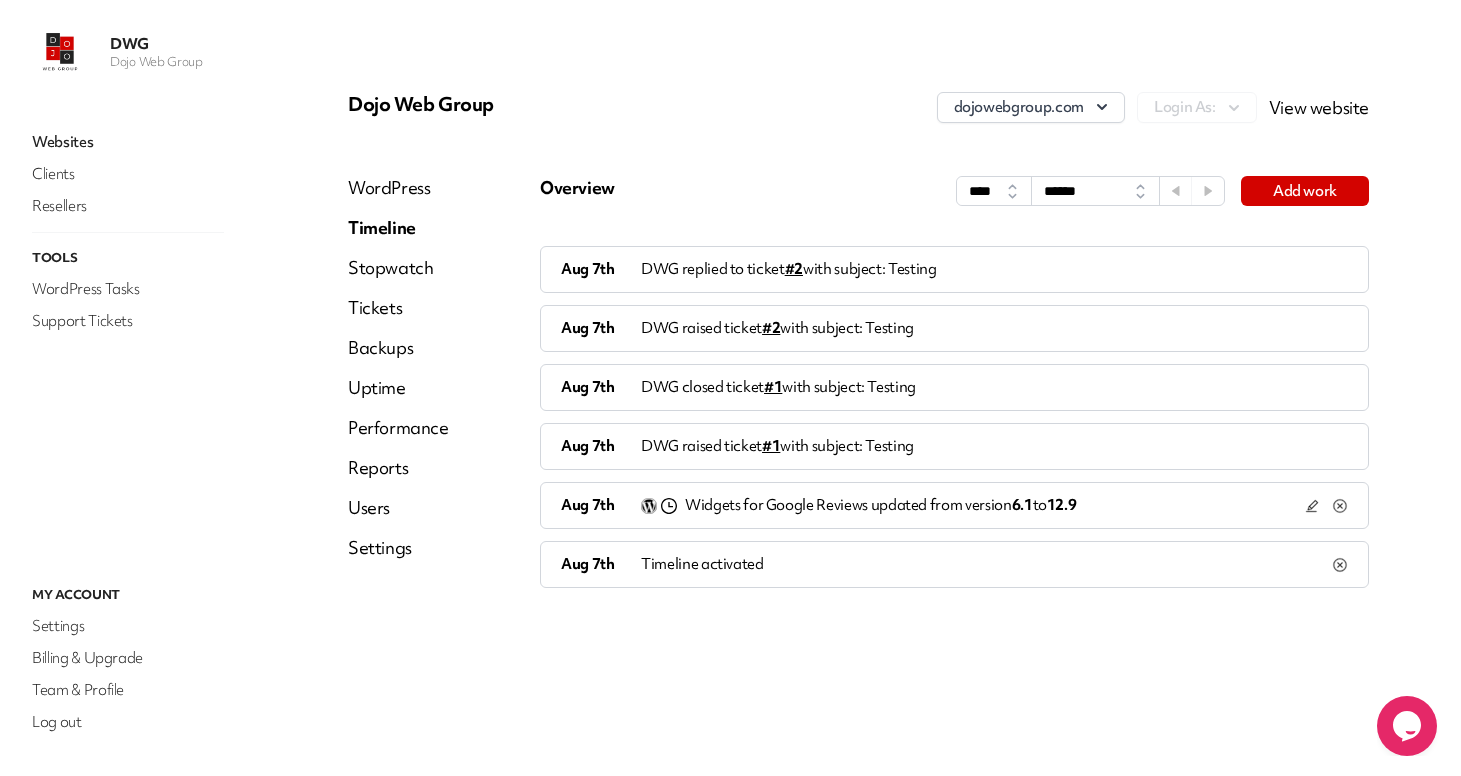 click on "Stopwatch" at bounding box center (398, 268) 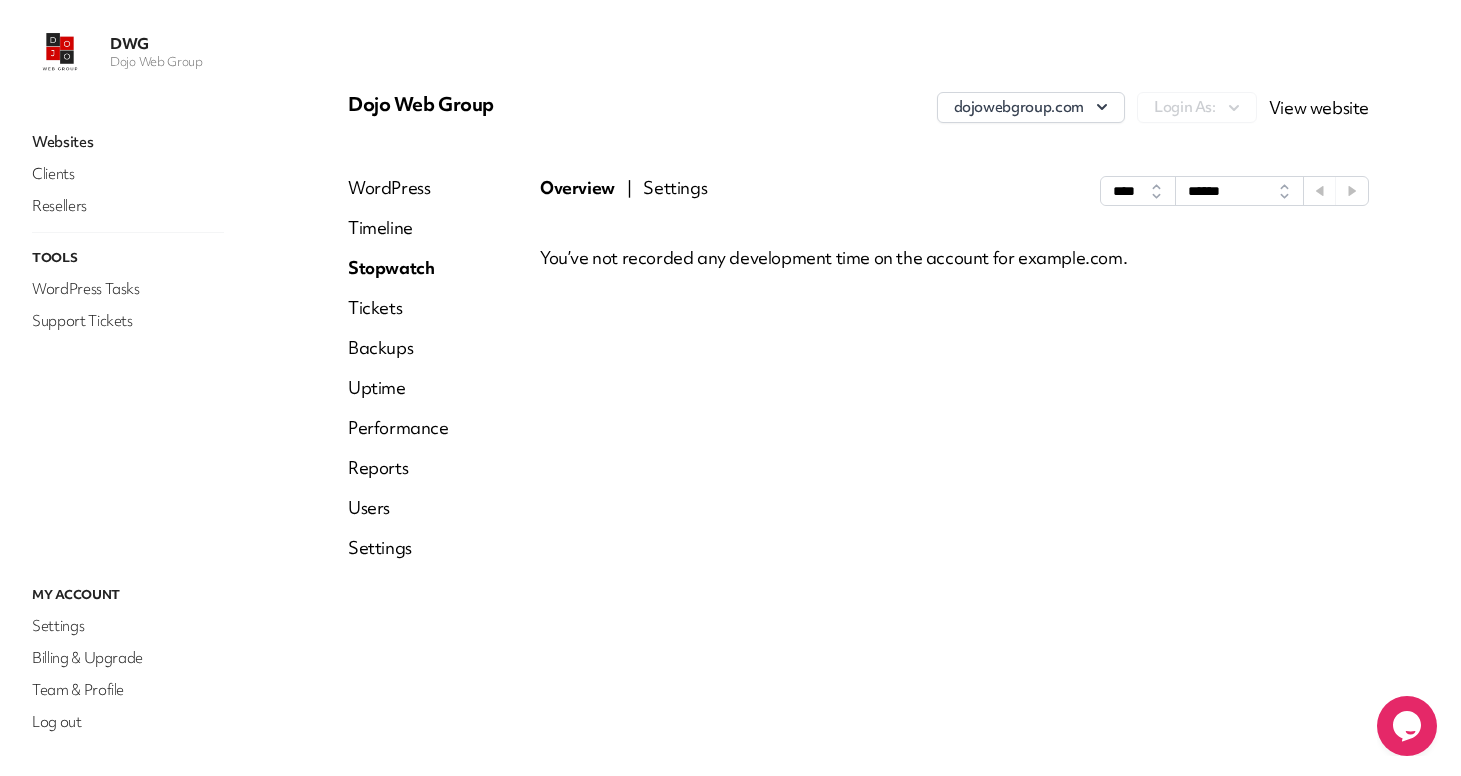 click on "Settings" at bounding box center (675, 191) 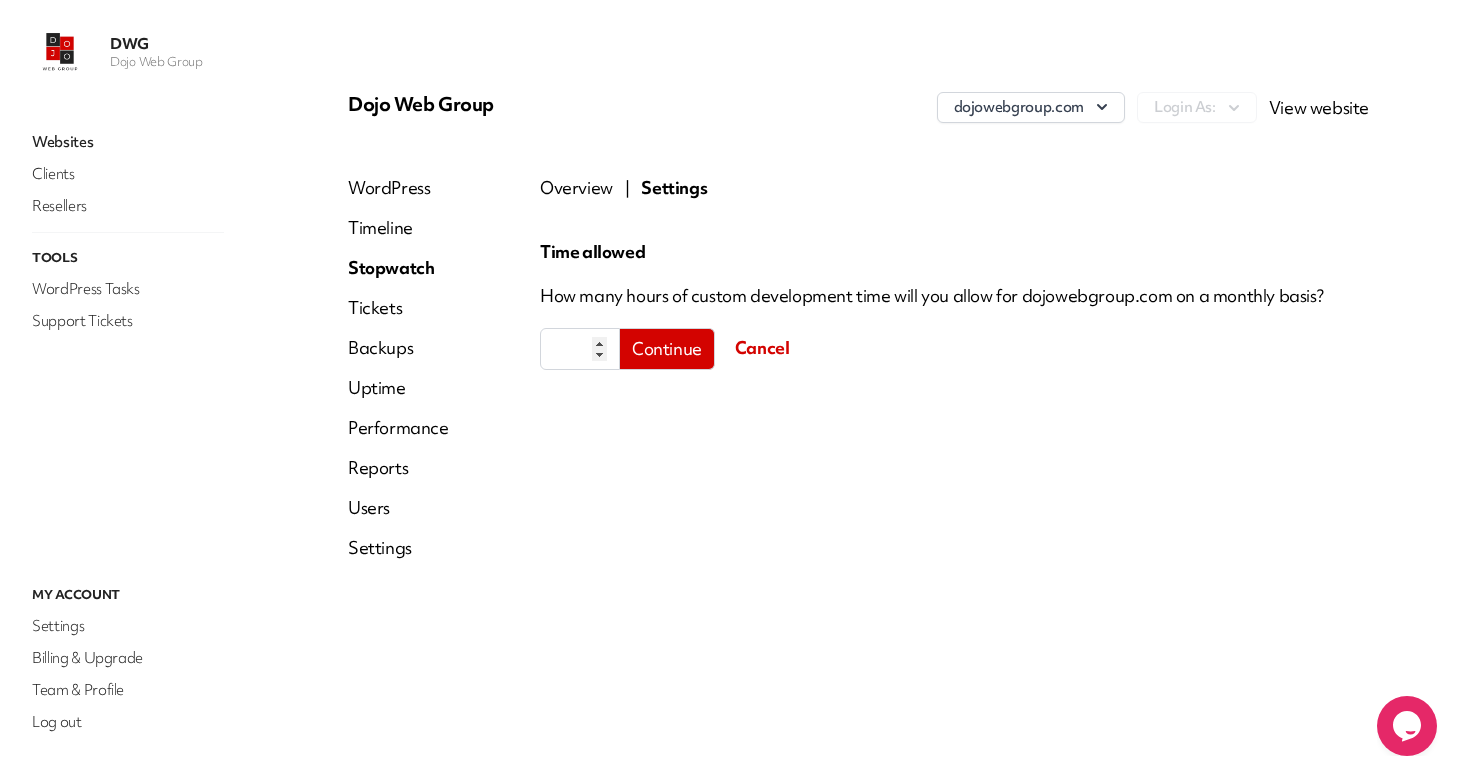 click on "Tickets" at bounding box center [398, 308] 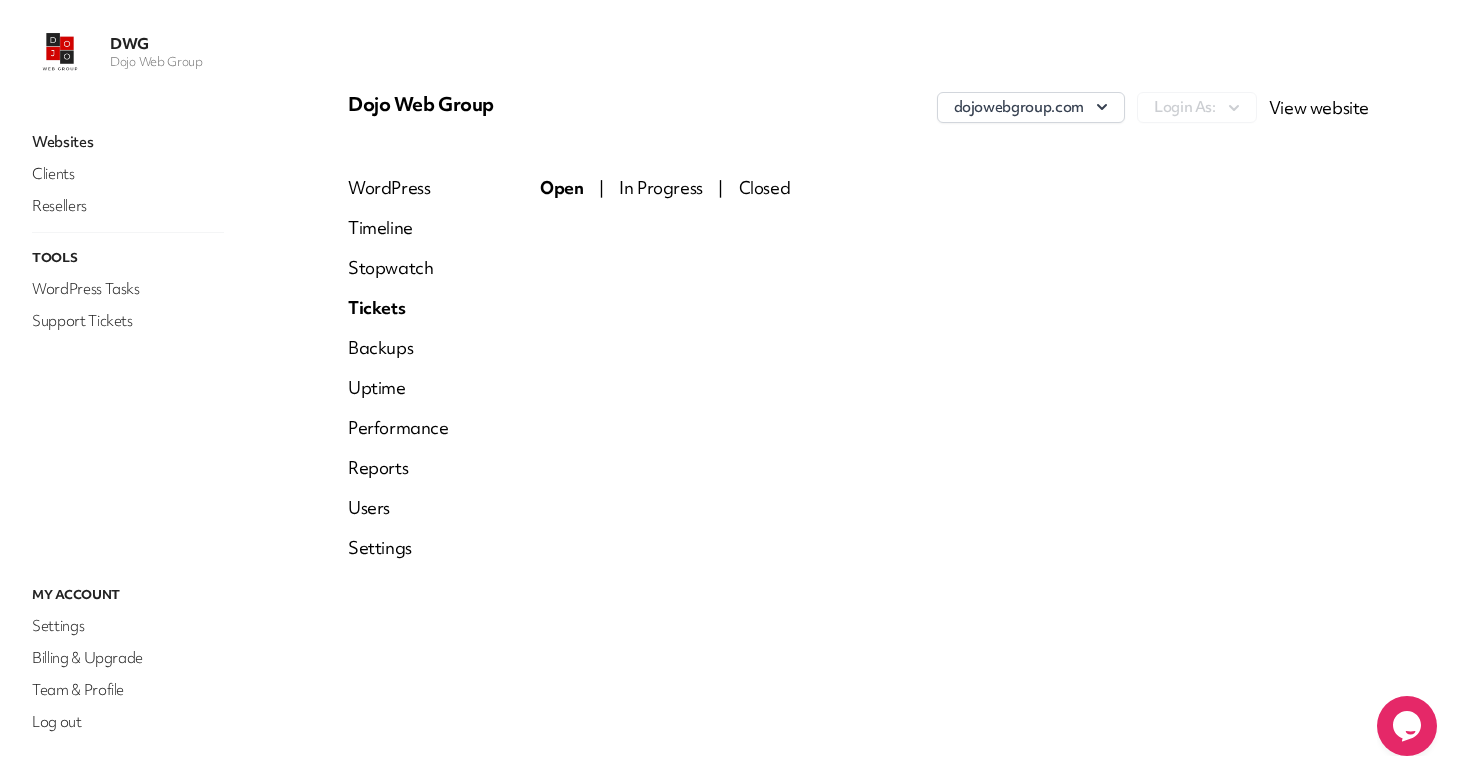 click on "Uptime" at bounding box center (398, 388) 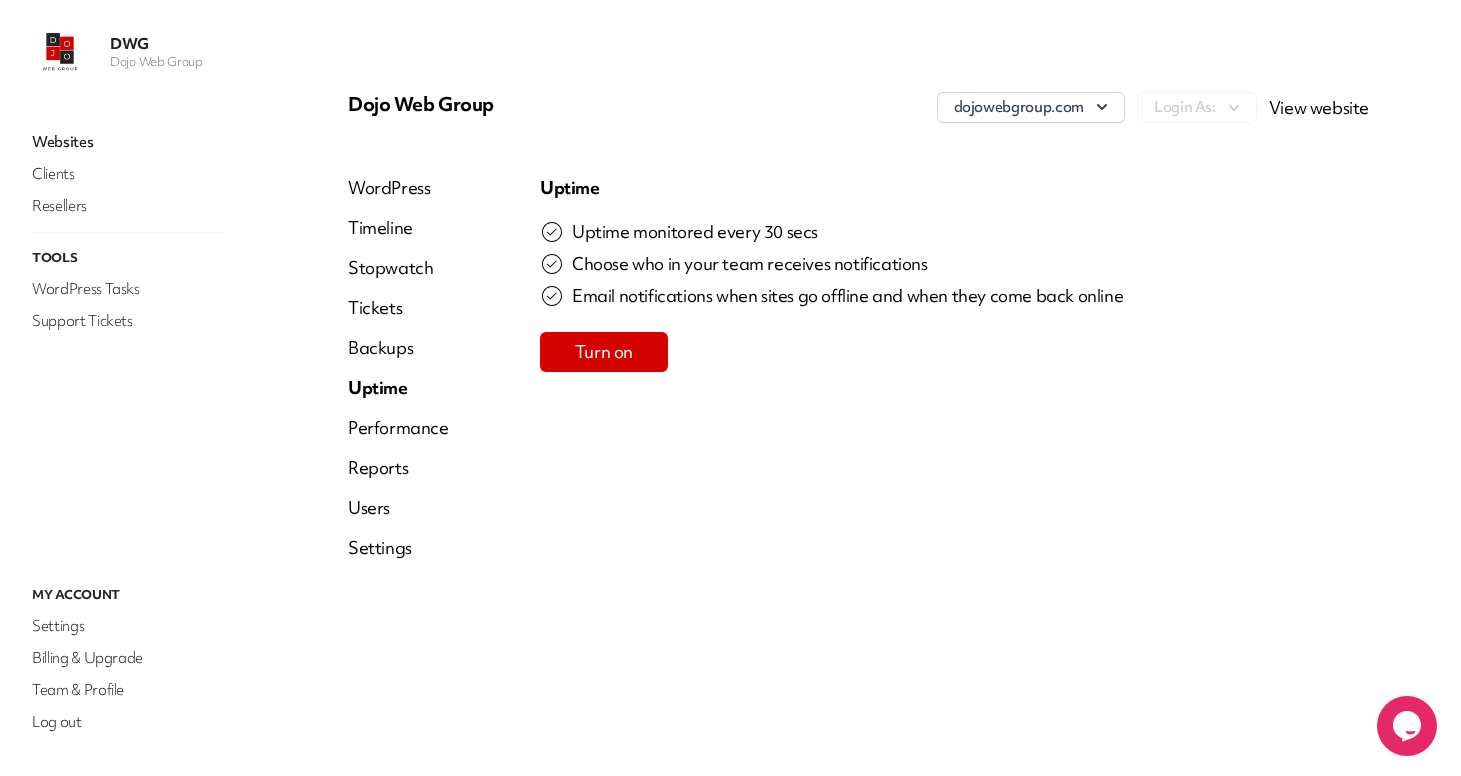 click on "Performance" at bounding box center (398, 428) 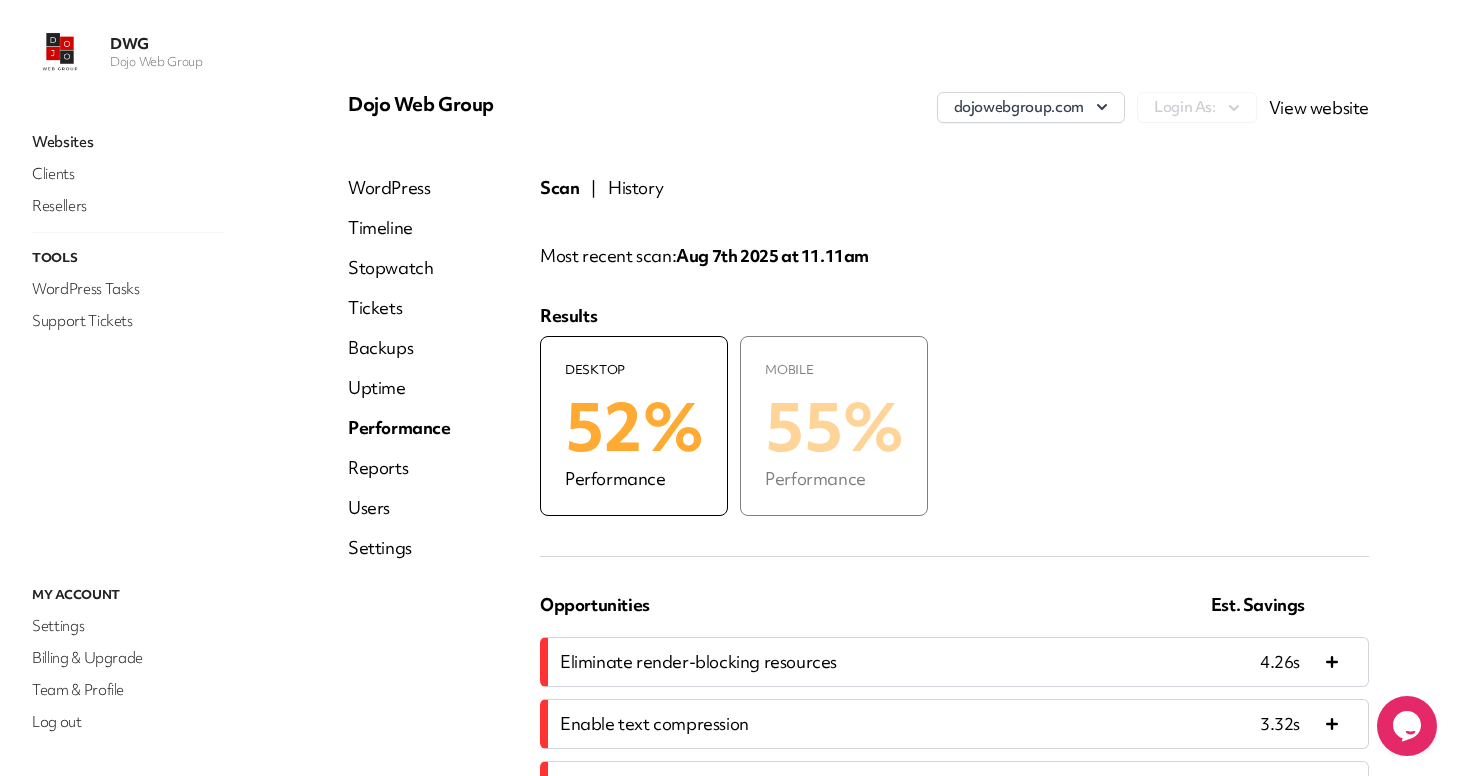 click on "Uptime" at bounding box center [399, 388] 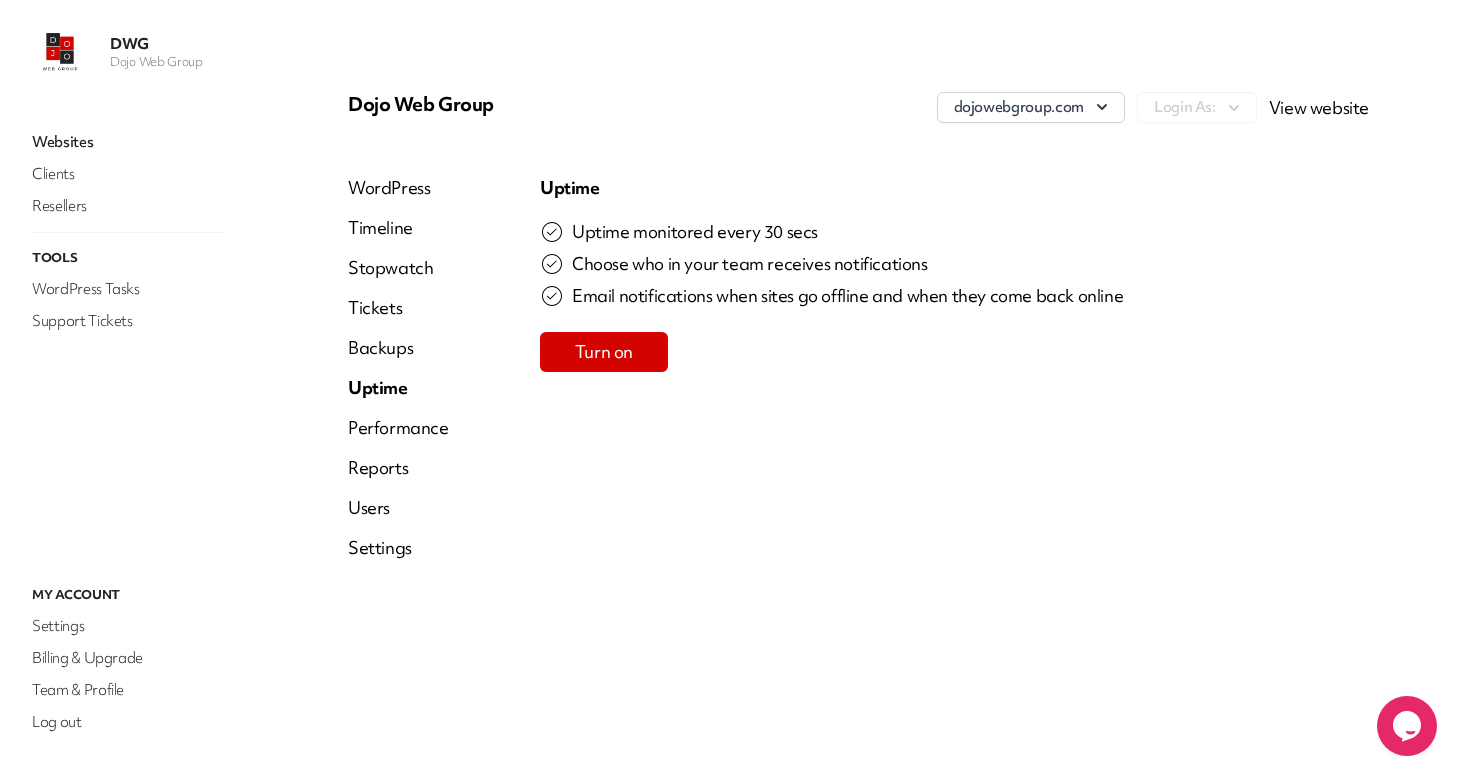 click on "Websites" at bounding box center (128, 142) 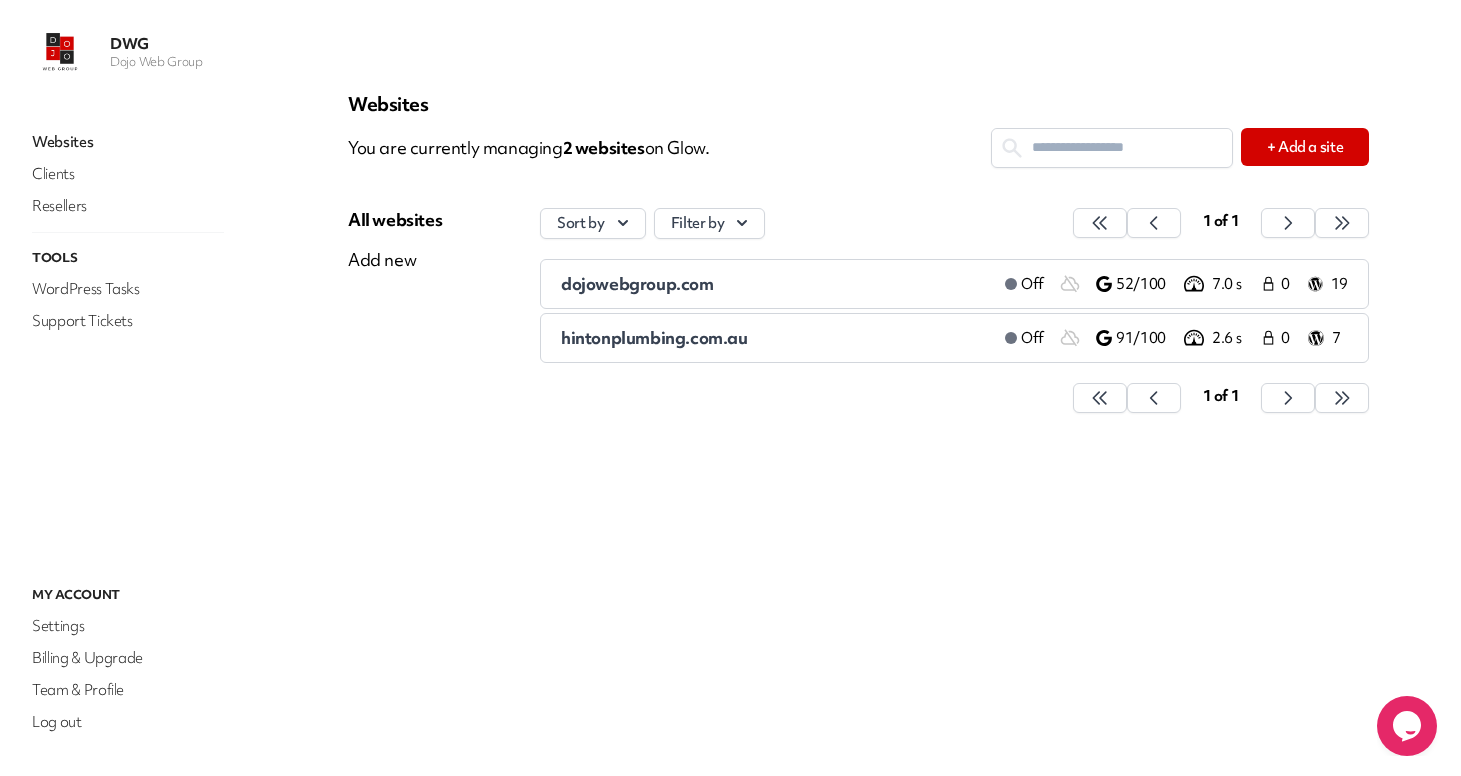 click on "hintonplumbing.com.au" at bounding box center [654, 337] 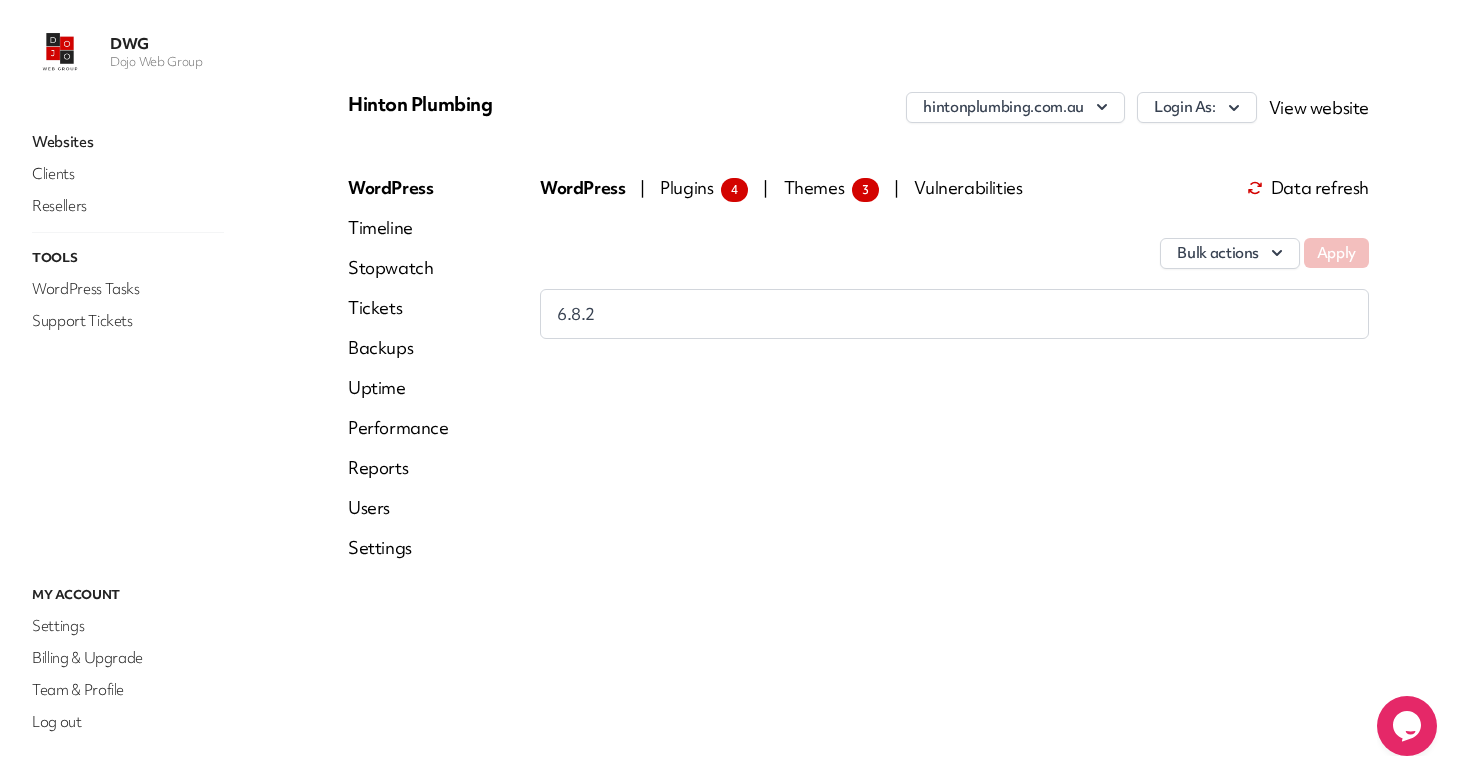 click on "Timeline" at bounding box center [398, 228] 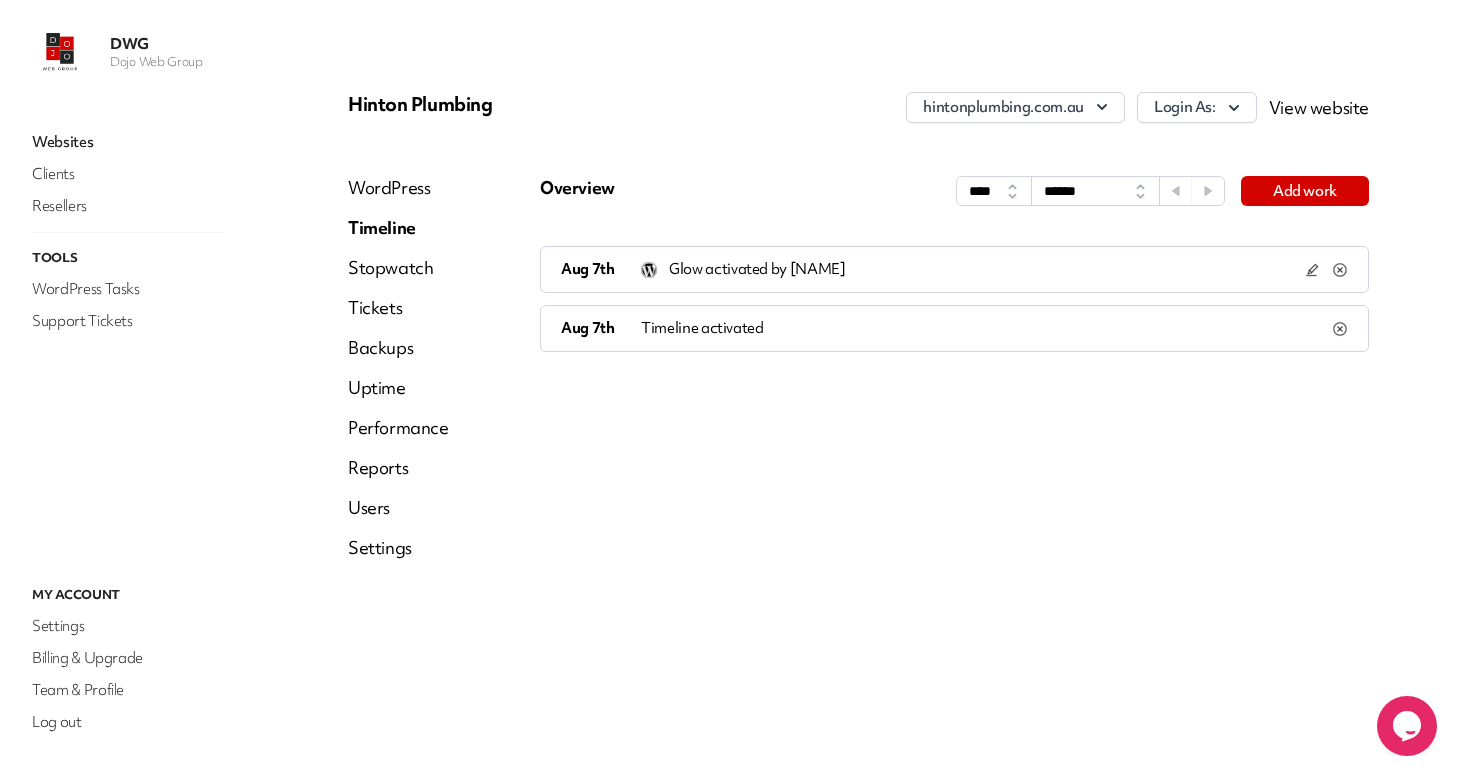 click on "Stopwatch" at bounding box center (398, 268) 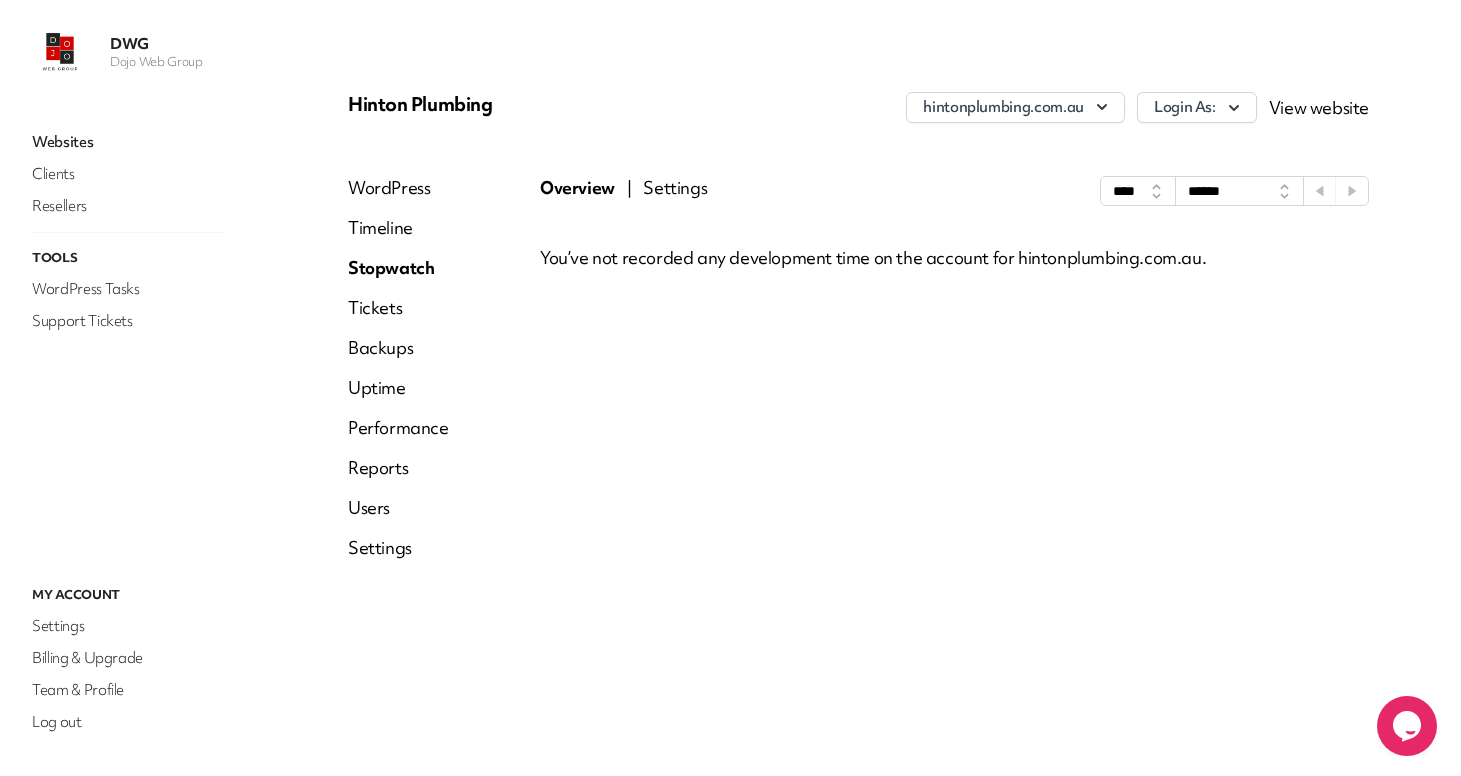 click on "Settings" at bounding box center [675, 191] 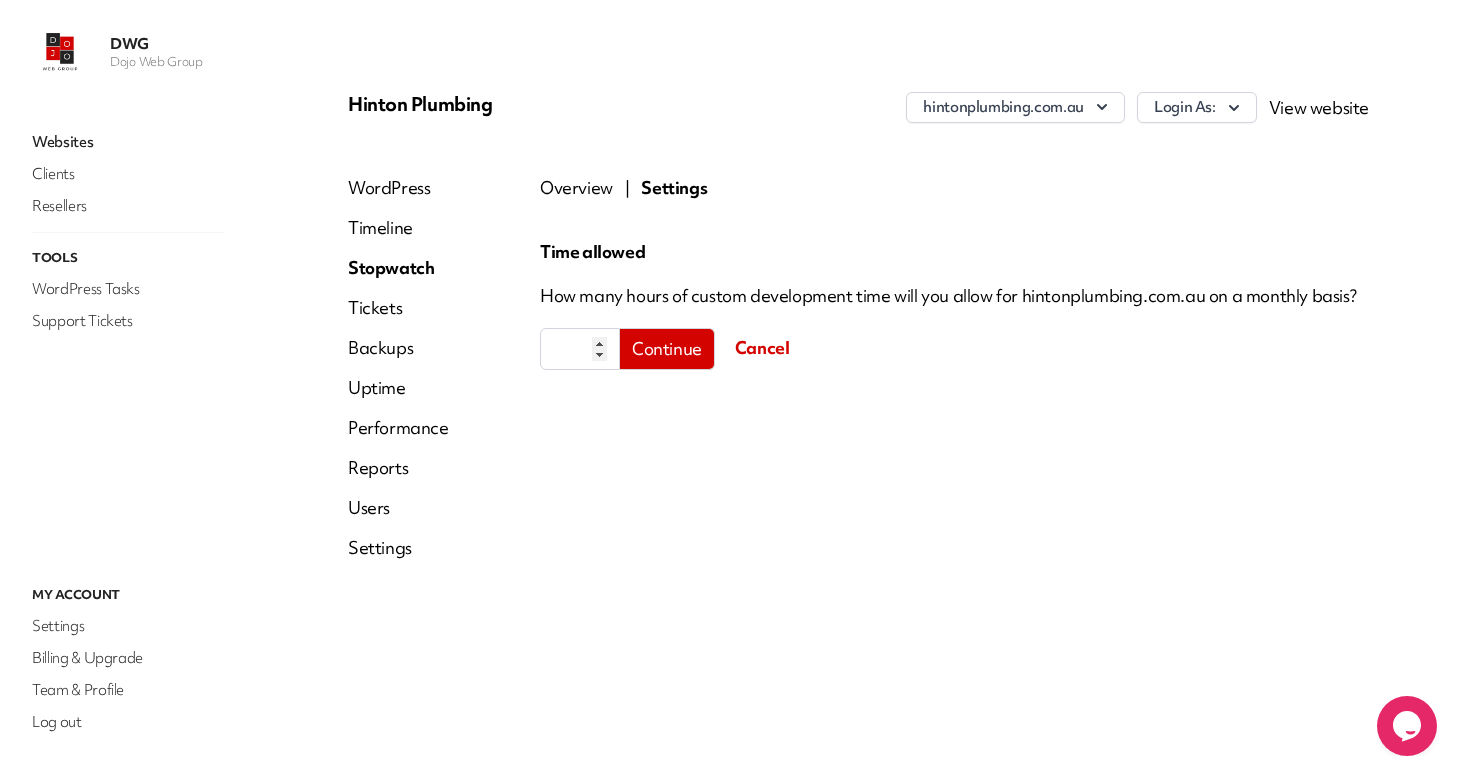 drag, startPoint x: 554, startPoint y: 349, endPoint x: 584, endPoint y: 357, distance: 31.04835 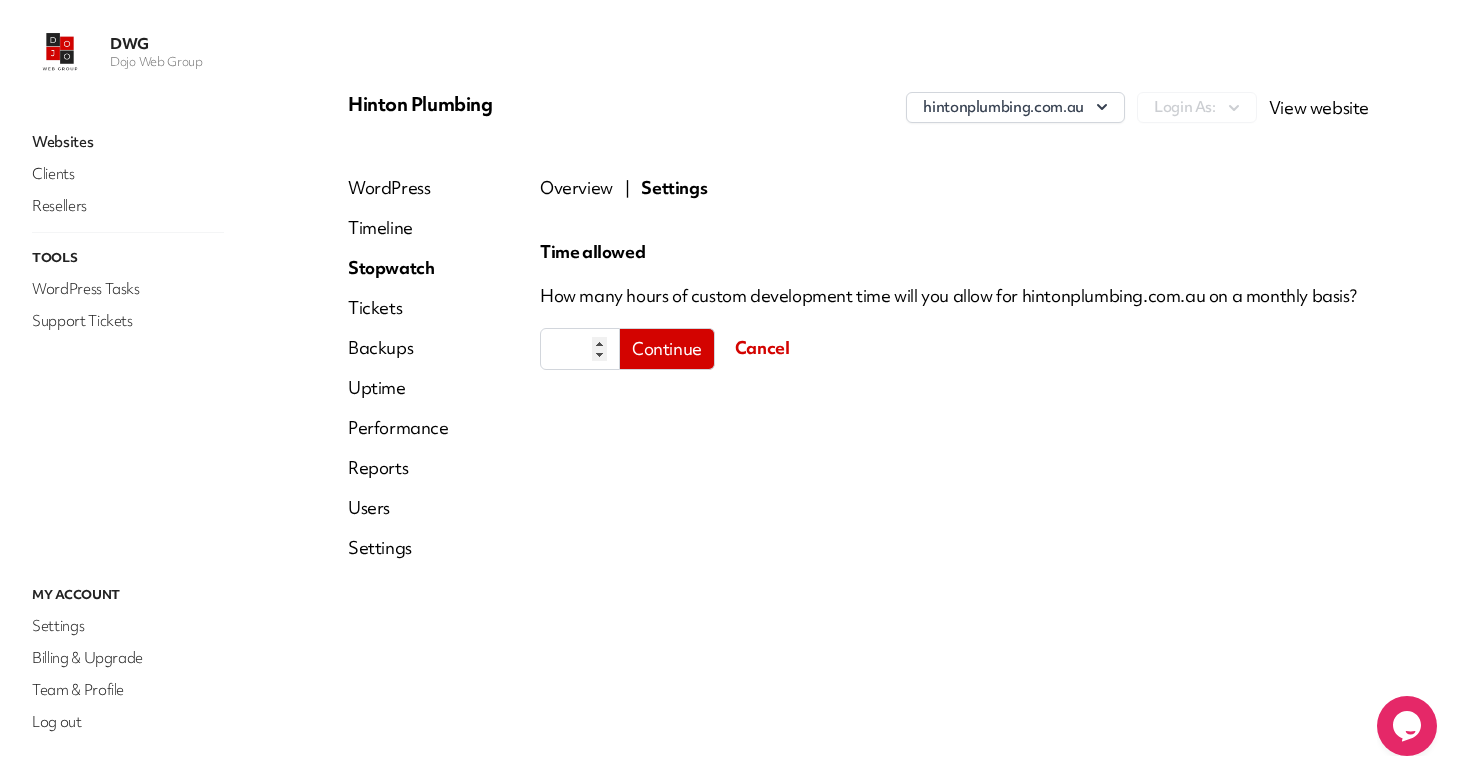 type on "*" 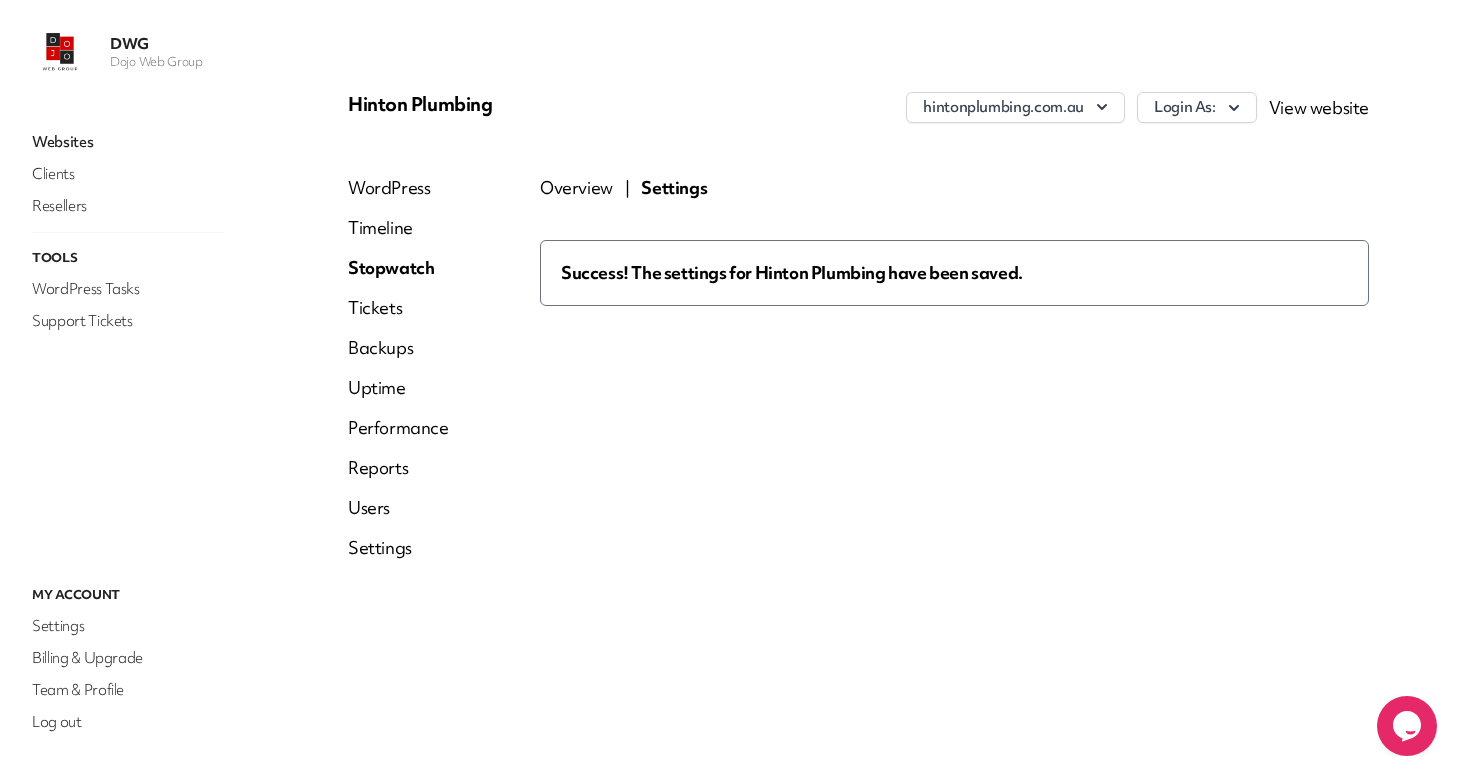 click on "Backups" at bounding box center [398, 348] 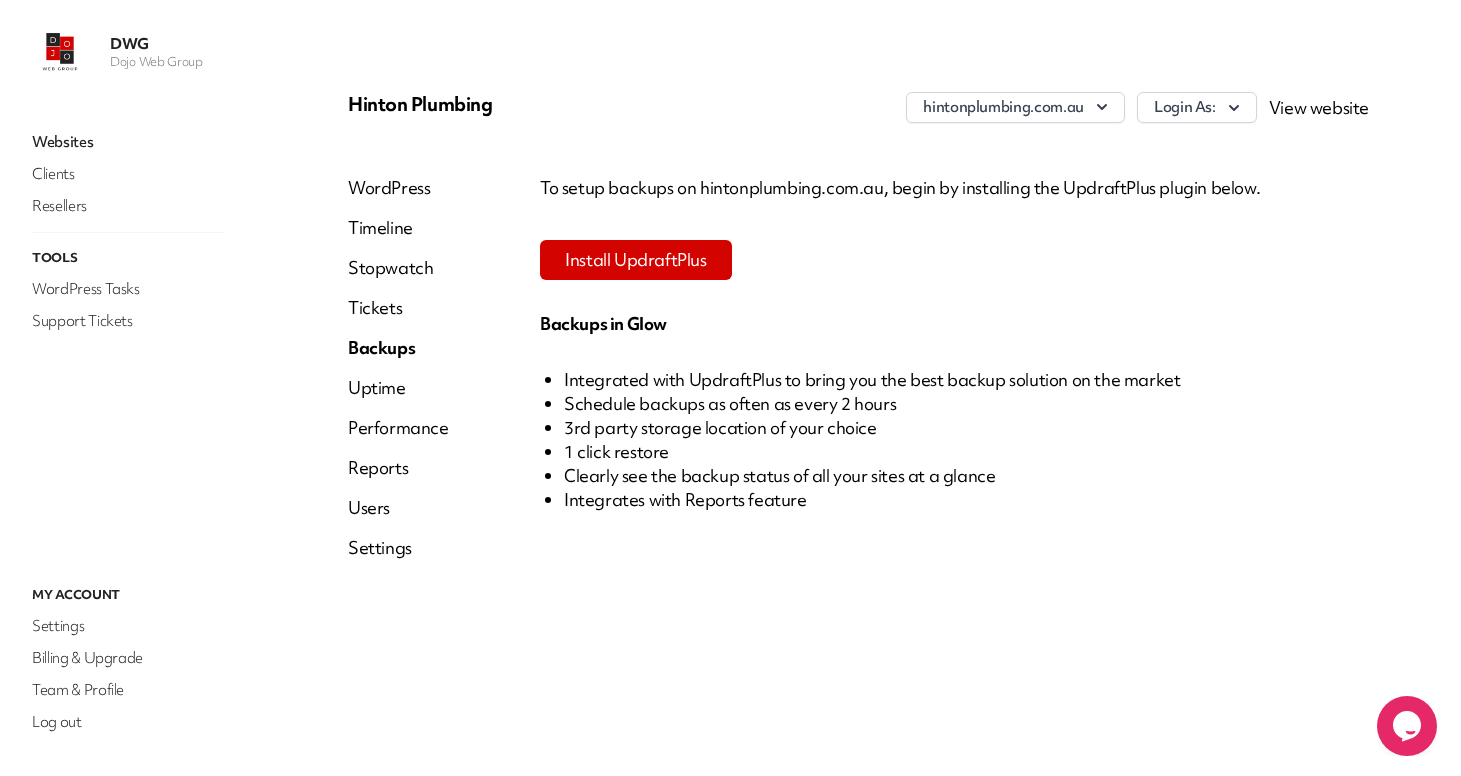 click on "Uptime" at bounding box center [398, 388] 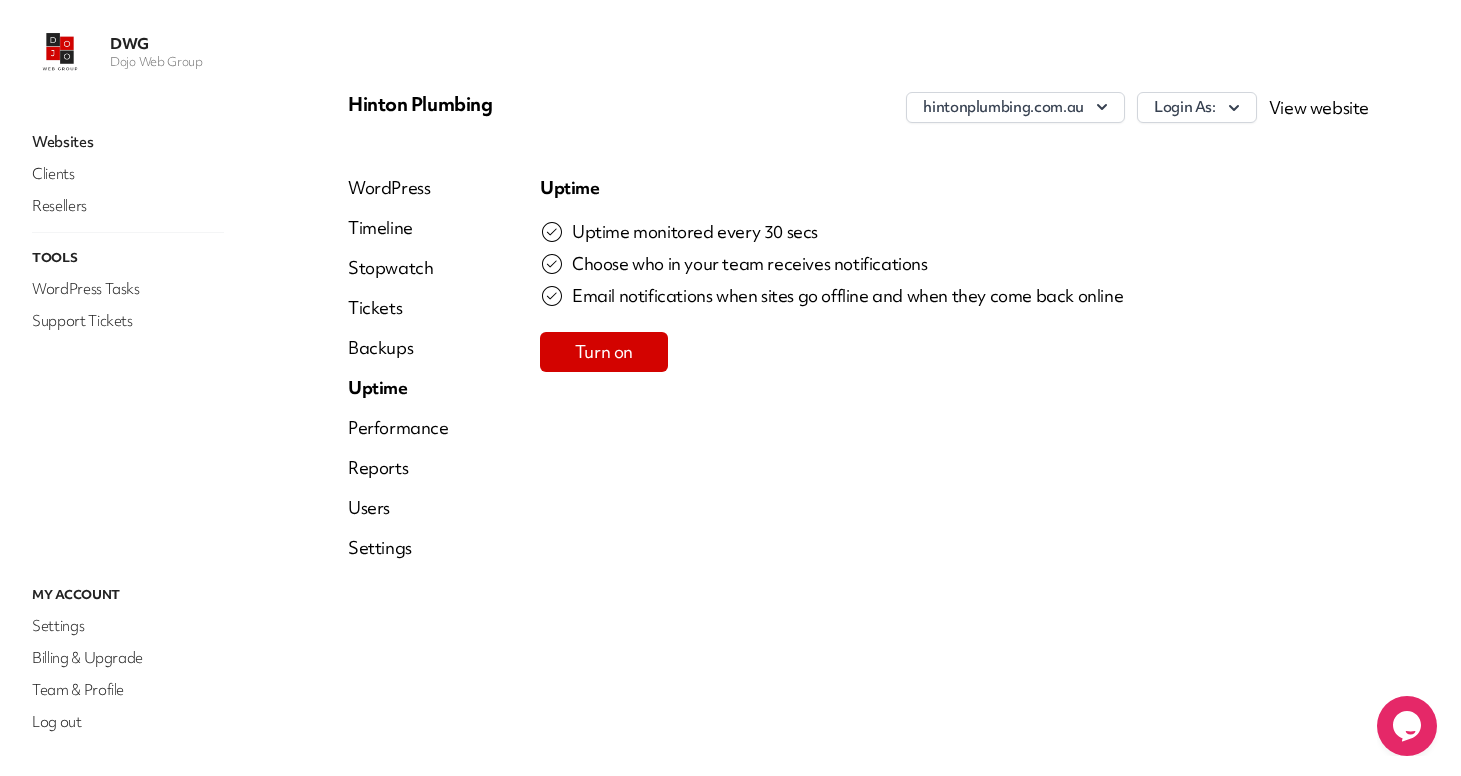 click on "Turn on" at bounding box center (604, 351) 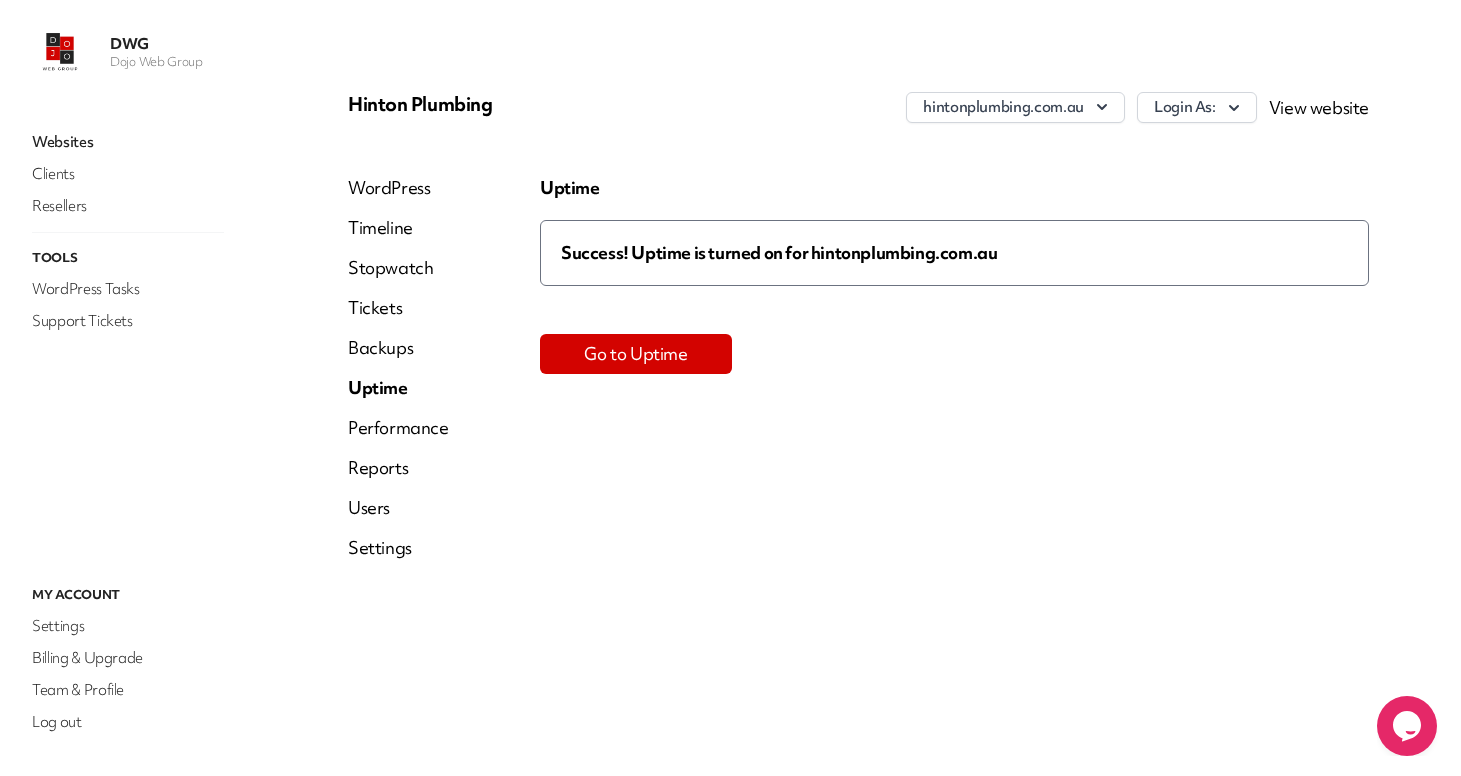 click on "Performance" at bounding box center [398, 428] 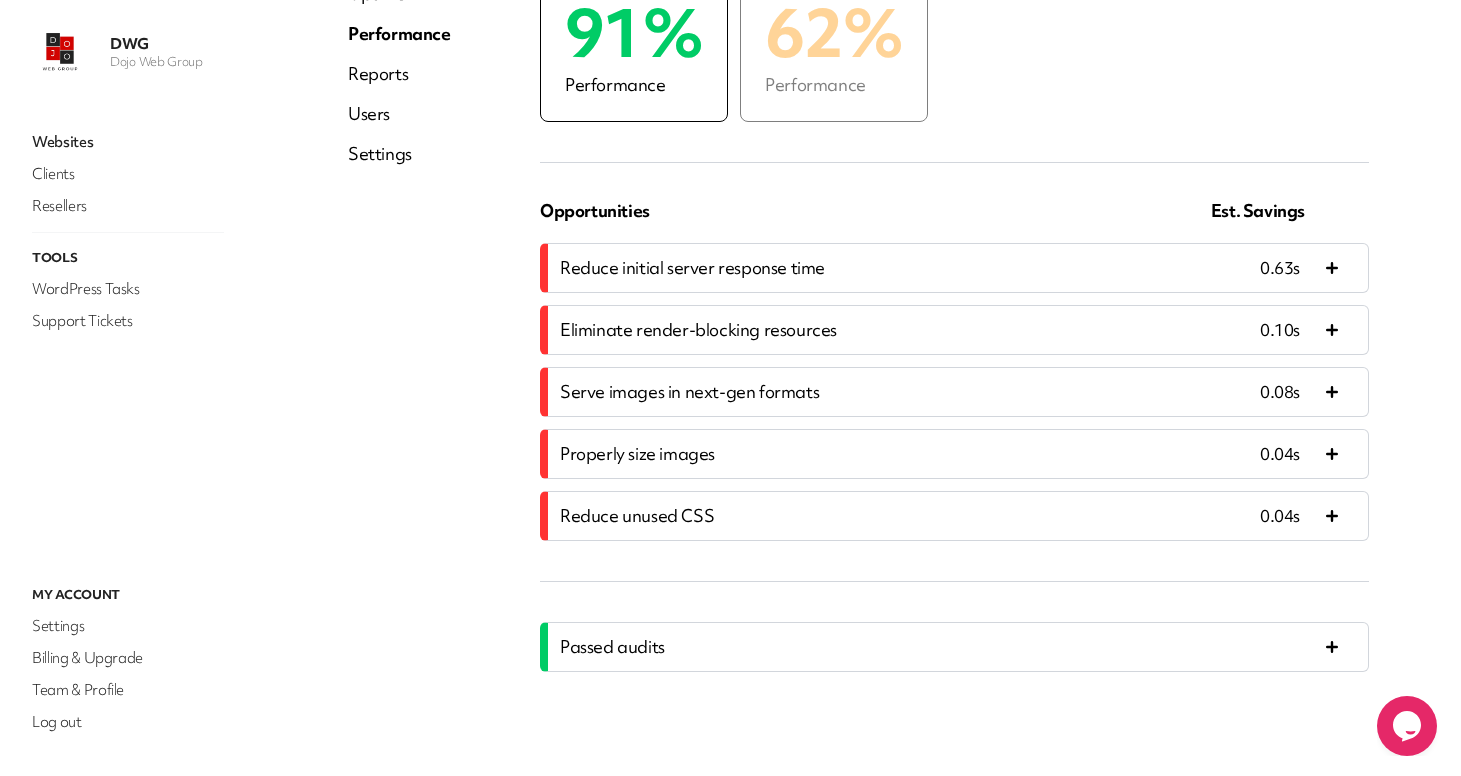 scroll, scrollTop: 104, scrollLeft: 0, axis: vertical 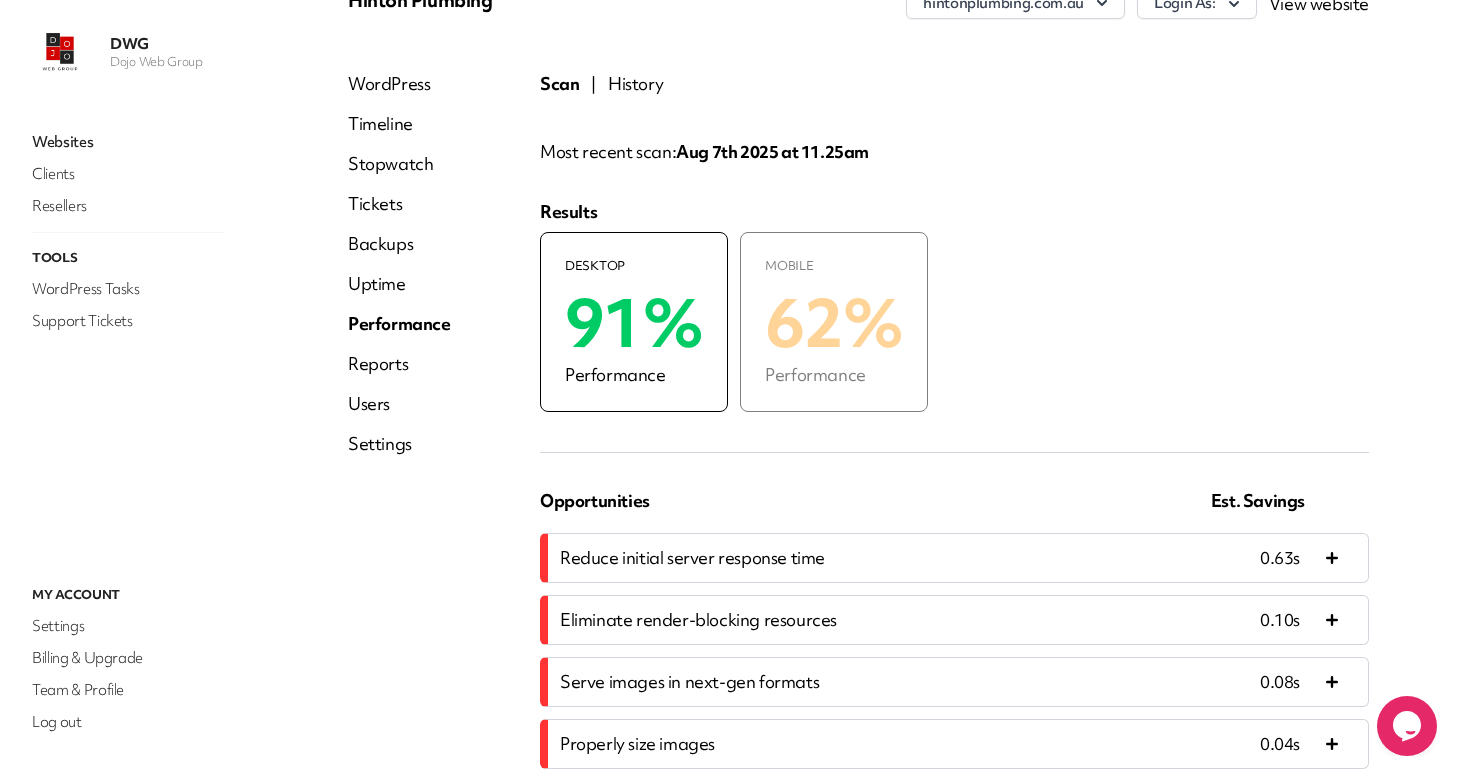 click on "Reports" at bounding box center (399, 364) 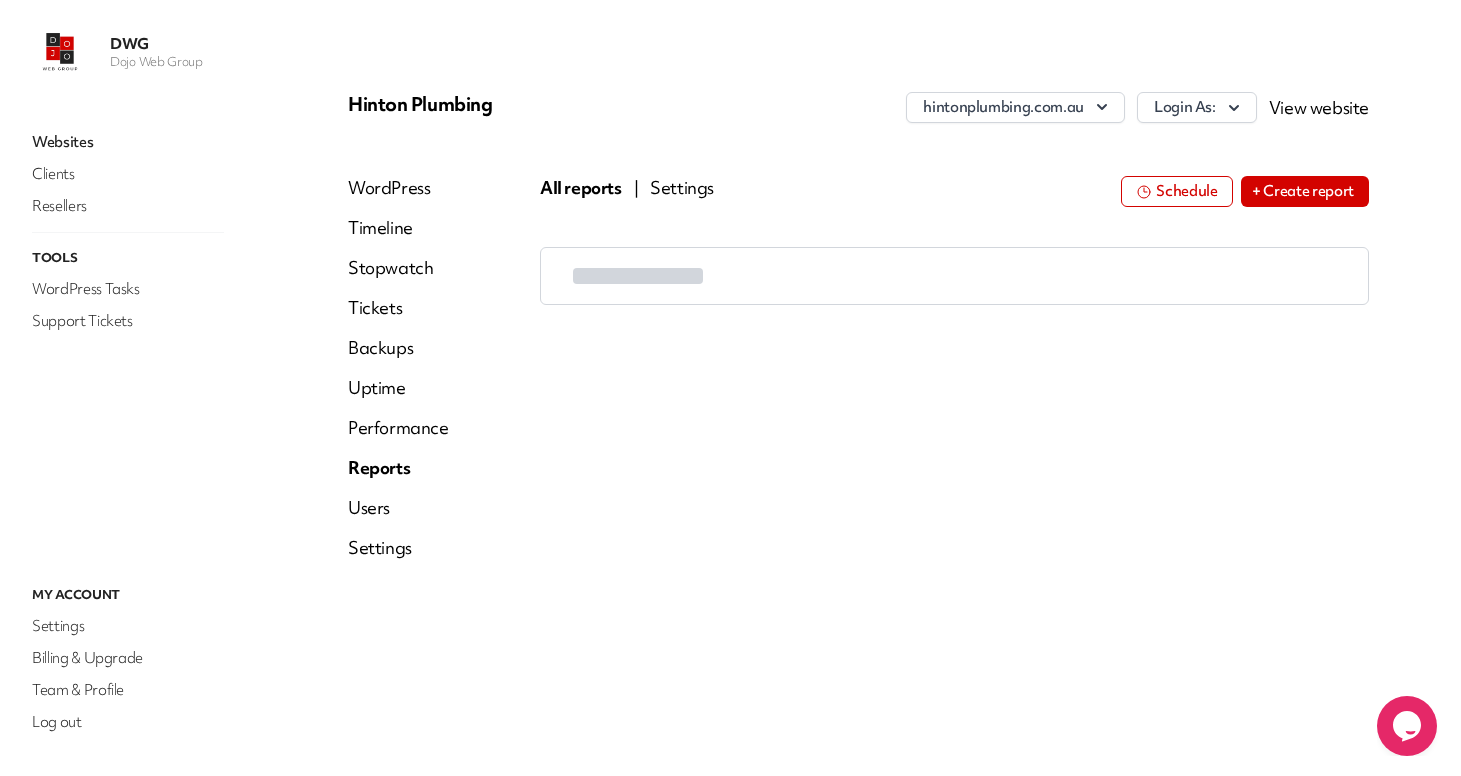 scroll, scrollTop: 0, scrollLeft: 0, axis: both 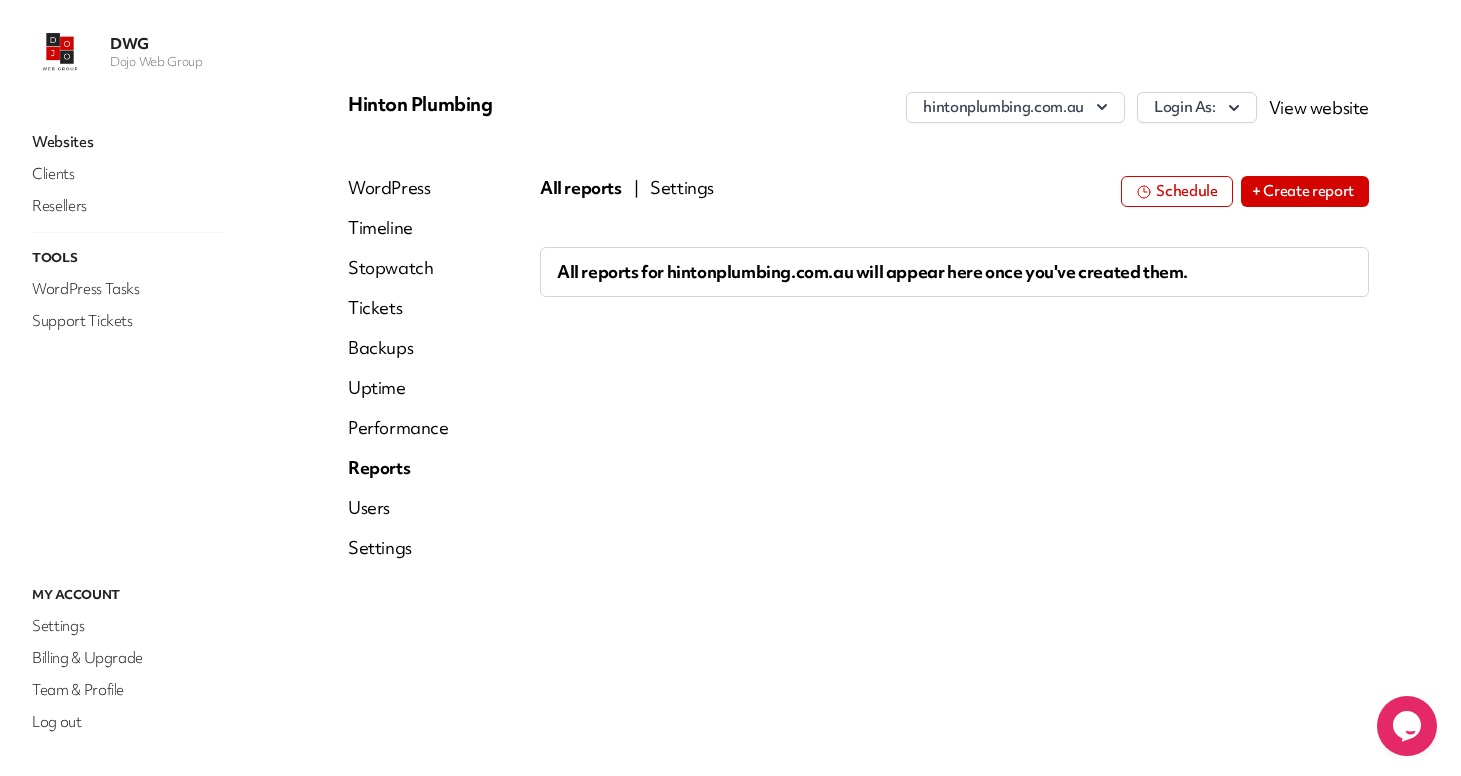 click on "Settings" at bounding box center [682, 188] 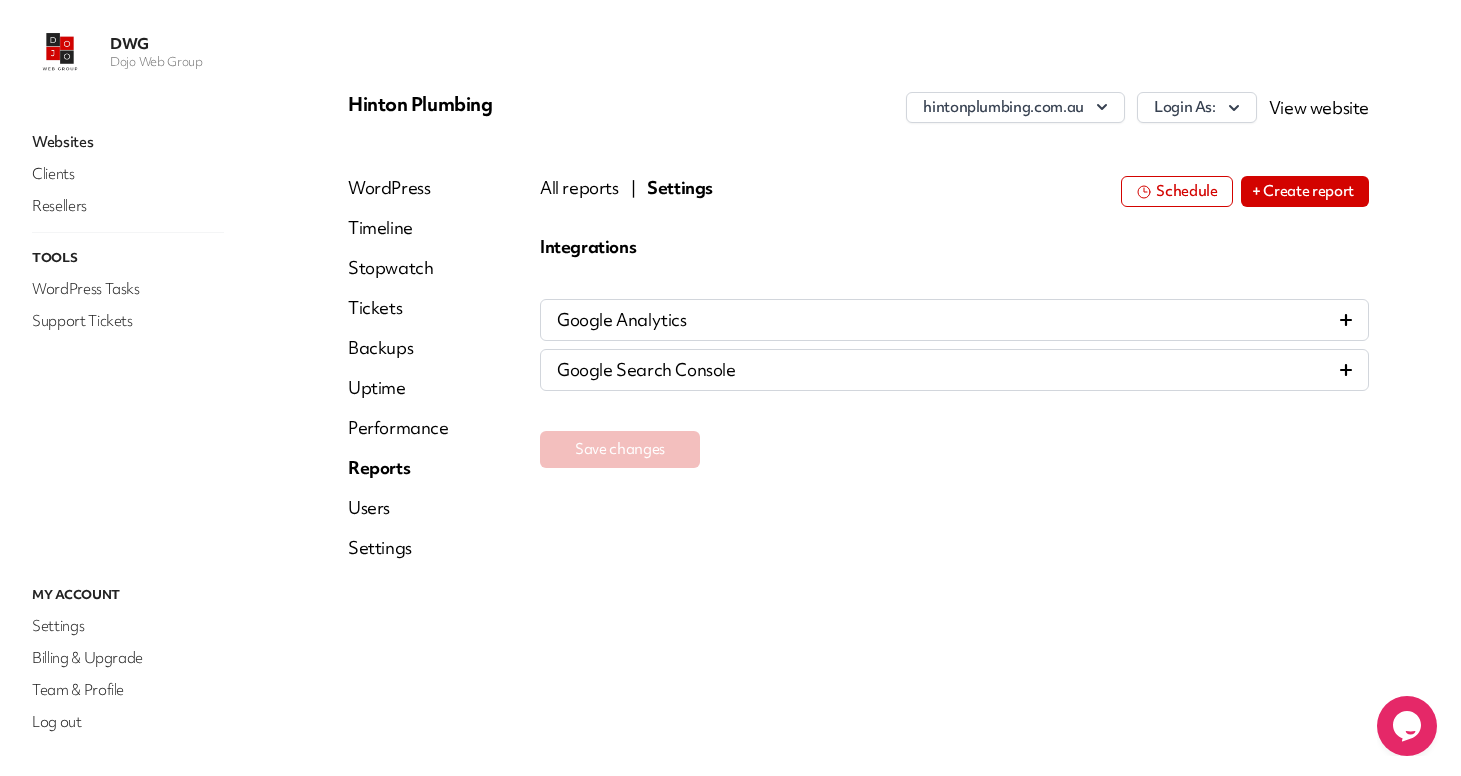 click on "Google Analytics" at bounding box center [954, 320] 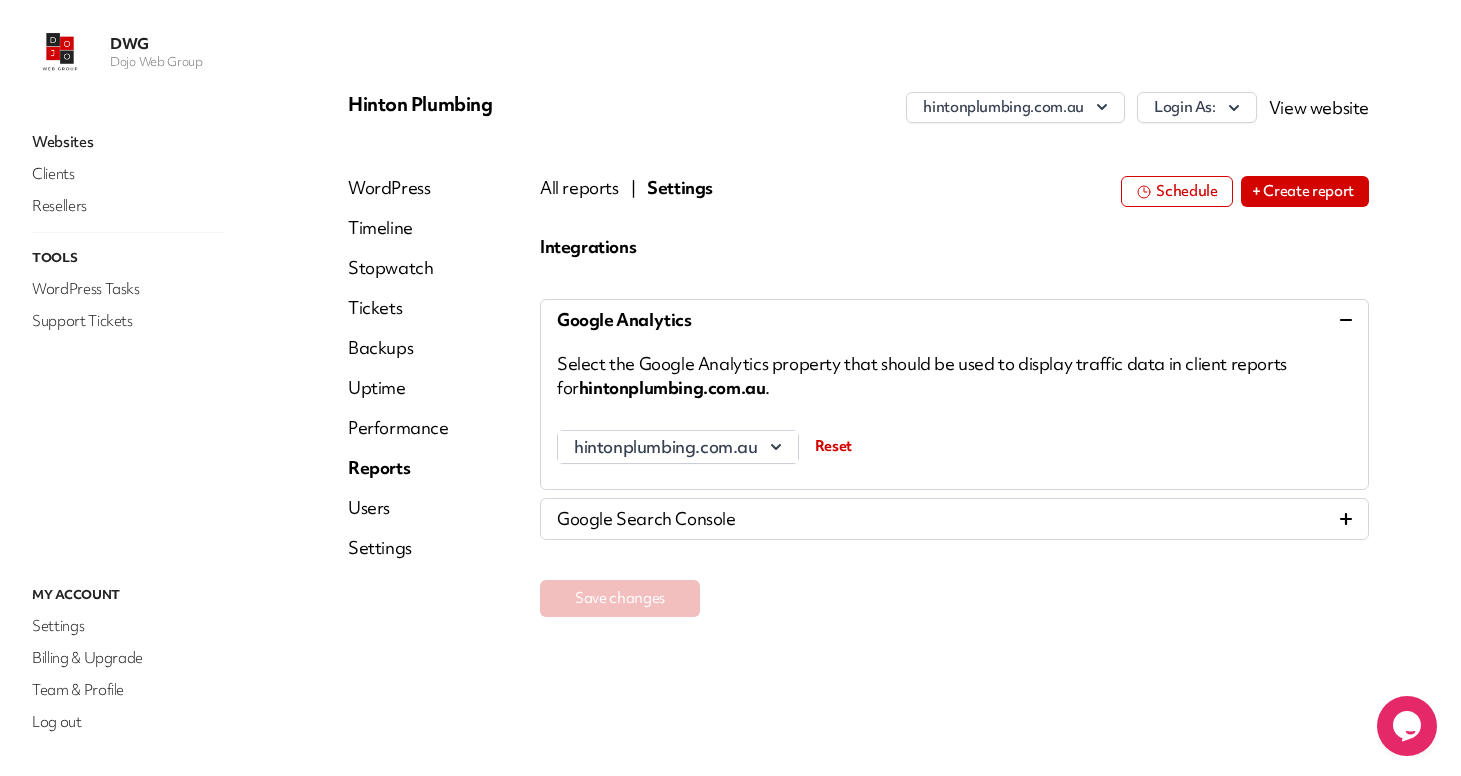 click on "+ Create report" at bounding box center (1305, 191) 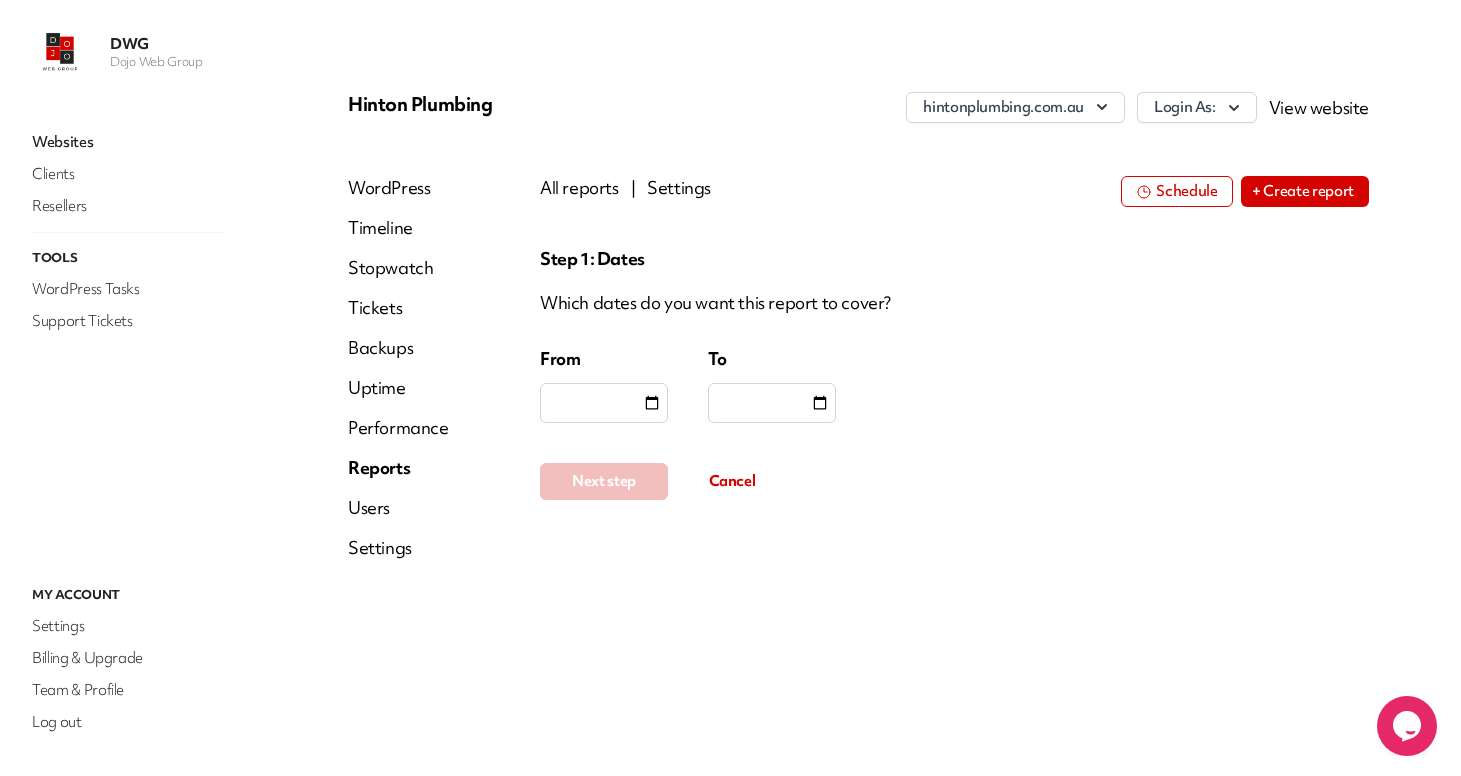 click at bounding box center (604, 403) 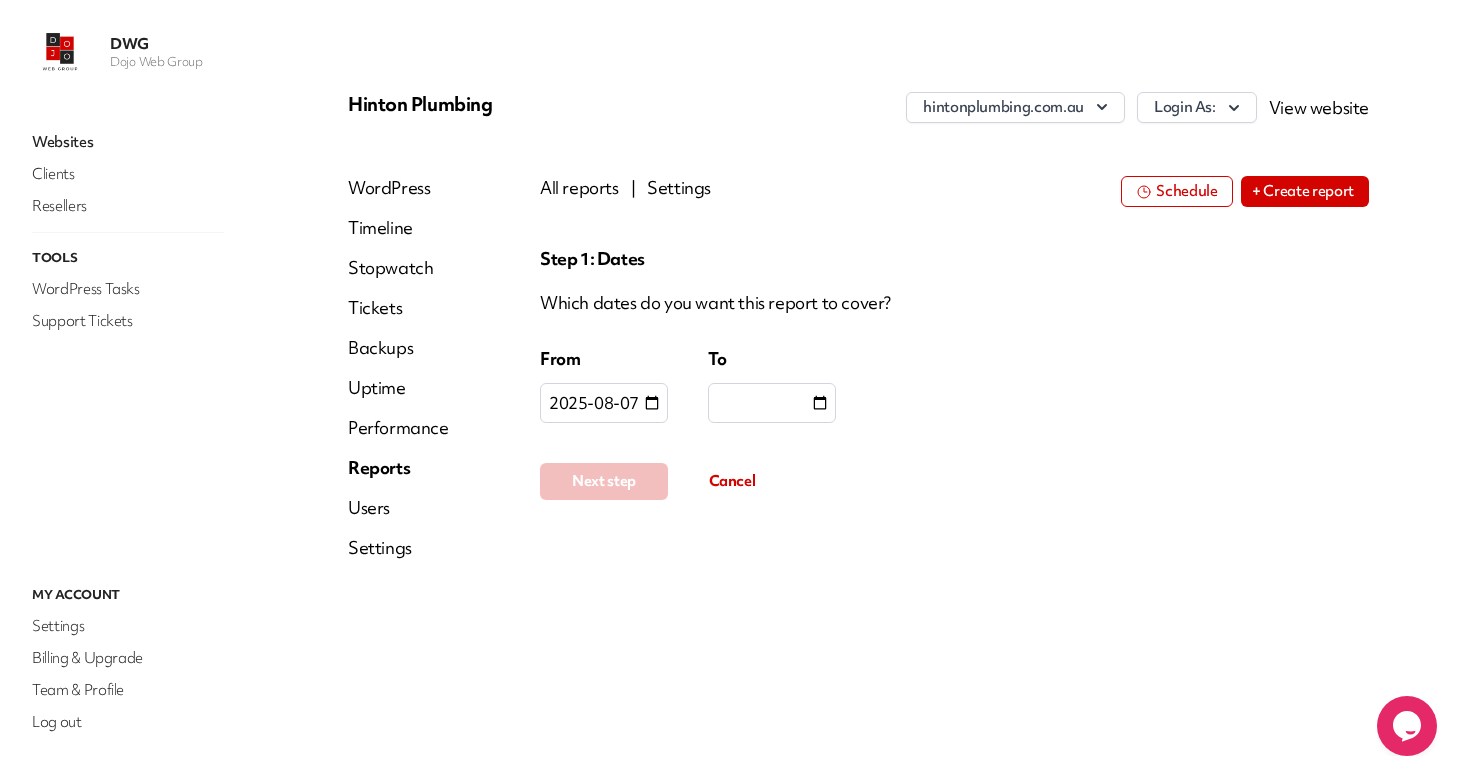 click on "**********" at bounding box center (954, 373) 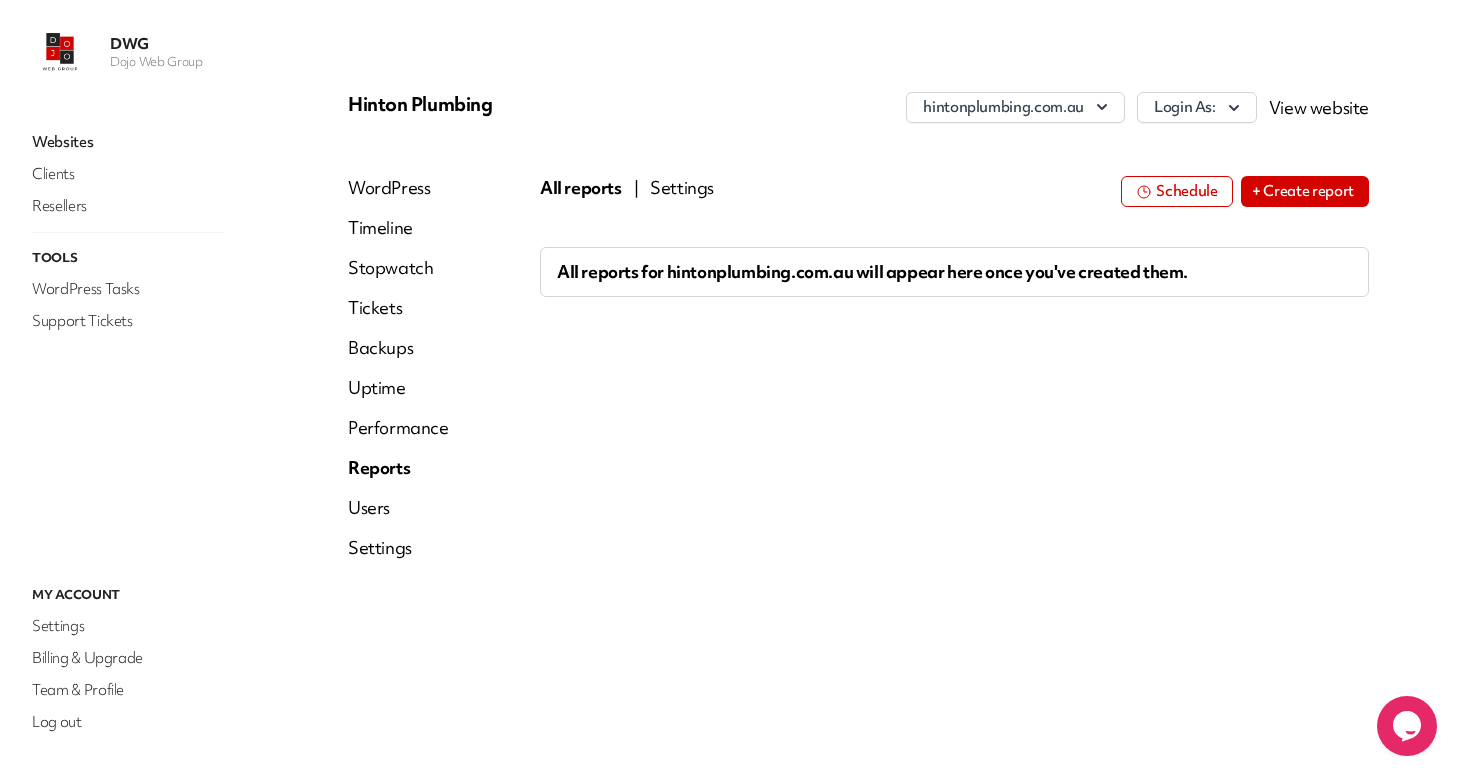 click on "Users" at bounding box center (398, 508) 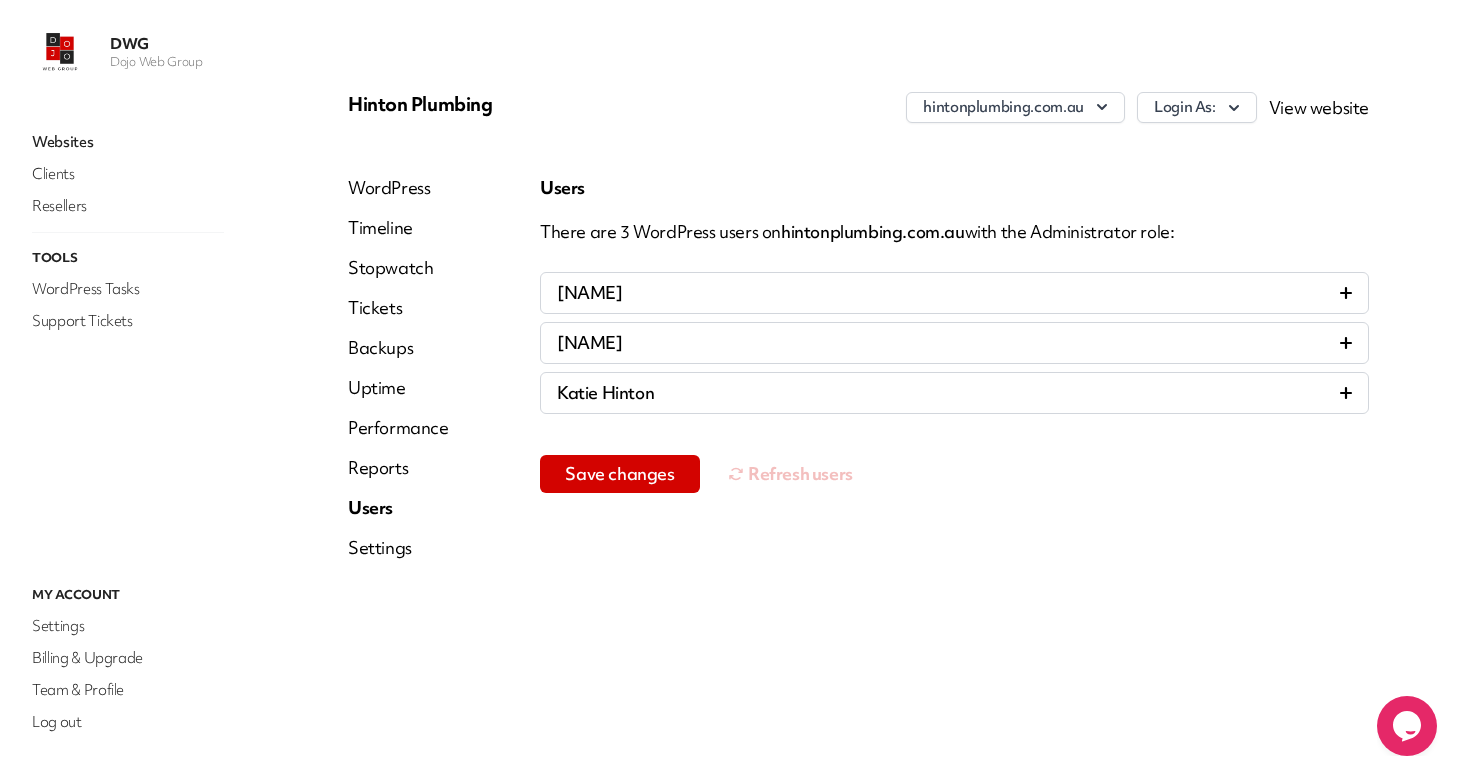 click 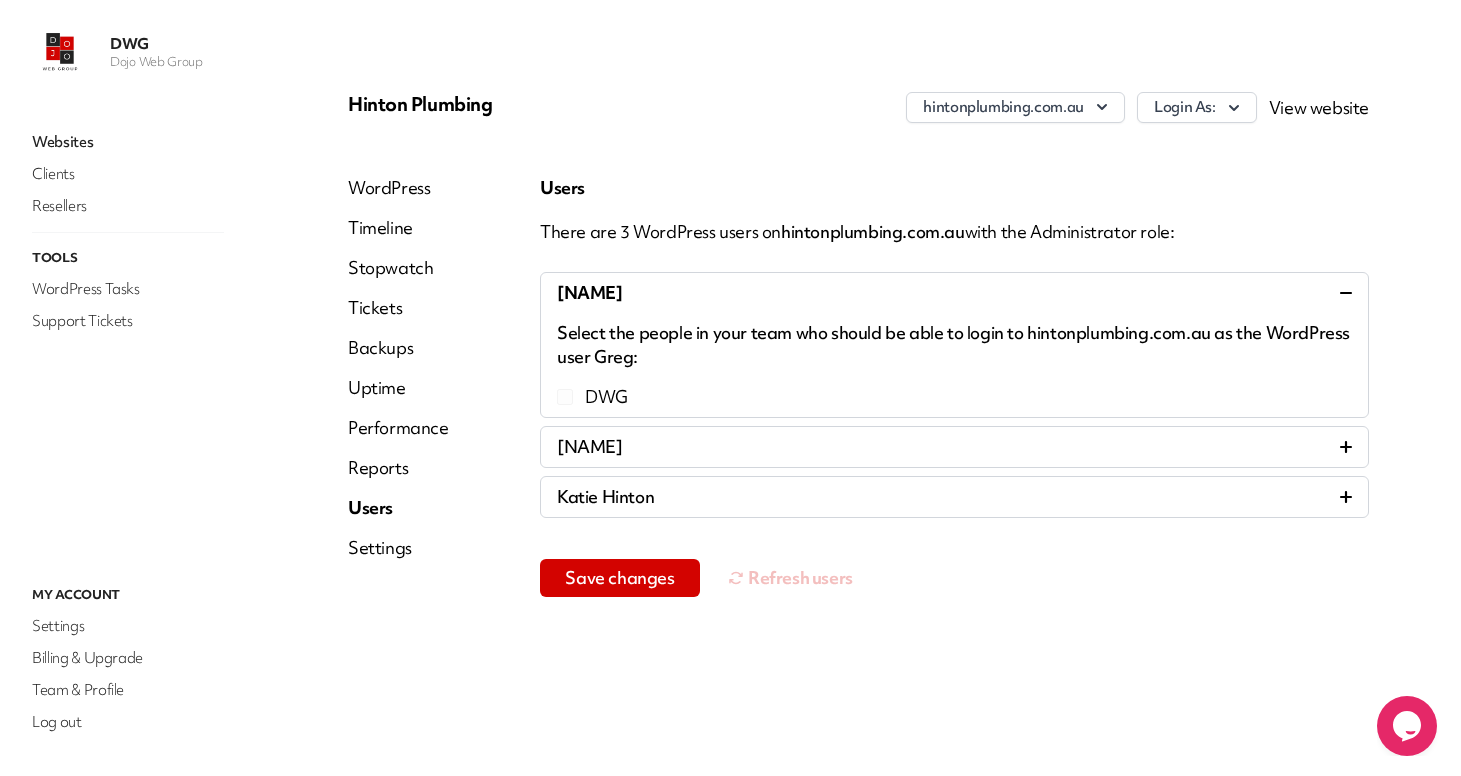 click on "Select the people in your team who should be able to login to hintonplumbing.com.au as the WordPress user Greg:
DWG" at bounding box center [954, 365] 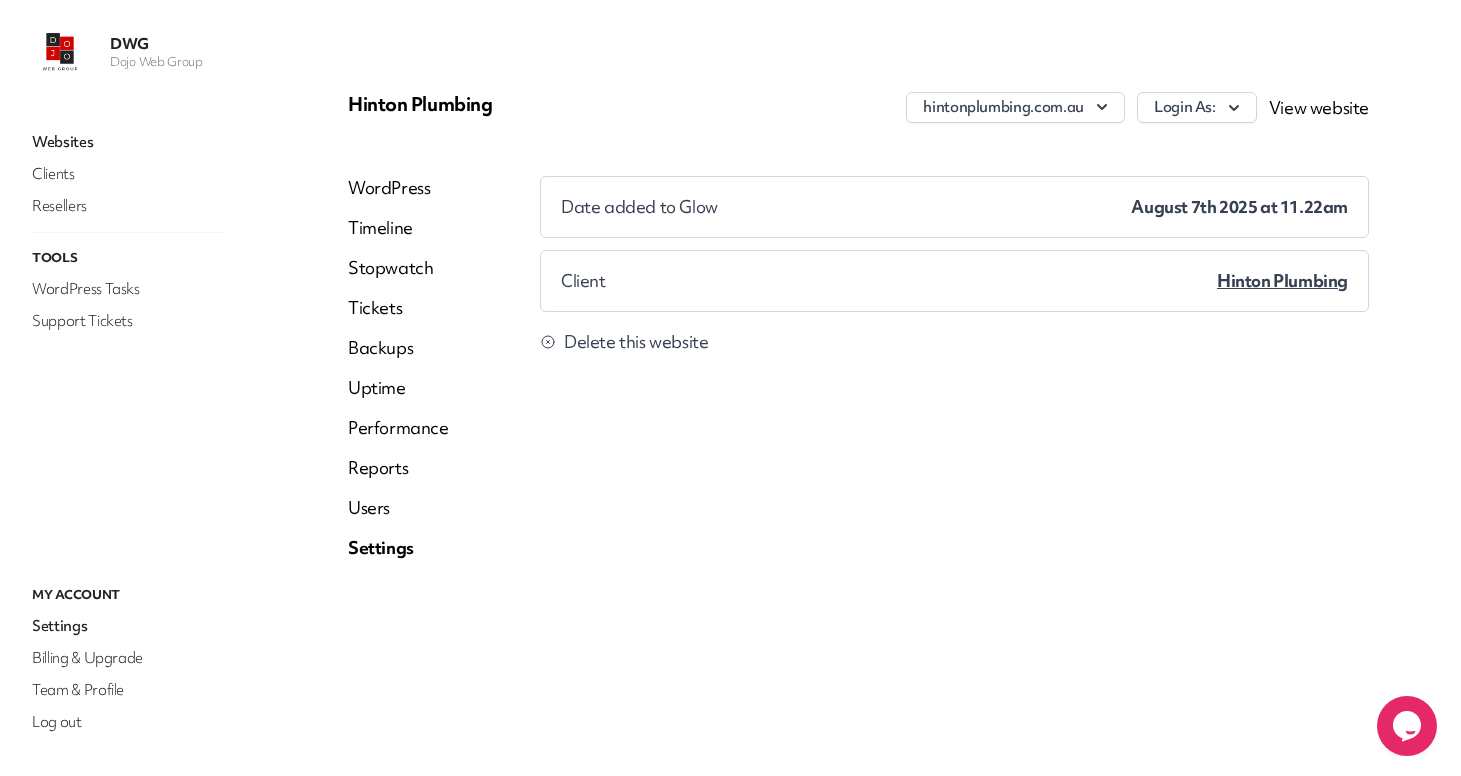 click on "Users" at bounding box center (398, 508) 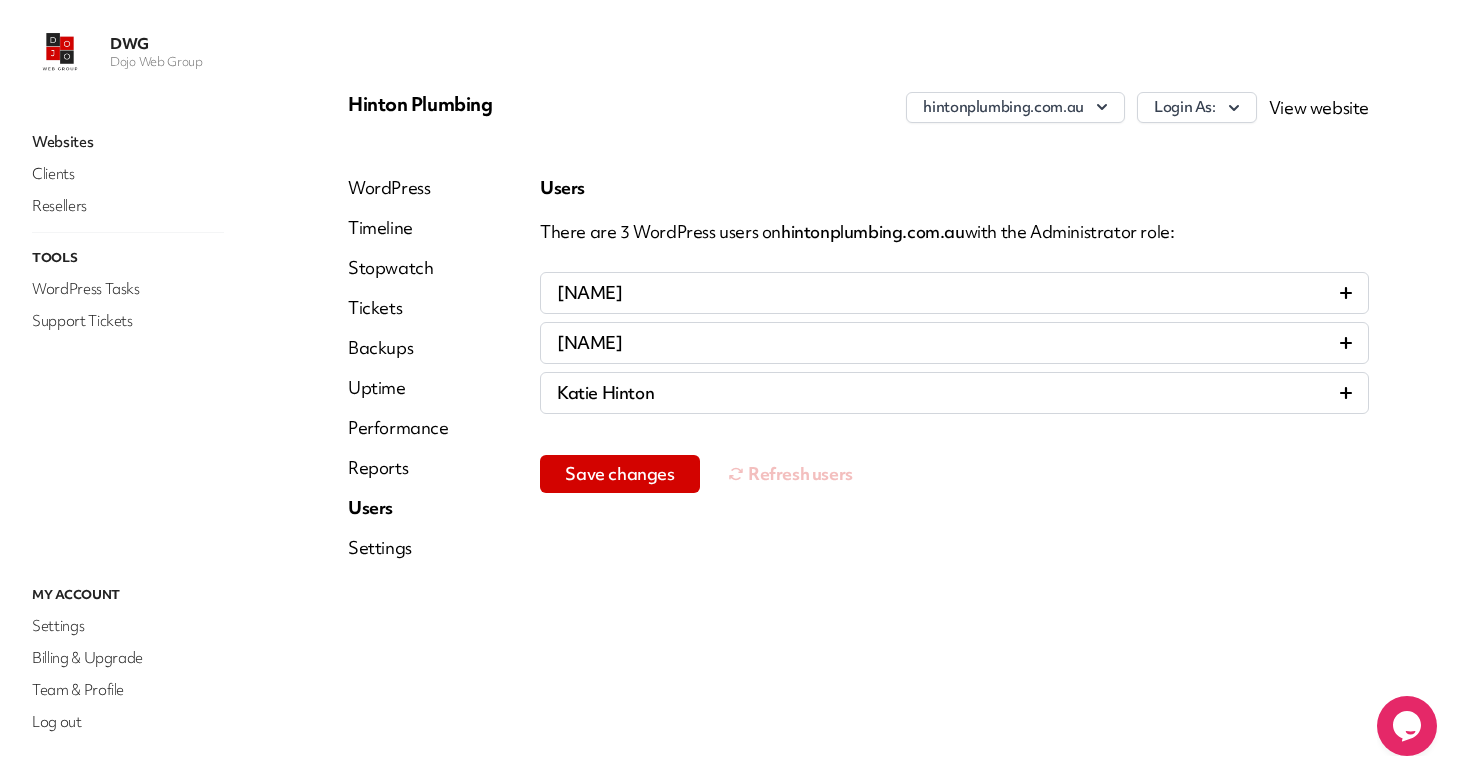 click on "Tickets" at bounding box center (398, 308) 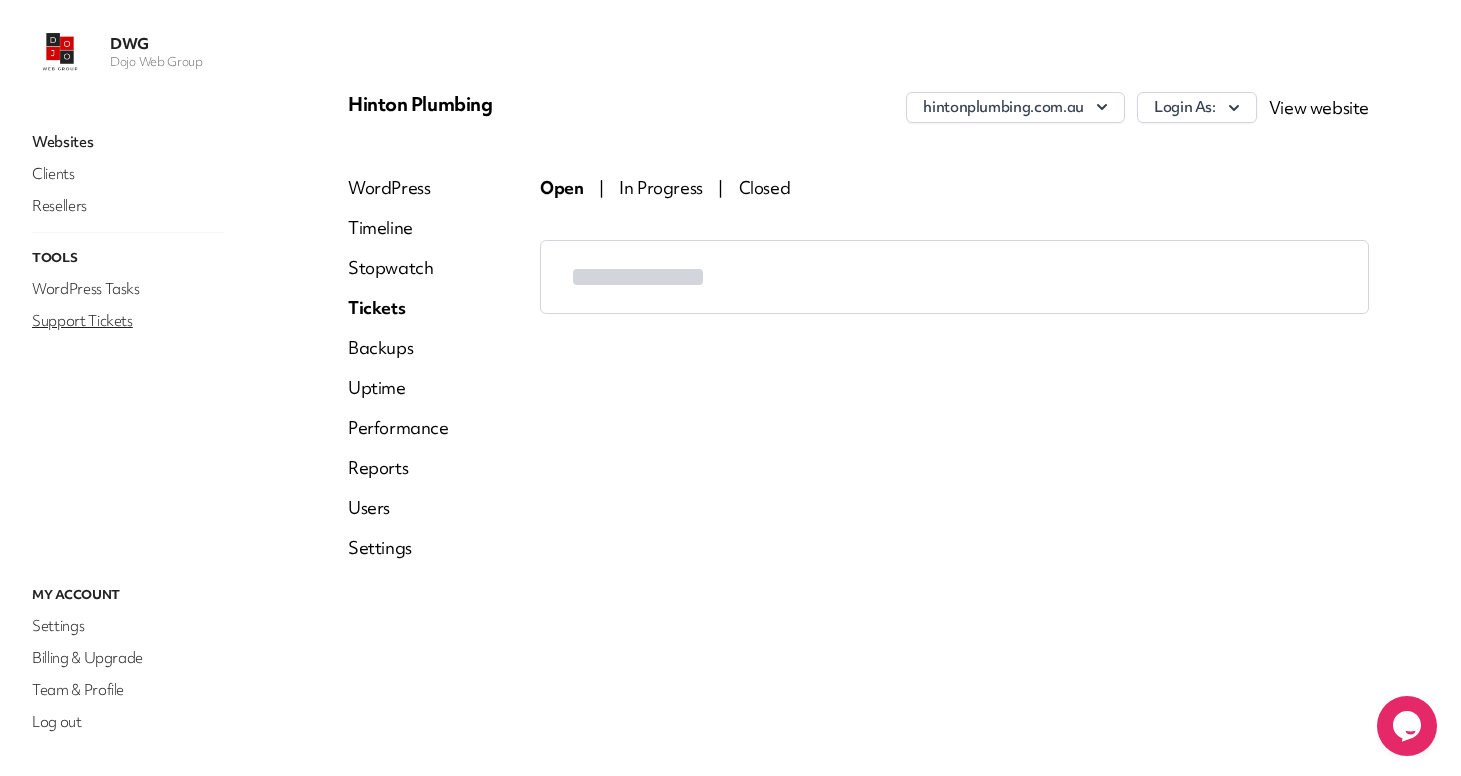 click on "Support Tickets" at bounding box center (128, 321) 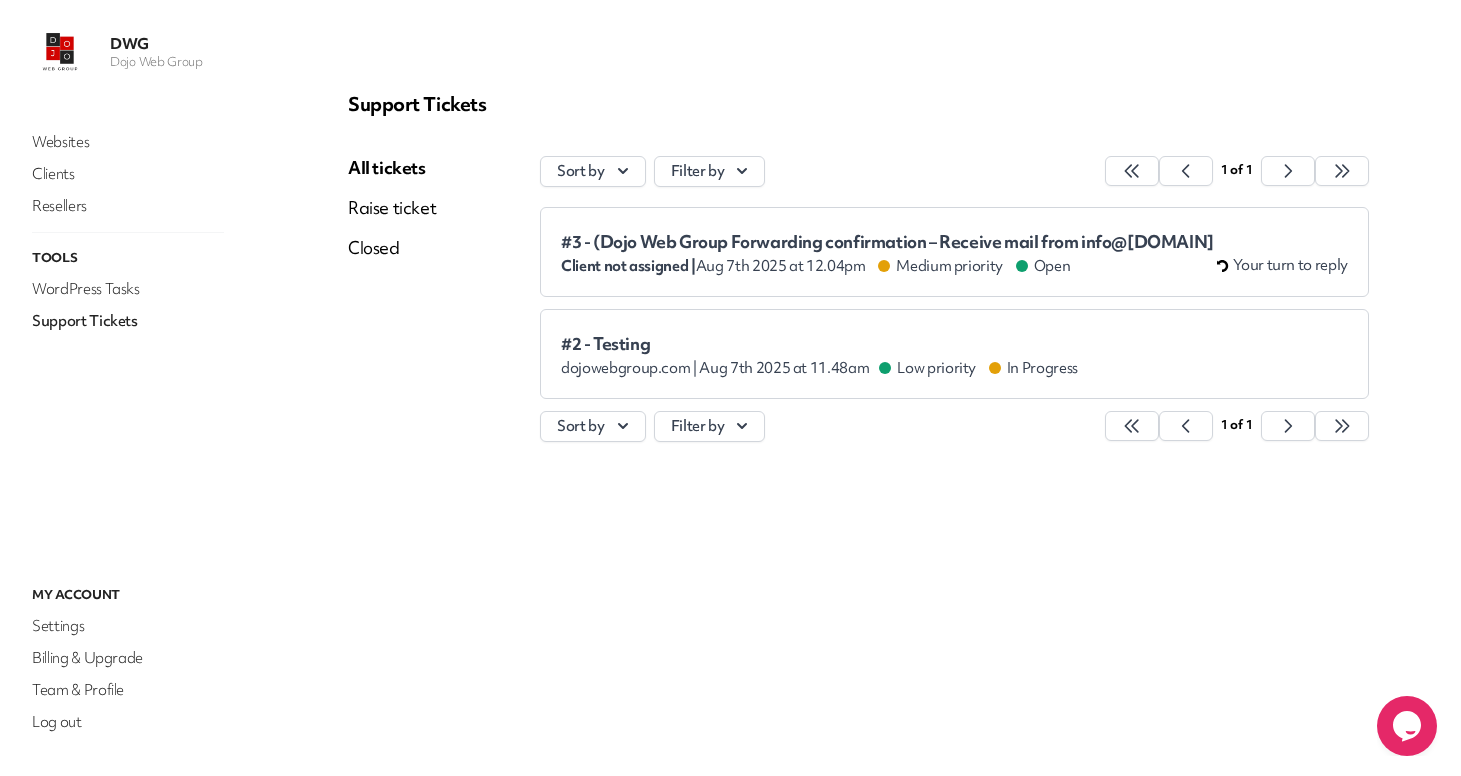 click on "Client not assigned |
Aug 7th 2025 at 12.04pm
Medium priority
Open" at bounding box center (887, 266) 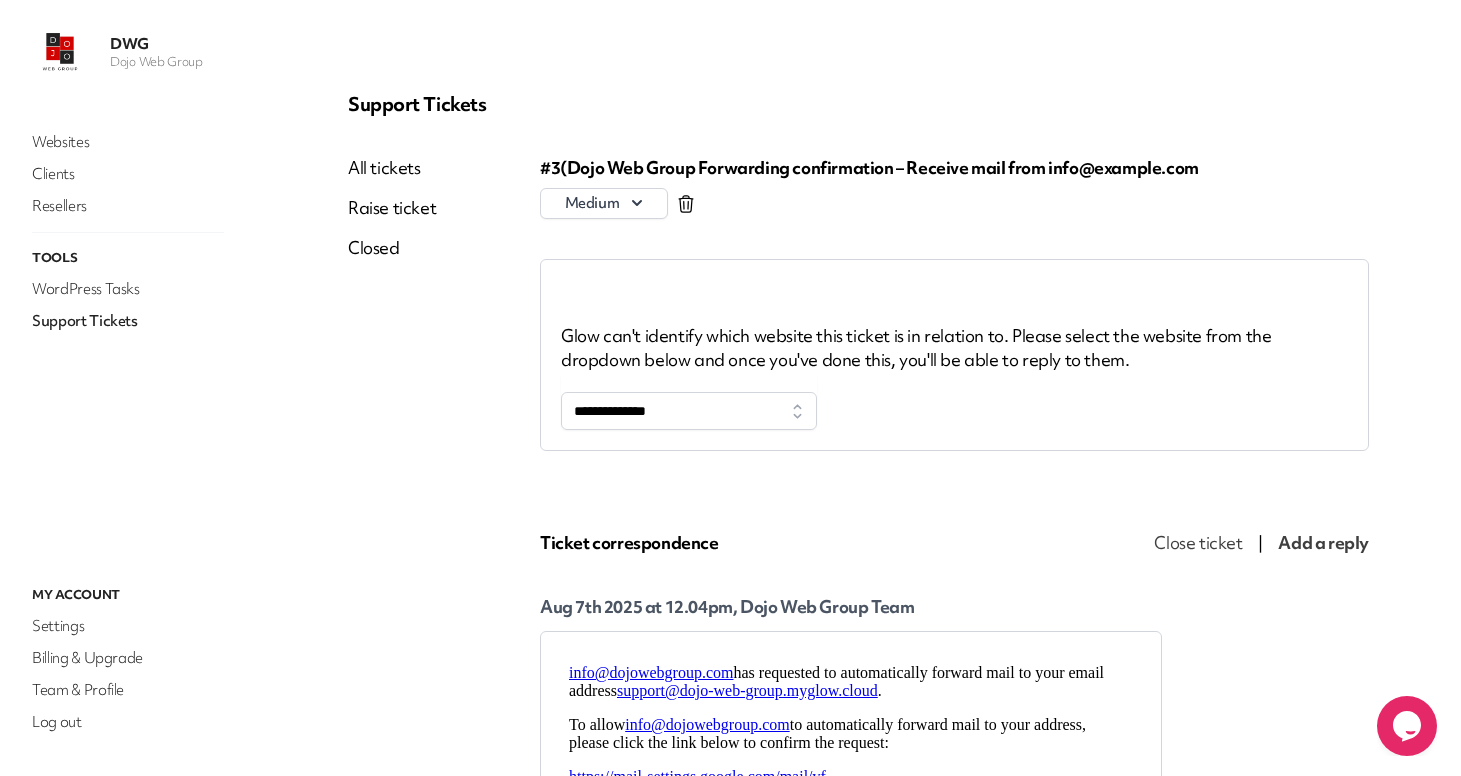scroll, scrollTop: 0, scrollLeft: 0, axis: both 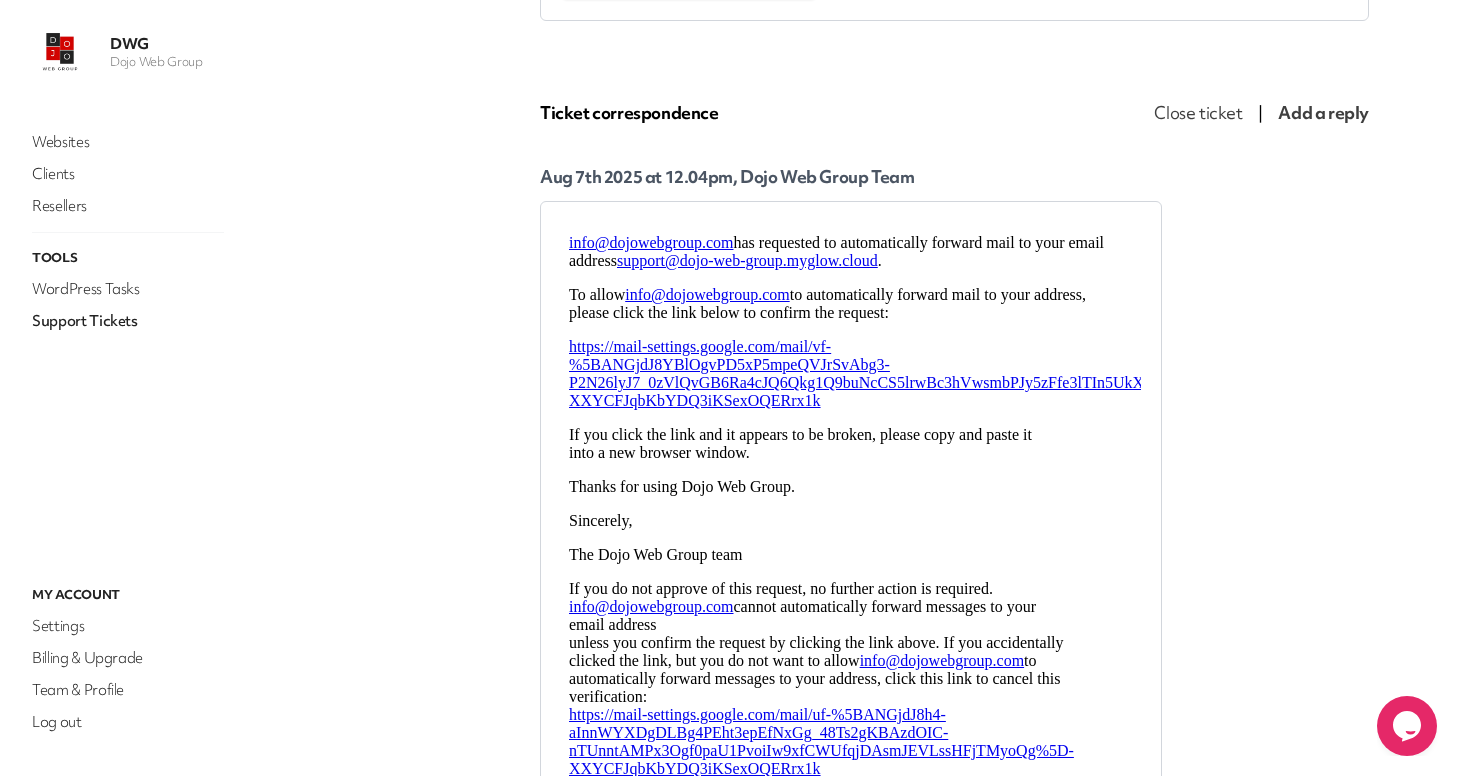 click on "https://mail-settings.google.com/mail/vf-%5BANGjdJ8YBlOgvPD5xP5mpeQVJrSvAbg3-P2N26lyJ7_0zVlQvGB6Ra4cJQ6Qkg1Q9buNcCS5lrwBc3hVwsmbPJy5zFfe3lTIn5UkXpz68Q%5D-XXYCFJqbKbYDQ3iKSexOQERrx1k" at bounding box center [897, 373] 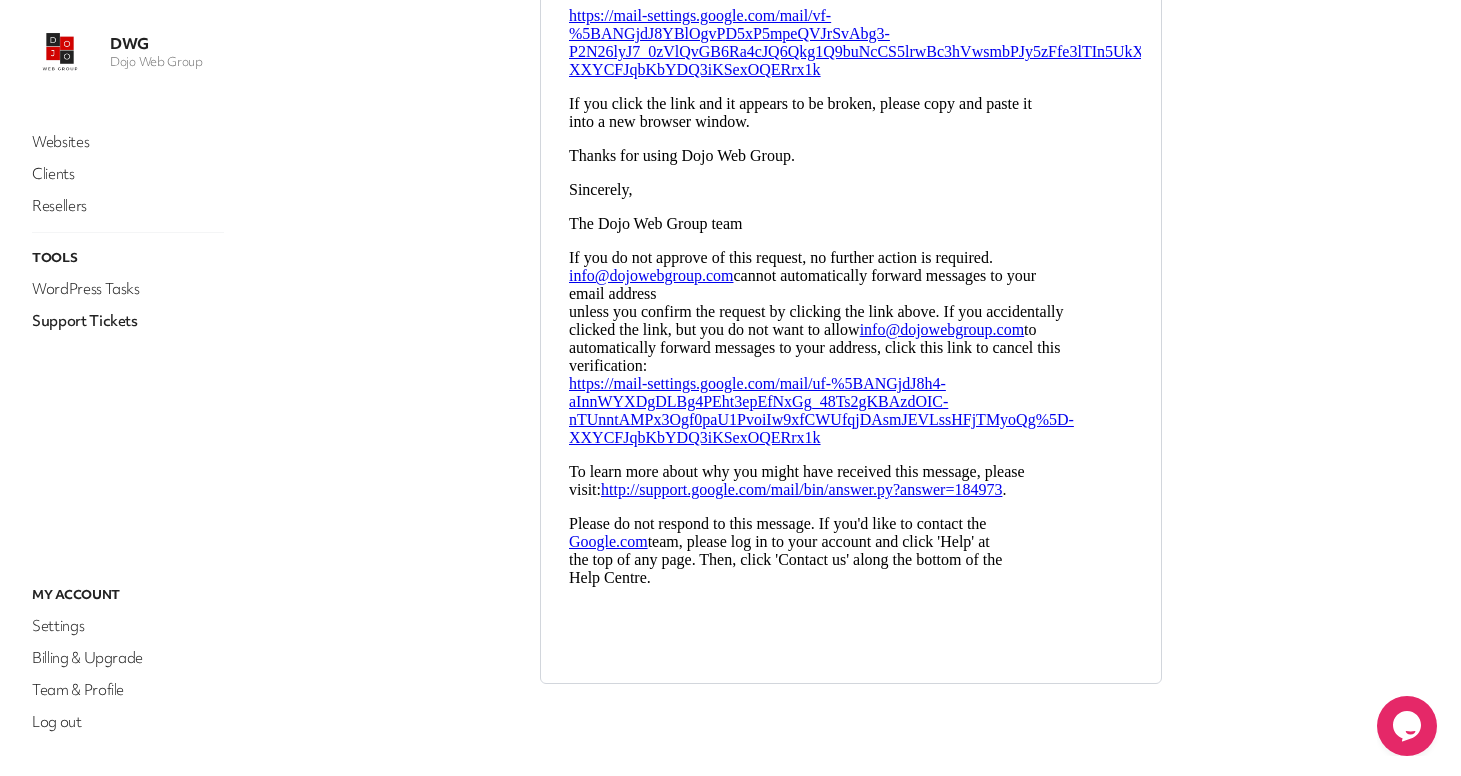 scroll, scrollTop: 177, scrollLeft: 0, axis: vertical 